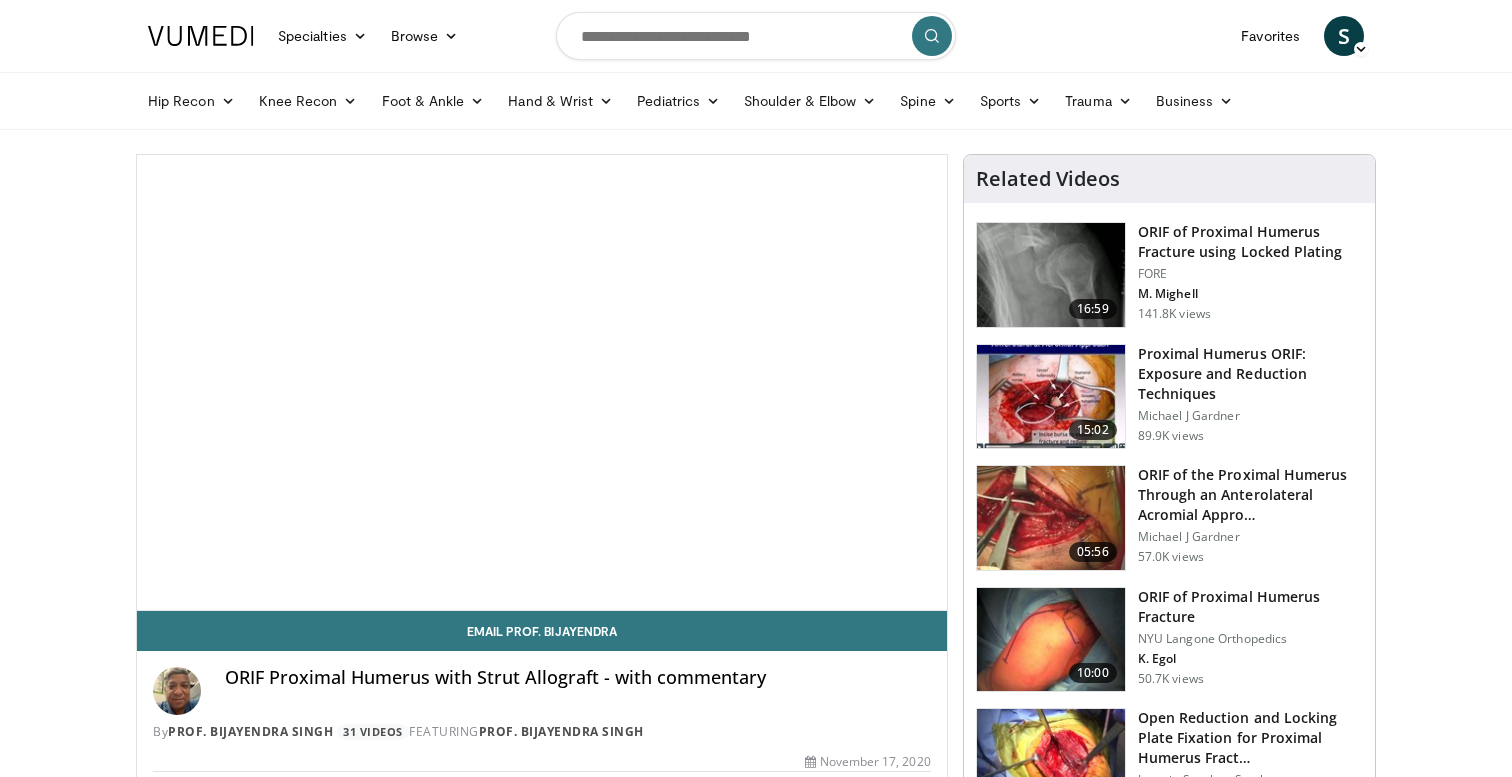 scroll, scrollTop: 0, scrollLeft: 0, axis: both 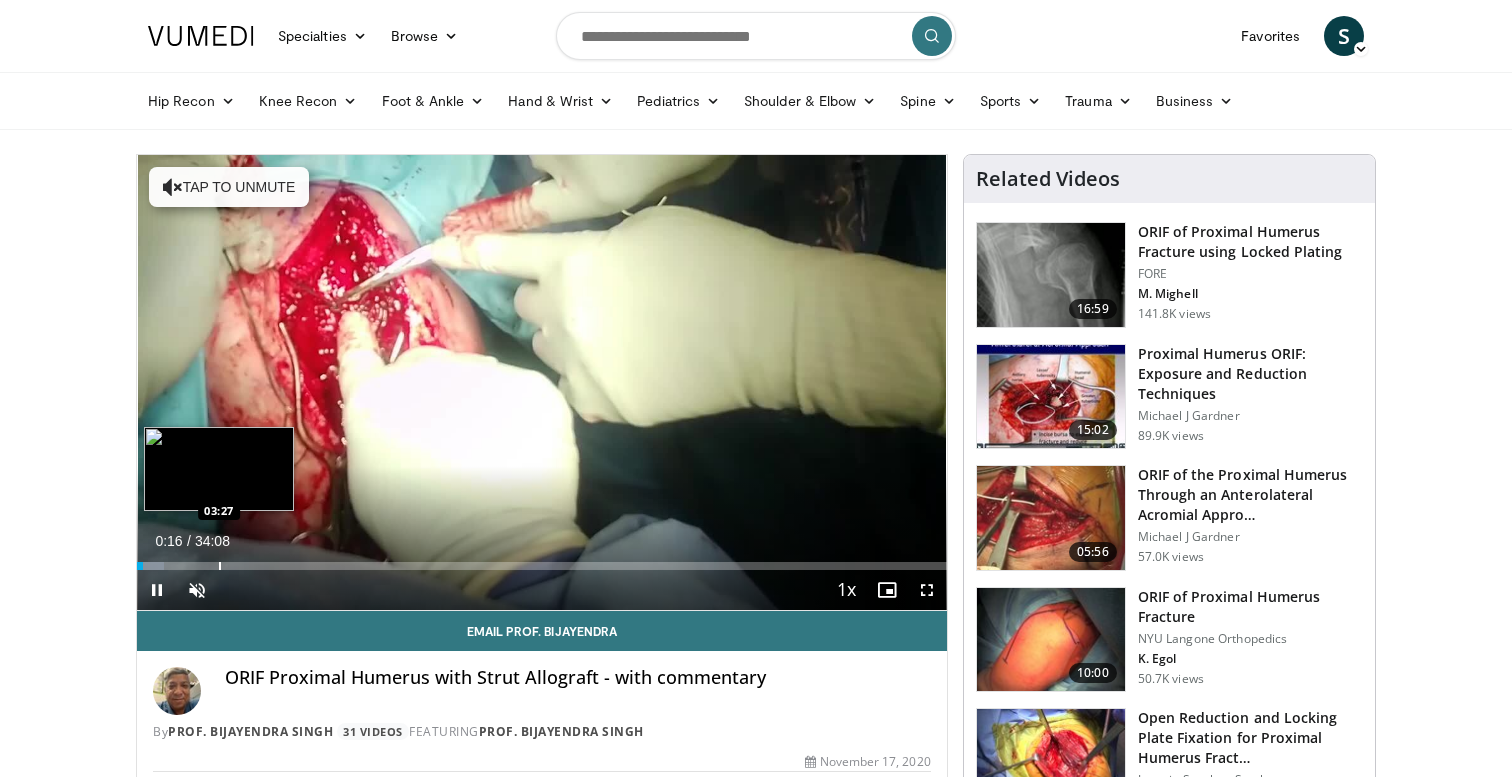 click on "Loaded :  3.39% 00:16 03:27" at bounding box center [542, 560] 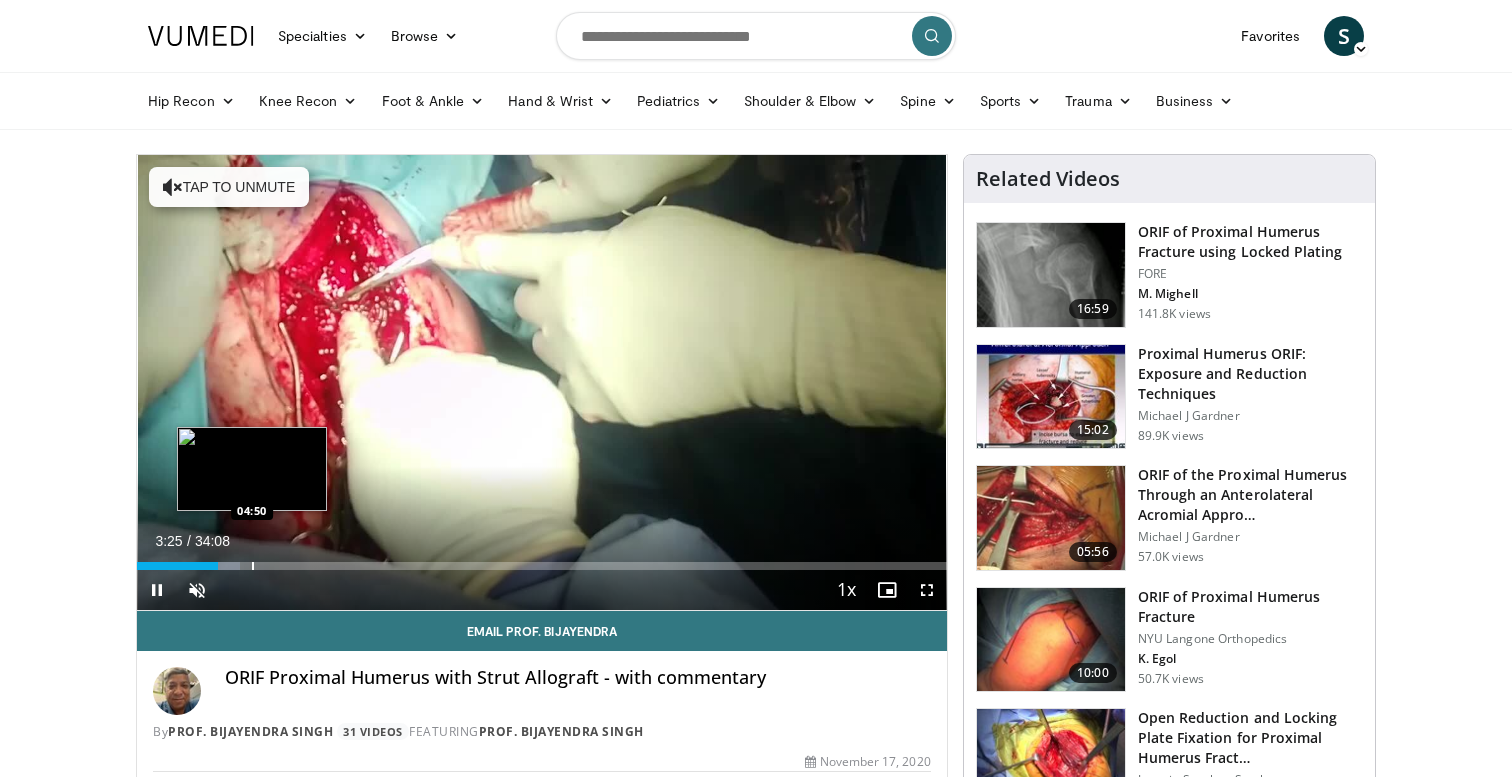 click at bounding box center (253, 566) 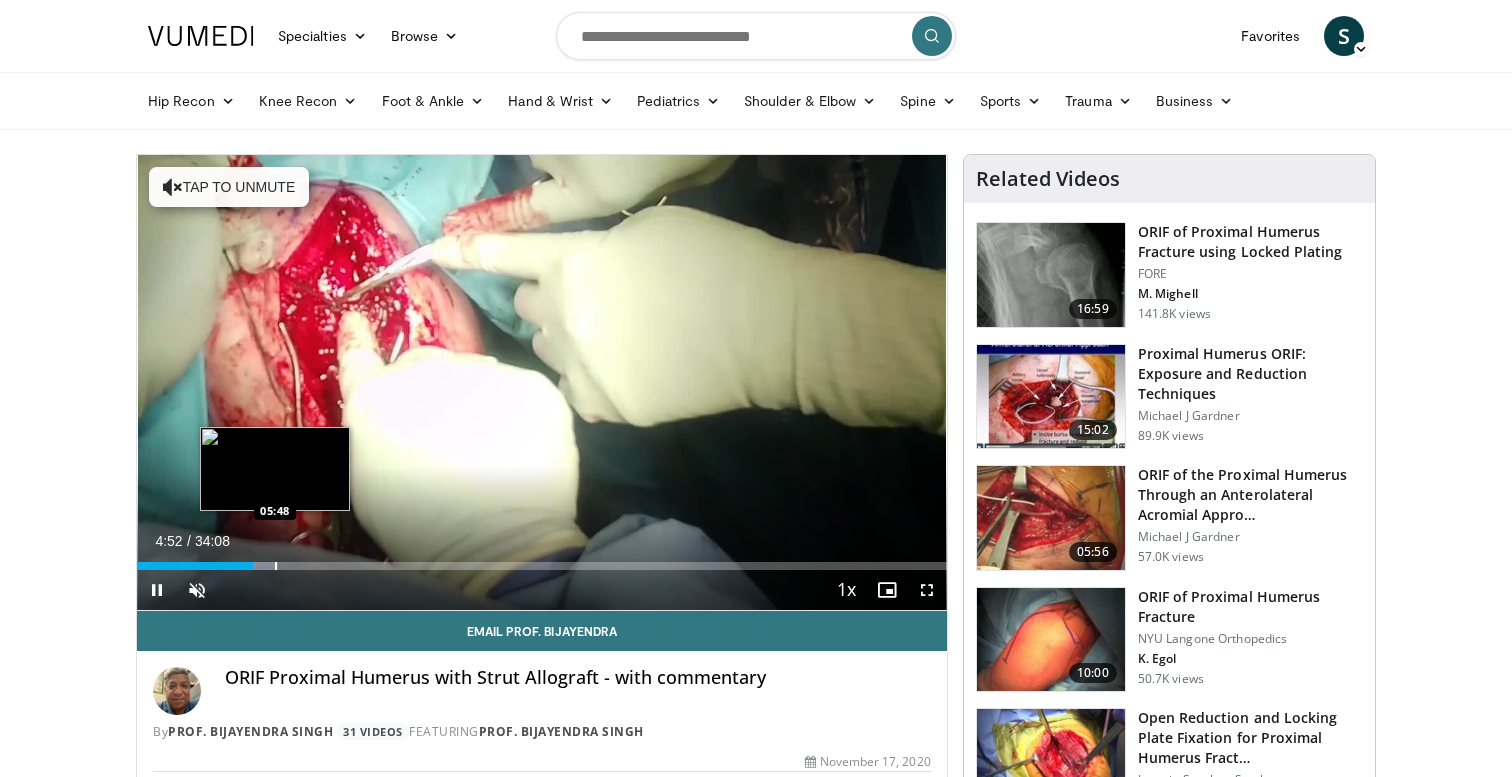 click on "Loaded :  17.43% 04:52 05:48" at bounding box center [542, 560] 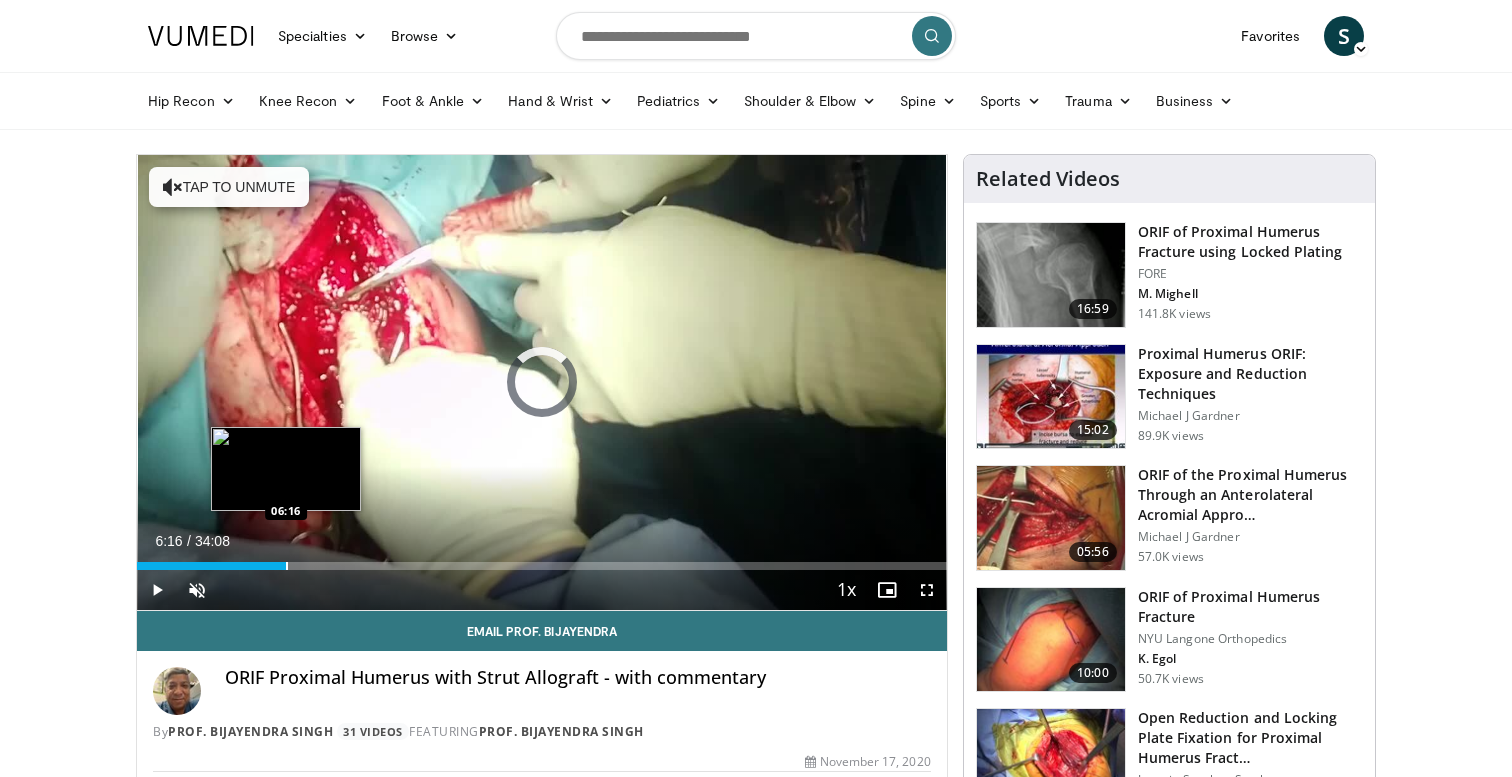 click on "Loaded :  18.40% 06:16 06:16" at bounding box center [542, 560] 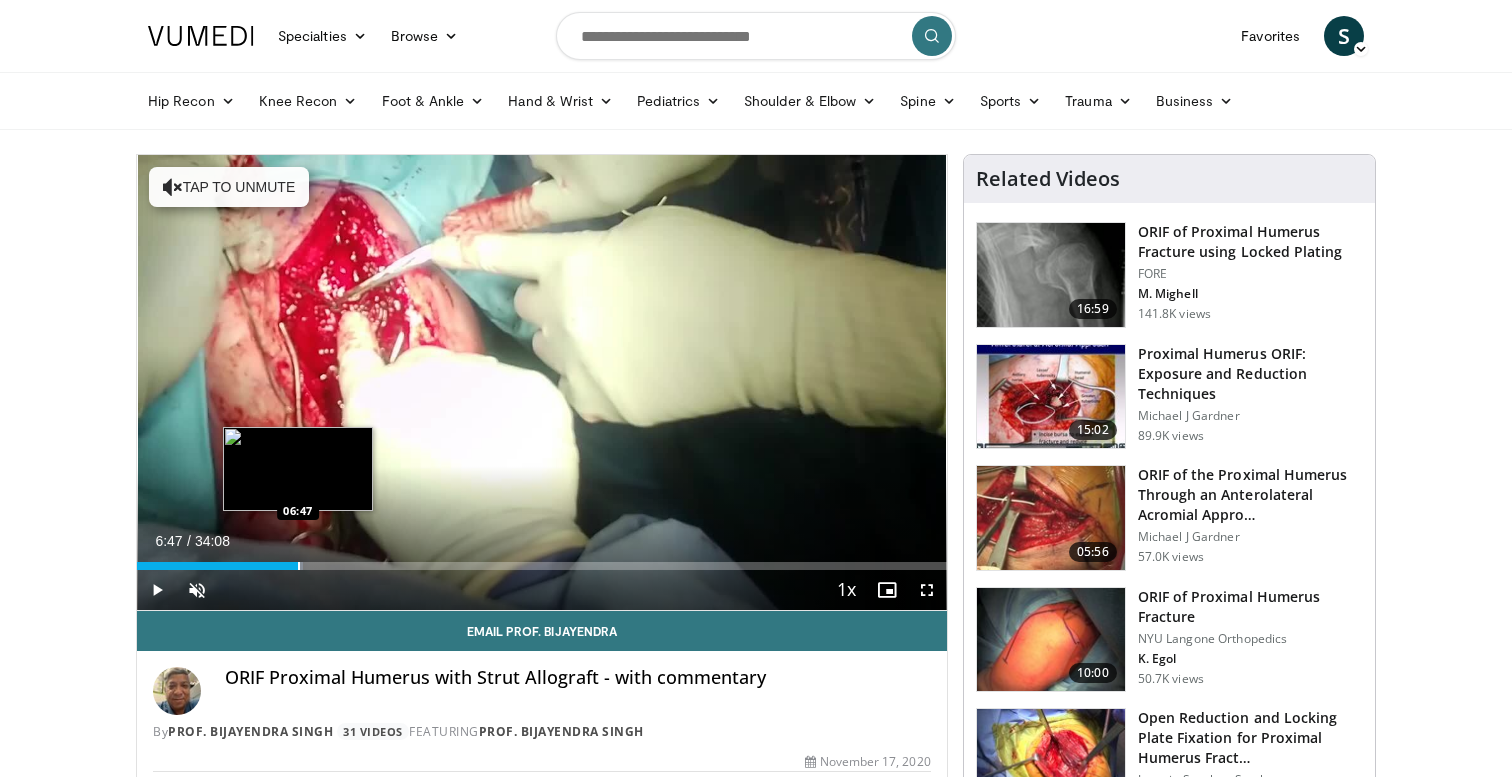 click on "Loaded :  20.52% 06:47 06:47" at bounding box center (542, 560) 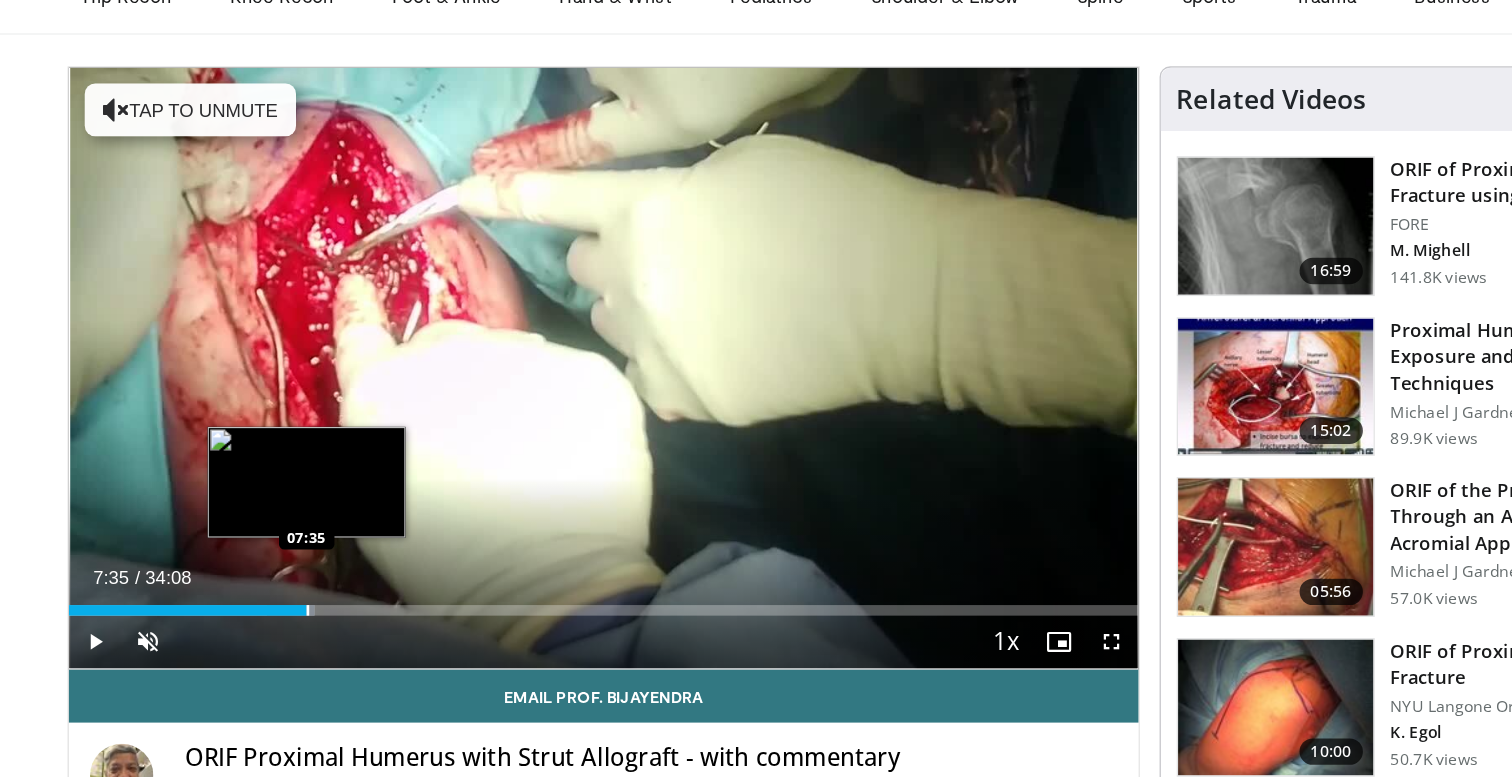 click at bounding box center [318, 566] 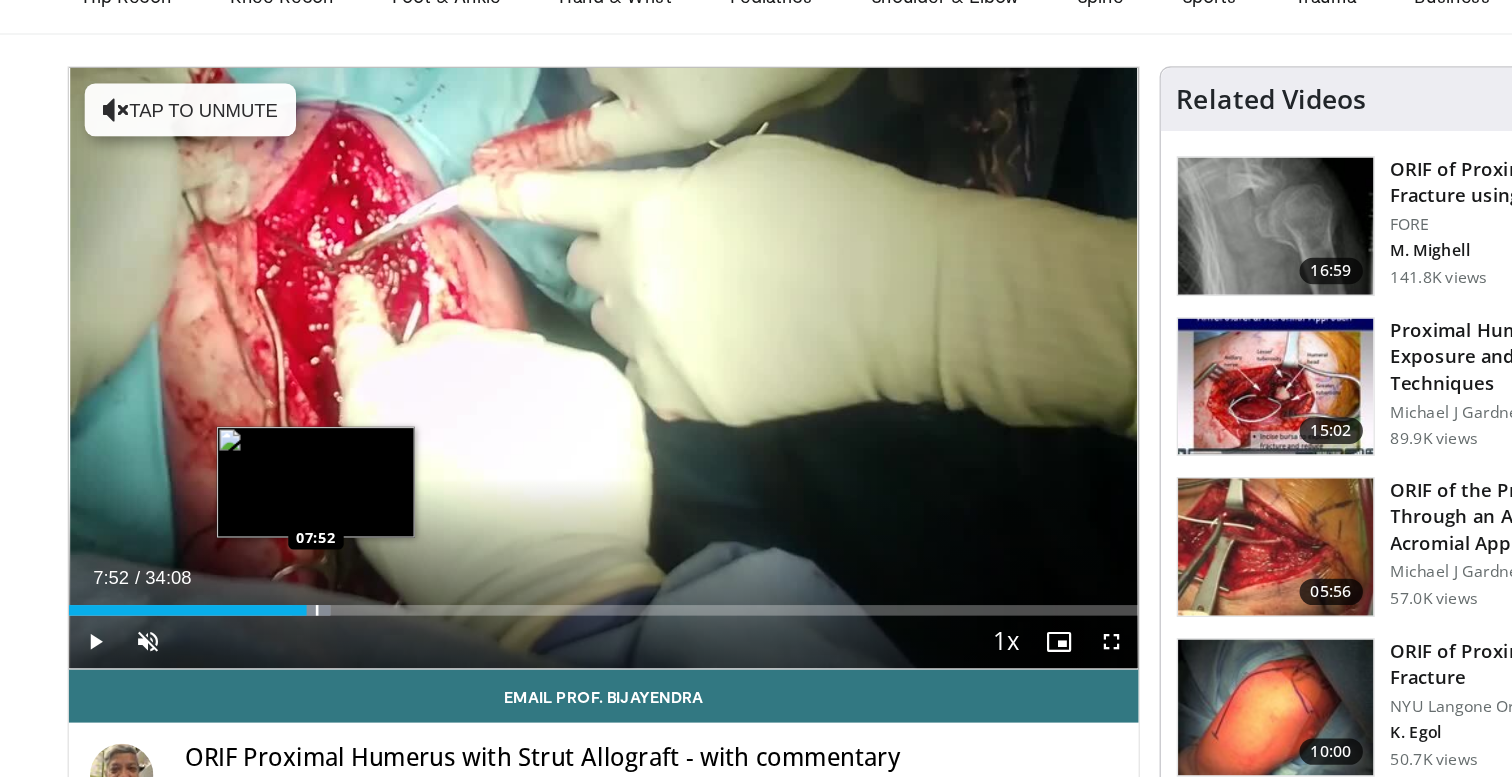 click at bounding box center [325, 566] 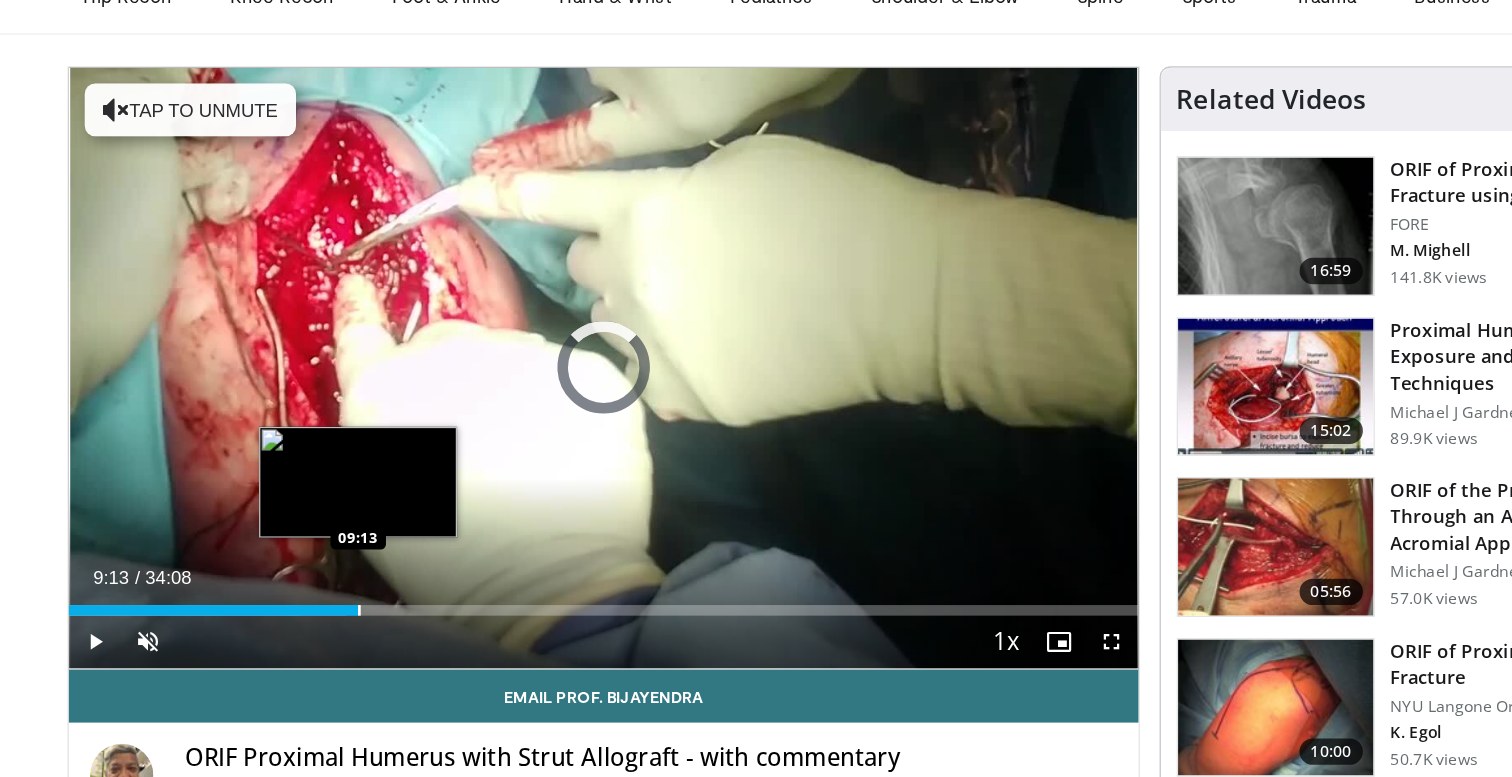 click at bounding box center (357, 566) 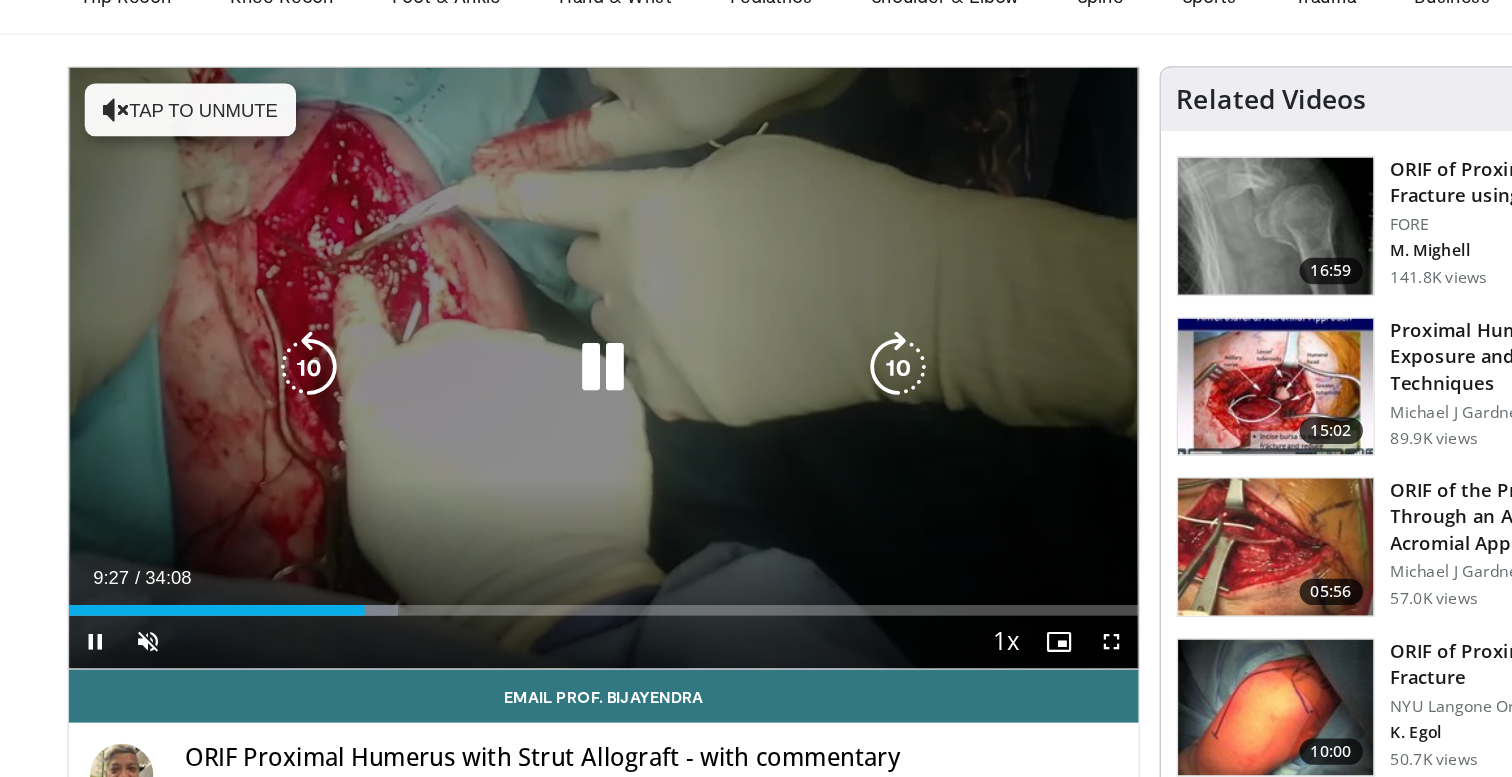 click on "10 seconds
Tap to unmute" at bounding box center [542, 382] 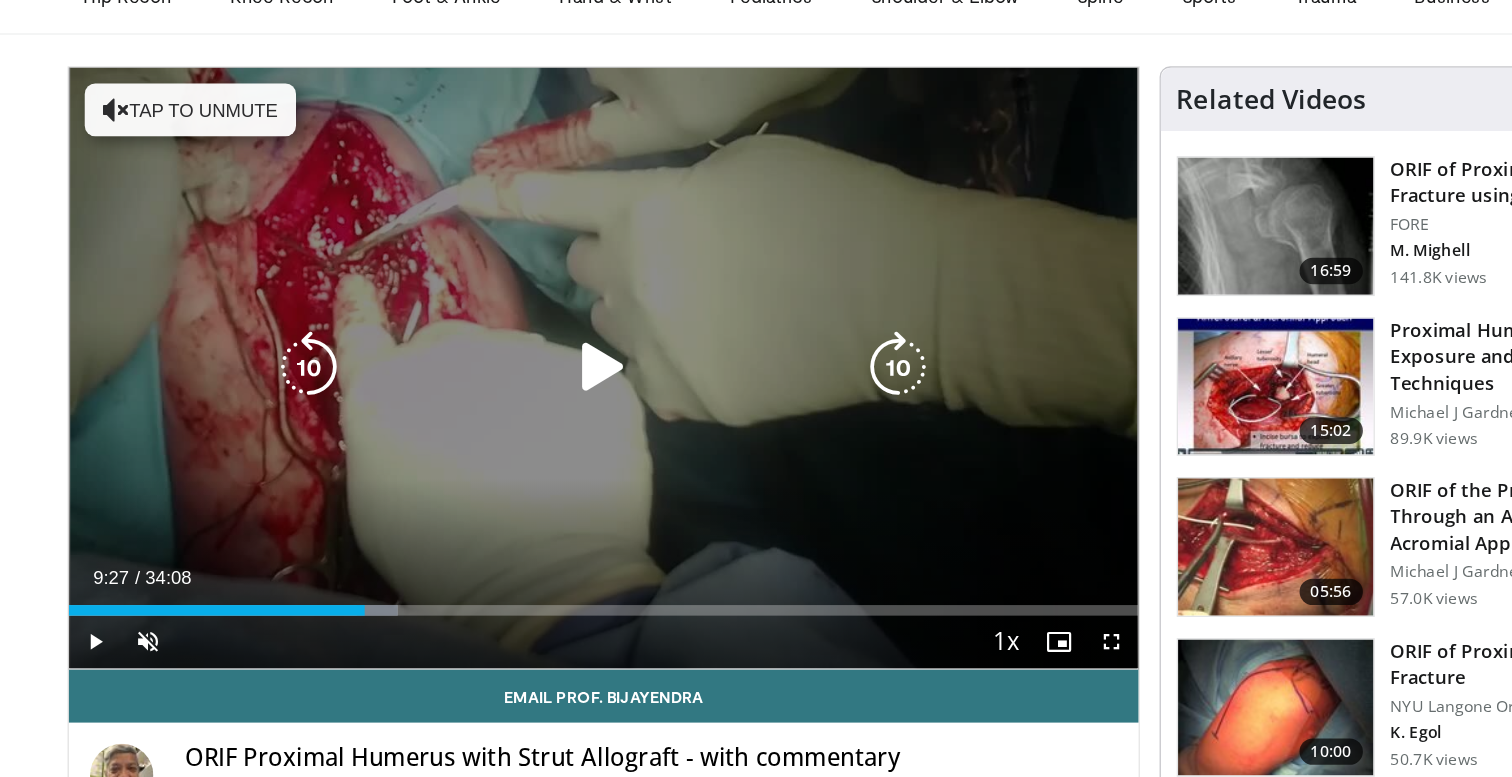 click at bounding box center [542, 382] 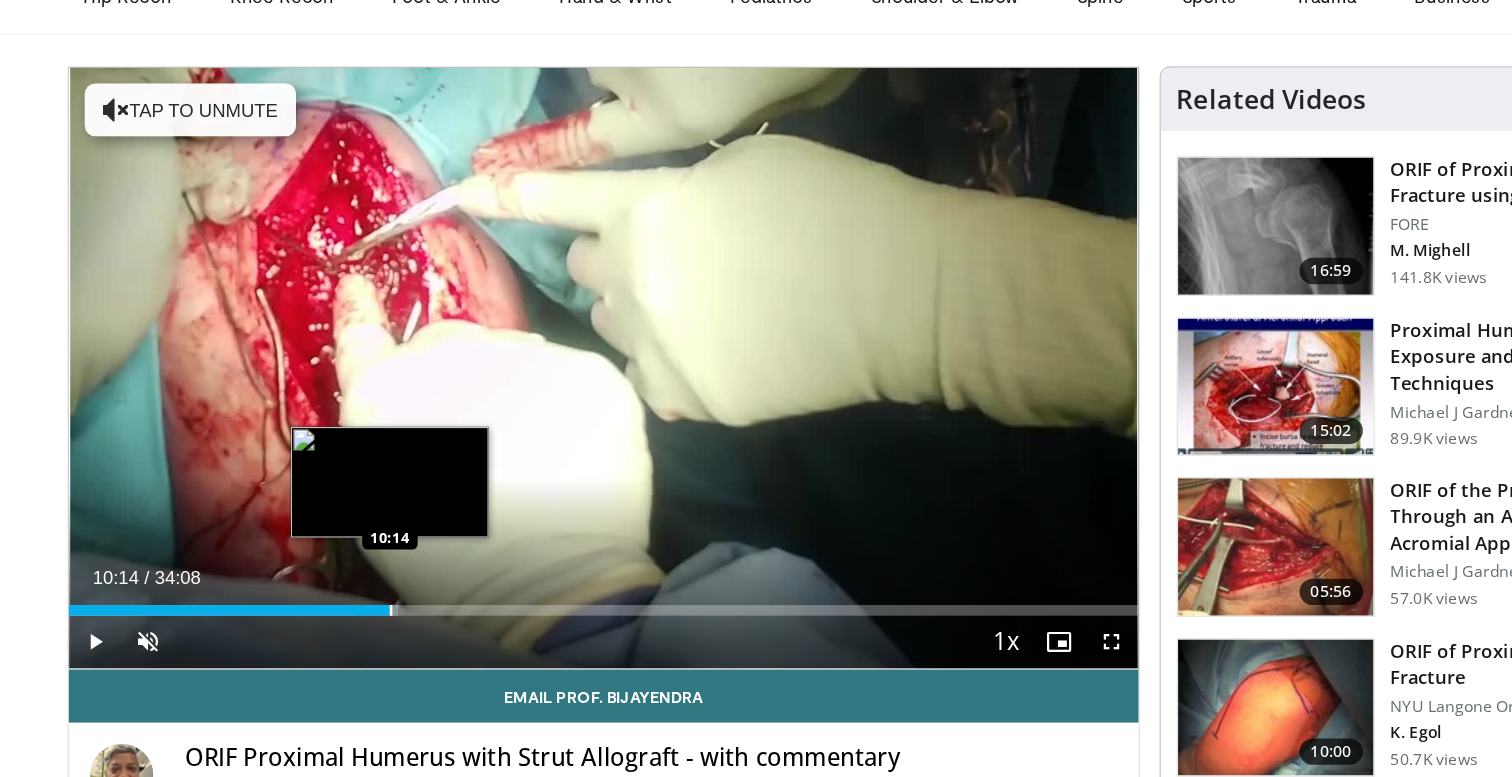 click at bounding box center [381, 566] 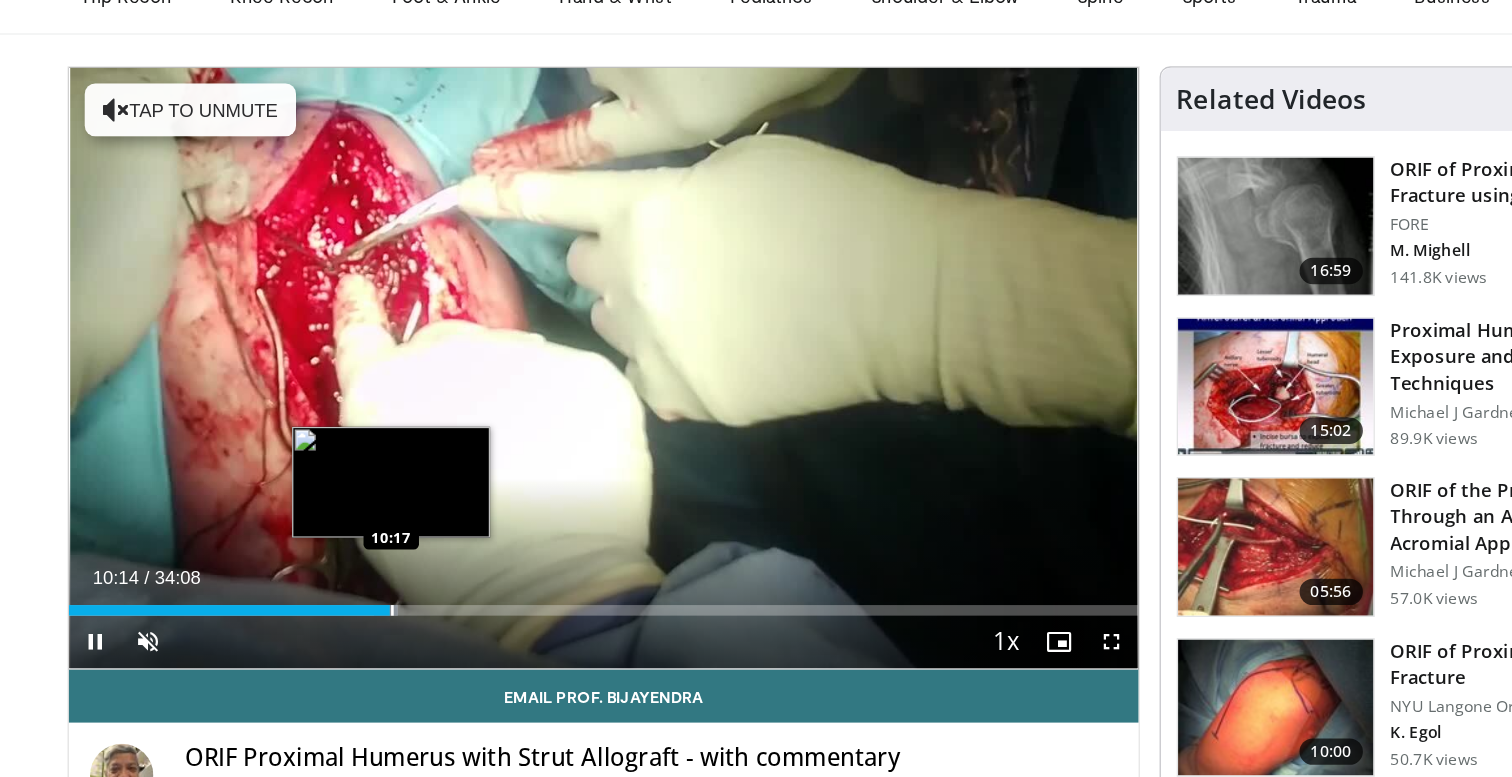 click at bounding box center [382, 566] 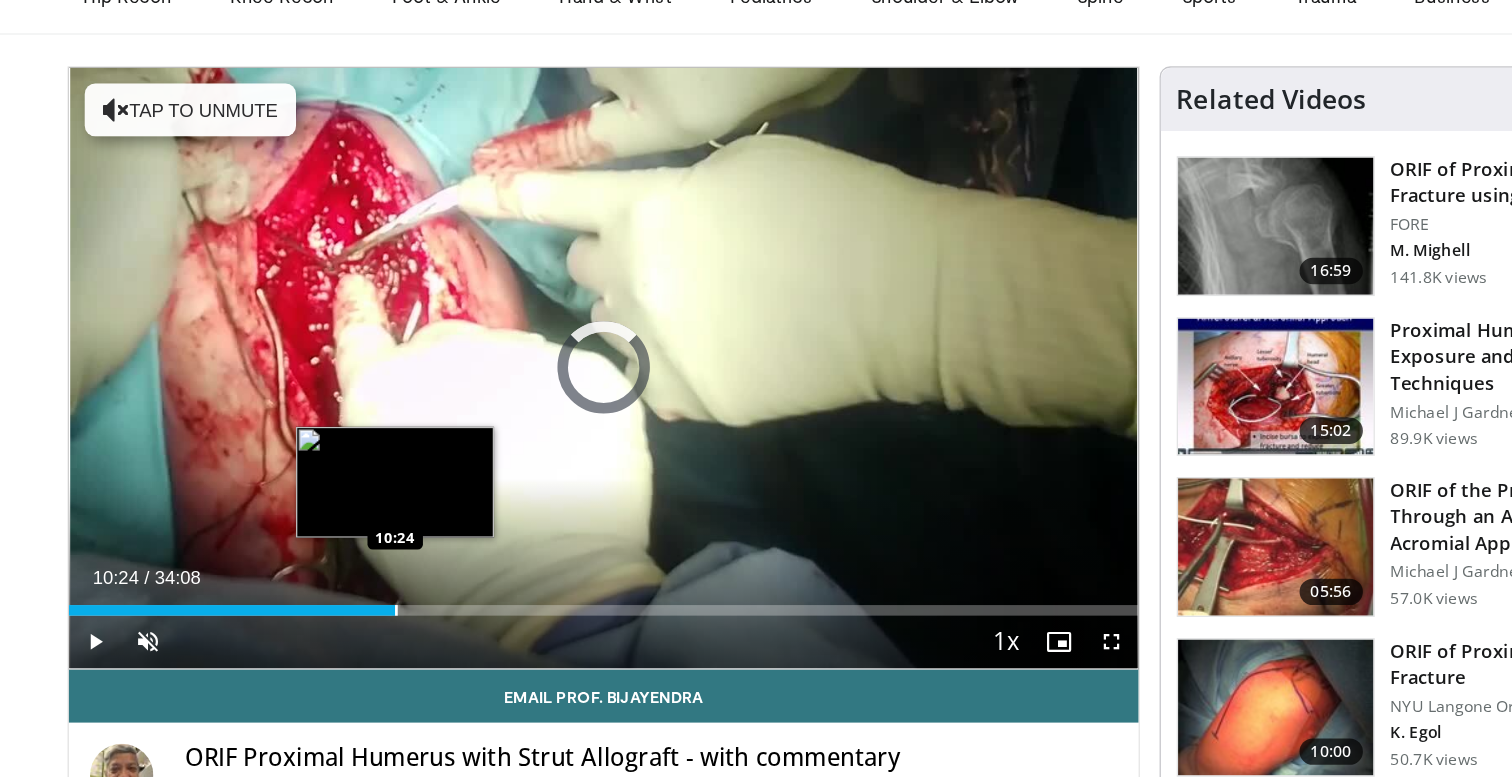 click at bounding box center (385, 566) 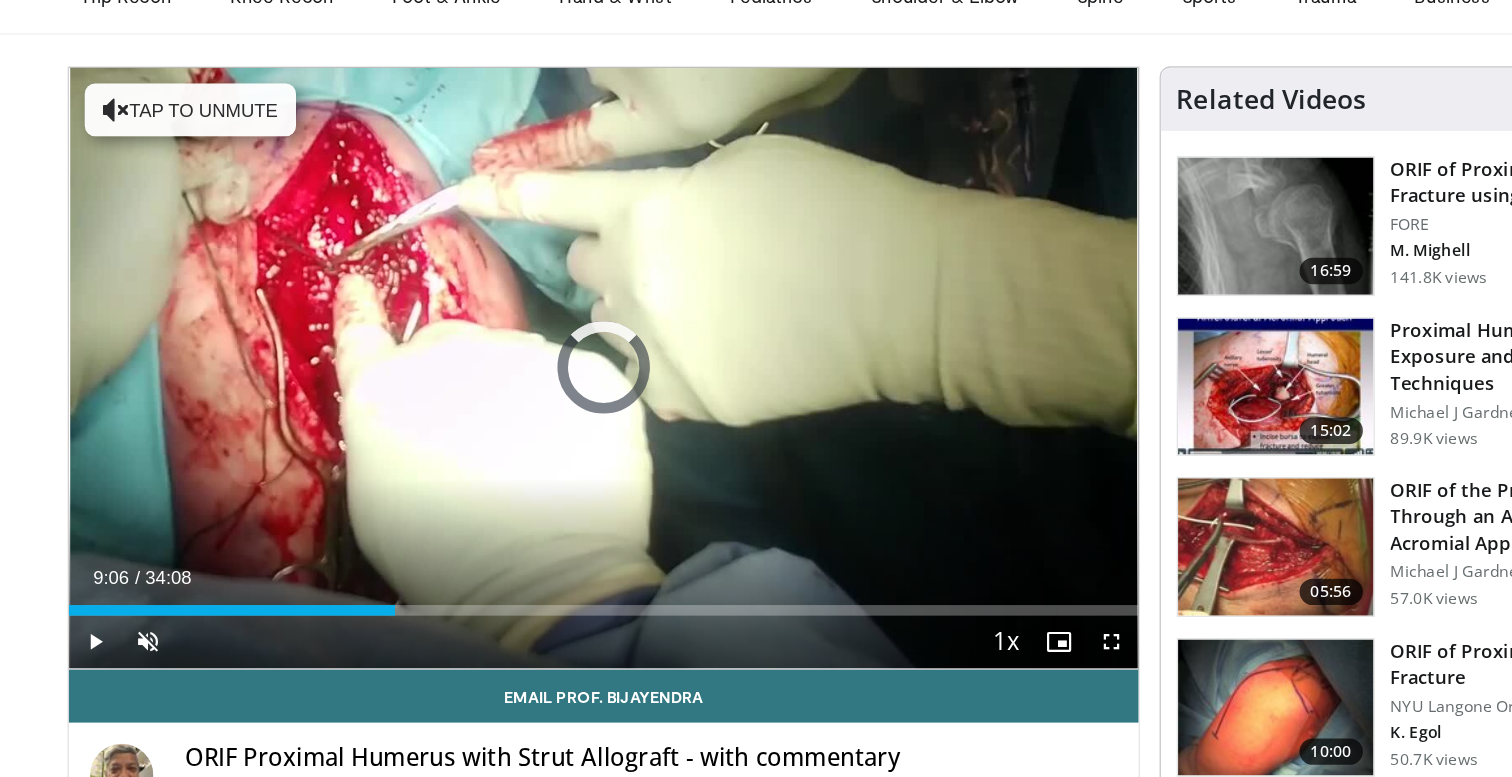 click at bounding box center [354, 566] 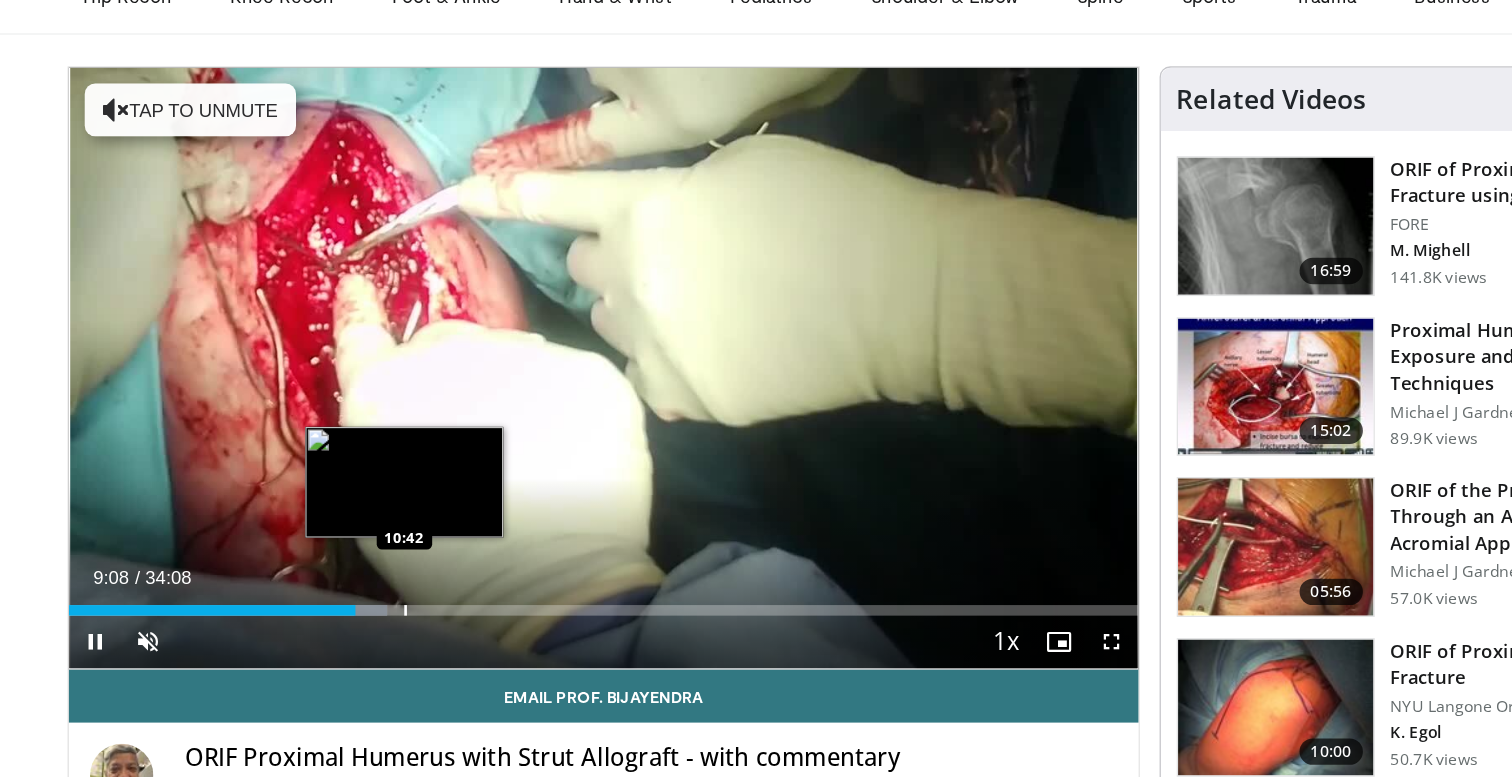click on "Loaded :  29.81% 09:08 10:42" at bounding box center (542, 560) 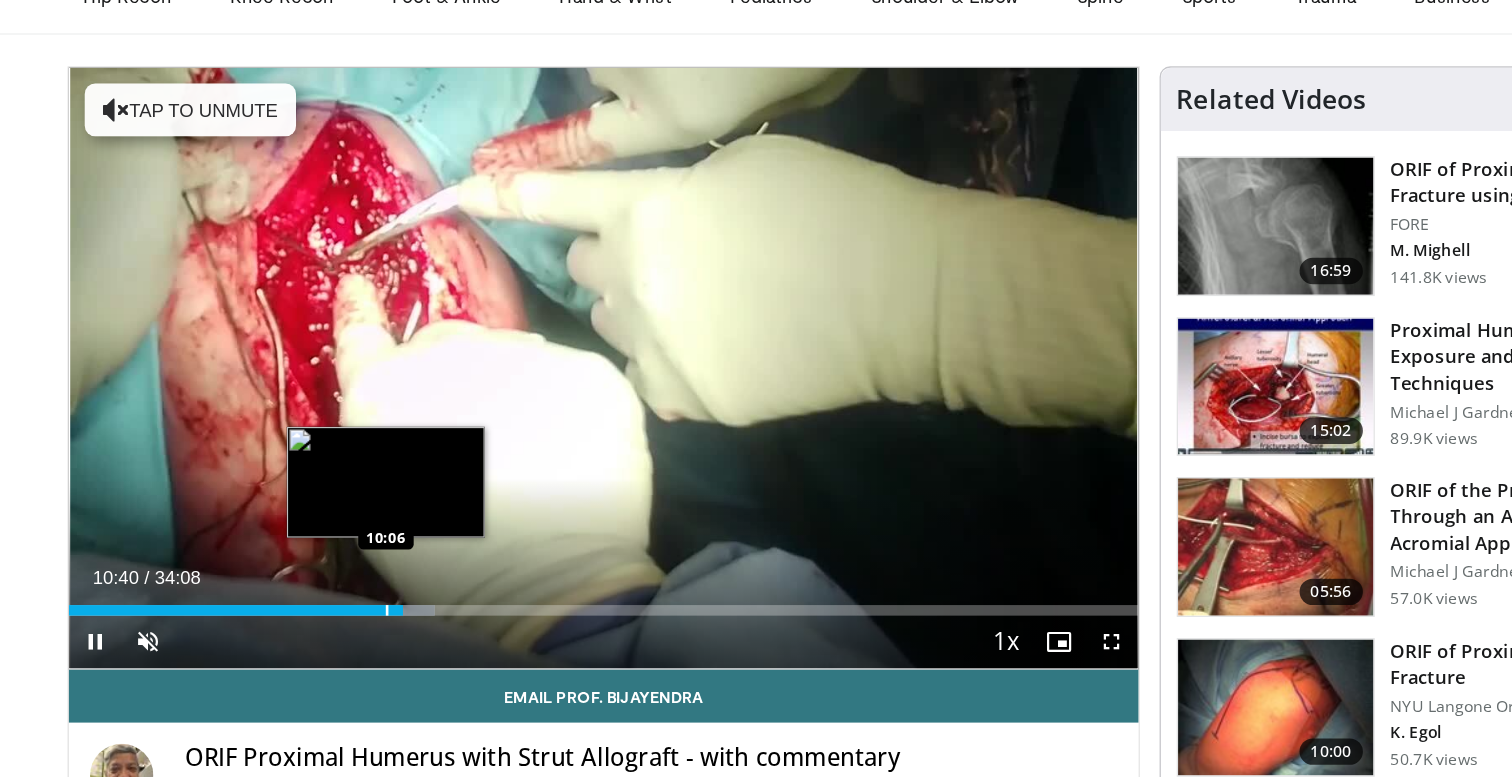 click on "Loaded :  34.21% 10:40 10:06" at bounding box center (542, 560) 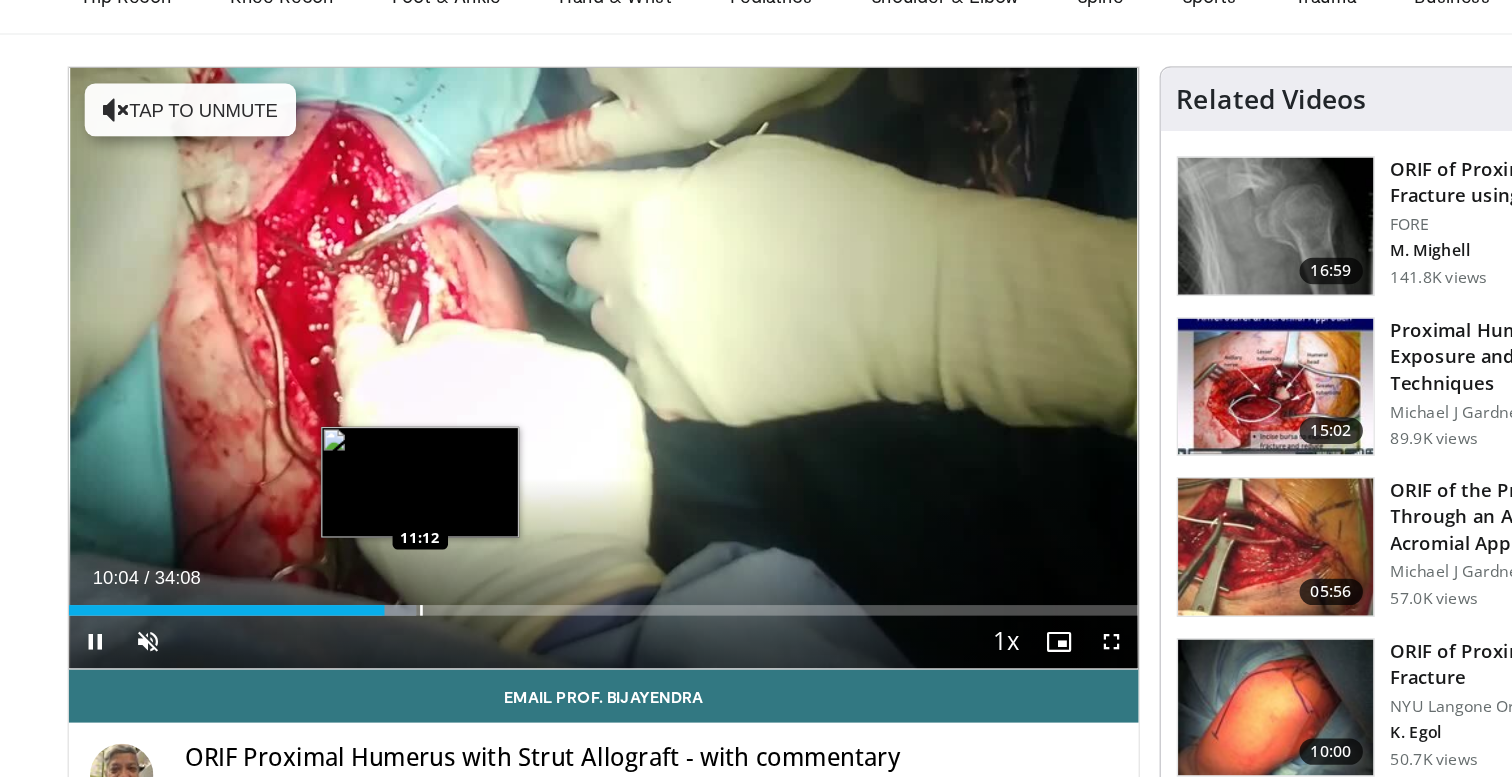 click on "Loaded :  32.44% 10:04 11:12" at bounding box center (542, 560) 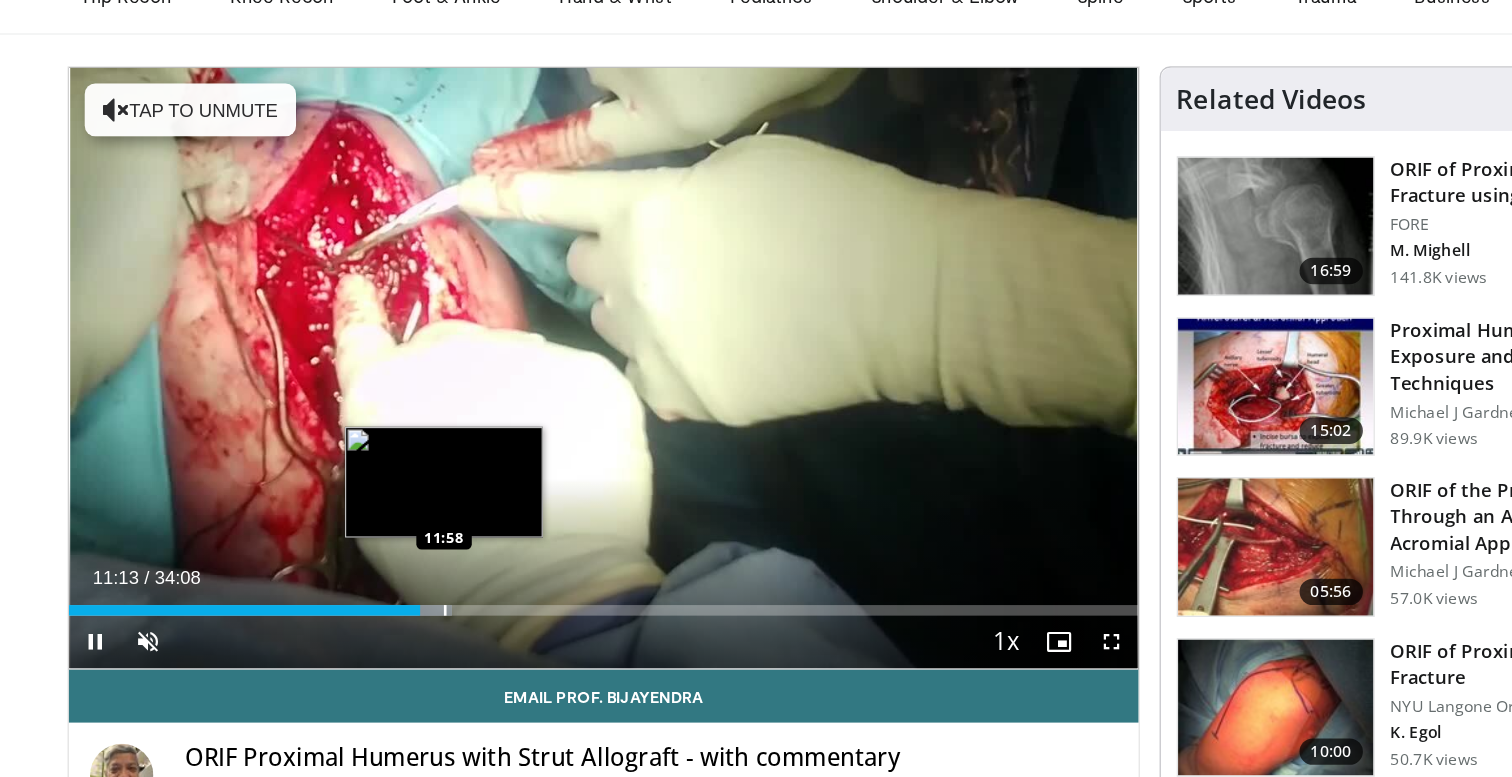 click on "Current Time  11:13 / Duration  34:08 Pause Skip Backward Skip Forward Unmute Loaded :  35.83% 11:13 11:58 Stream Type  LIVE Seek to live, currently behind live LIVE   1x Playback Rate 0.5x 0.75x 1x , selected 1.25x 1.5x 1.75x 2x Chapters Chapters Descriptions descriptions off , selected Subtitles subtitles settings , opens subtitles settings dialog subtitles off , selected Audio Track en (Main) , selected Fullscreen Enable picture-in-picture mode" at bounding box center [542, 590] 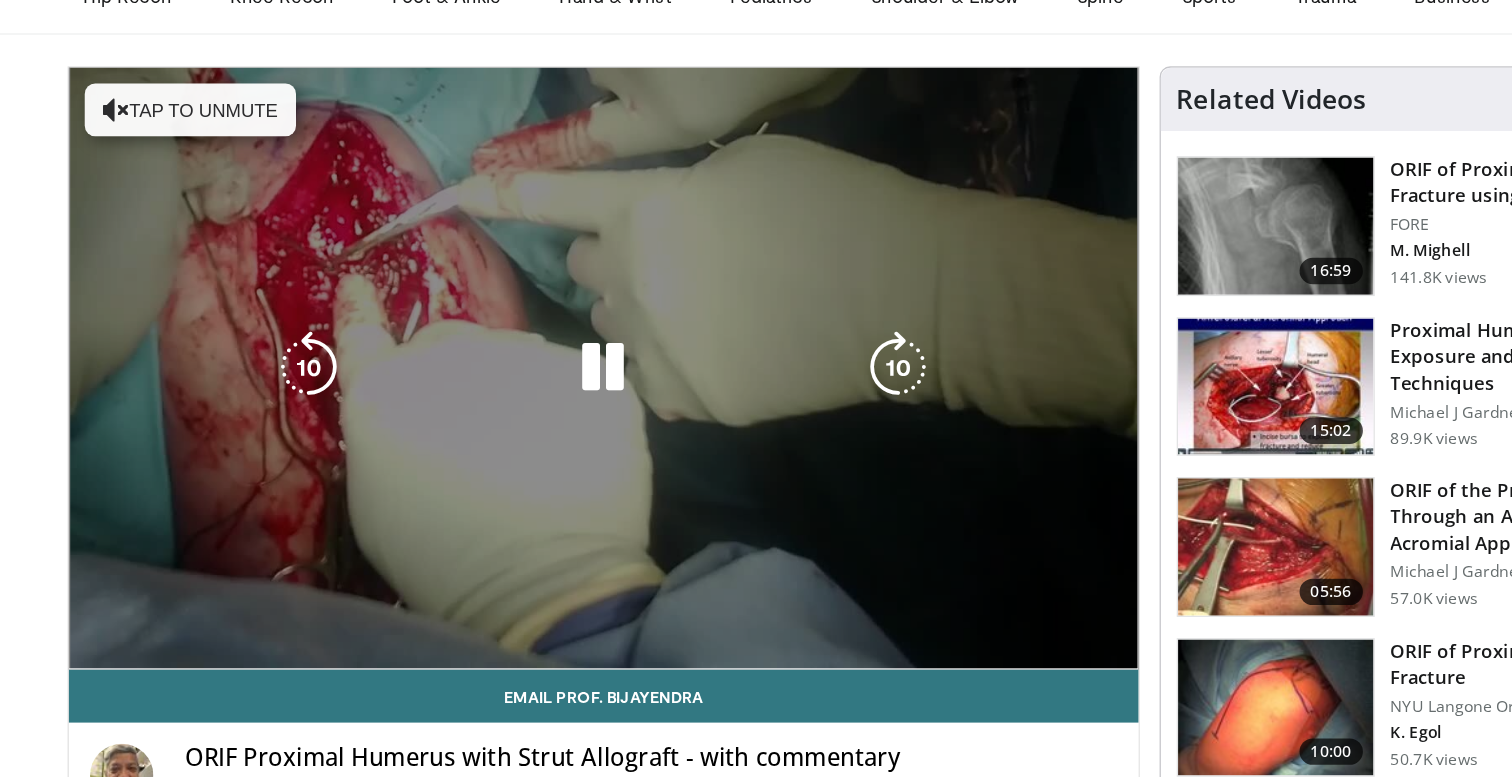 click at bounding box center [414, 606] 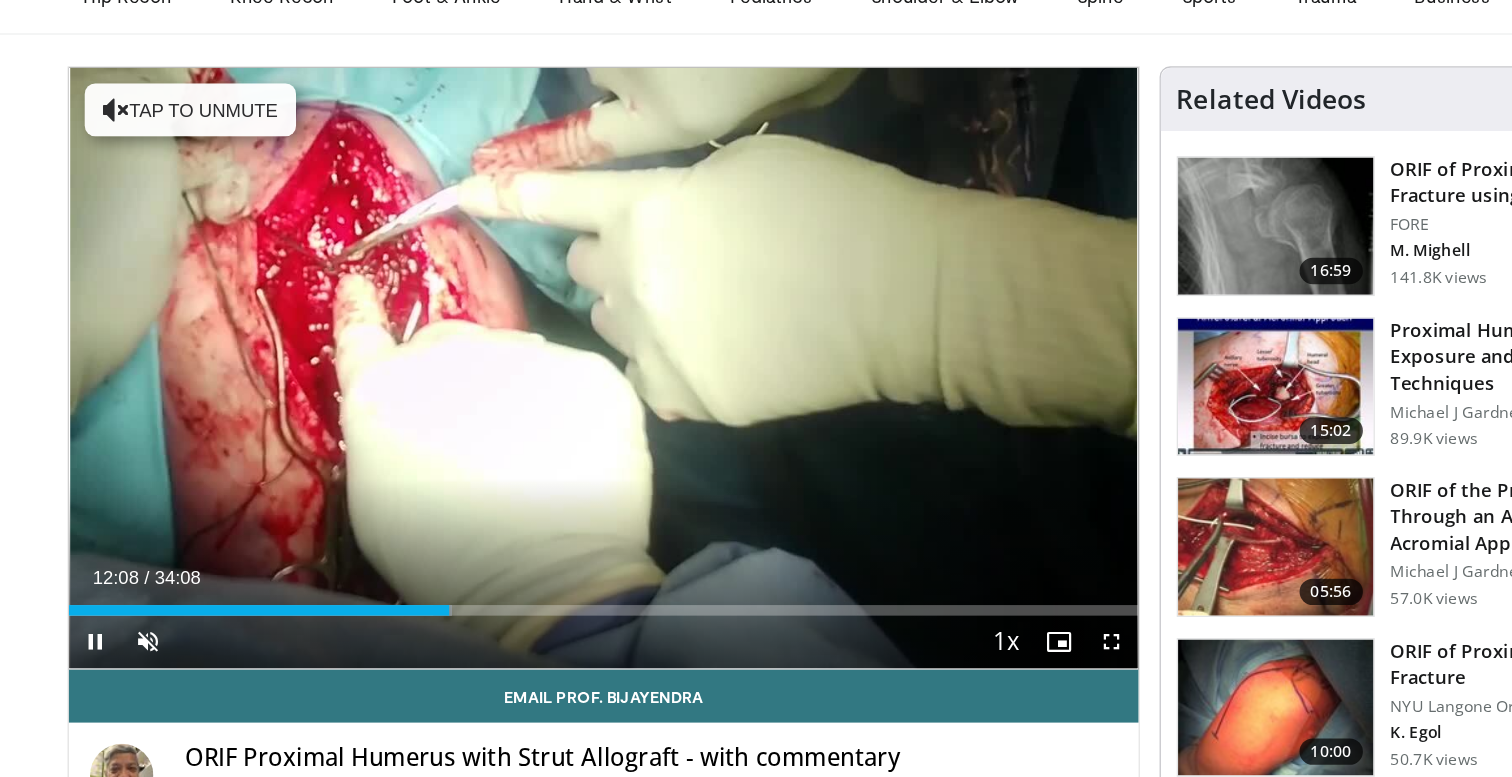 click on "Current Time  12:08 / Duration  34:08 Pause Skip Backward Skip Forward Unmute Loaded :  35.83% 12:08 12:33 Stream Type  LIVE Seek to live, currently behind live LIVE   1x Playback Rate 0.5x 0.75x 1x , selected 1.25x 1.5x 1.75x 2x Chapters Chapters Descriptions descriptions off , selected Subtitles subtitles settings , opens subtitles settings dialog subtitles off , selected Audio Track en (Main) , selected Fullscreen Enable picture-in-picture mode" at bounding box center (542, 590) 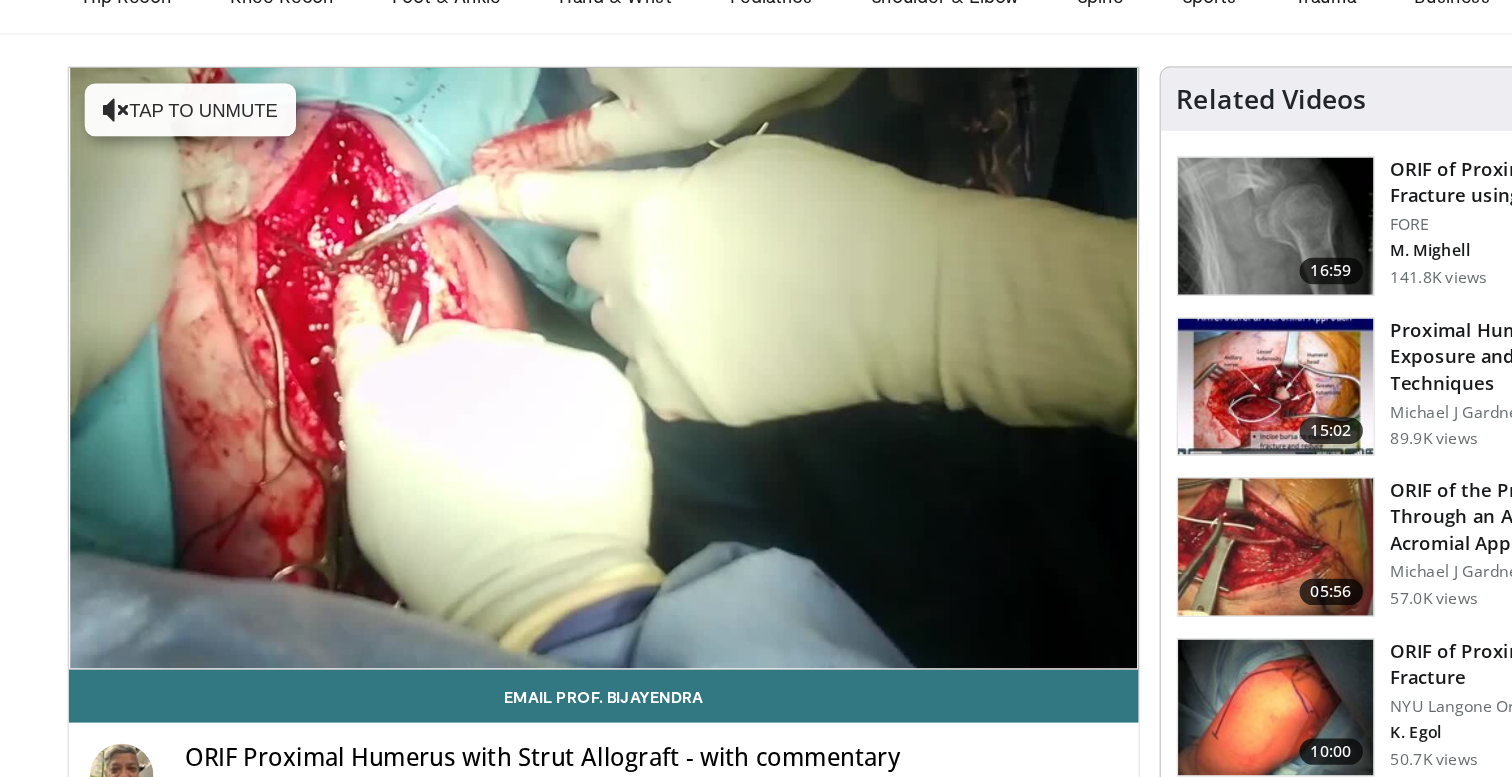 click on "Current Time  12:09 / Duration  34:08 Pause Skip Backward Skip Forward Unmute Loaded :  36.80% 12:09 12:33 Stream Type  LIVE Seek to live, currently behind live LIVE   1x Playback Rate 0.5x 0.75x 1x , selected 1.25x 1.5x 1.75x 2x Chapters Chapters Descriptions descriptions off , selected Subtitles subtitles settings , opens subtitles settings dialog subtitles off , selected Audio Track en (Main) , selected Fullscreen Enable picture-in-picture mode" at bounding box center (542, 630) 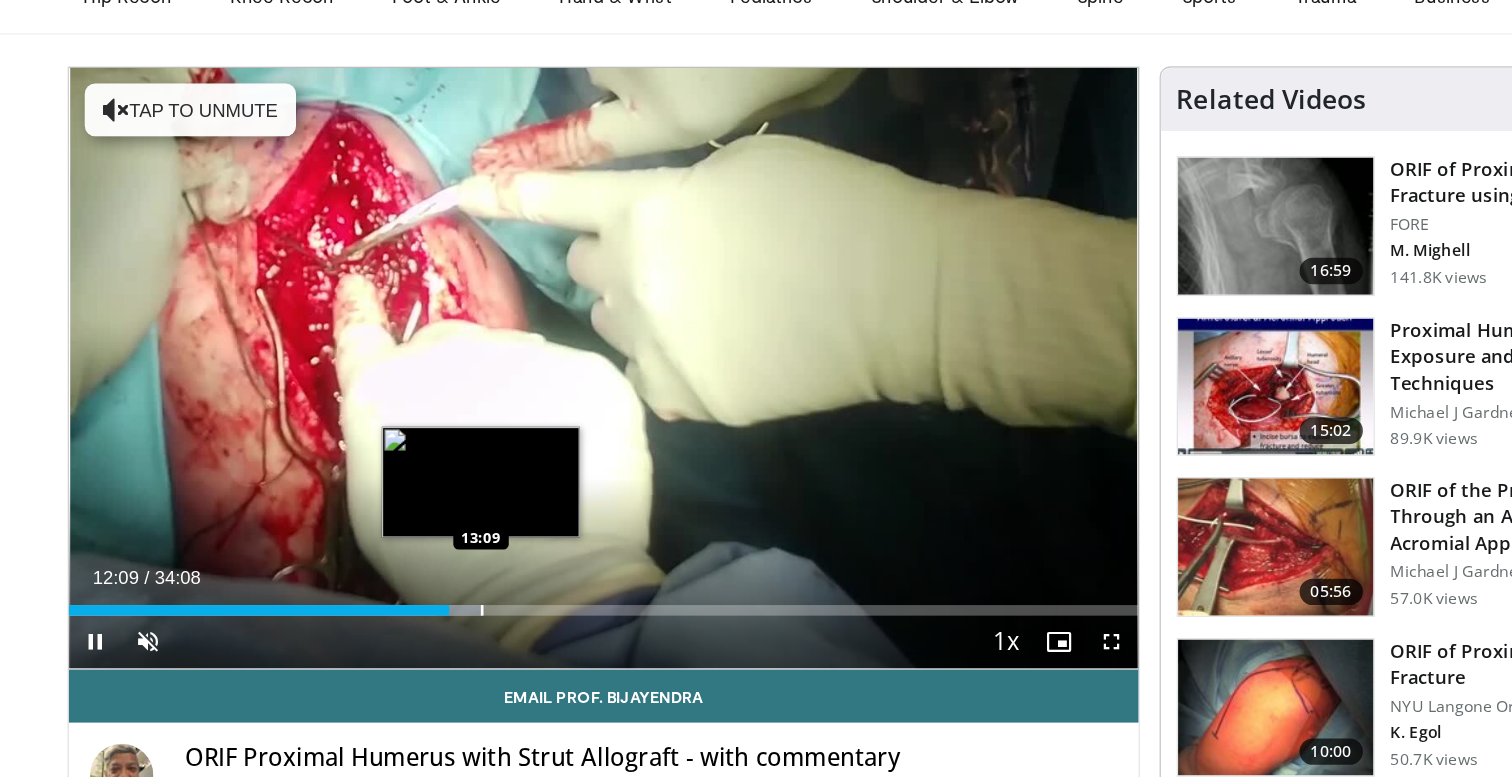 click at bounding box center [450, 566] 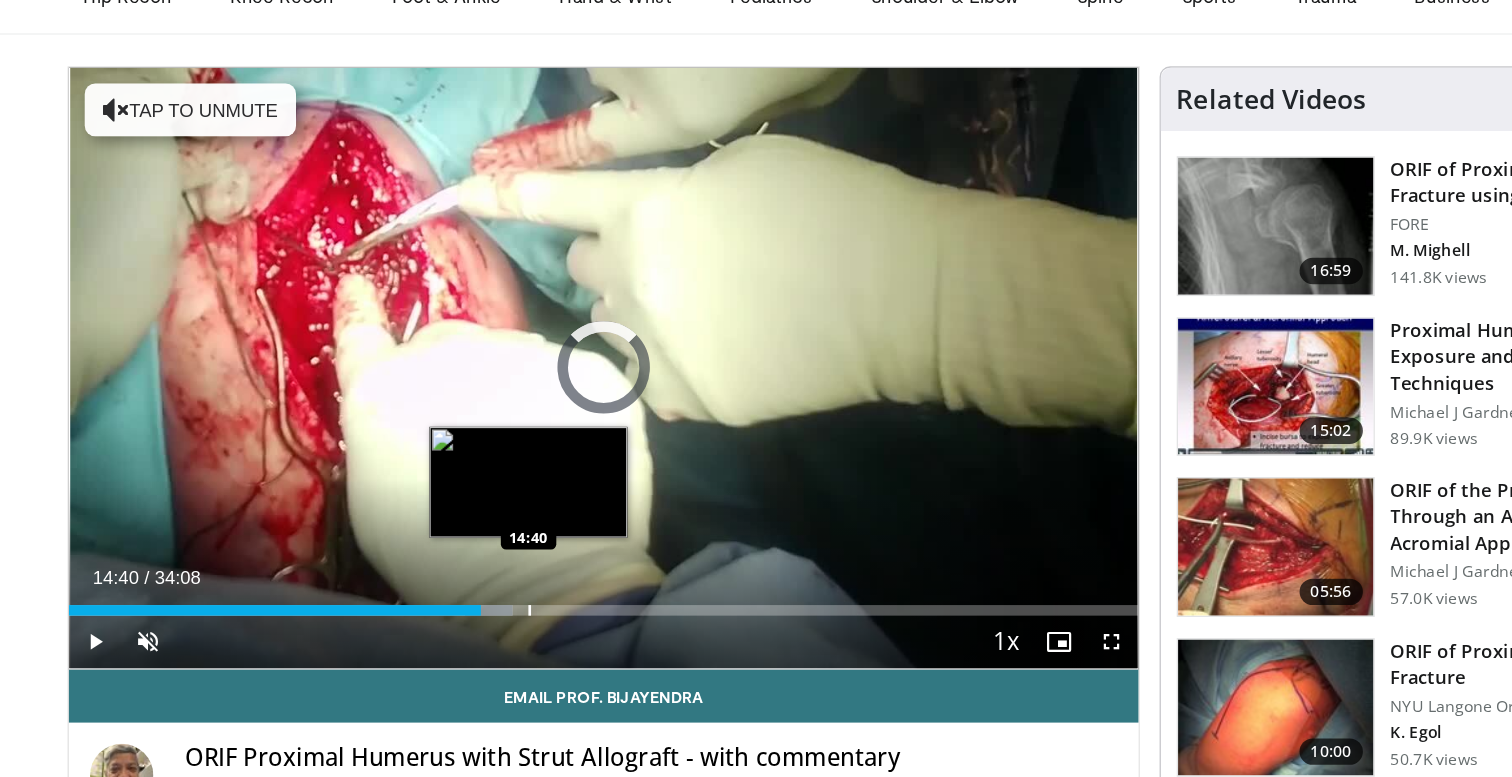 click at bounding box center (486, 566) 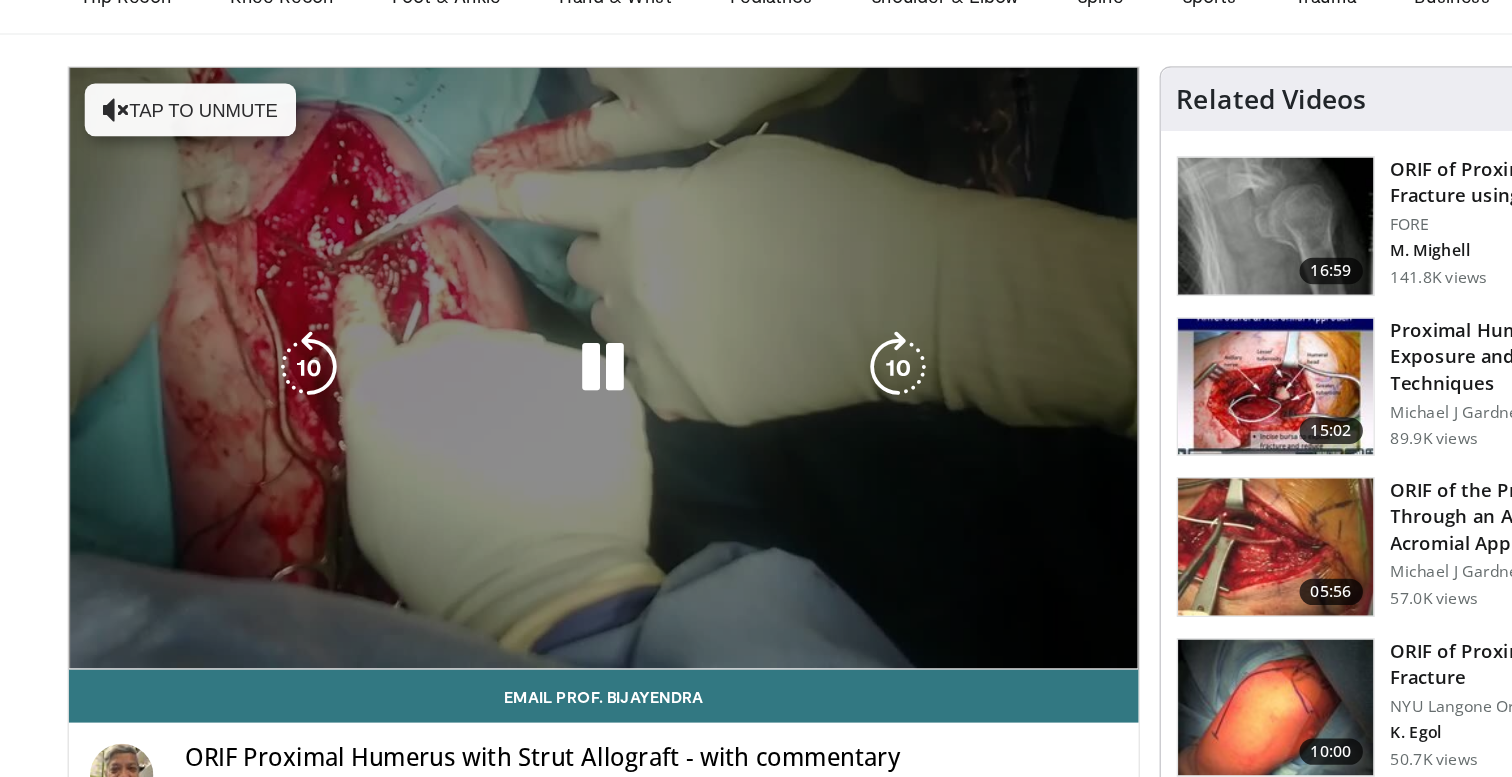 click on "**********" at bounding box center (542, 383) 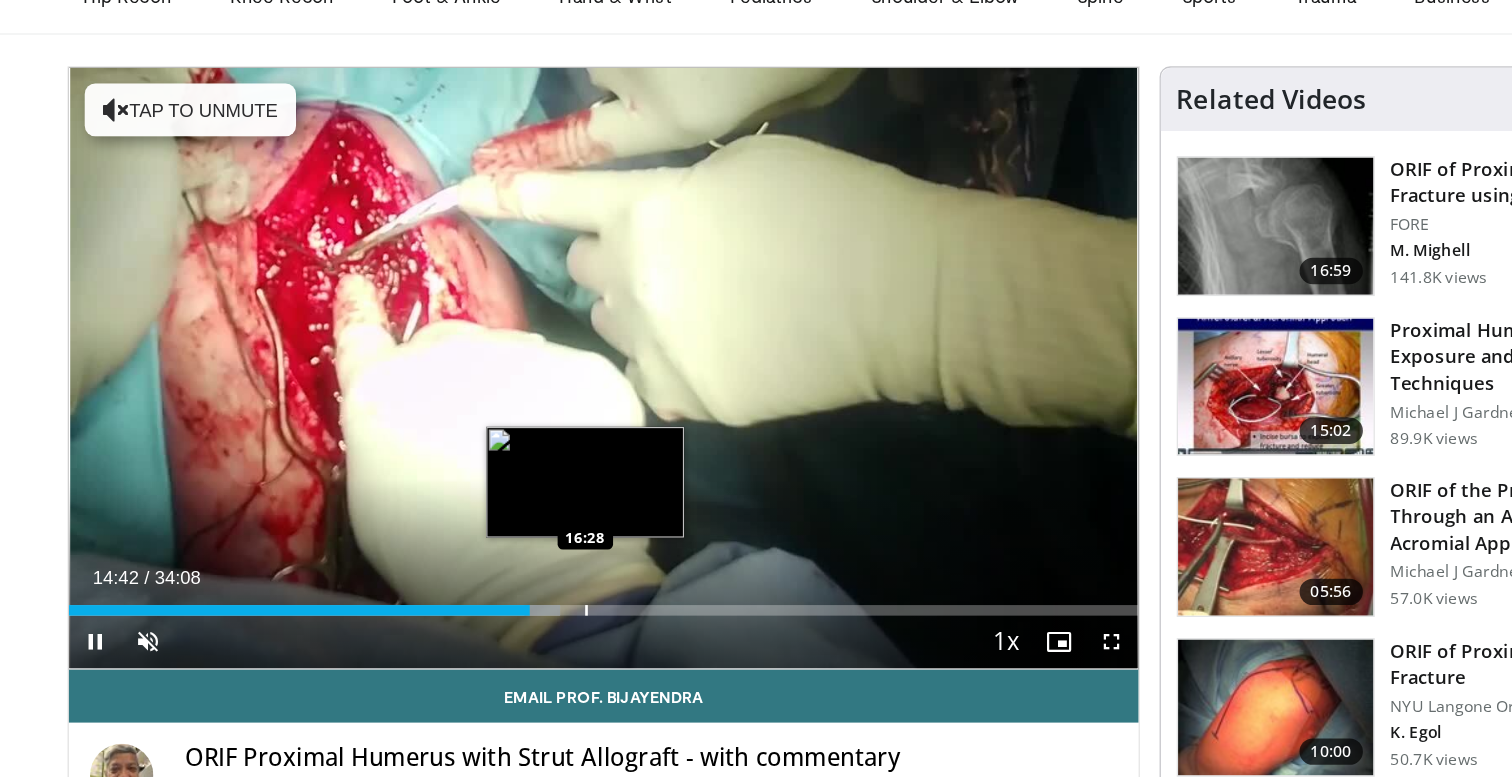 click at bounding box center [529, 566] 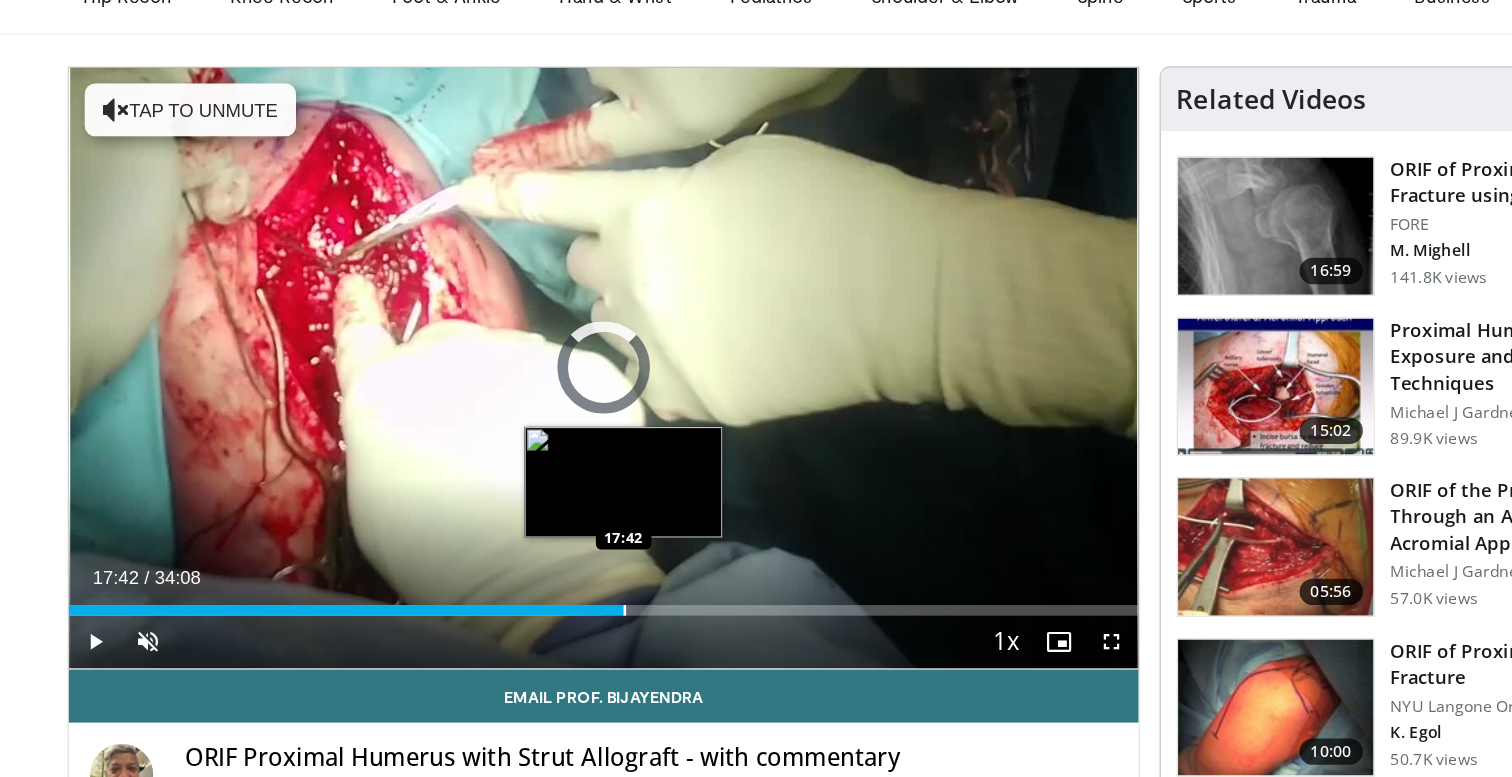 click at bounding box center [558, 566] 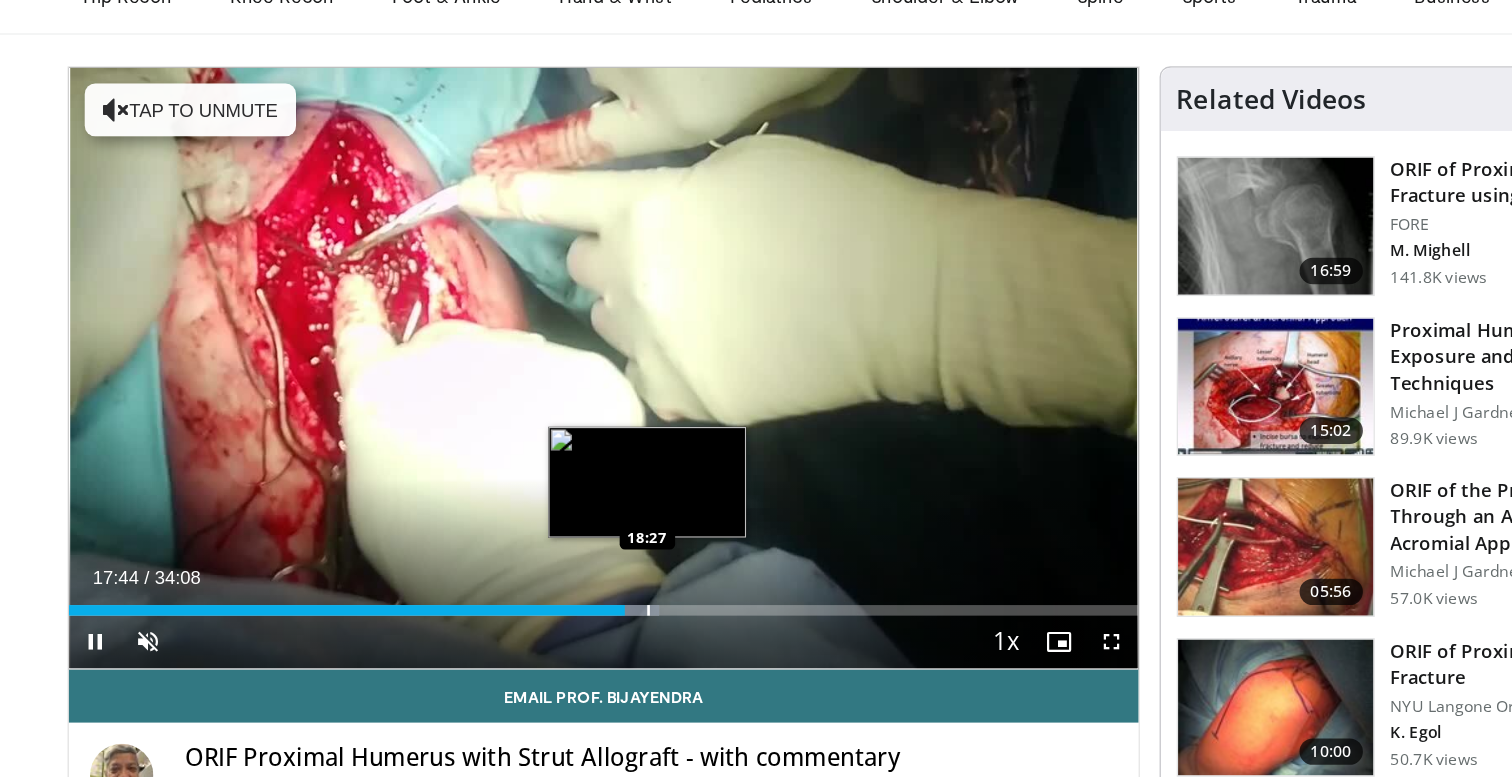 click at bounding box center [576, 566] 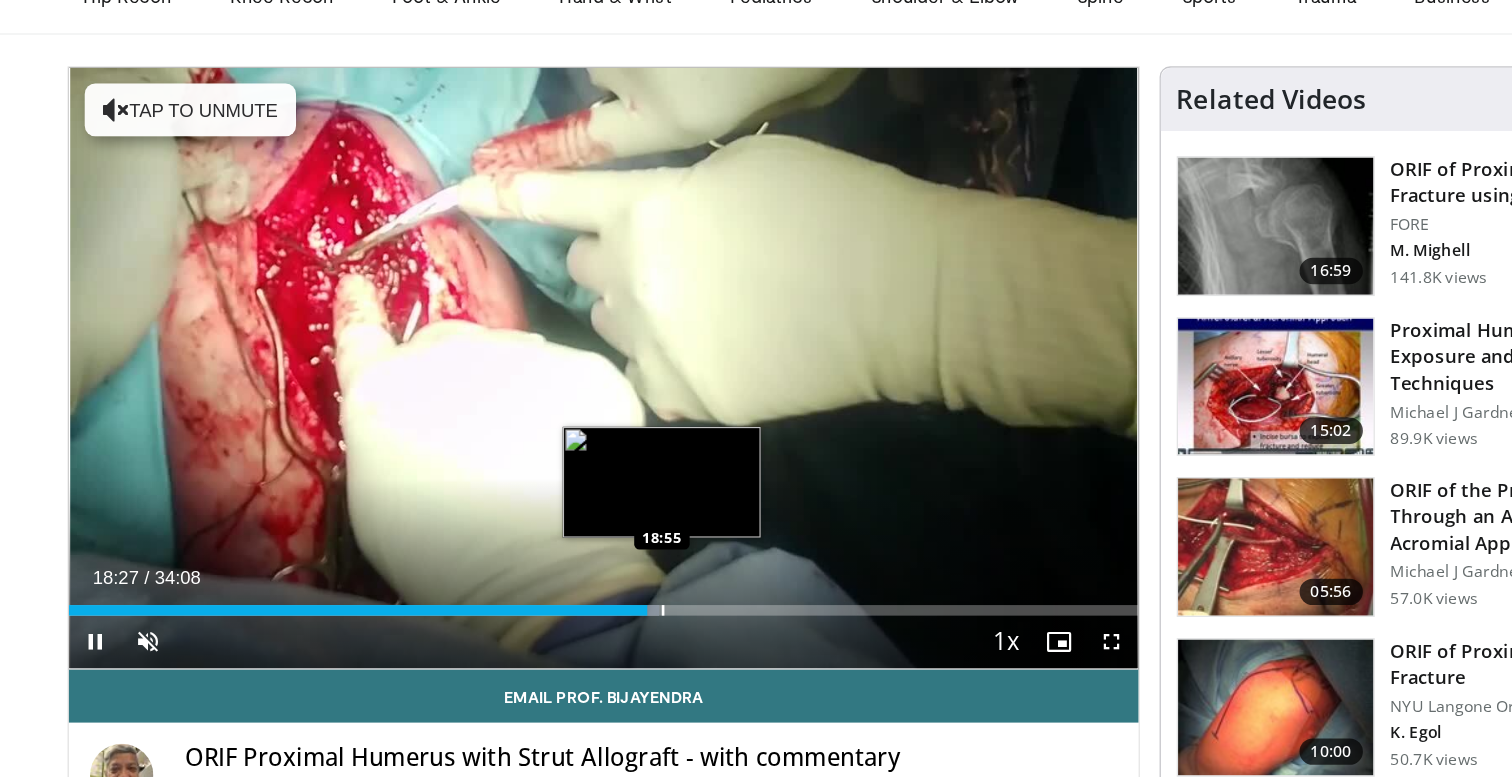click at bounding box center (587, 566) 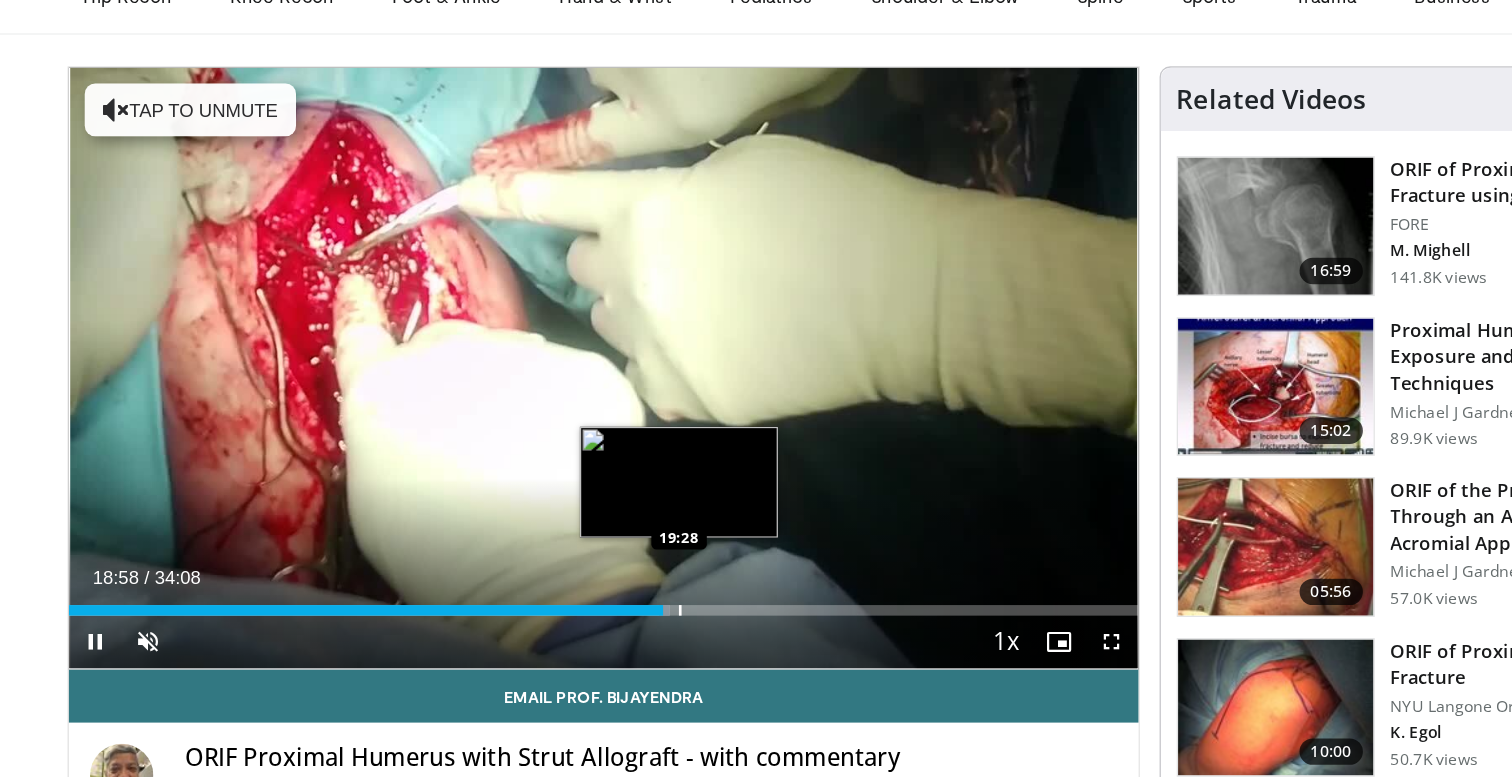 click at bounding box center (600, 566) 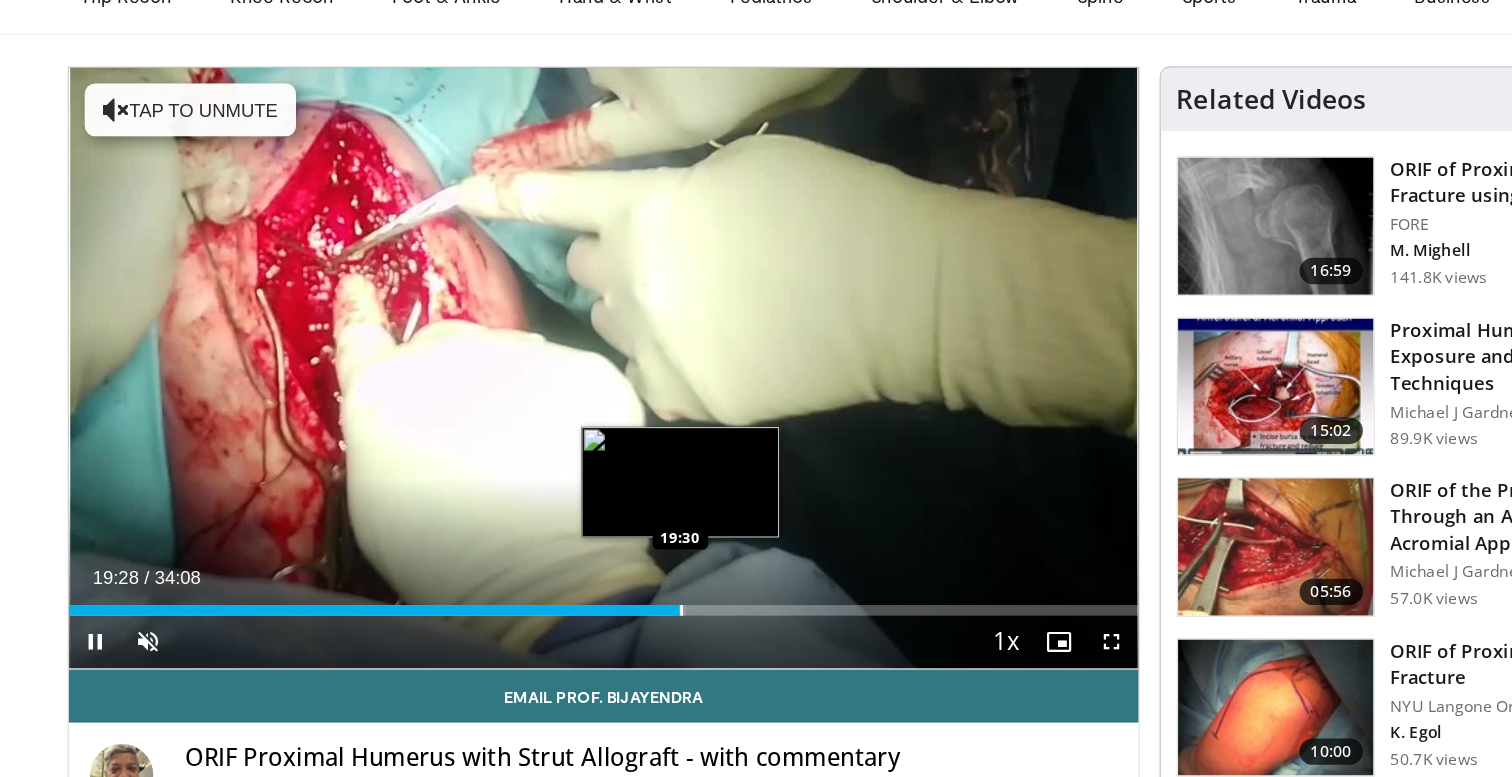 click at bounding box center [601, 566] 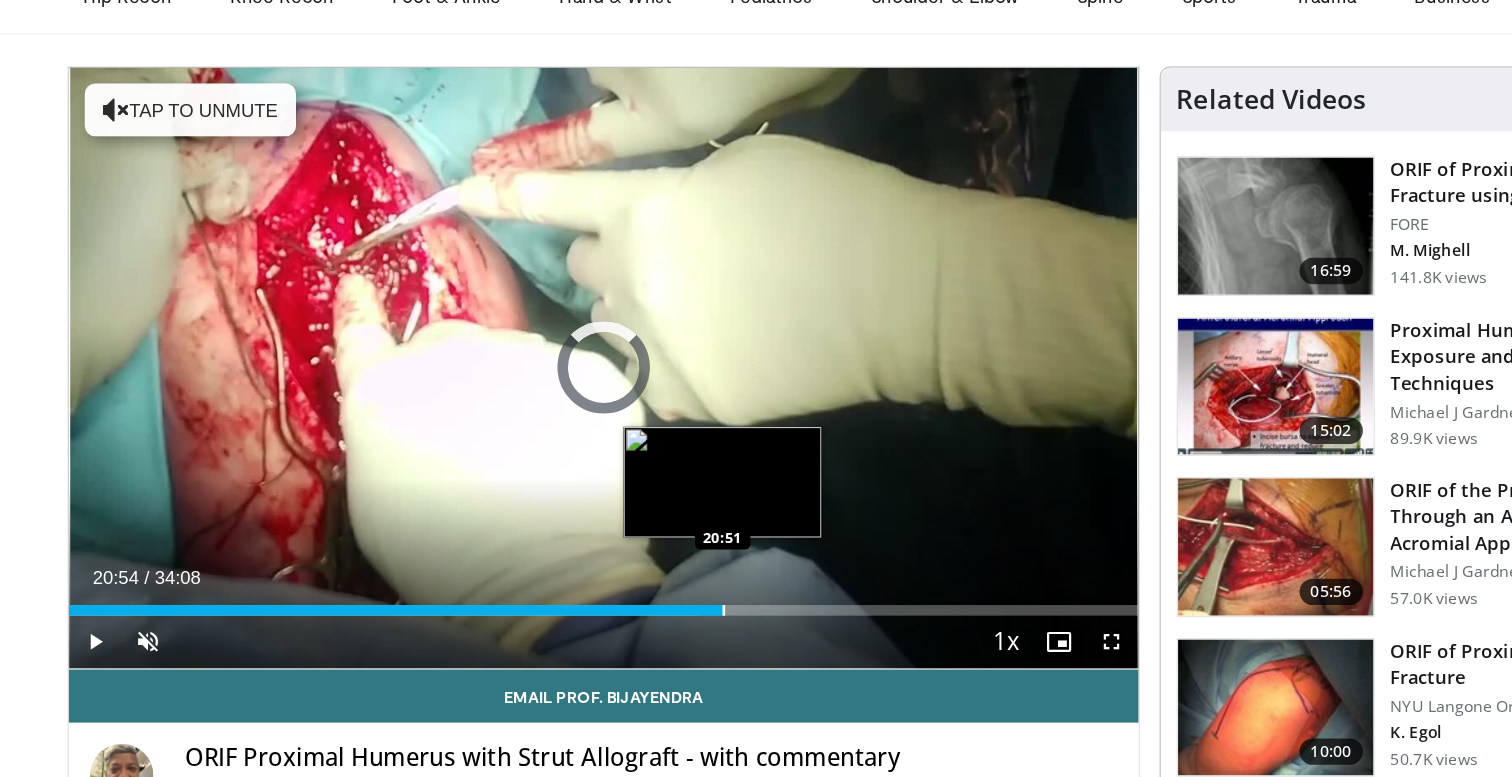 click at bounding box center (633, 566) 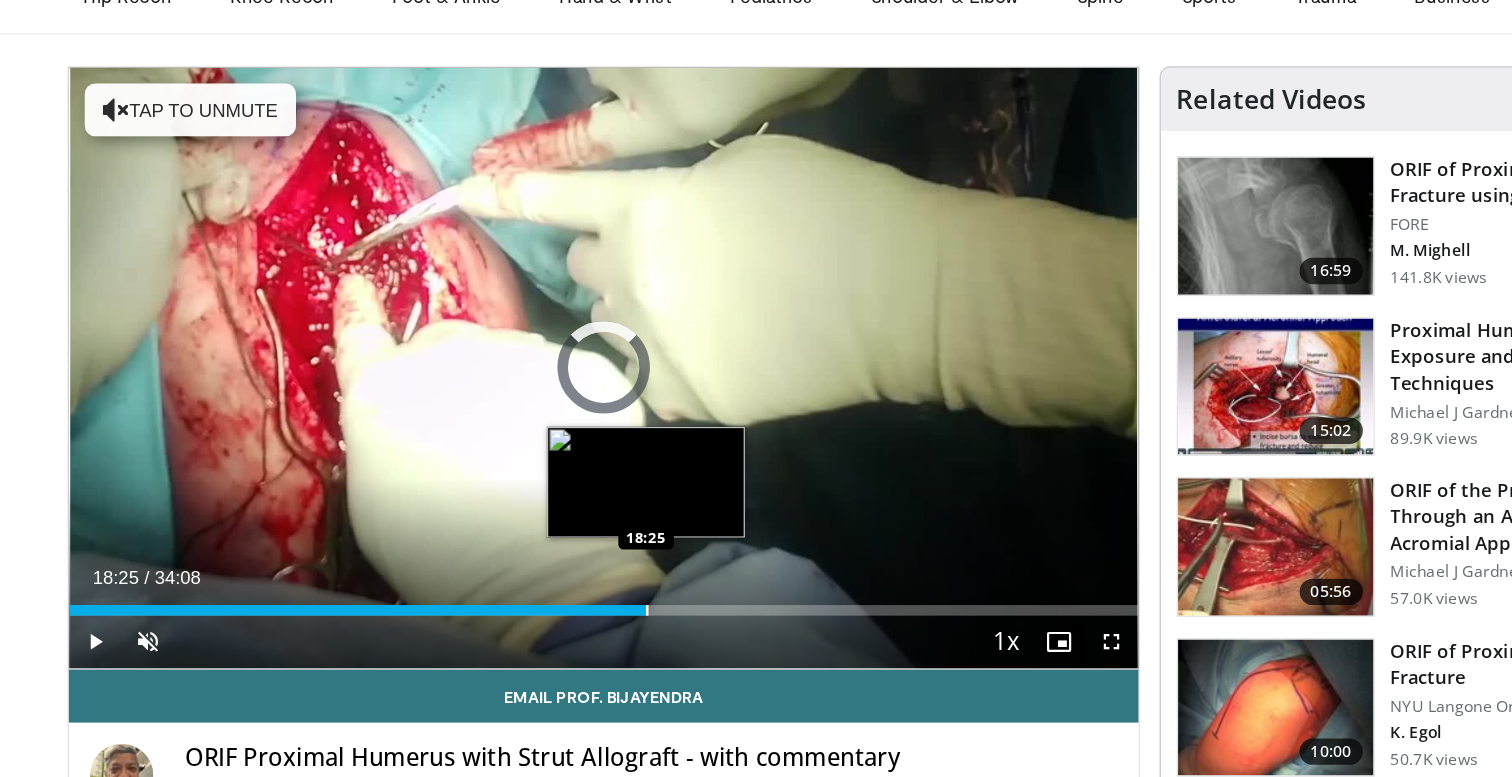click at bounding box center [575, 566] 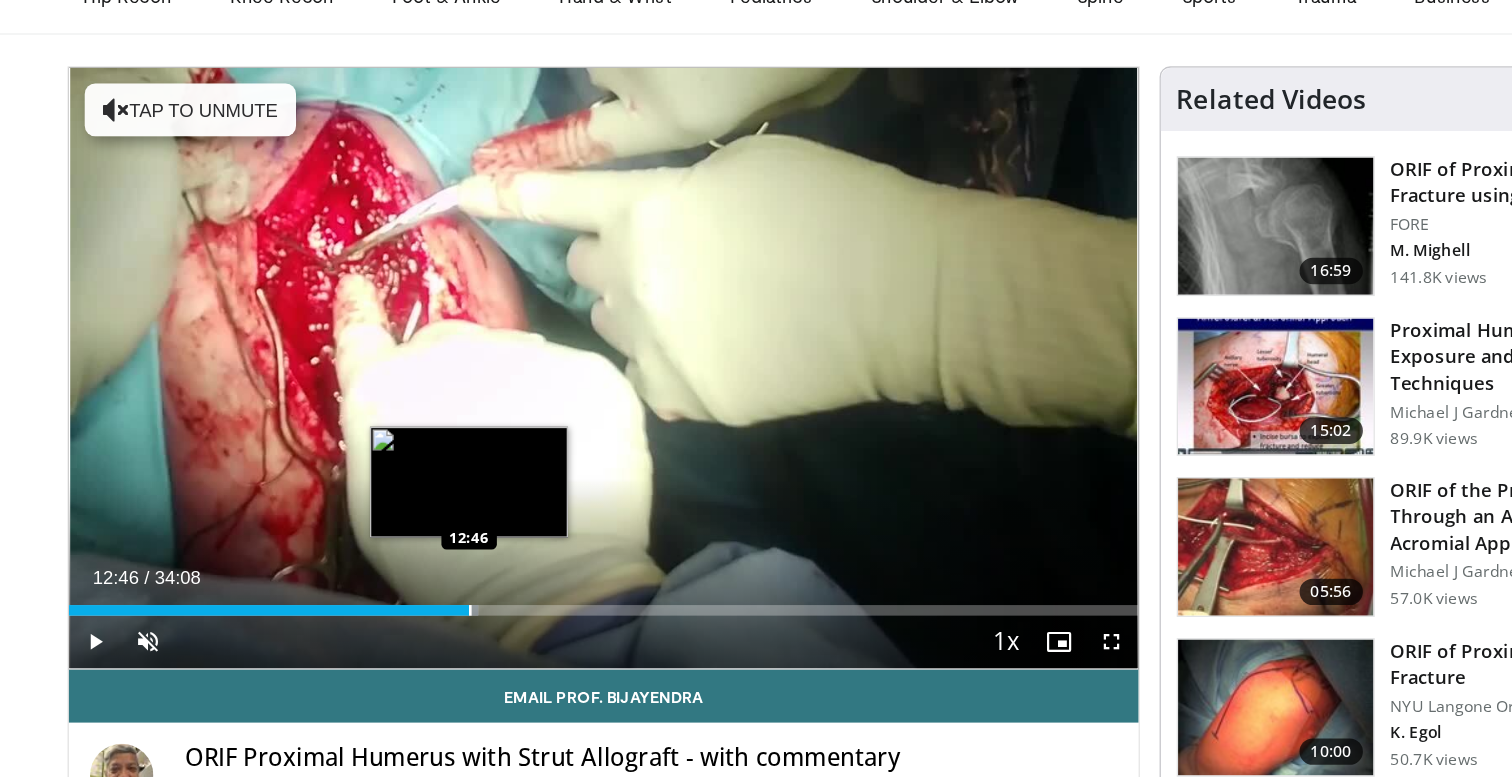 click at bounding box center [441, 566] 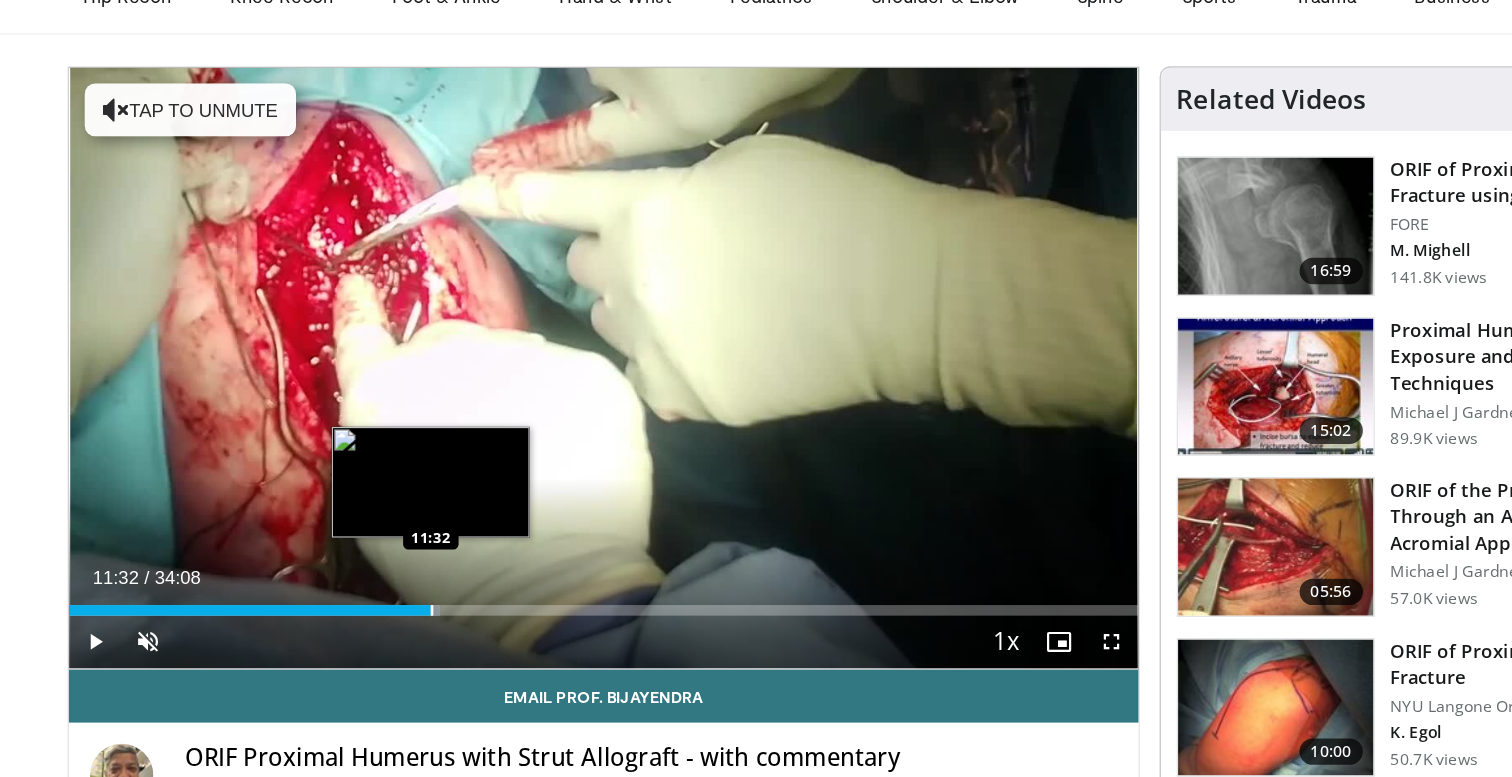 click at bounding box center [412, 566] 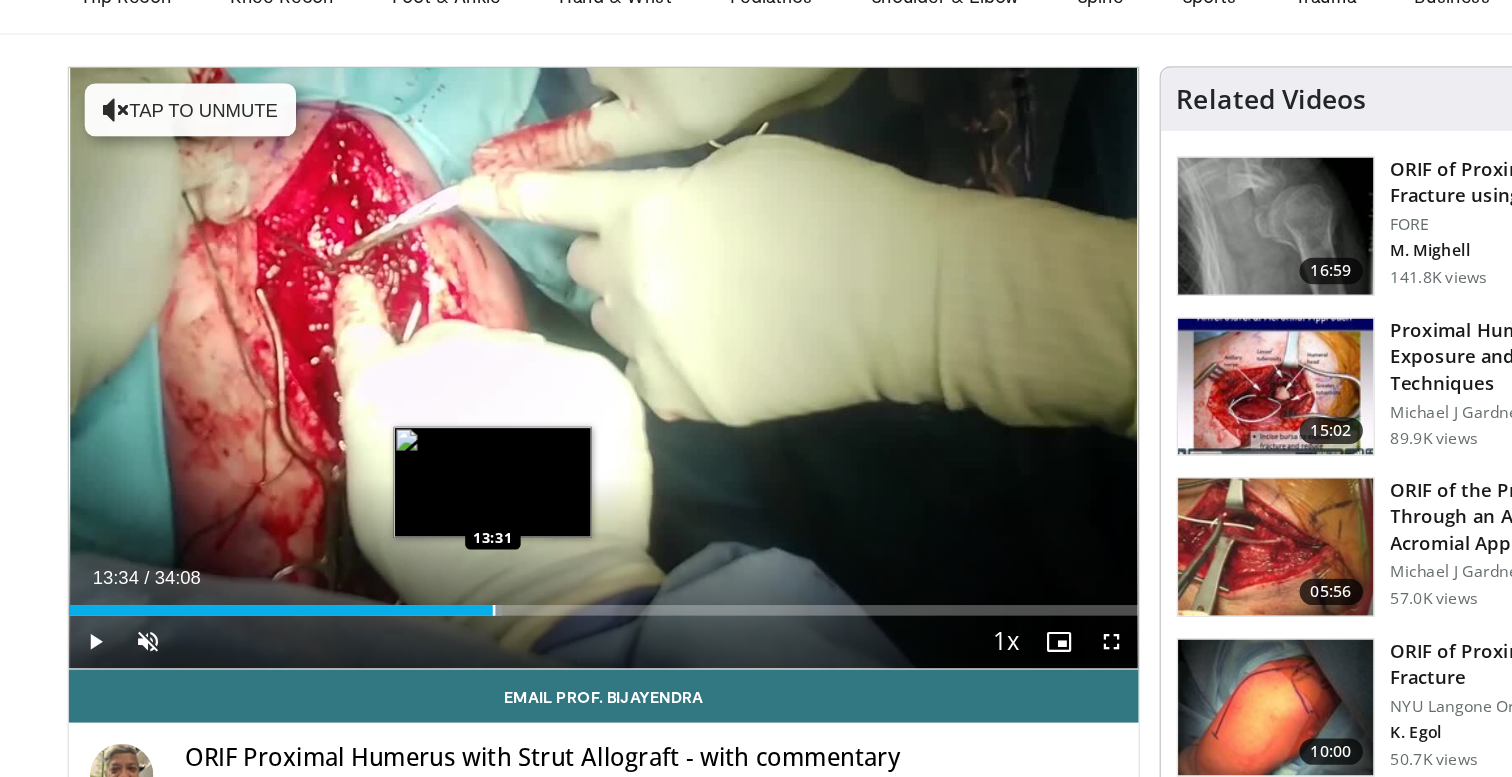 click at bounding box center (459, 566) 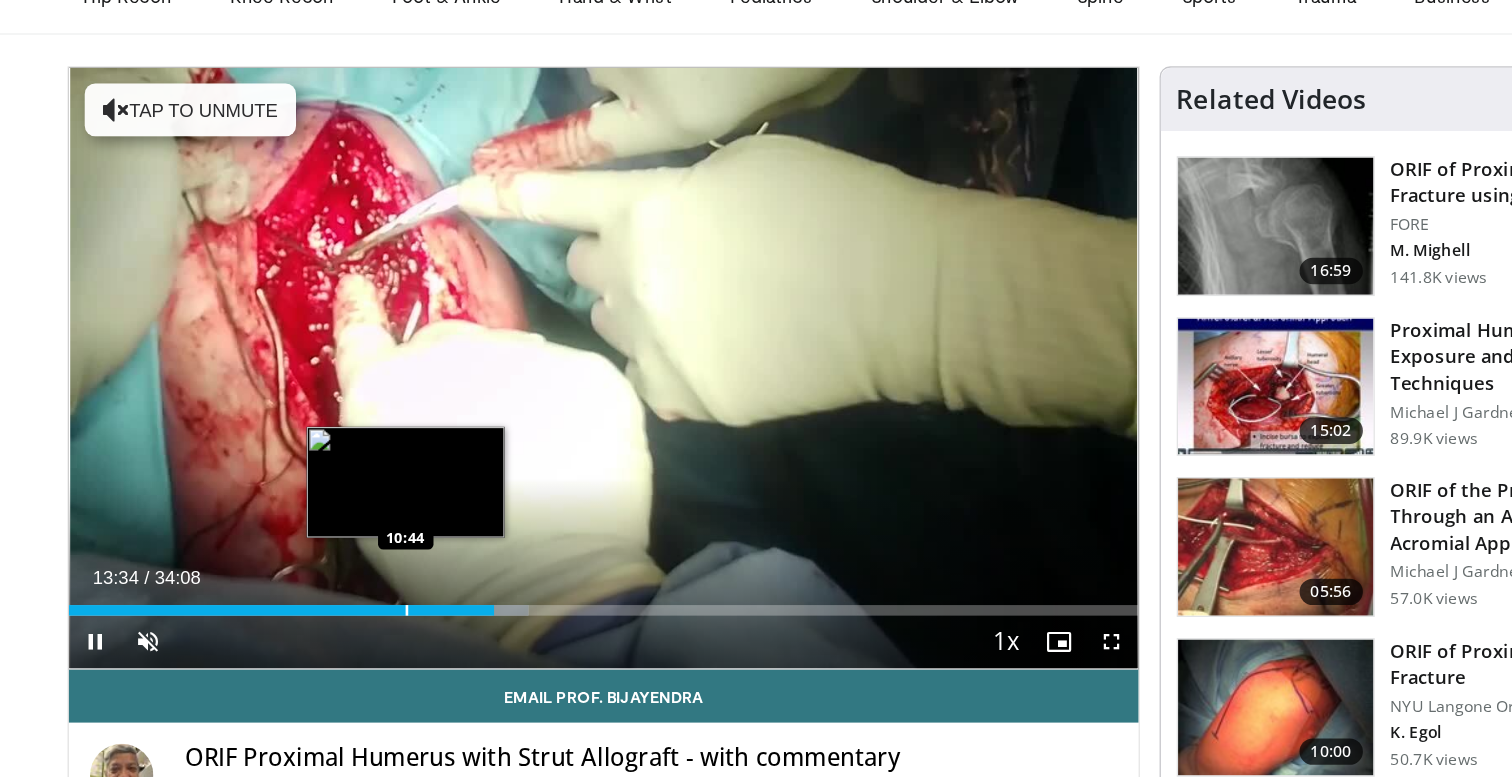 click at bounding box center (393, 566) 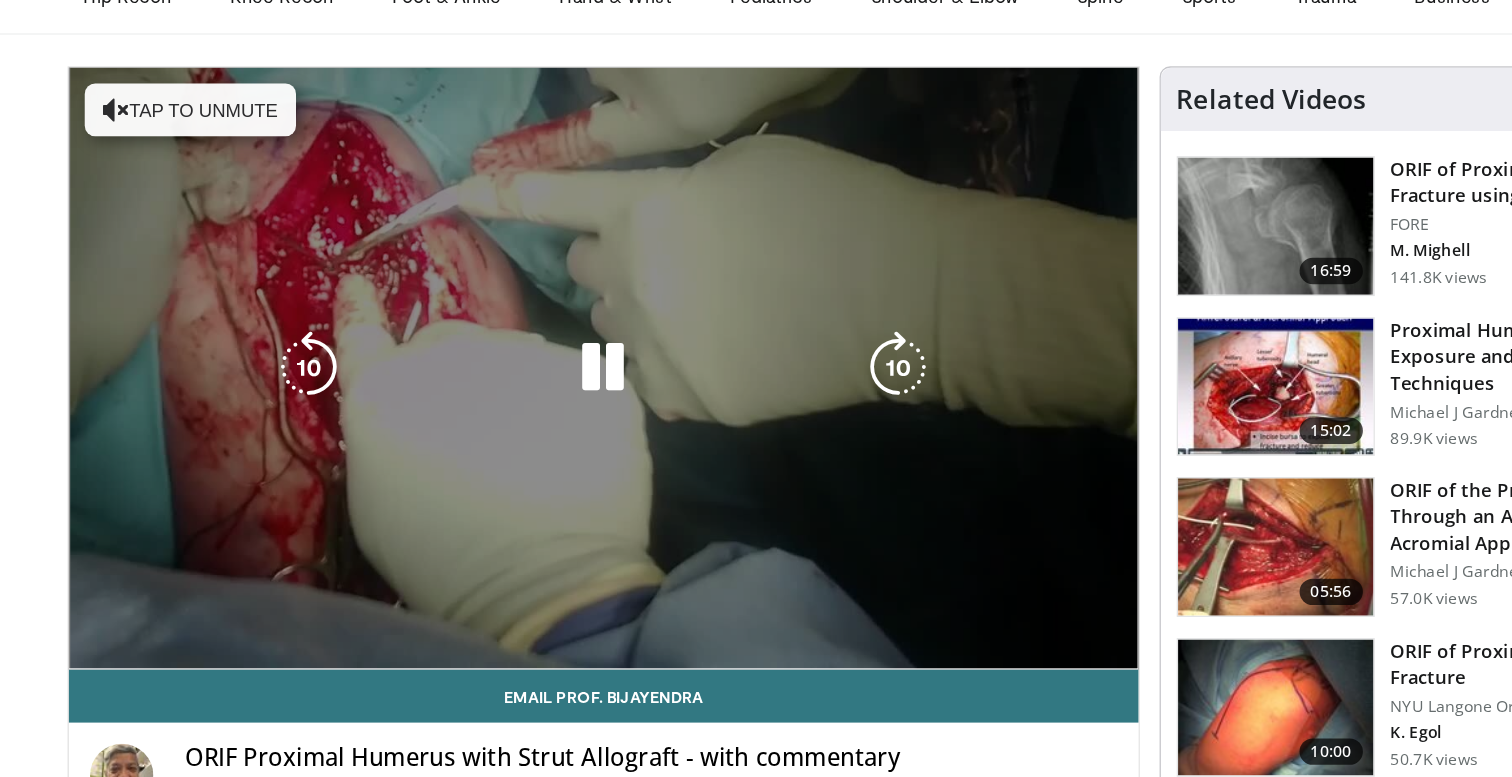 click on "Loaded :  34.70% 10:45 10:44" at bounding box center (542, 606) 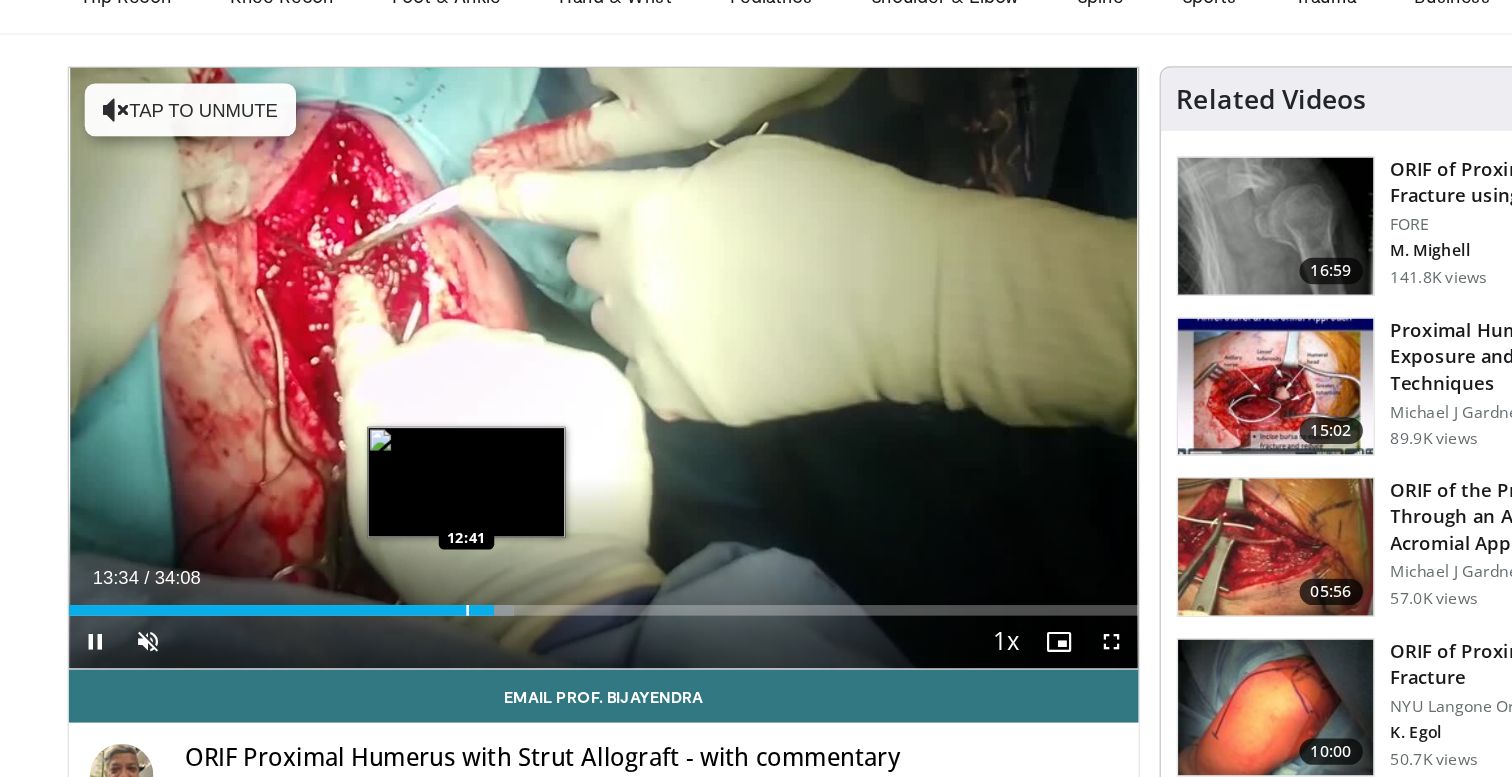 click at bounding box center (439, 566) 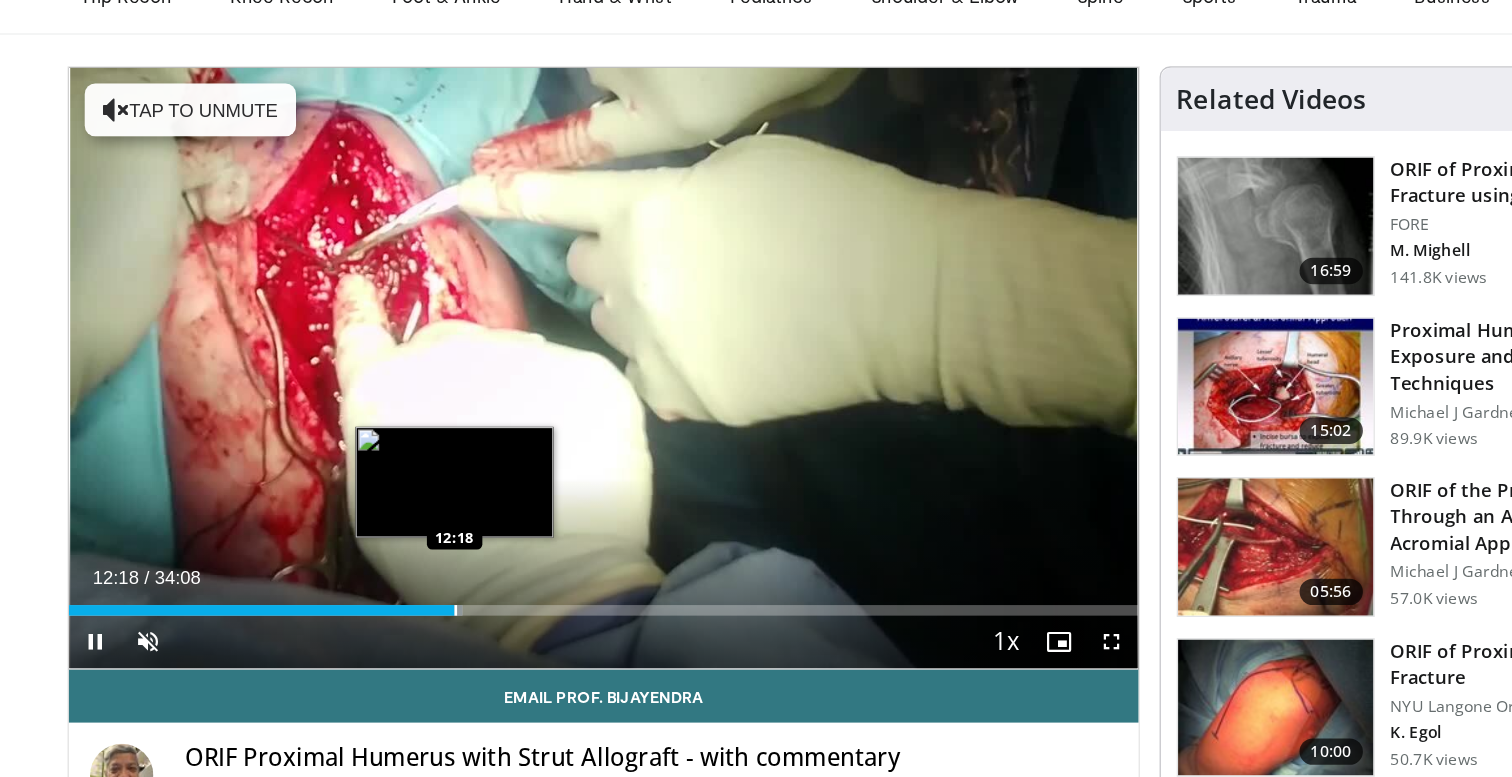 click at bounding box center [430, 566] 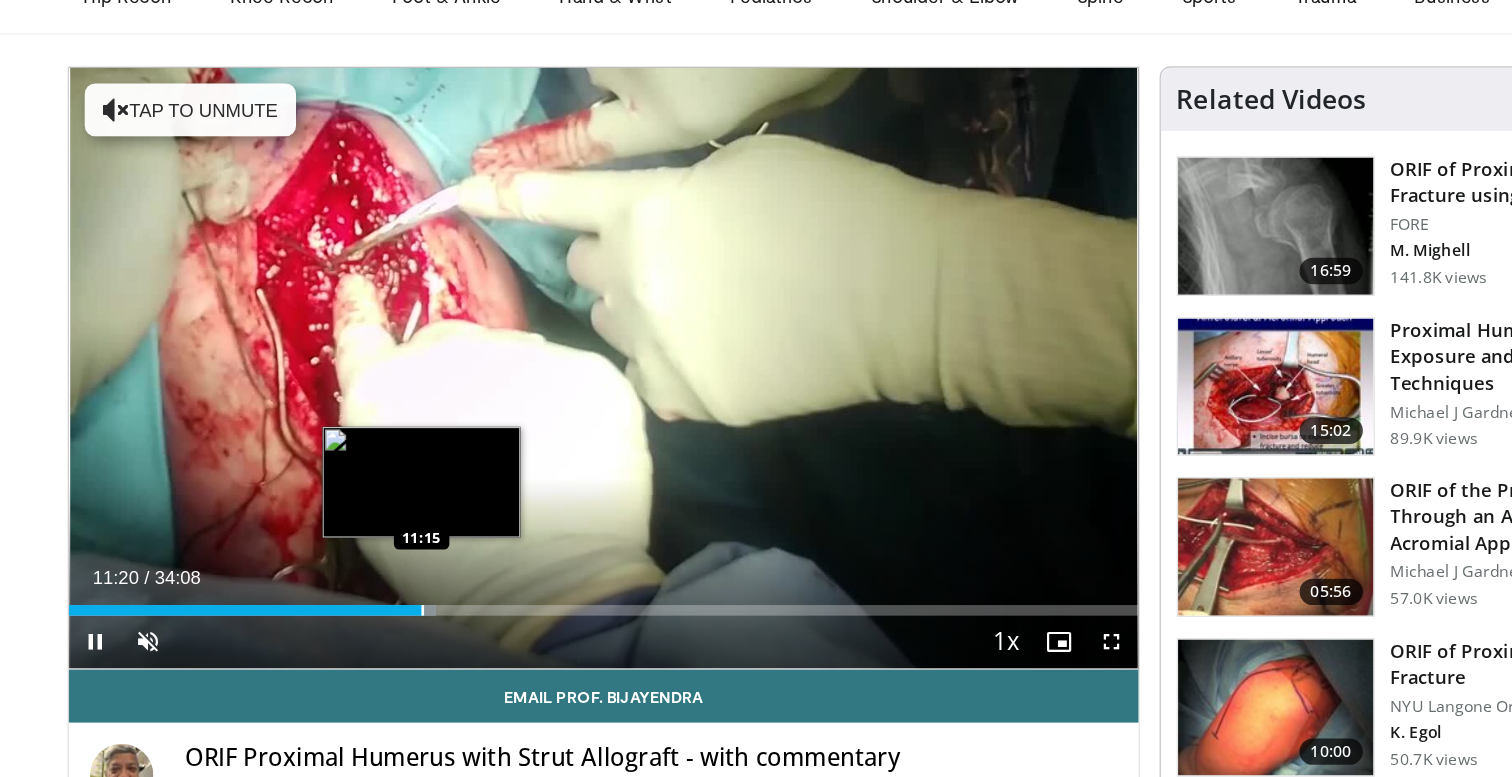 click at bounding box center [405, 566] 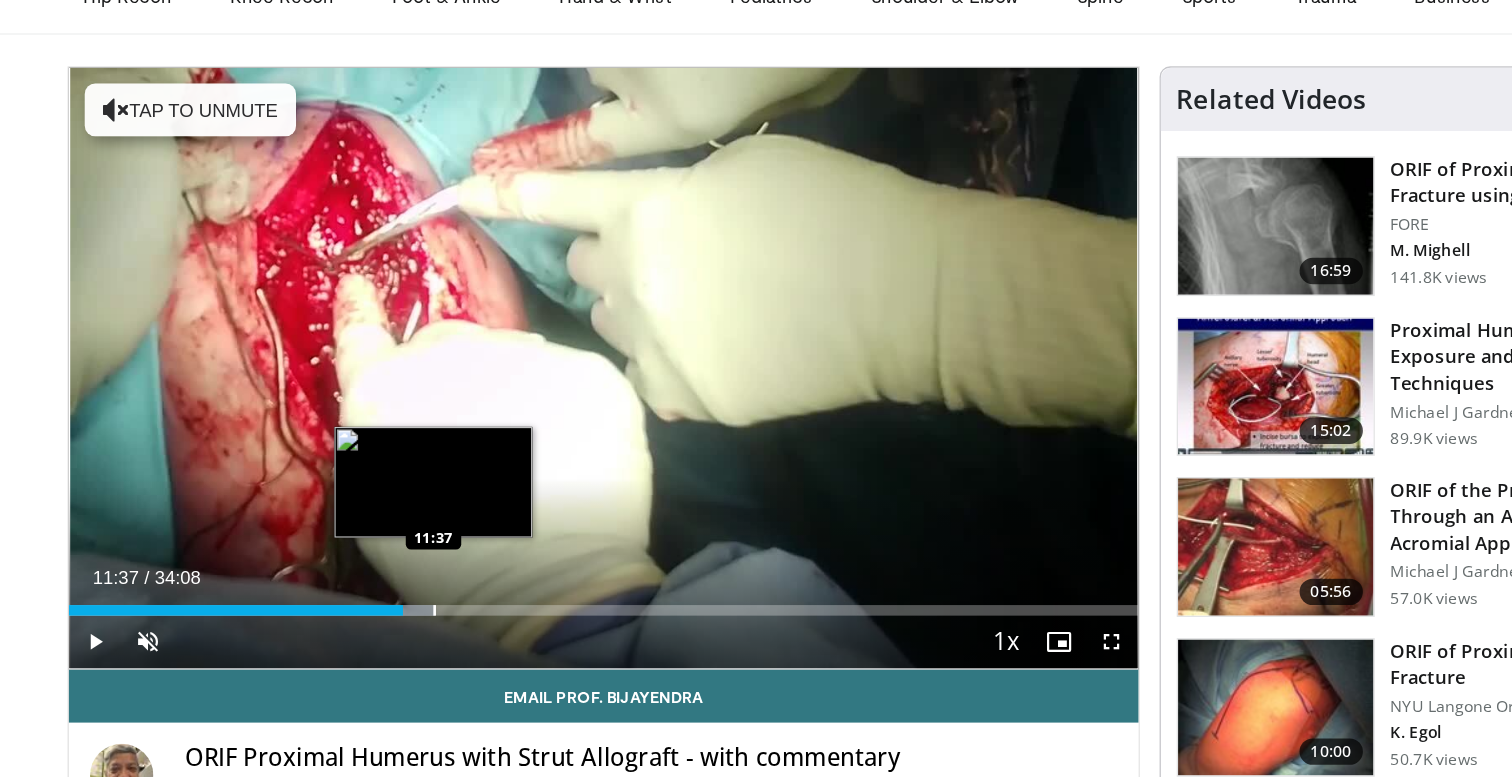click at bounding box center [414, 566] 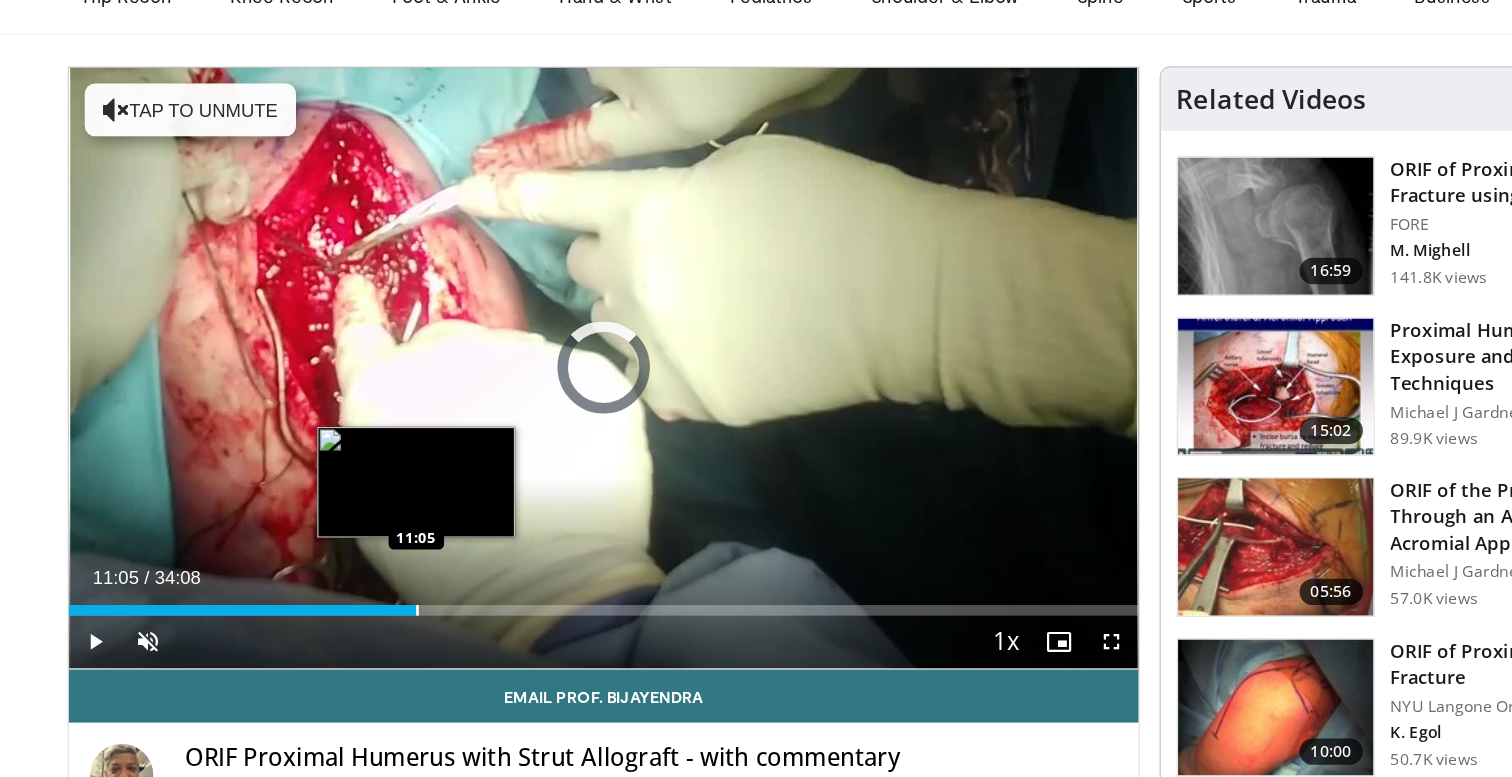 click at bounding box center (401, 566) 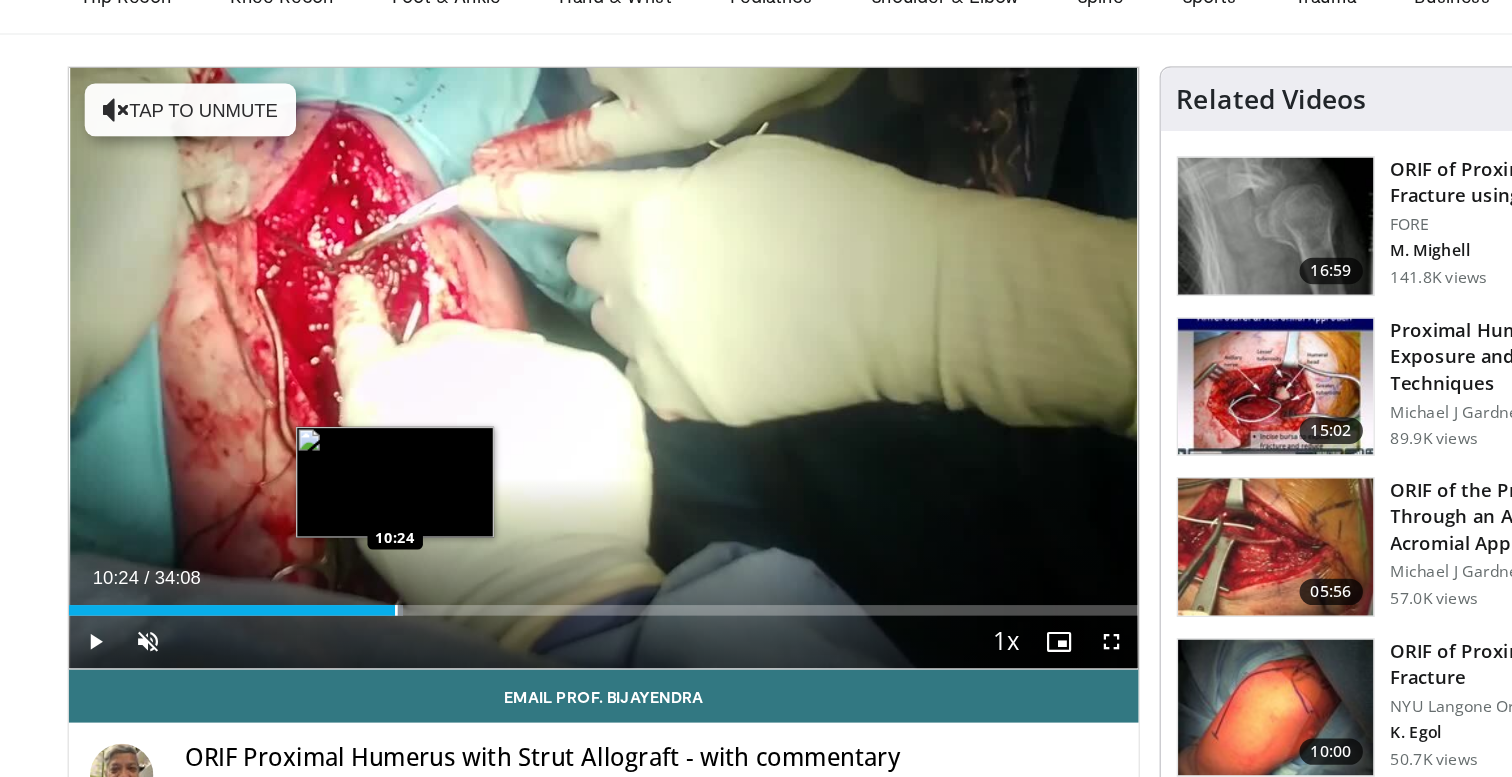 click at bounding box center (385, 566) 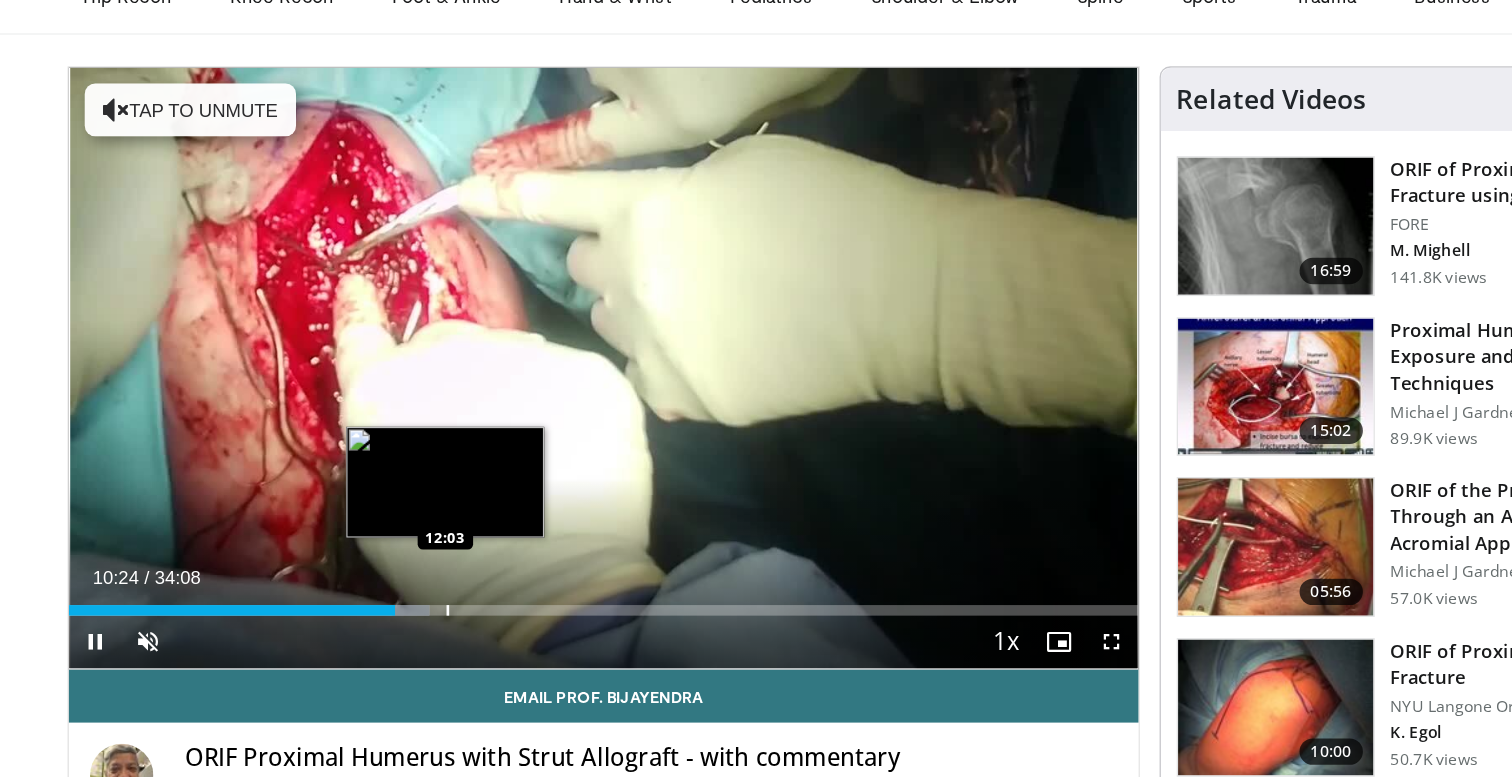 click at bounding box center (424, 566) 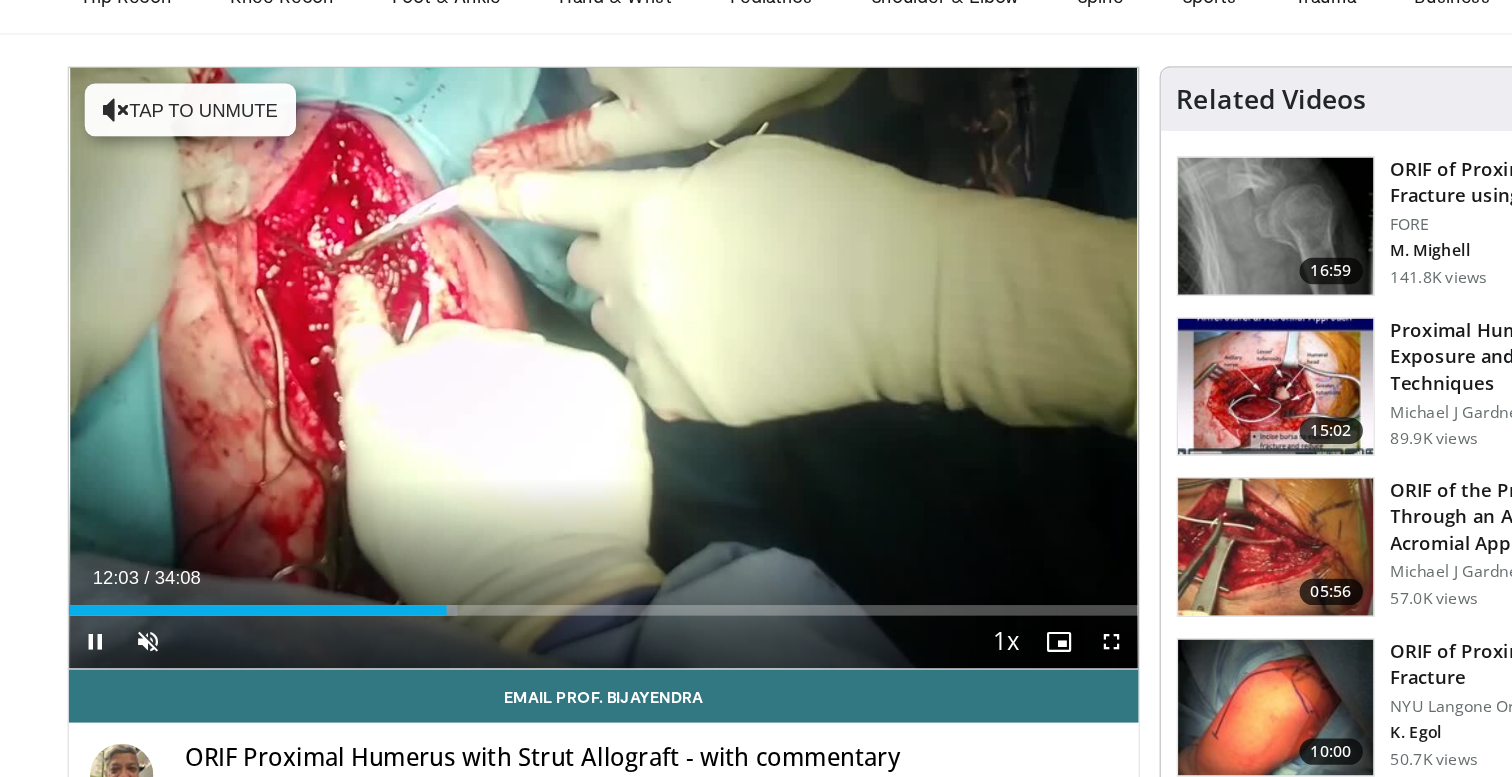 click on "Current Time  12:03 / Duration  34:08 Pause Skip Backward Skip Forward Unmute Loaded :  36.32% 12:03 12:58 Stream Type  LIVE Seek to live, currently behind live LIVE   1x Playback Rate 0.5x 0.75x 1x , selected 1.25x 1.5x 1.75x 2x Chapters Chapters Descriptions descriptions off , selected Subtitles subtitles settings , opens subtitles settings dialog subtitles off , selected Audio Track en (Main) , selected Fullscreen Enable picture-in-picture mode" at bounding box center [542, 590] 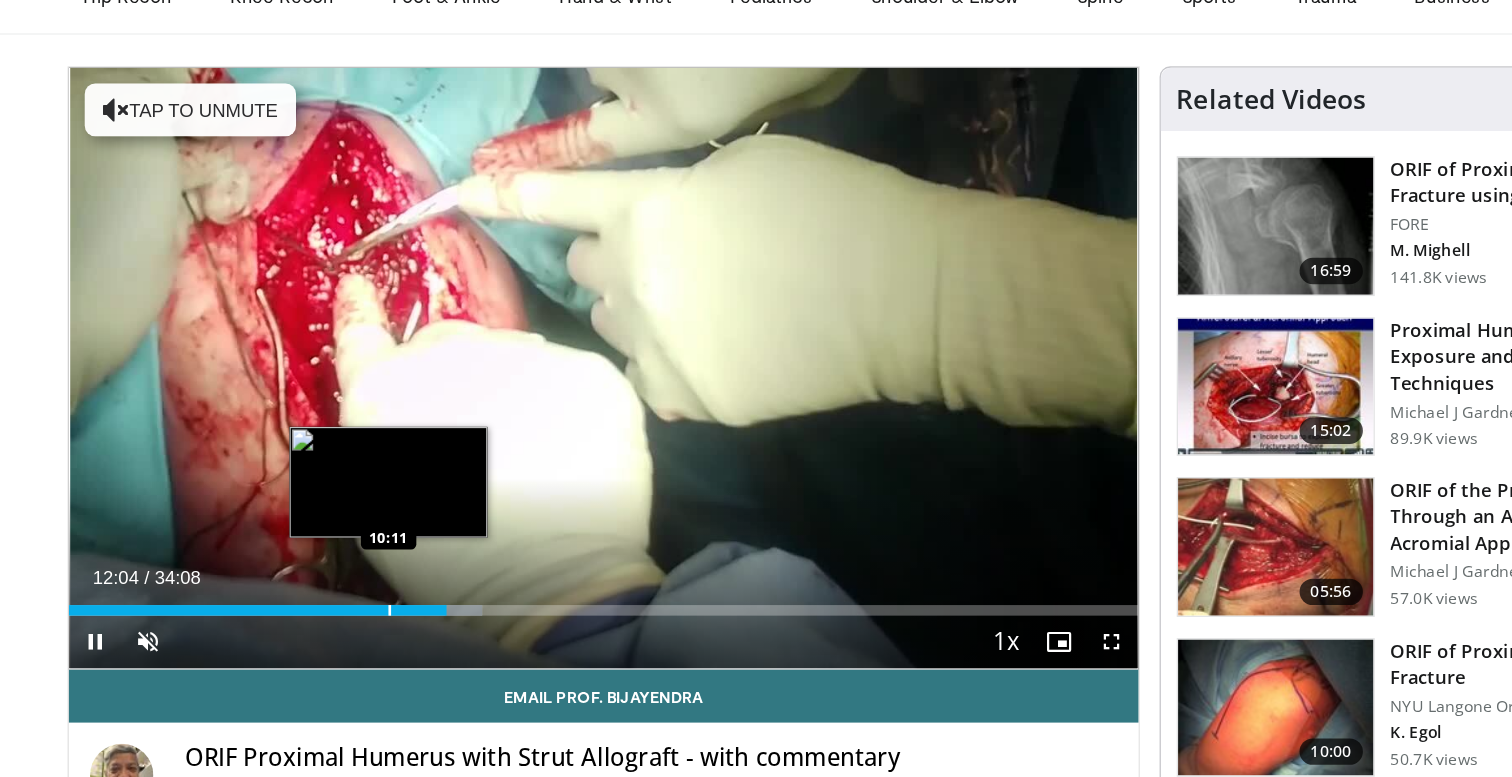 click on "Loaded :  38.61% 12:04 10:11" at bounding box center (542, 560) 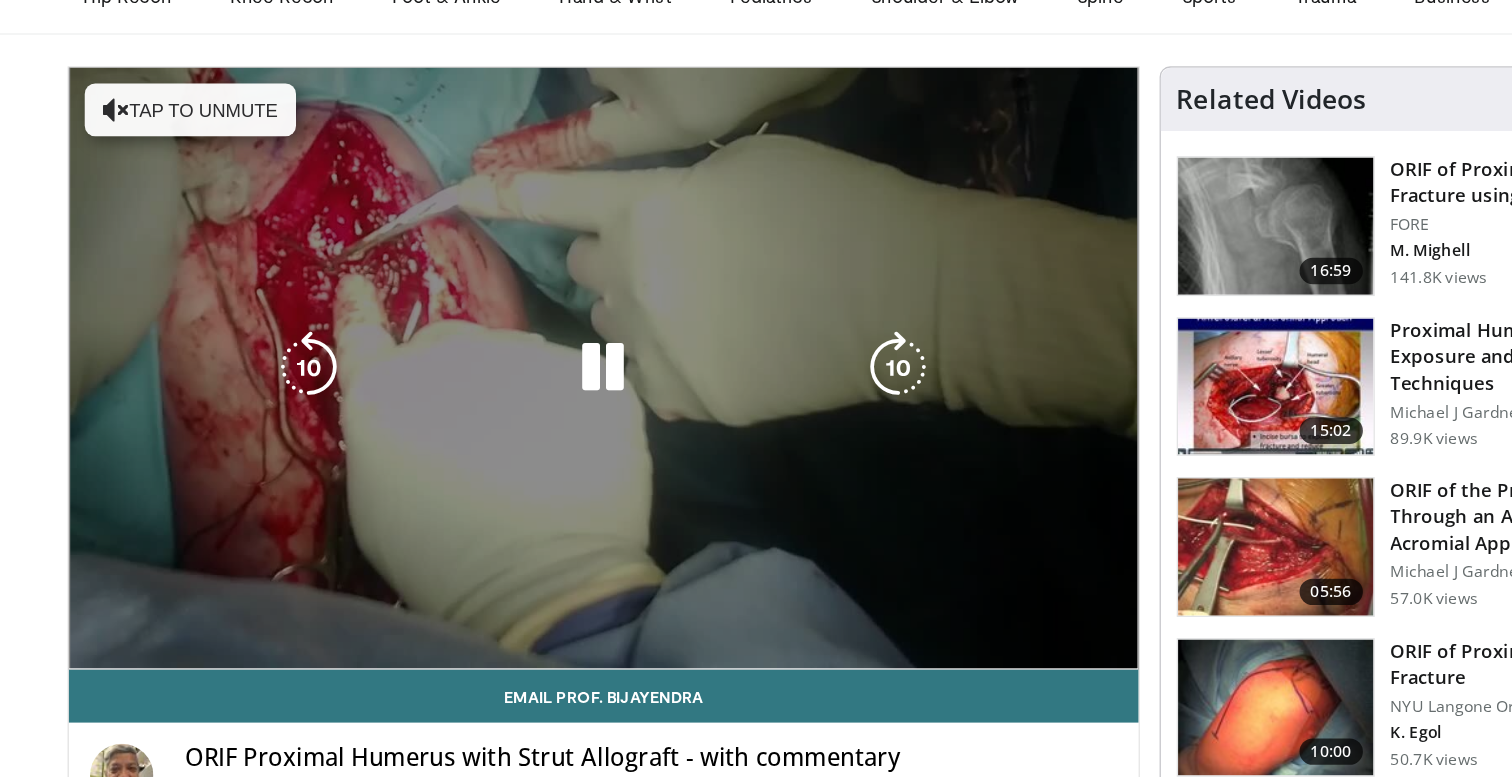 click on "Loaded :  29.81% 10:09 10:09" at bounding box center (542, 600) 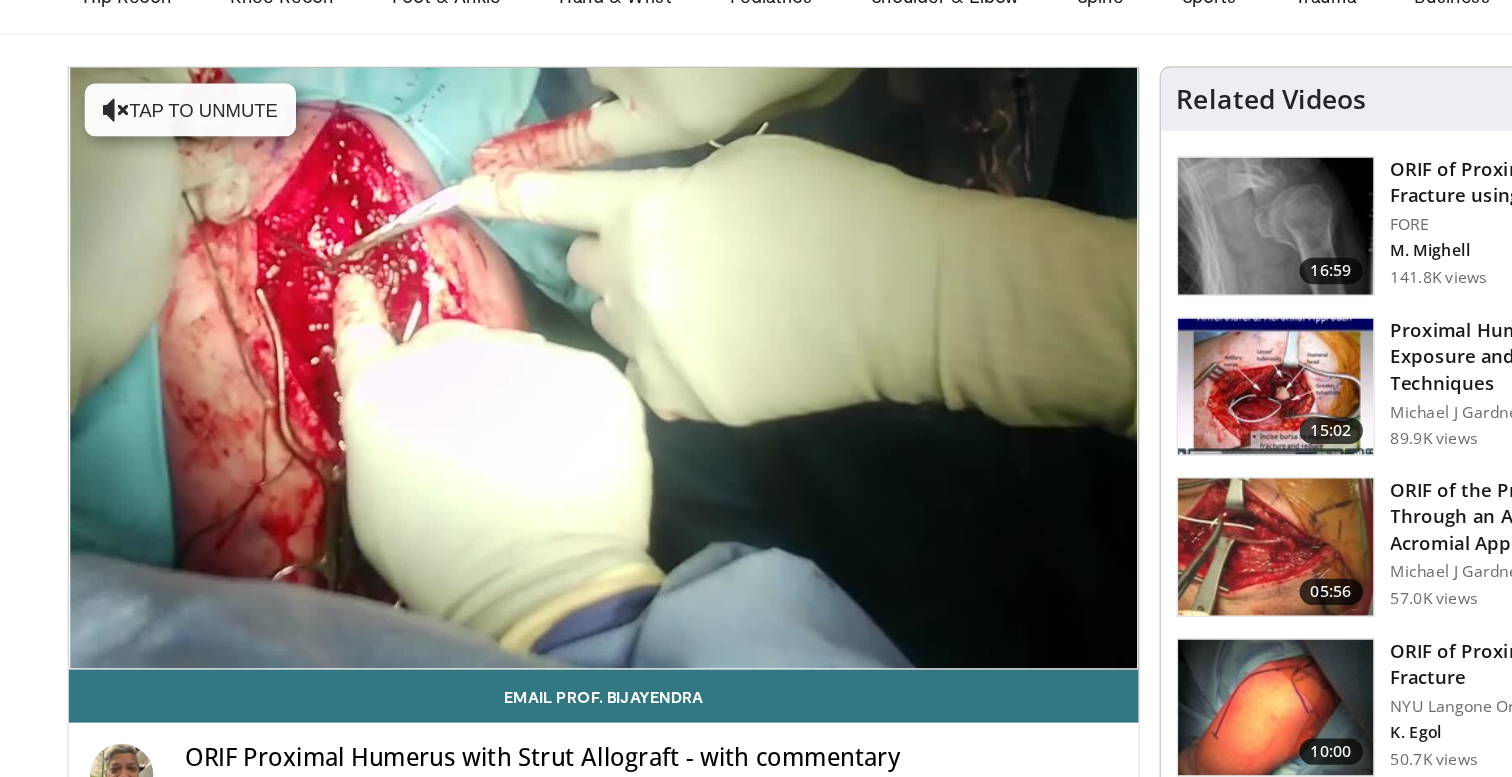 click on "Loaded :  30.51% 09:24 10:09" at bounding box center (542, 600) 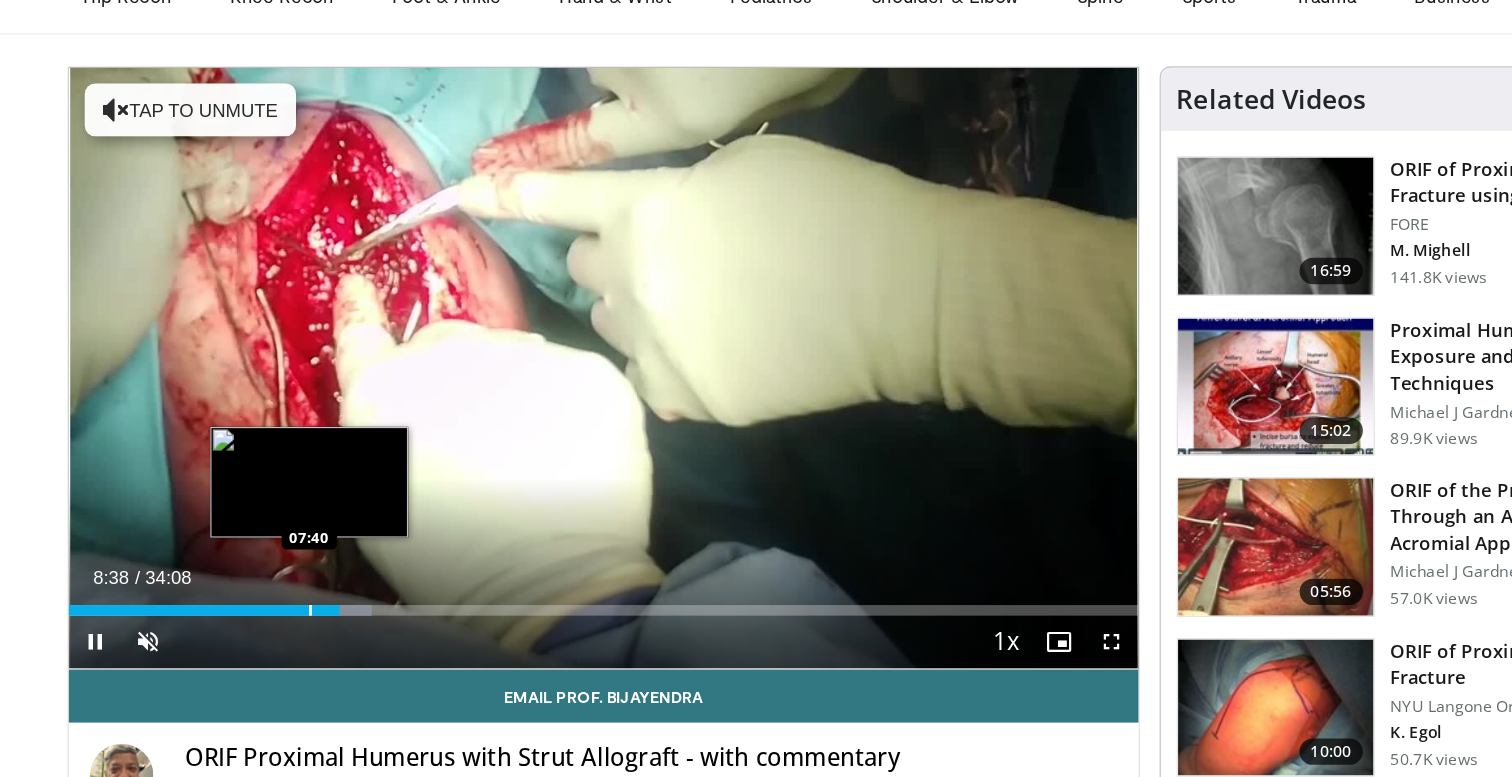click at bounding box center (320, 566) 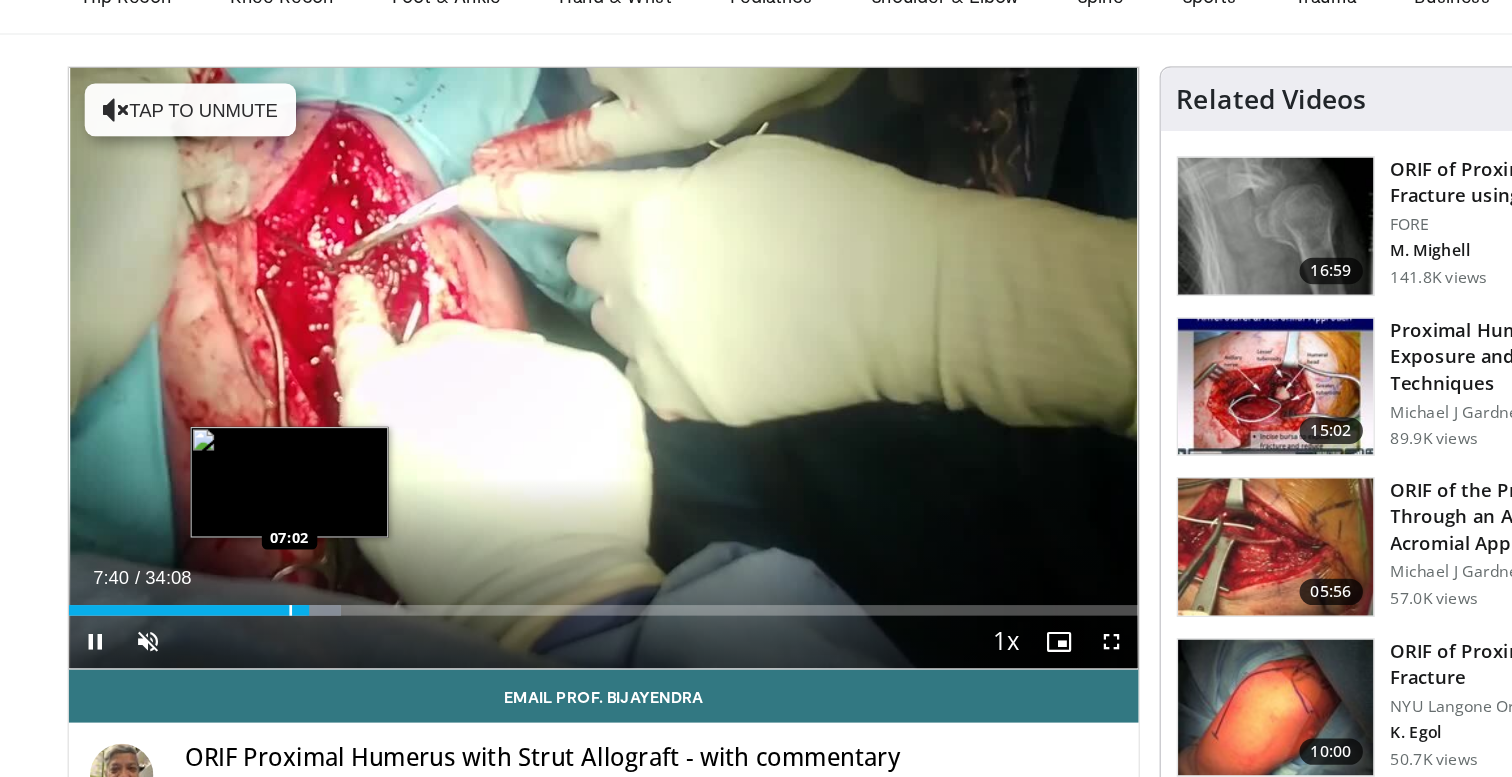 click at bounding box center (305, 566) 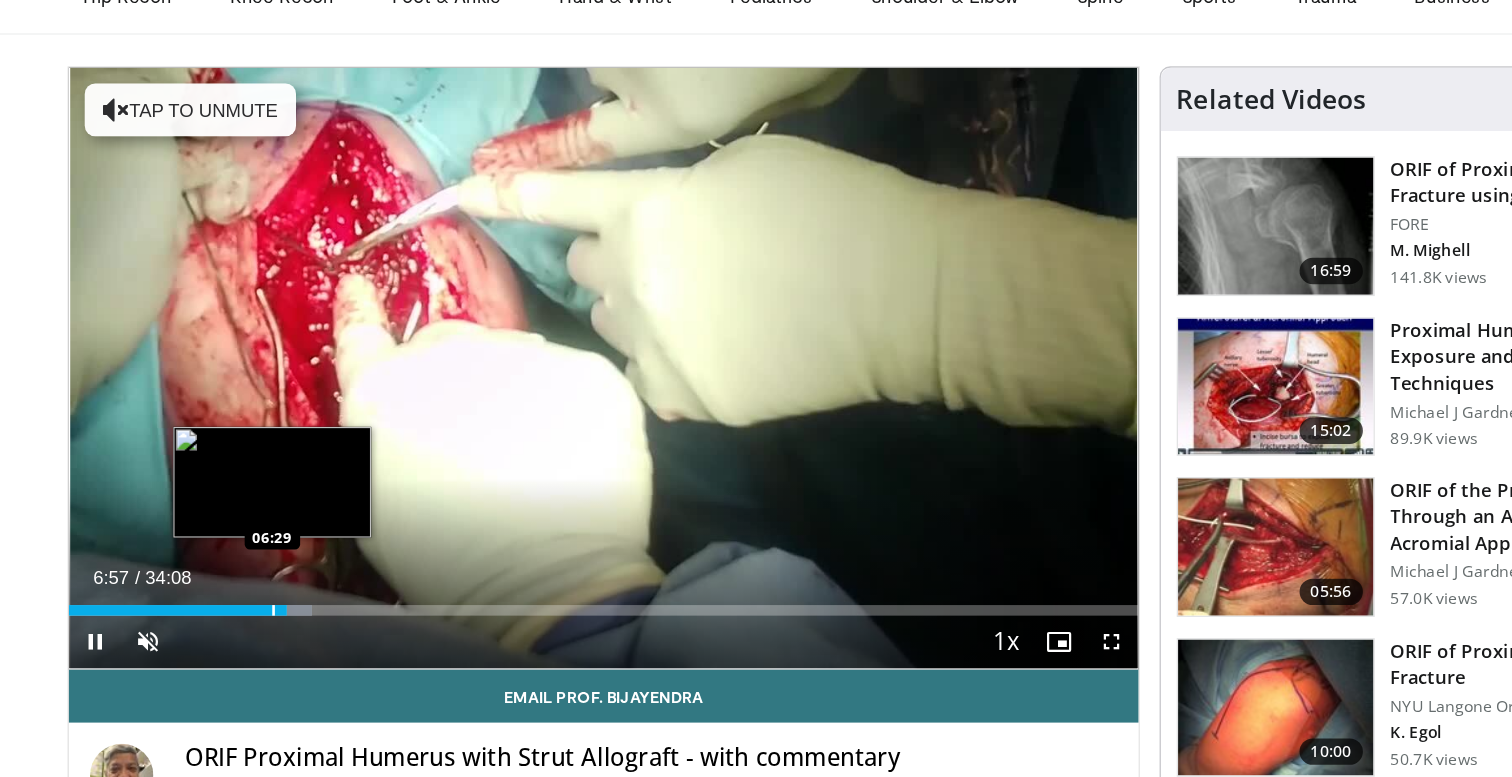 click on "Loaded :  22.76% 06:57 06:29" at bounding box center (542, 566) 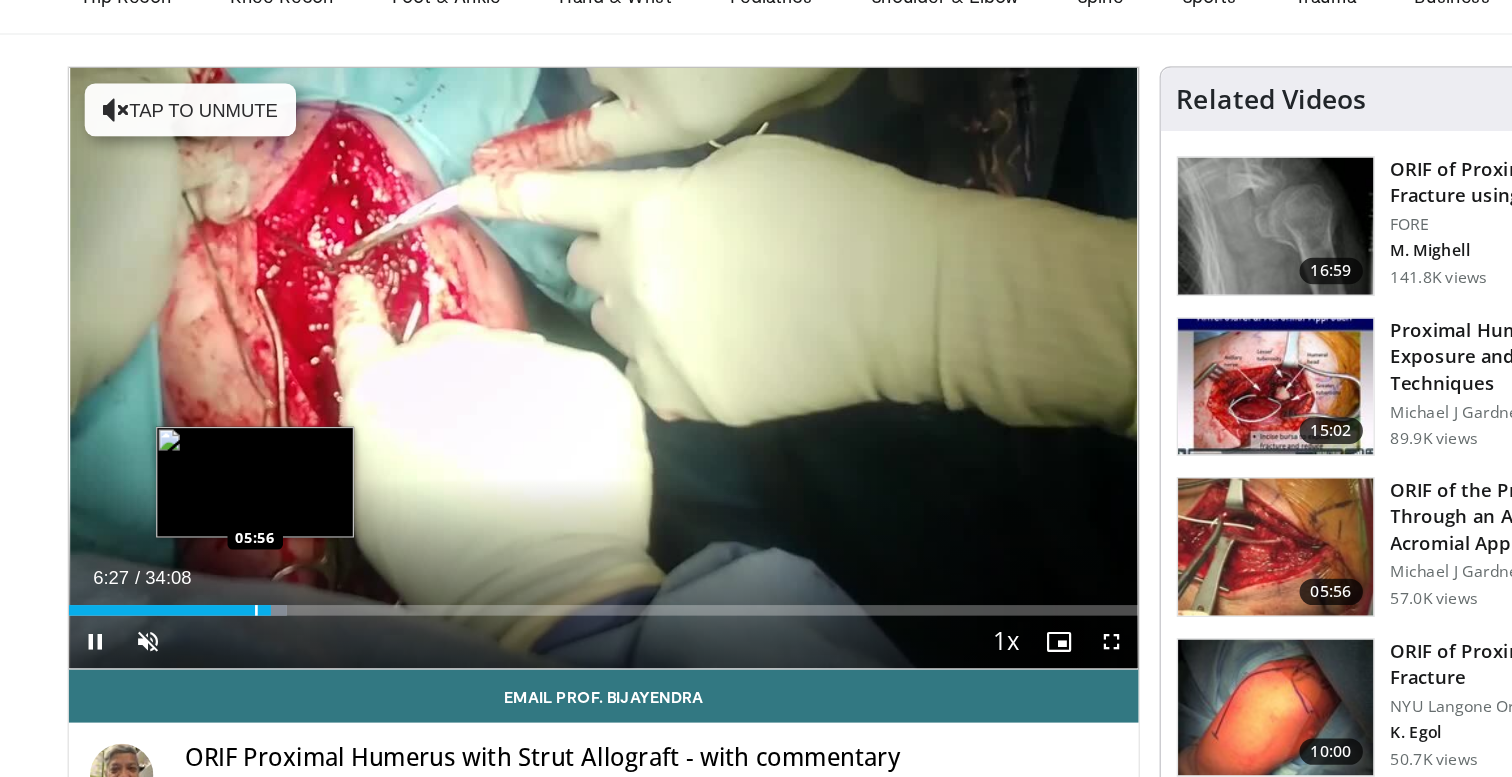 click at bounding box center (279, 566) 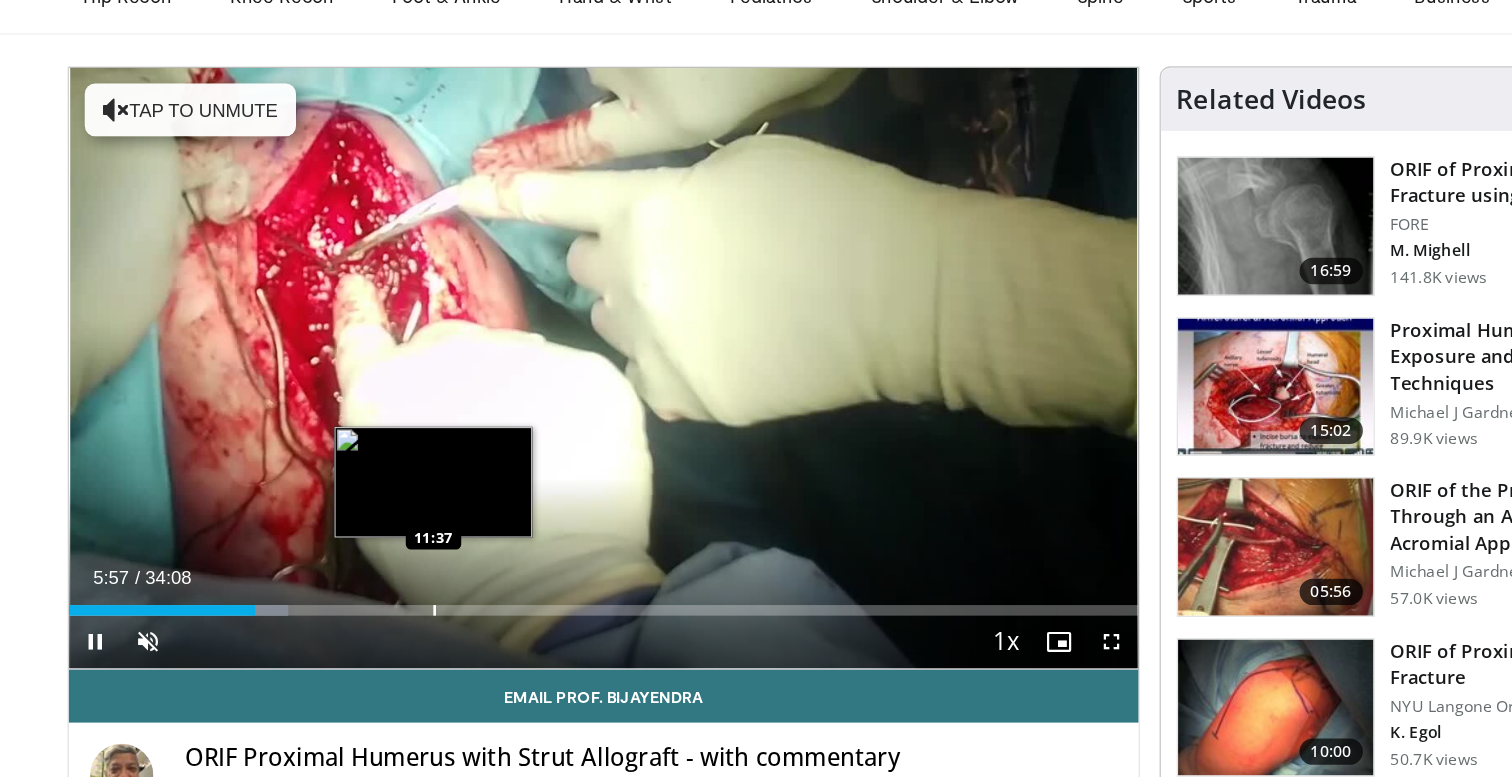 click on "Loaded :  20.52% 05:57 11:37" at bounding box center [542, 560] 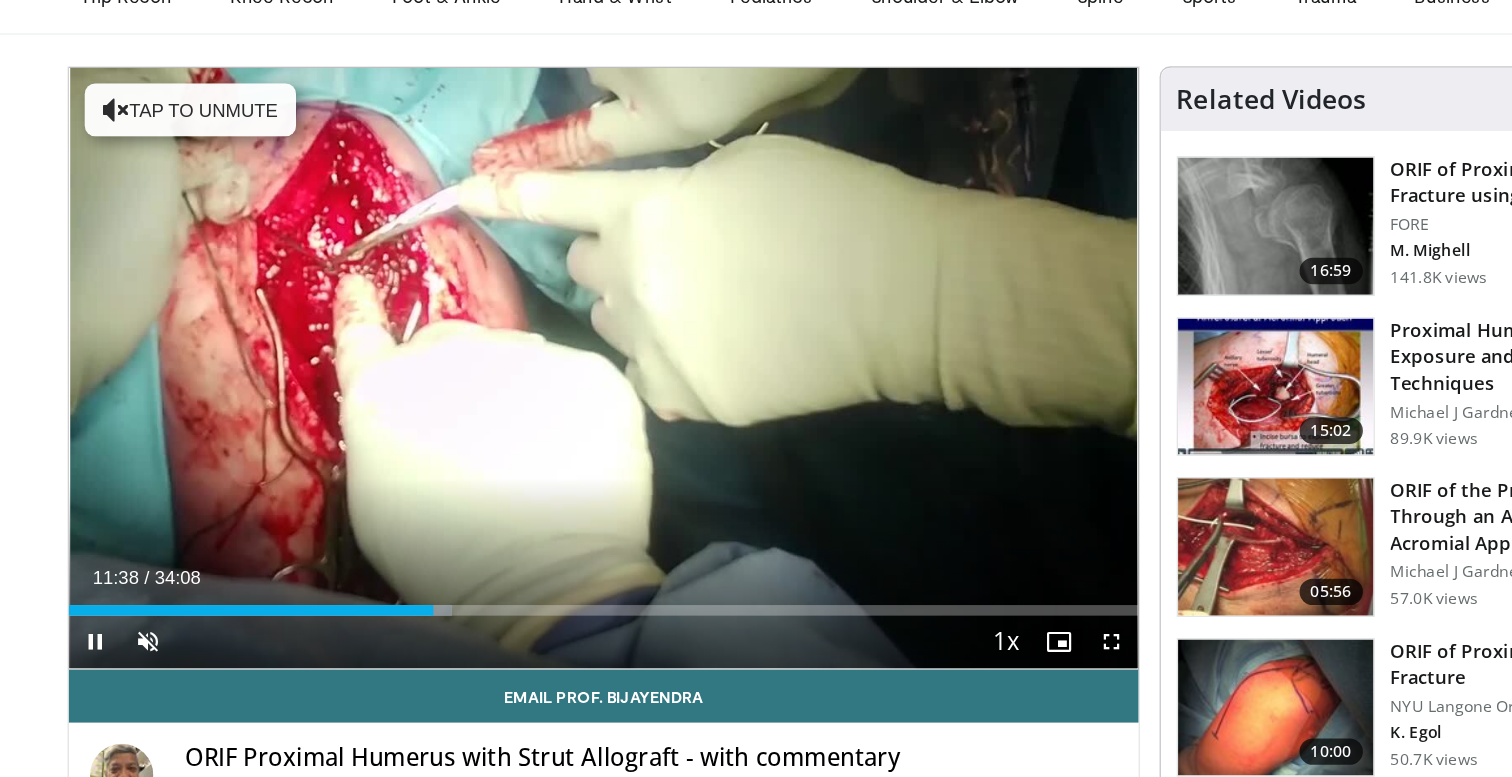 click on "Current Time  11:38 / Duration  34:08 Pause Skip Backward Skip Forward Unmute Loaded :  35.83% 11:38 11:37 Stream Type  LIVE Seek to live, currently behind live LIVE   1x Playback Rate 0.5x 0.75x 1x , selected 1.25x 1.5x 1.75x 2x Chapters Chapters Descriptions descriptions off , selected Subtitles subtitles settings , opens subtitles settings dialog subtitles off , selected Audio Track en (Main) , selected Fullscreen Enable picture-in-picture mode" at bounding box center (542, 590) 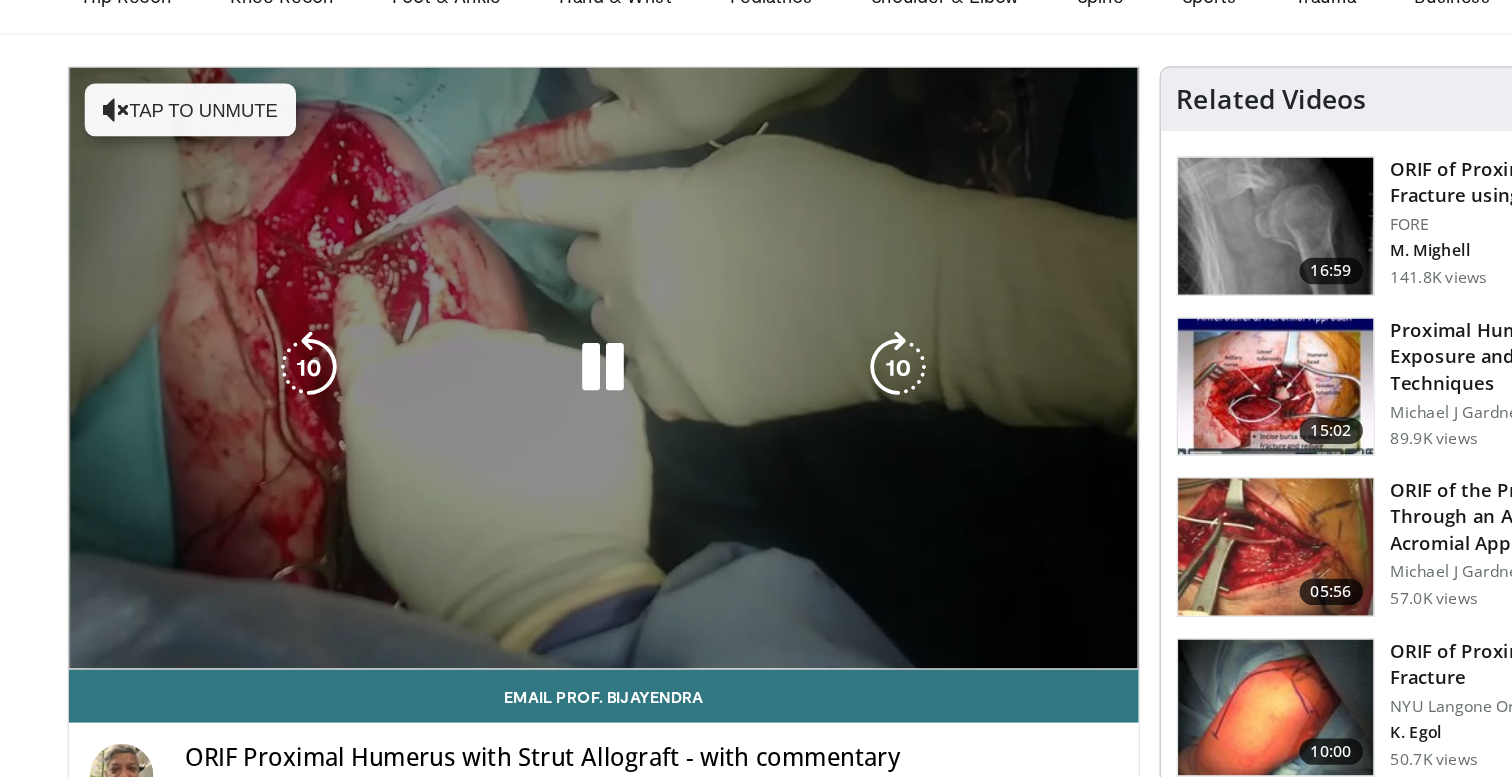 click on "Loaded :  37.14% 11:38 11:37" at bounding box center [542, 606] 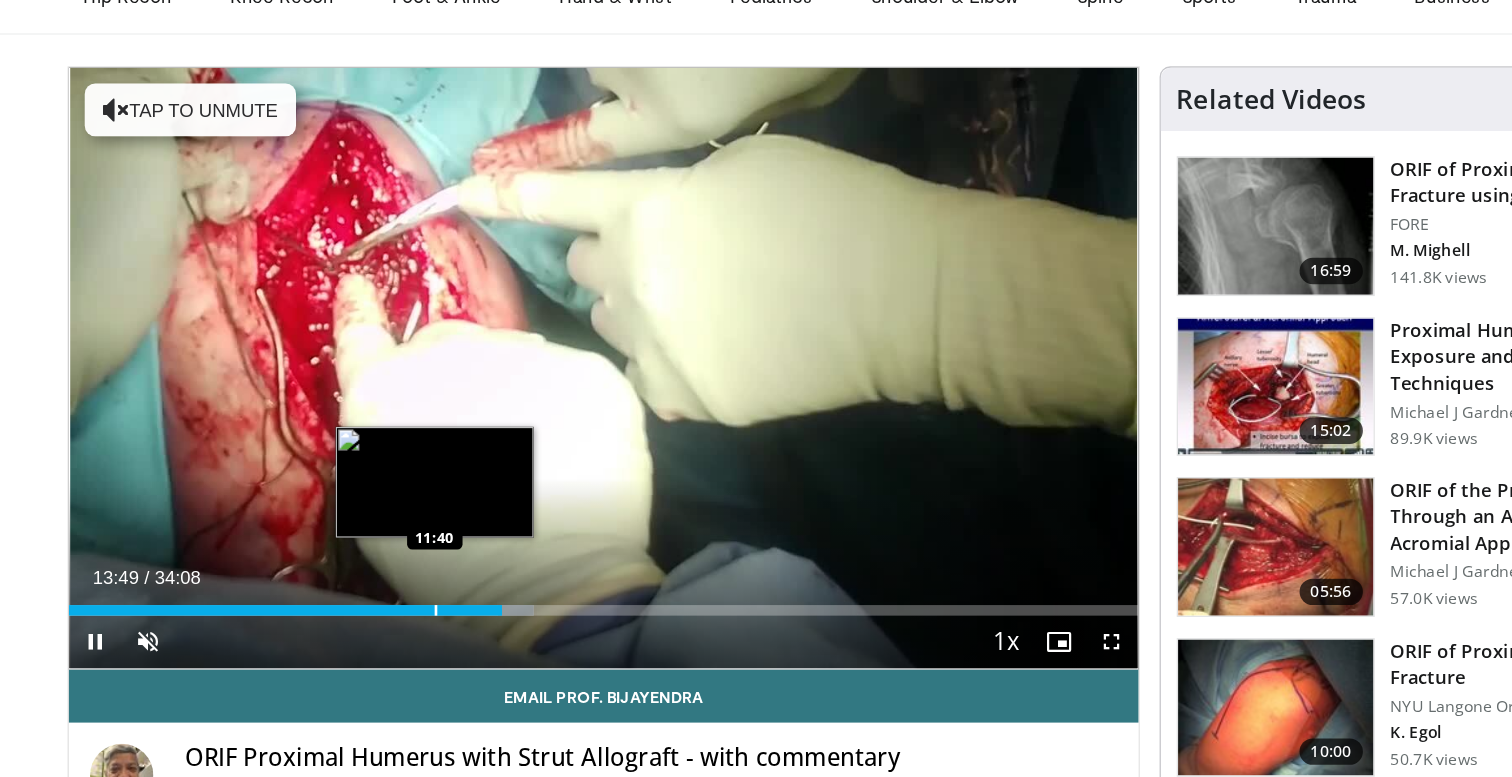 click at bounding box center [415, 566] 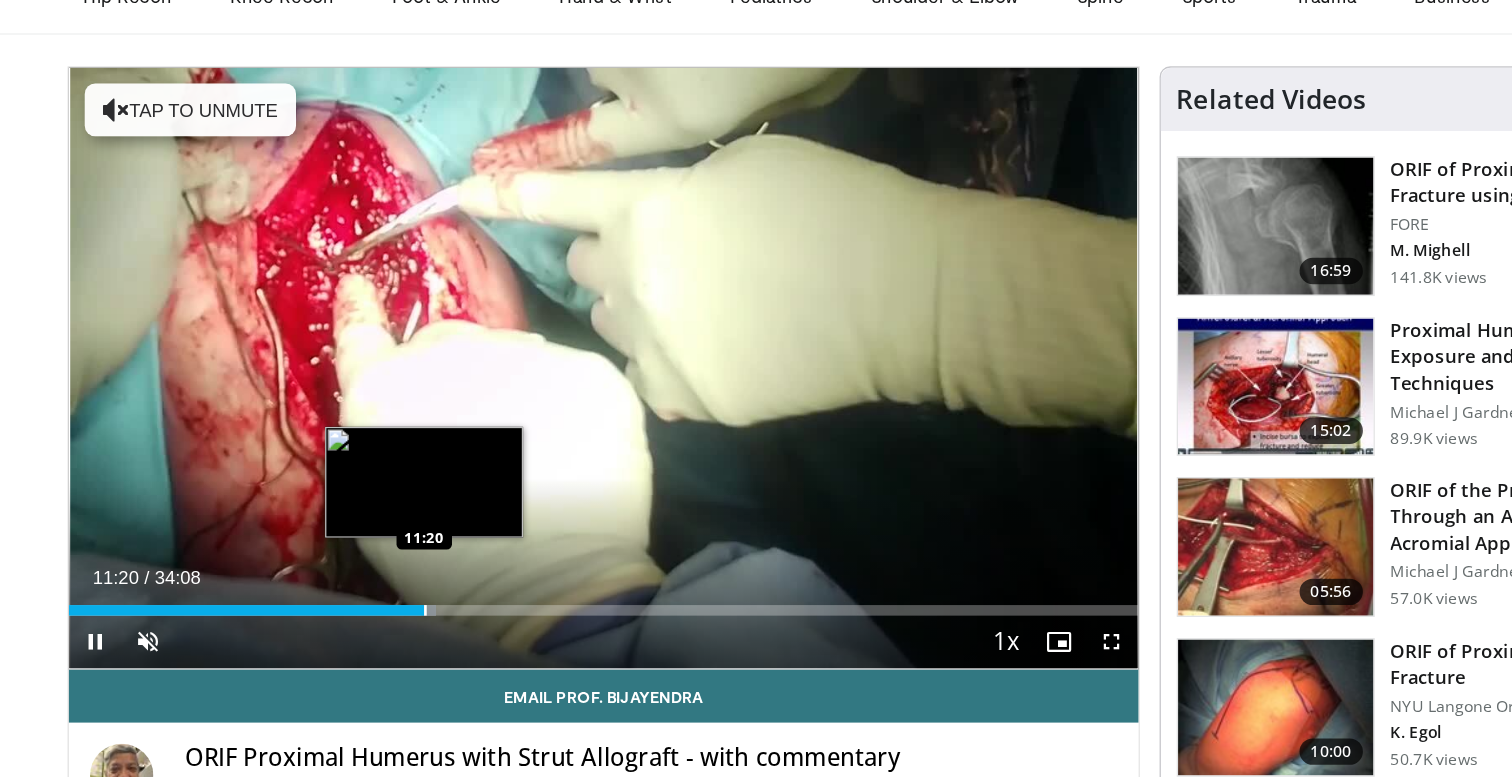 click on "Loaded :  34.38% 11:20 11:20" at bounding box center (542, 566) 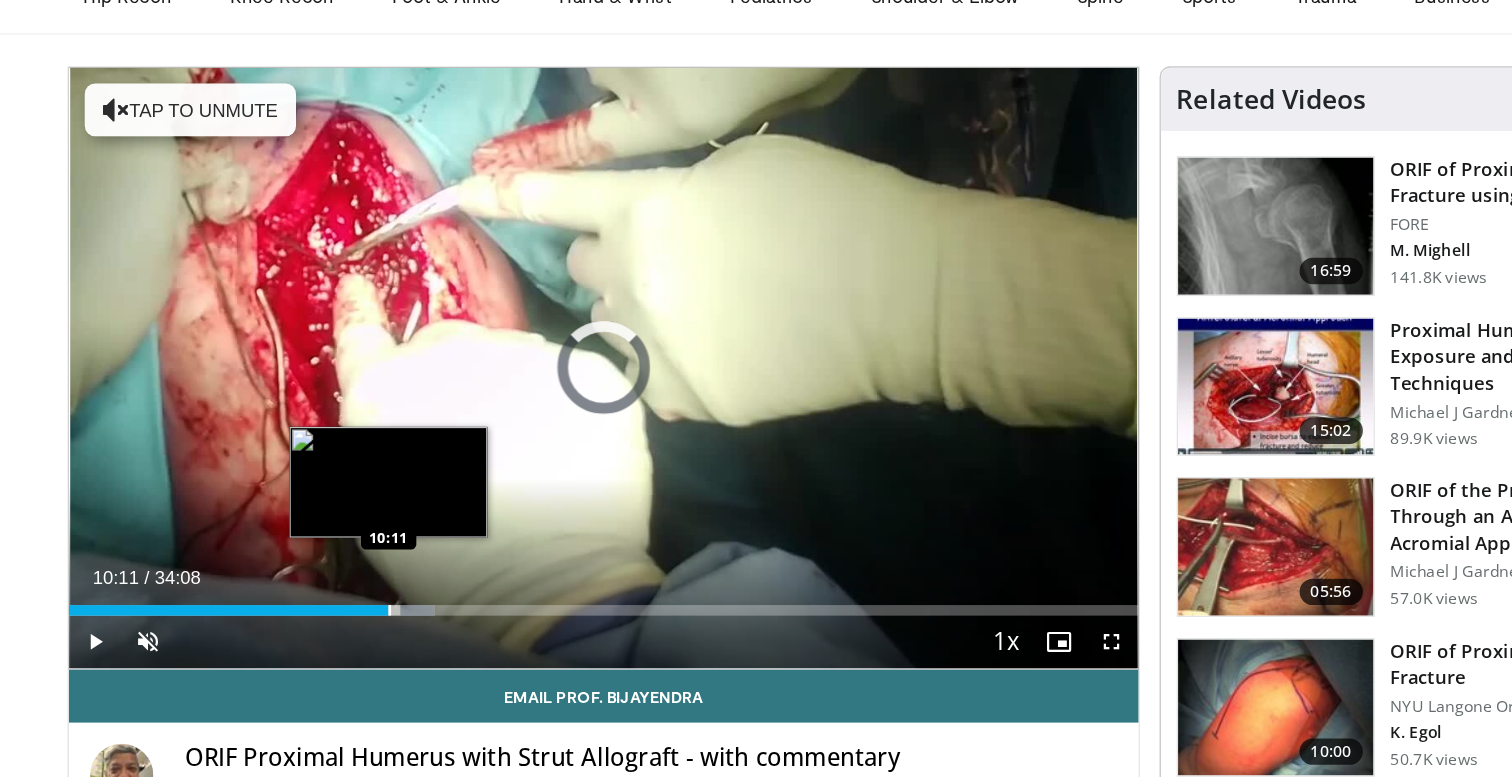 click at bounding box center (380, 566) 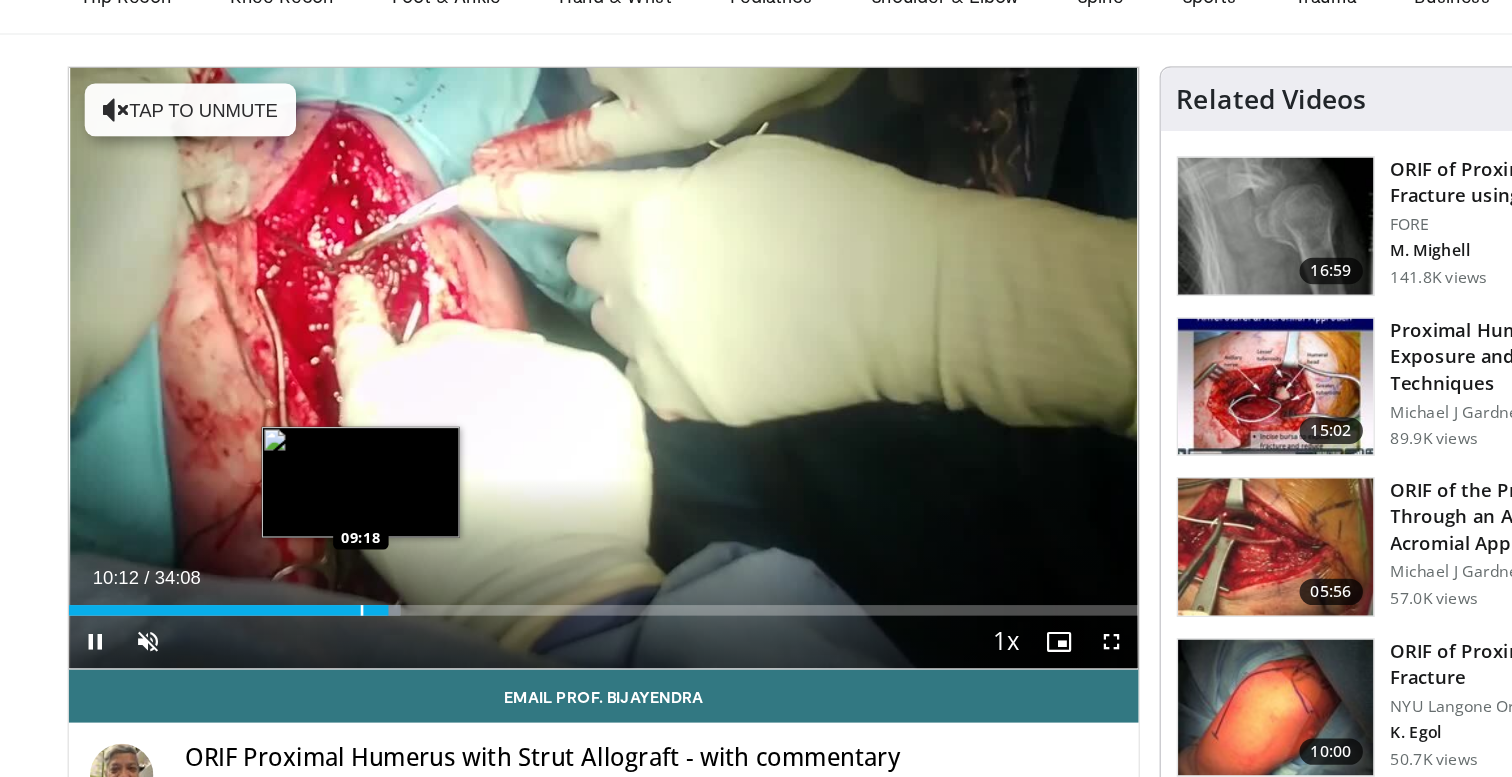click at bounding box center (359, 566) 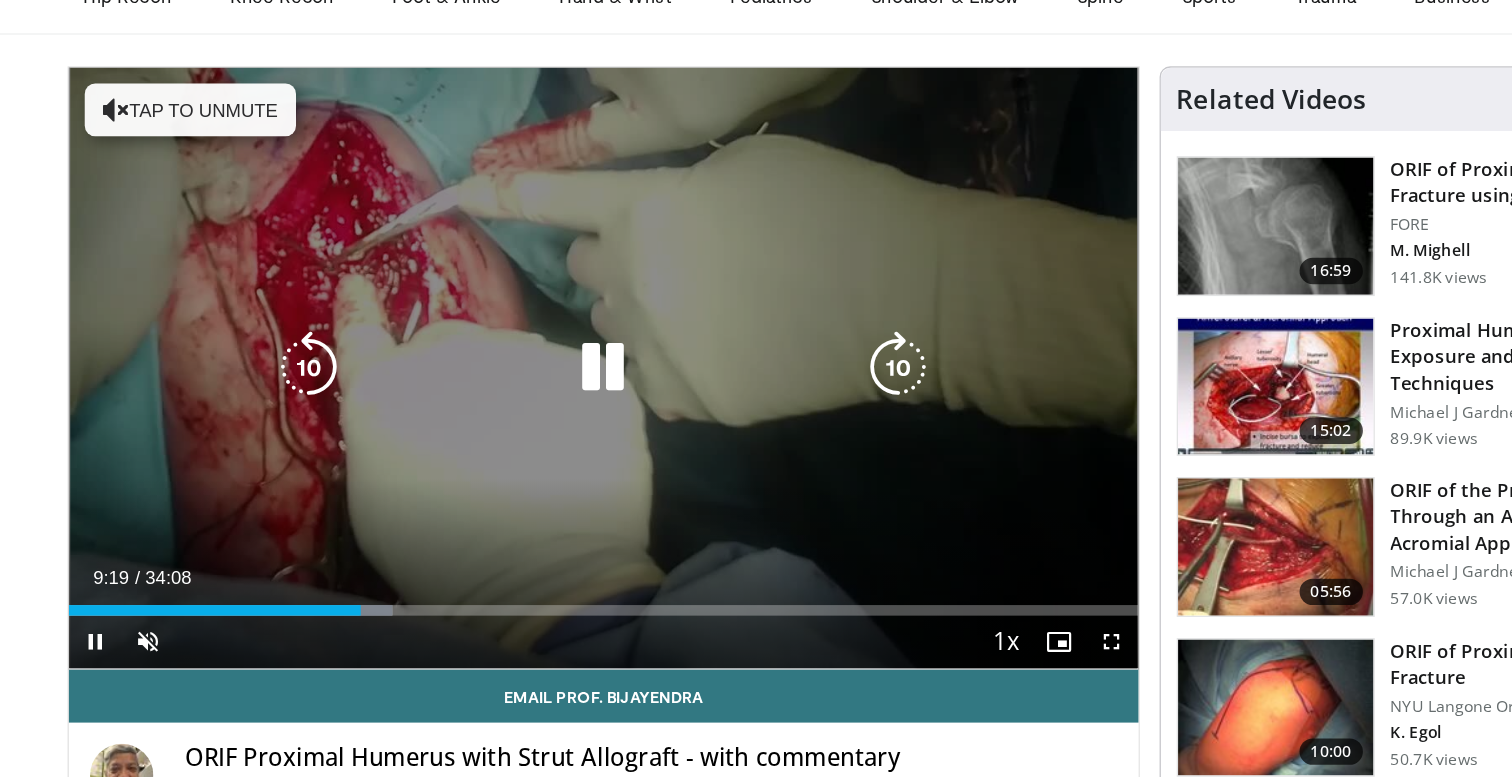 click at bounding box center (542, 382) 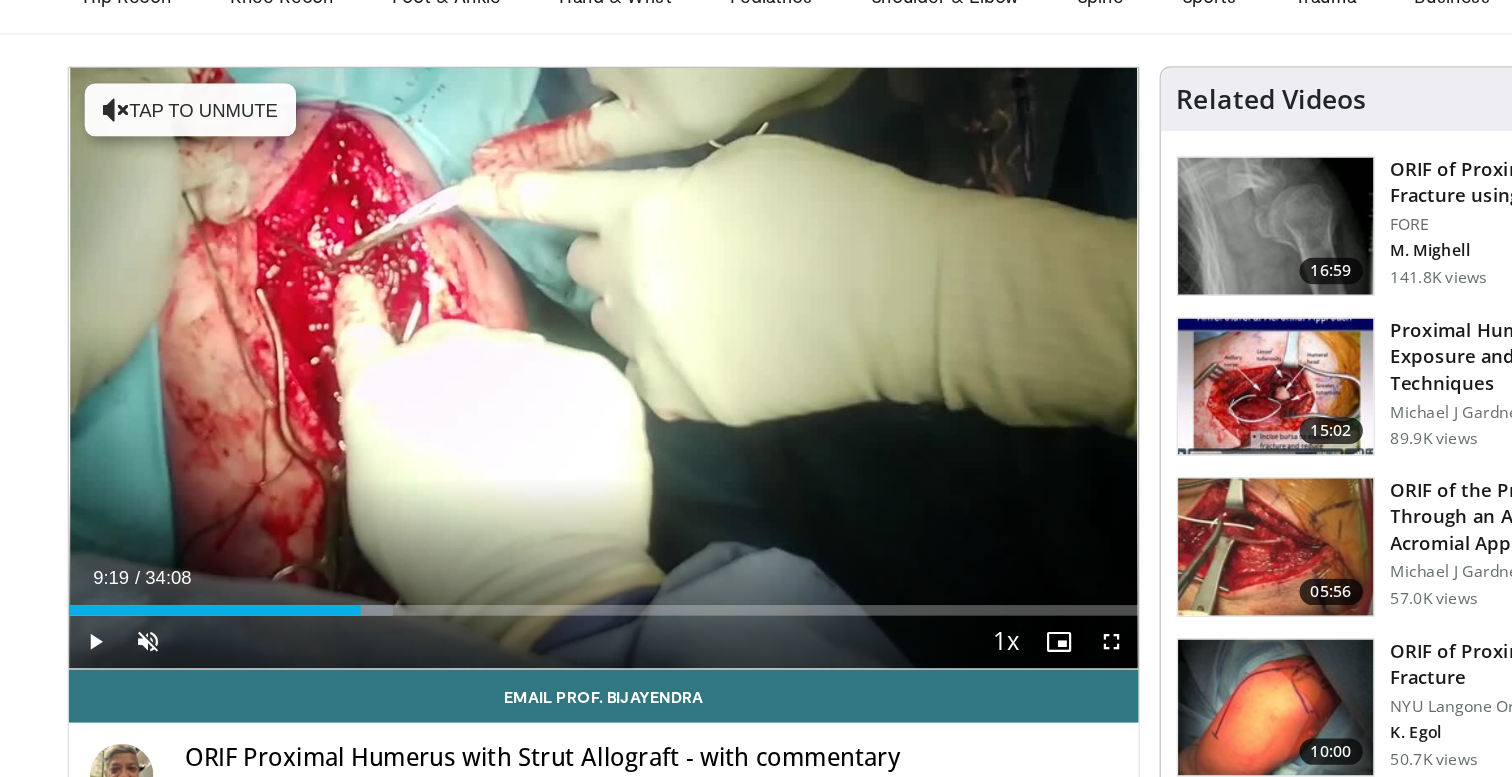 click on "Current Time  9:19 / Duration  34:08 Play Skip Backward Skip Forward Unmute Loaded :  30.30% 09:19 05:51 Stream Type  LIVE Seek to live, currently behind live LIVE   1x Playback Rate 0.5x 0.75x 1x , selected 1.25x 1.5x 1.75x 2x Chapters Chapters Descriptions descriptions off , selected Subtitles subtitles settings , opens subtitles settings dialog subtitles off , selected Audio Track en (Main) , selected Fullscreen Enable picture-in-picture mode" at bounding box center (542, 590) 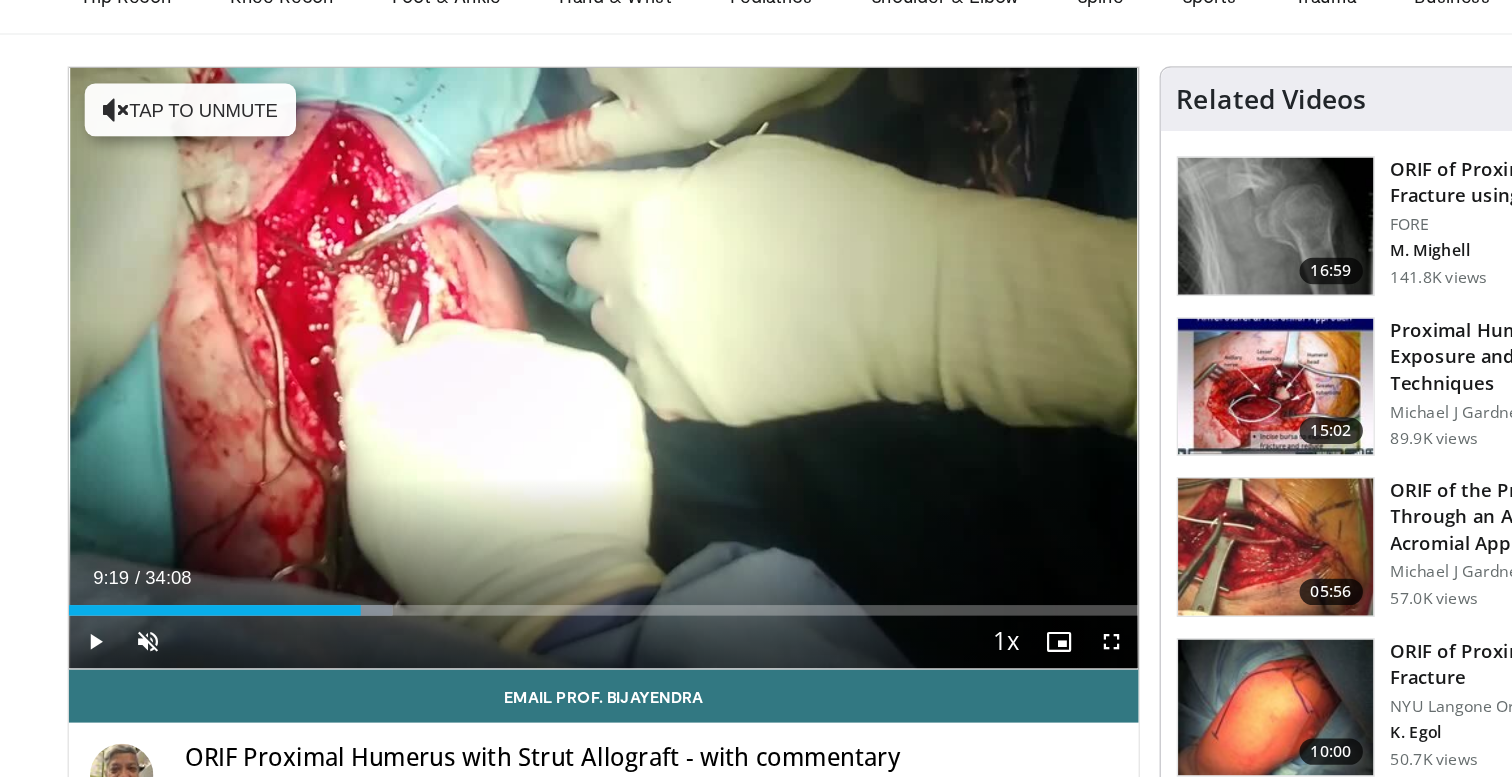 click on "09:19" at bounding box center (247, 566) 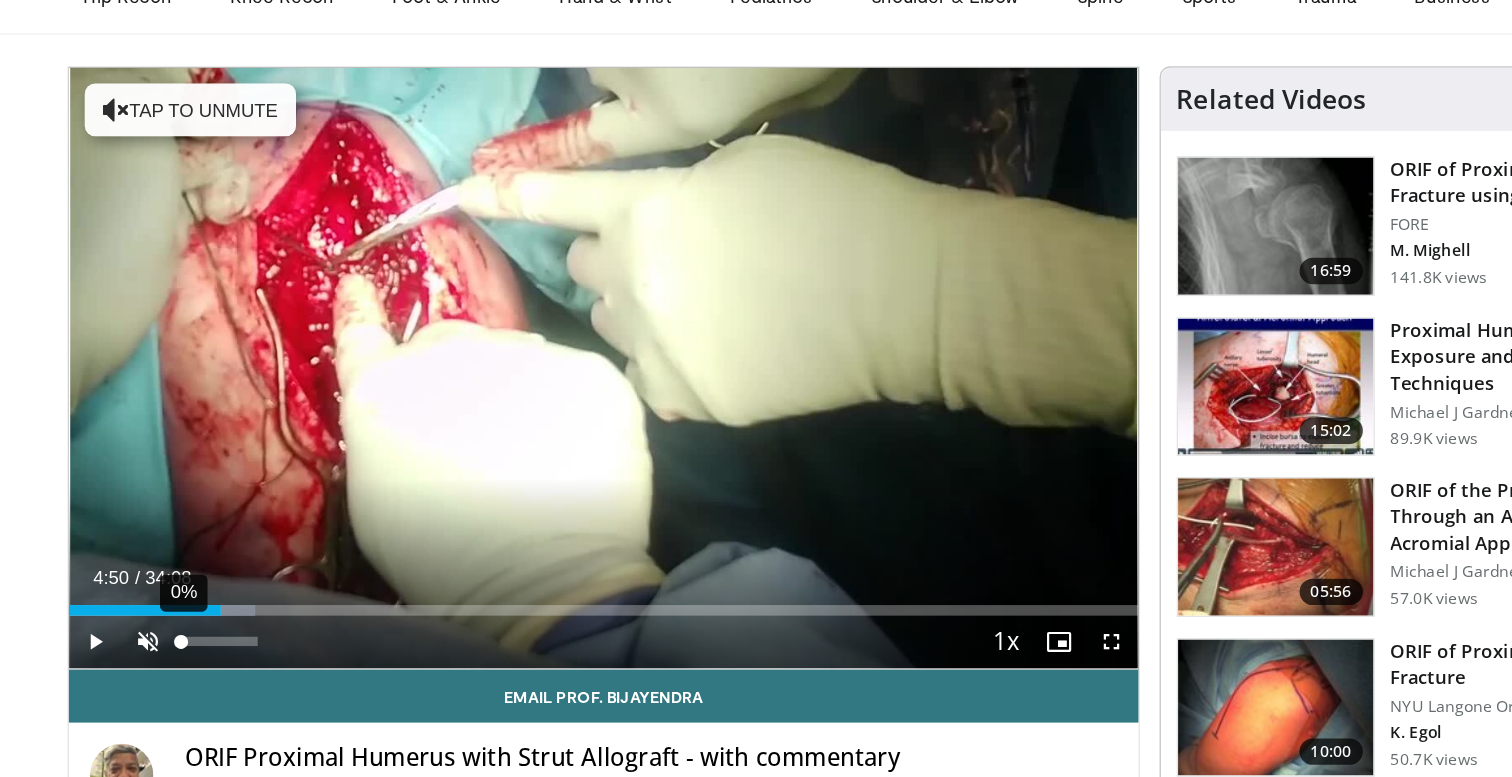 click on "0%" at bounding box center (251, 590) 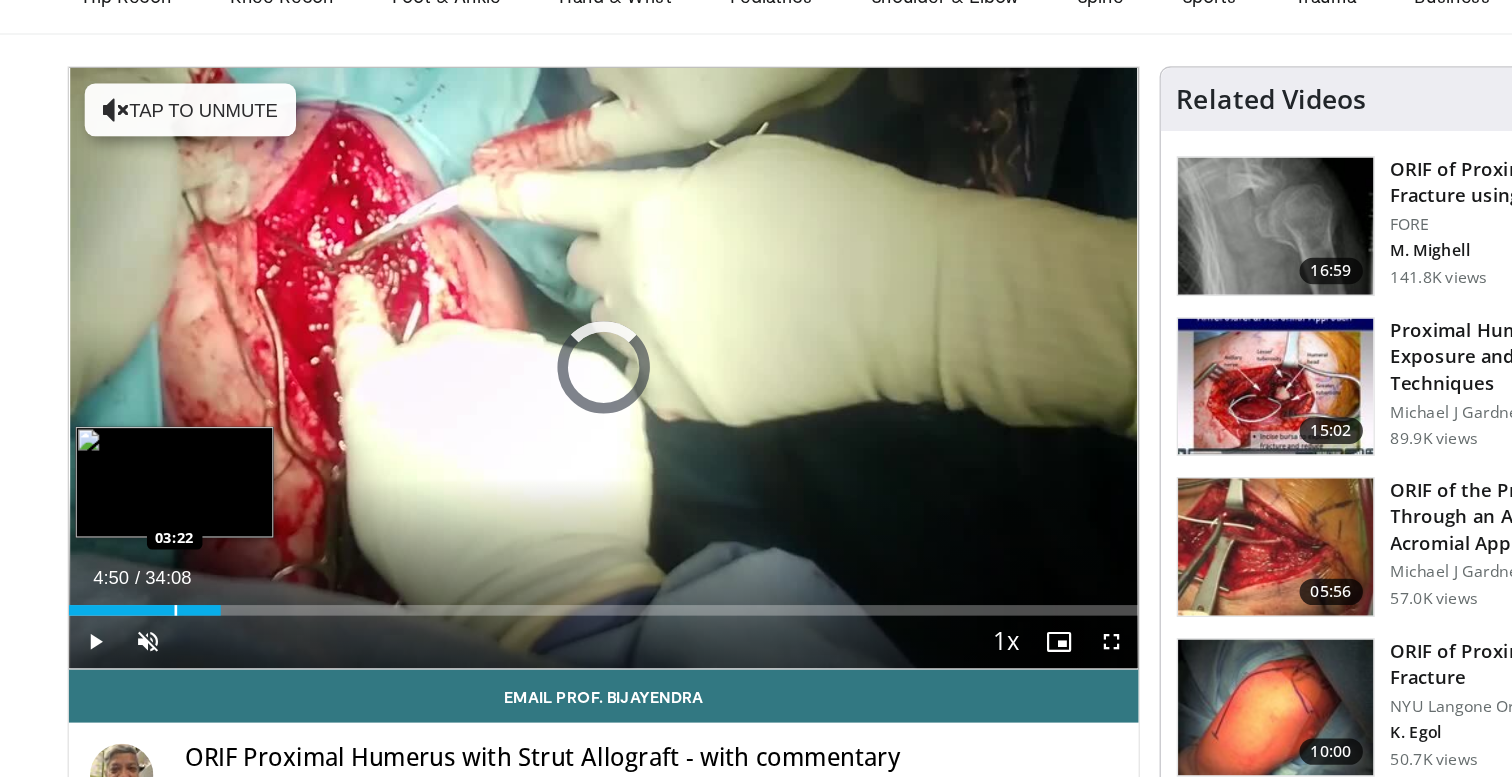click at bounding box center [218, 566] 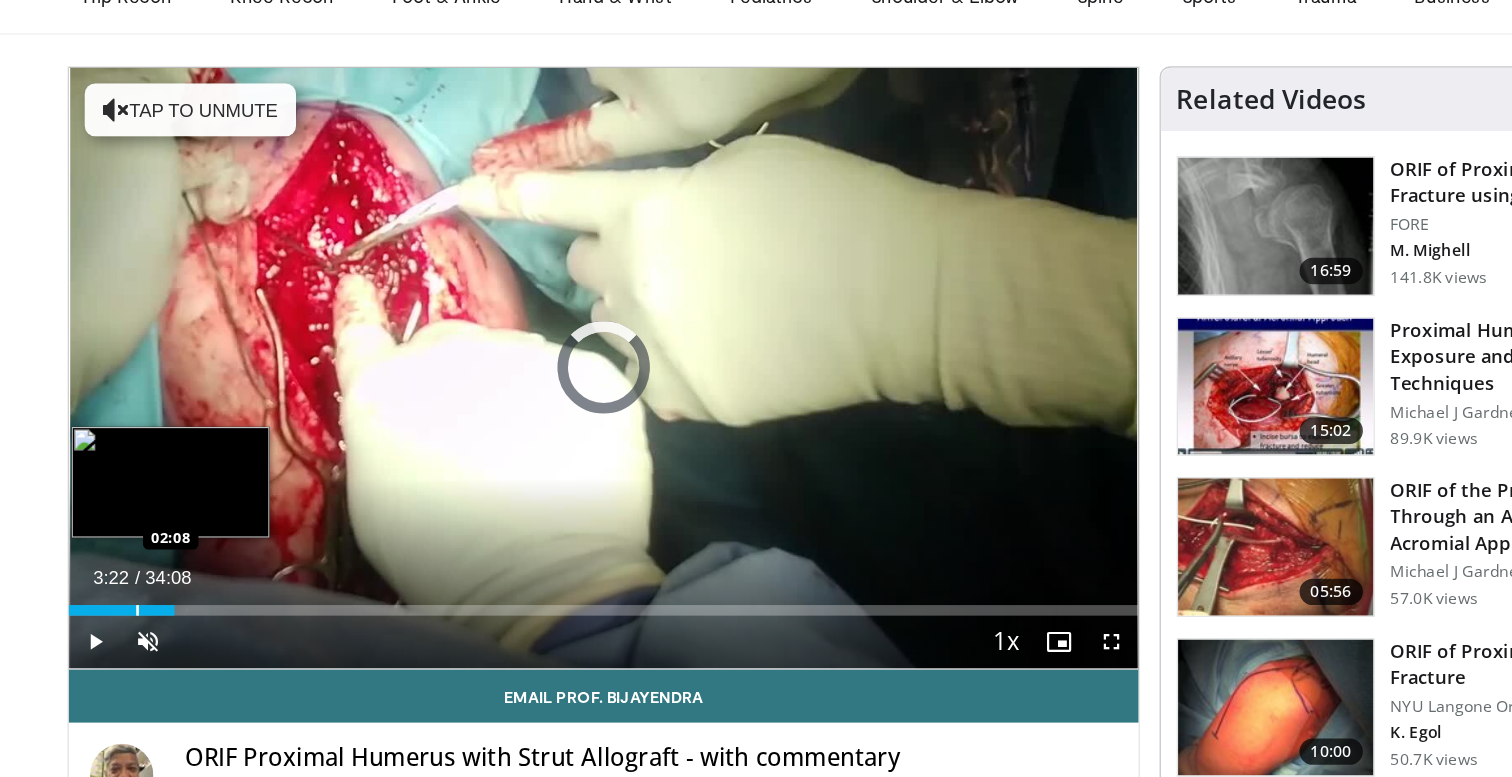 click on "Loaded :  0.00% 03:22 02:08" at bounding box center [542, 560] 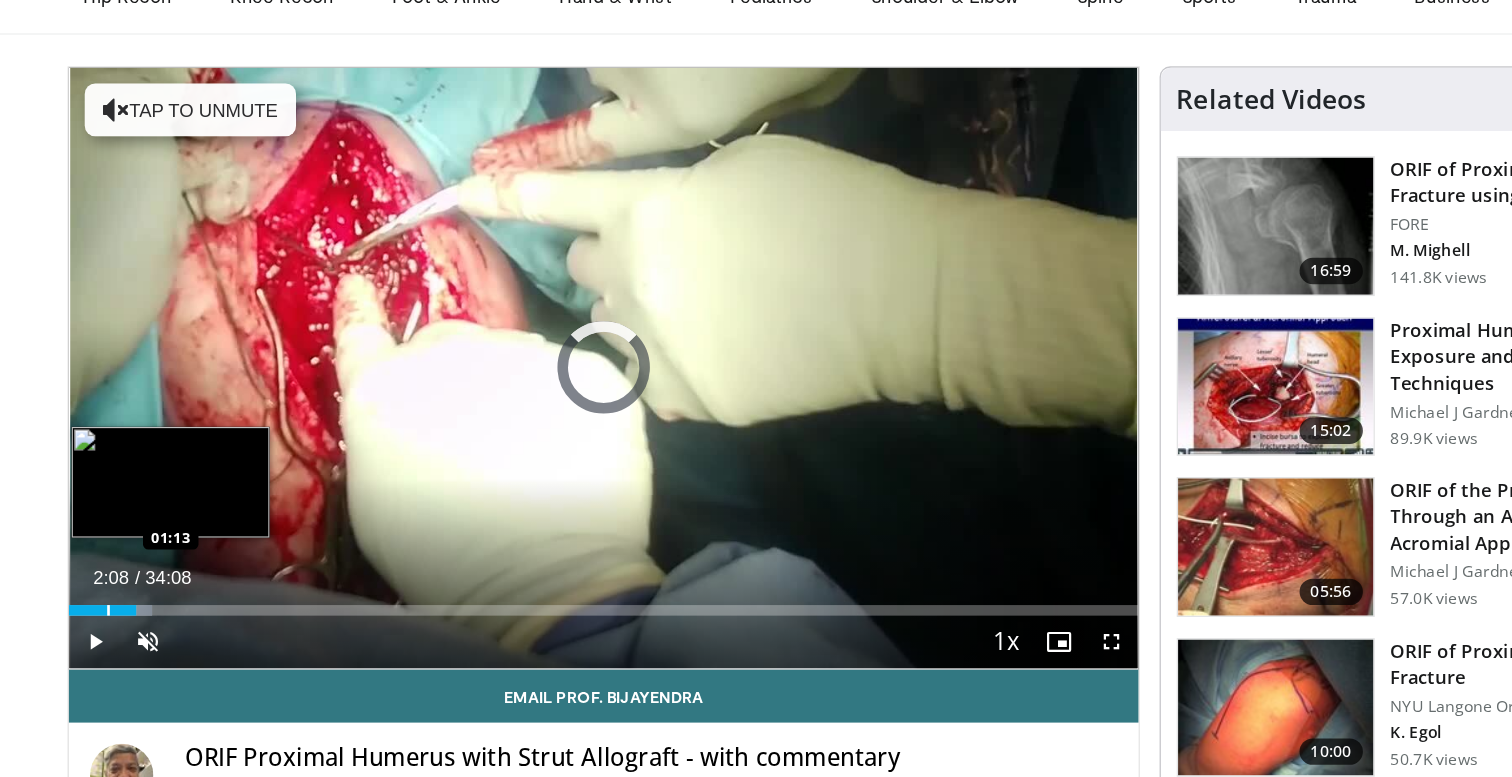 click on "Loaded :  7.82% 02:08 01:13" at bounding box center [542, 560] 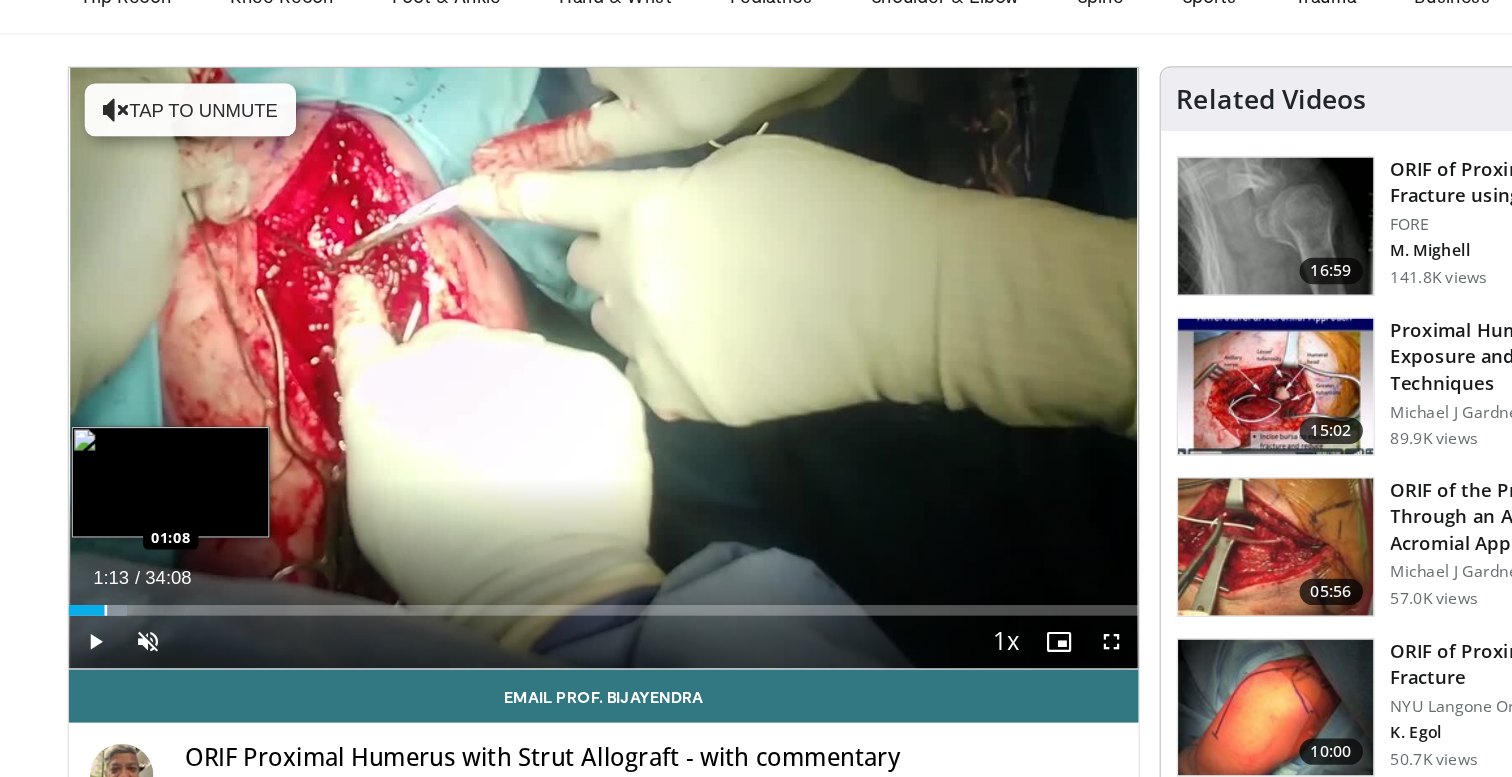 click on "Loaded :  5.38% 01:13 01:08" at bounding box center [542, 560] 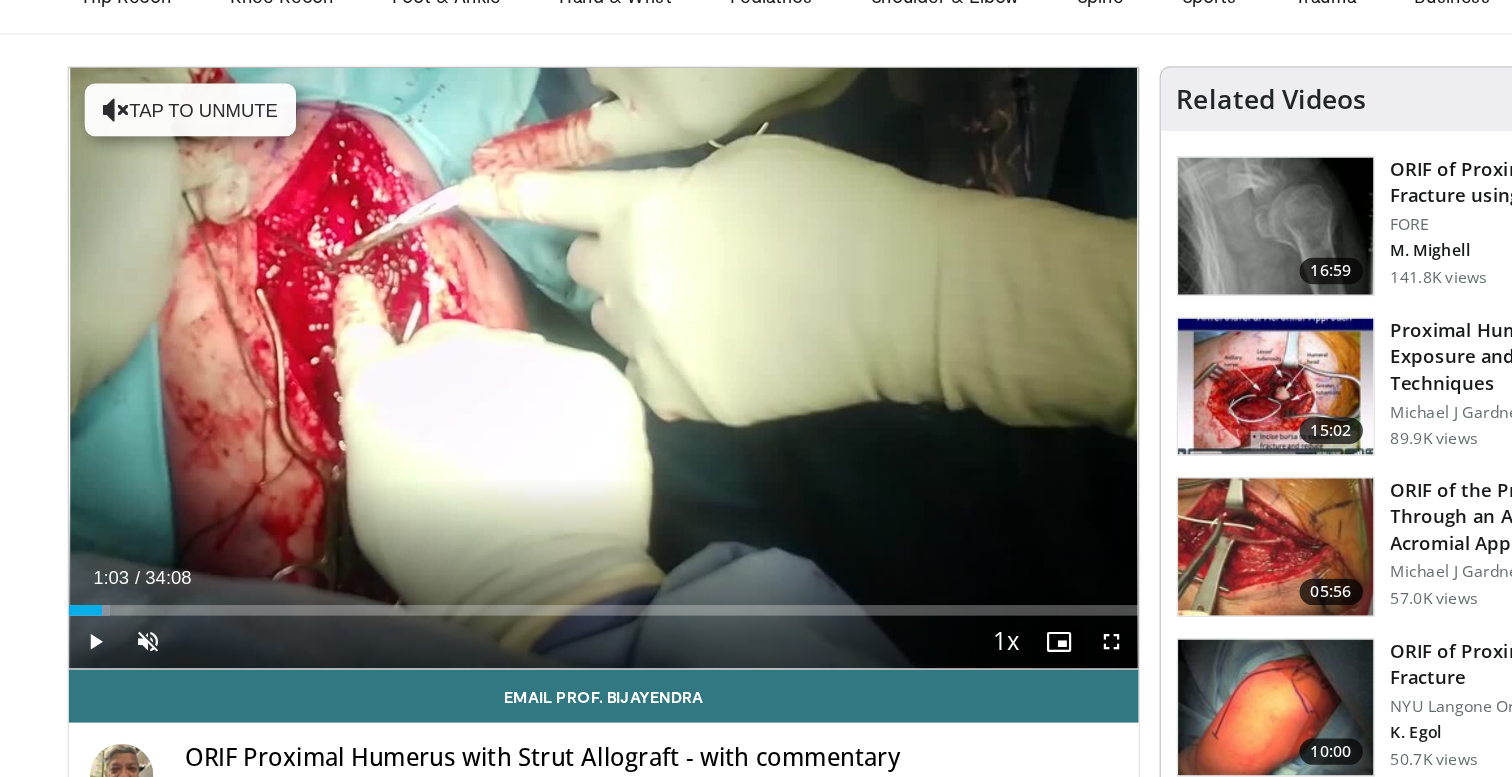 click on "Loaded :  3.87% 01:03 01:38" at bounding box center [542, 560] 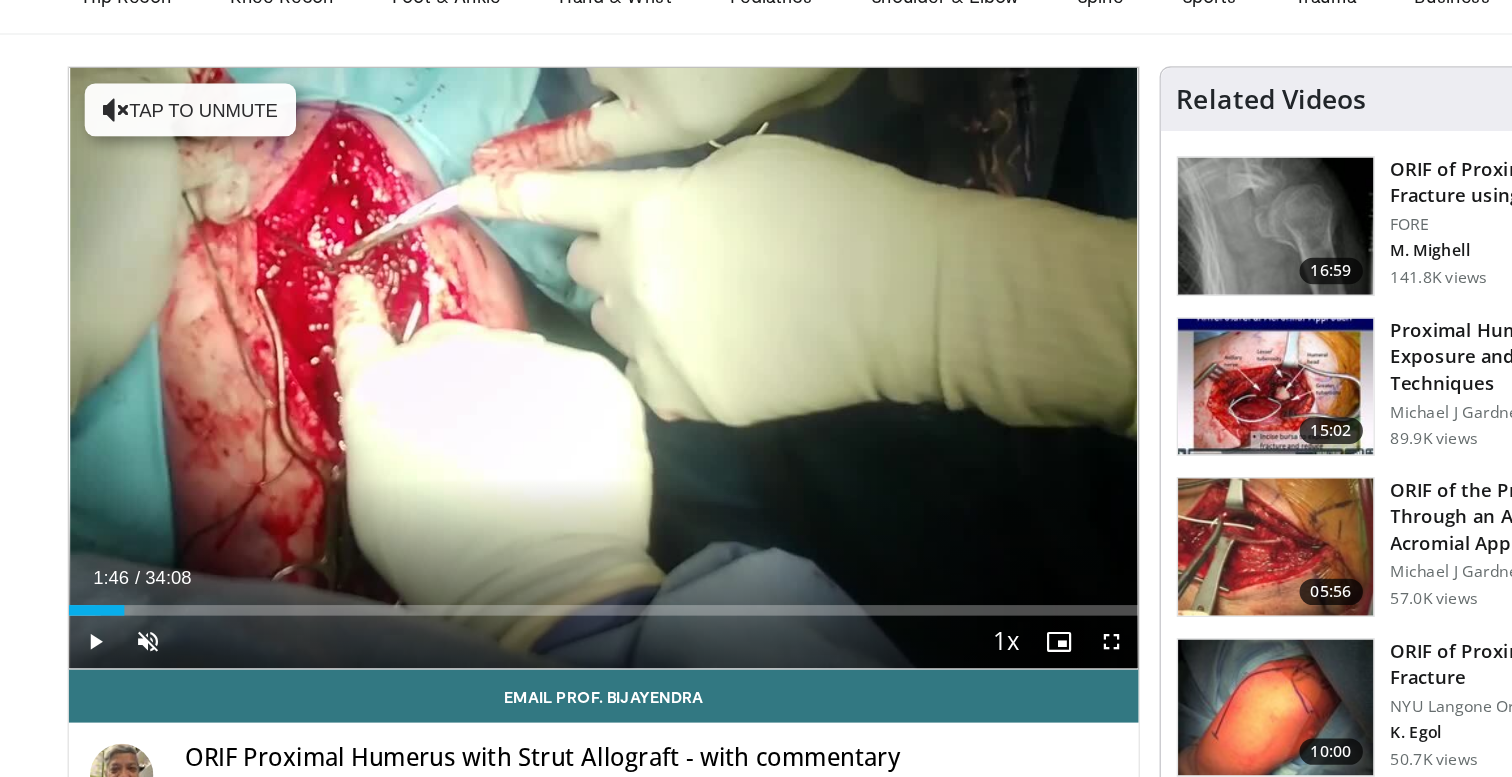 click on "Loaded :  2.93% 01:46 00:58" at bounding box center (542, 560) 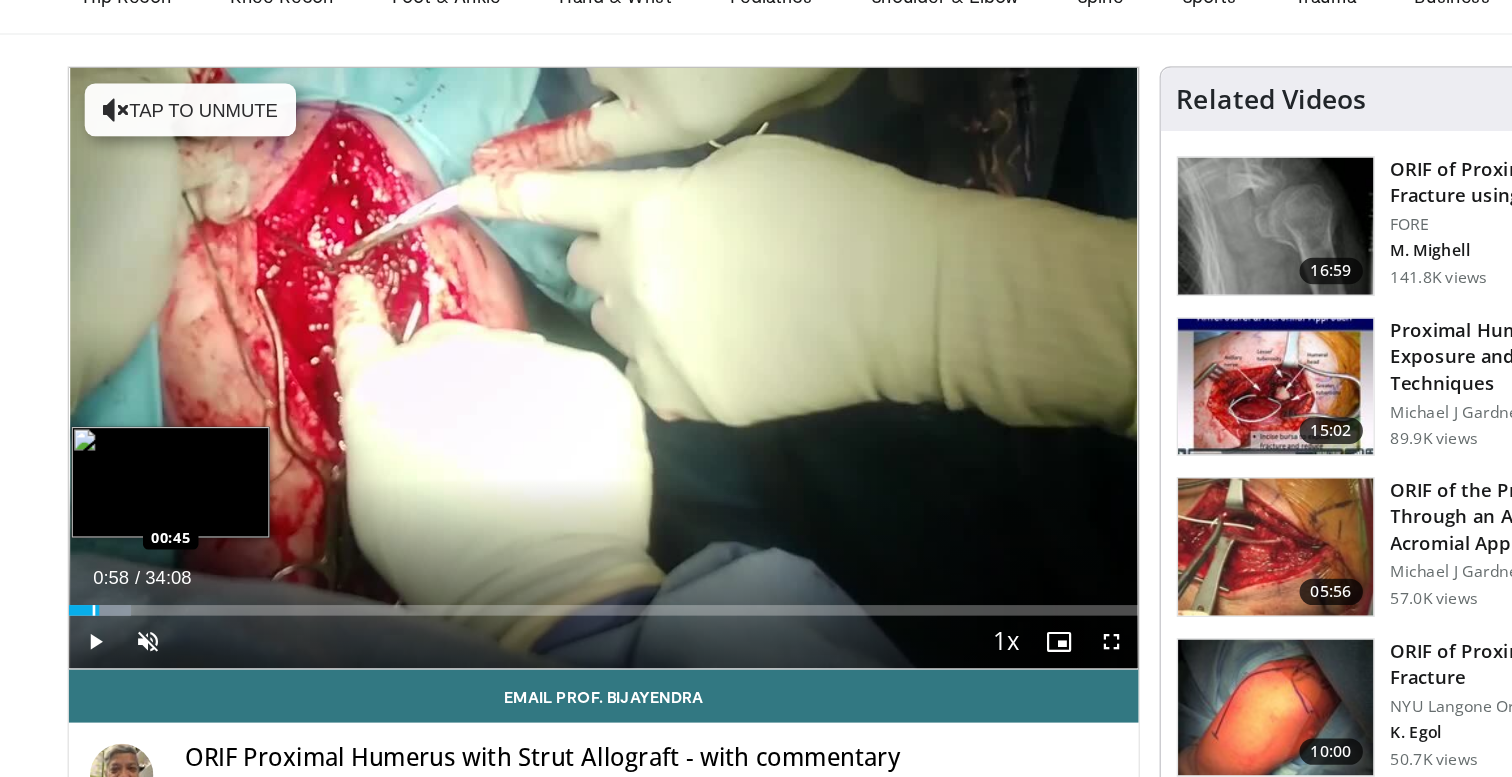 click on "Loaded :  5.81% 00:58 00:45" at bounding box center [542, 560] 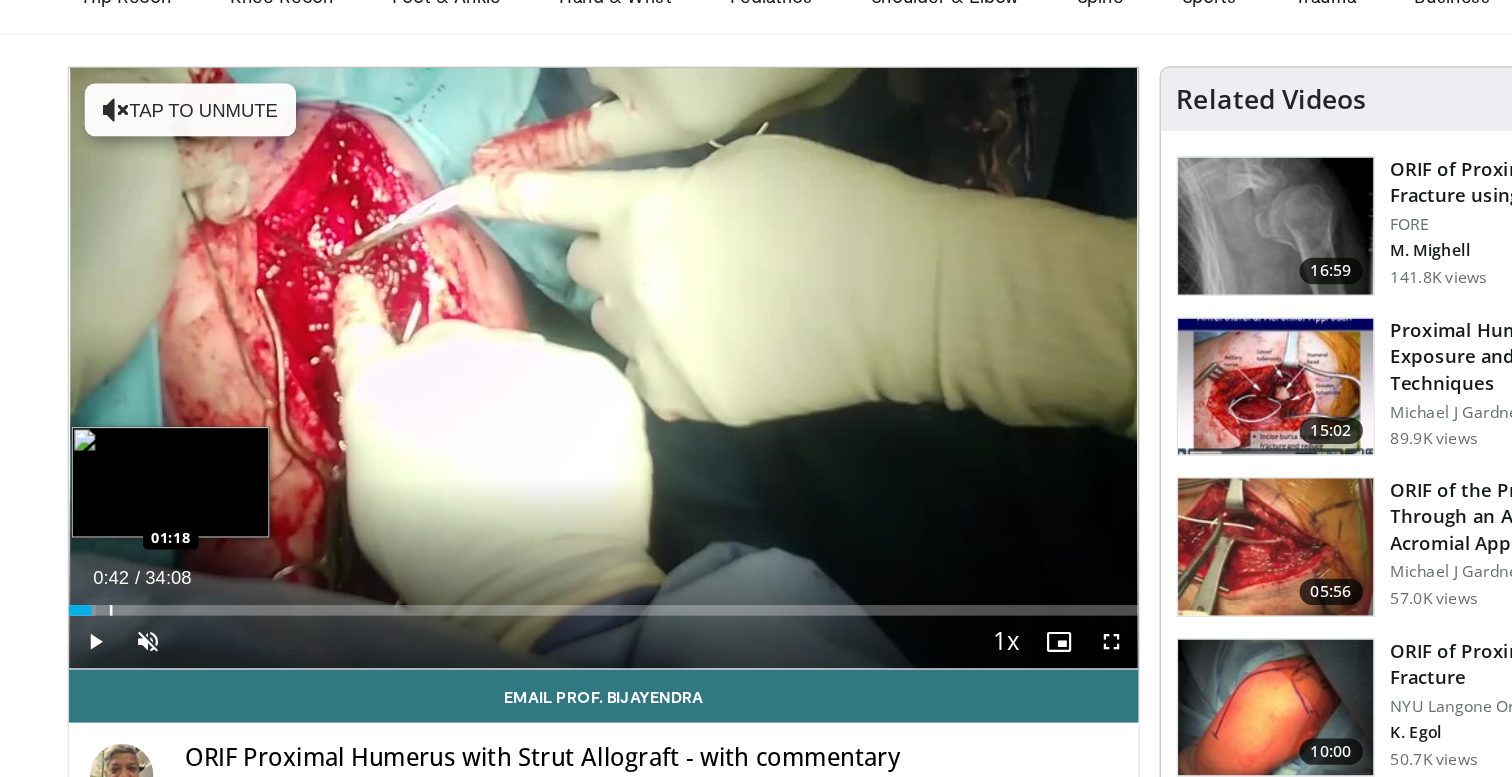 click on "Loaded :  2.44% 00:42 01:18" at bounding box center [542, 560] 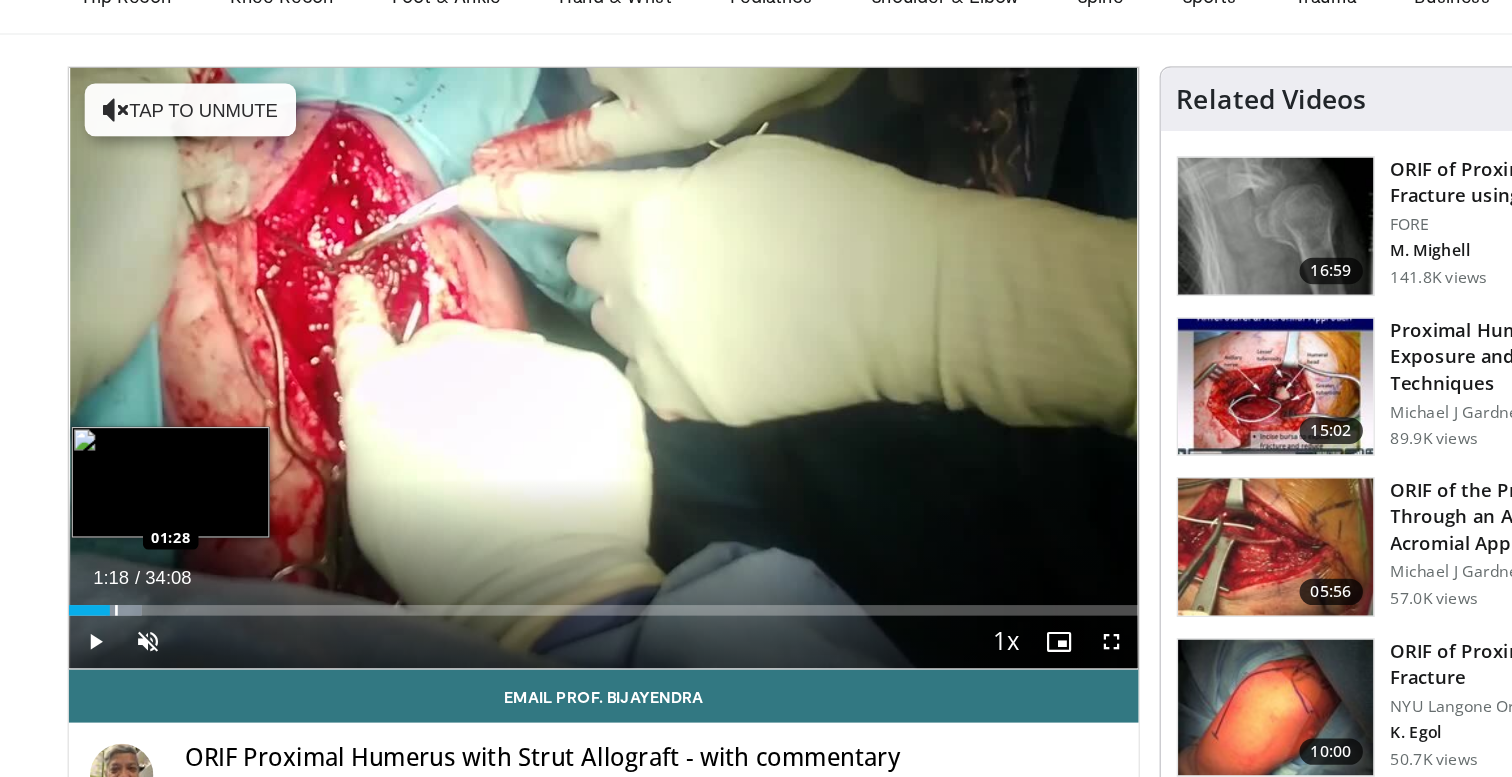 click on "Loaded :  6.78% 01:18 01:28" at bounding box center [542, 560] 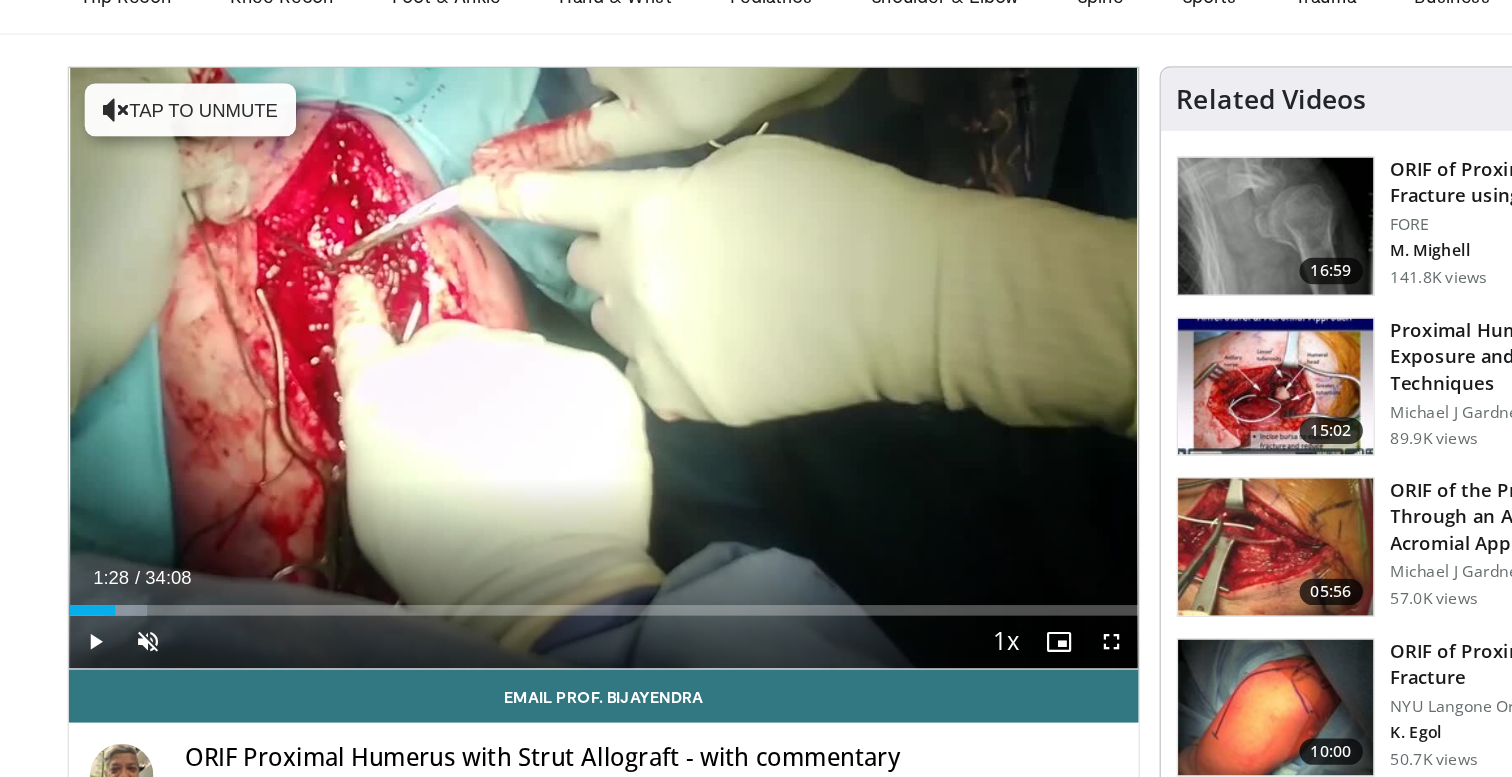click on "Loaded :  7.26% 01:28 01:48" at bounding box center [542, 566] 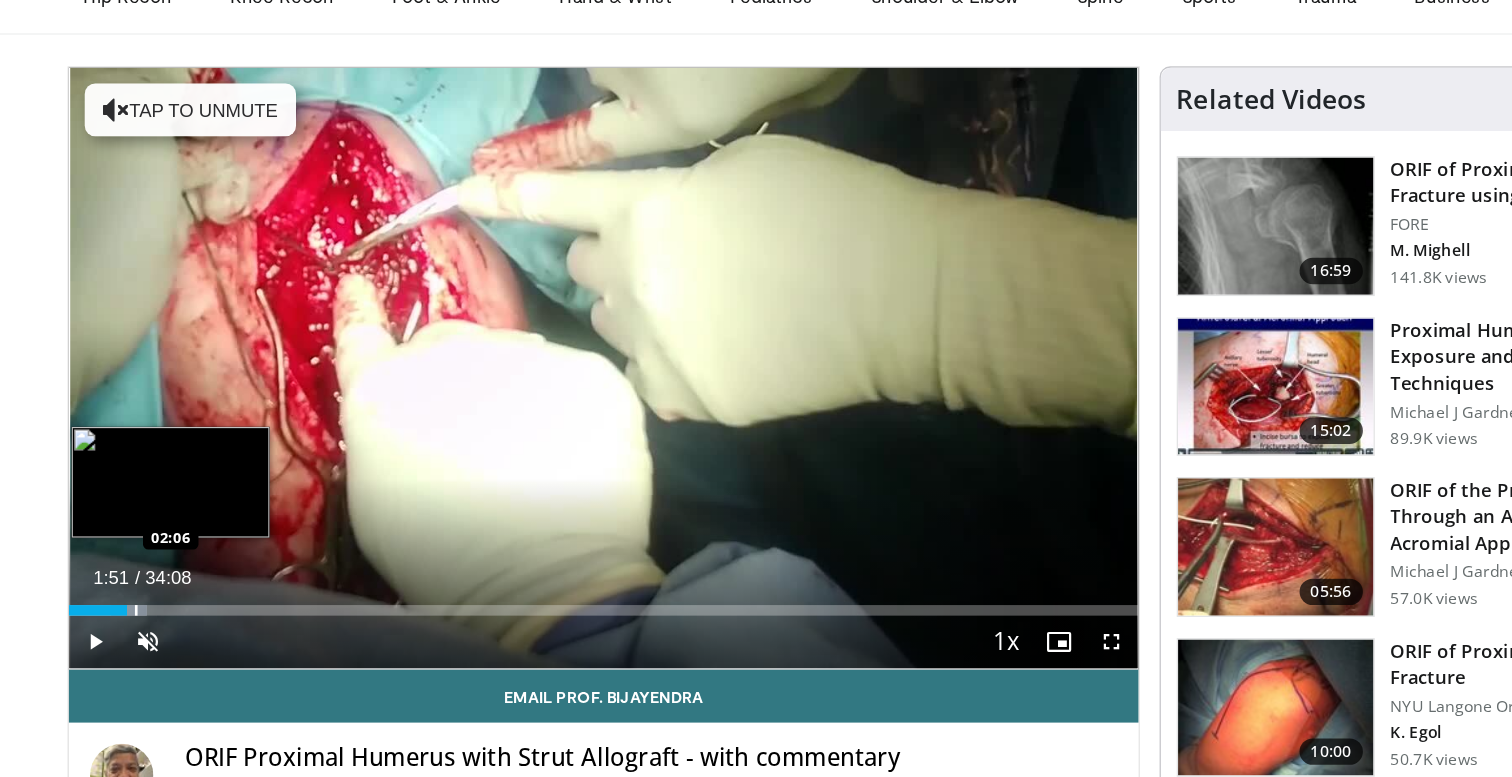 click at bounding box center (188, 566) 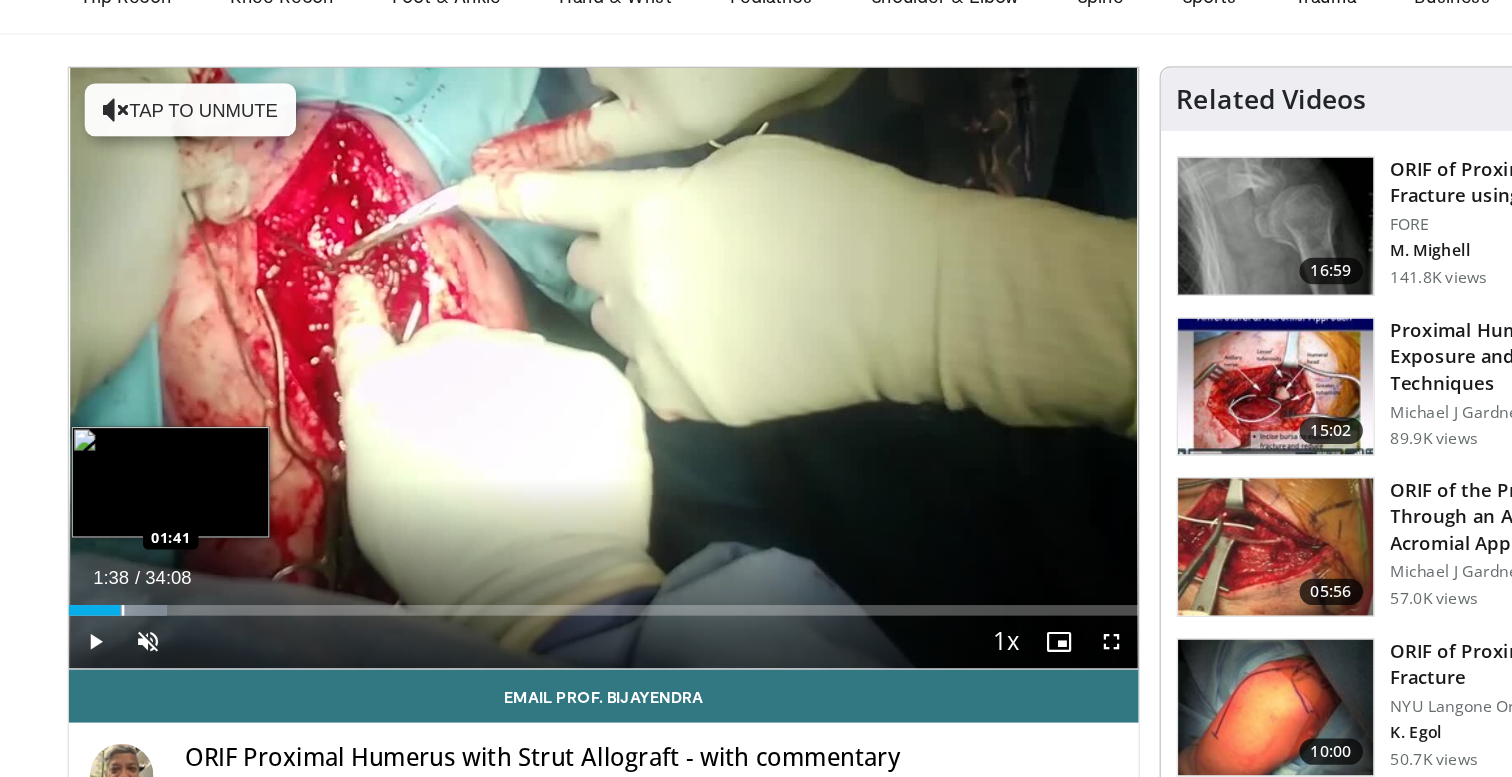 click on "Loaded :  9.20% 01:38 01:41" at bounding box center [542, 566] 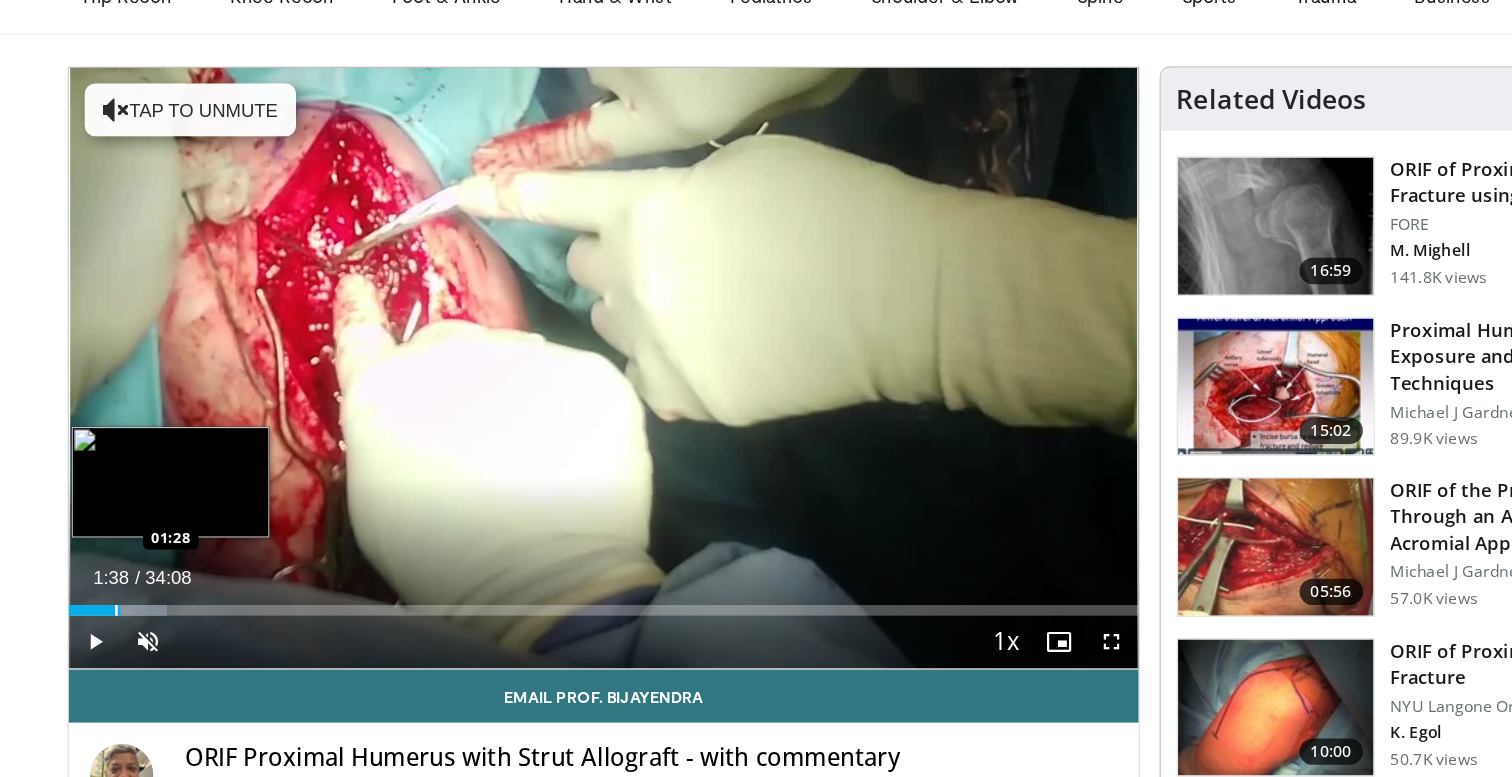 click at bounding box center (173, 566) 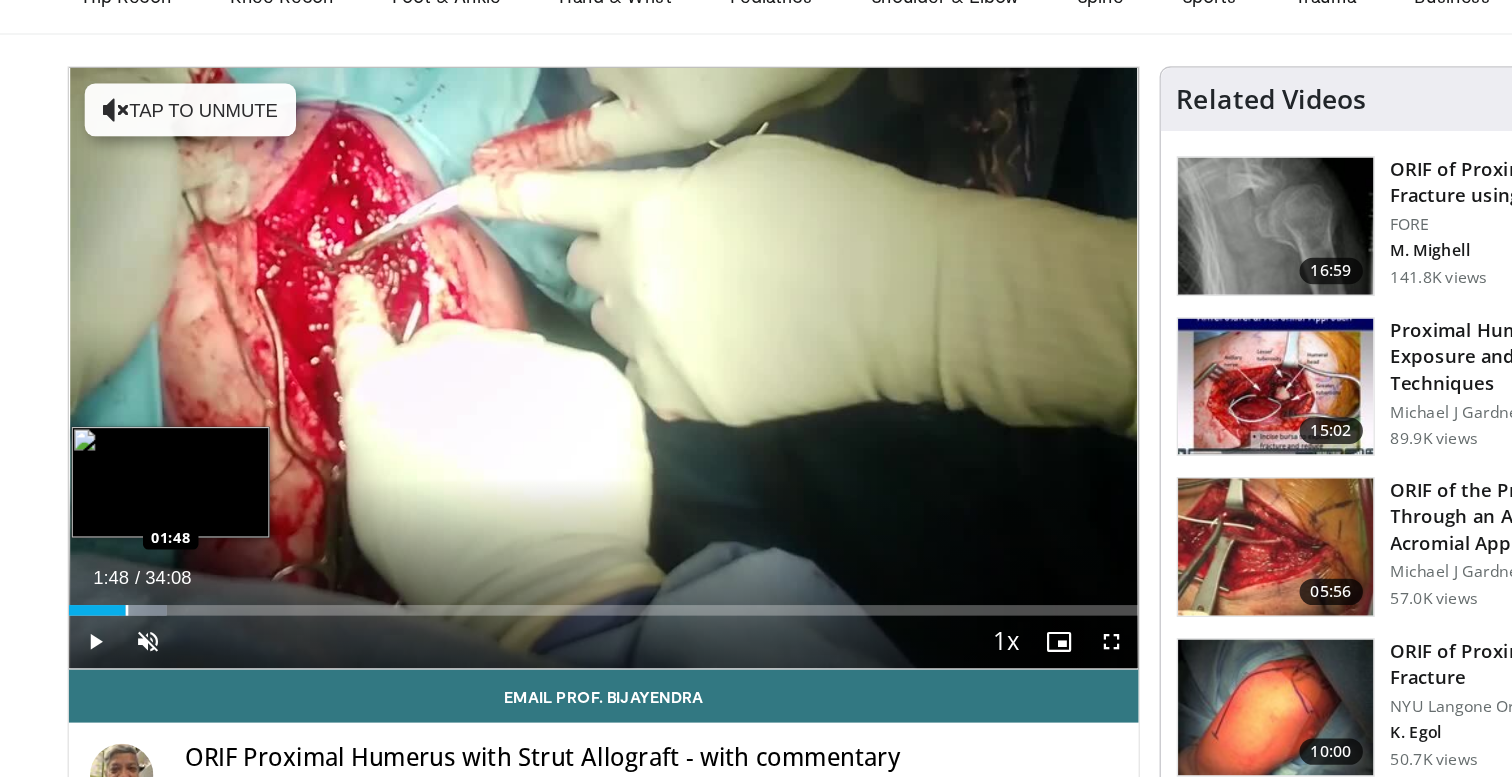 click at bounding box center [181, 566] 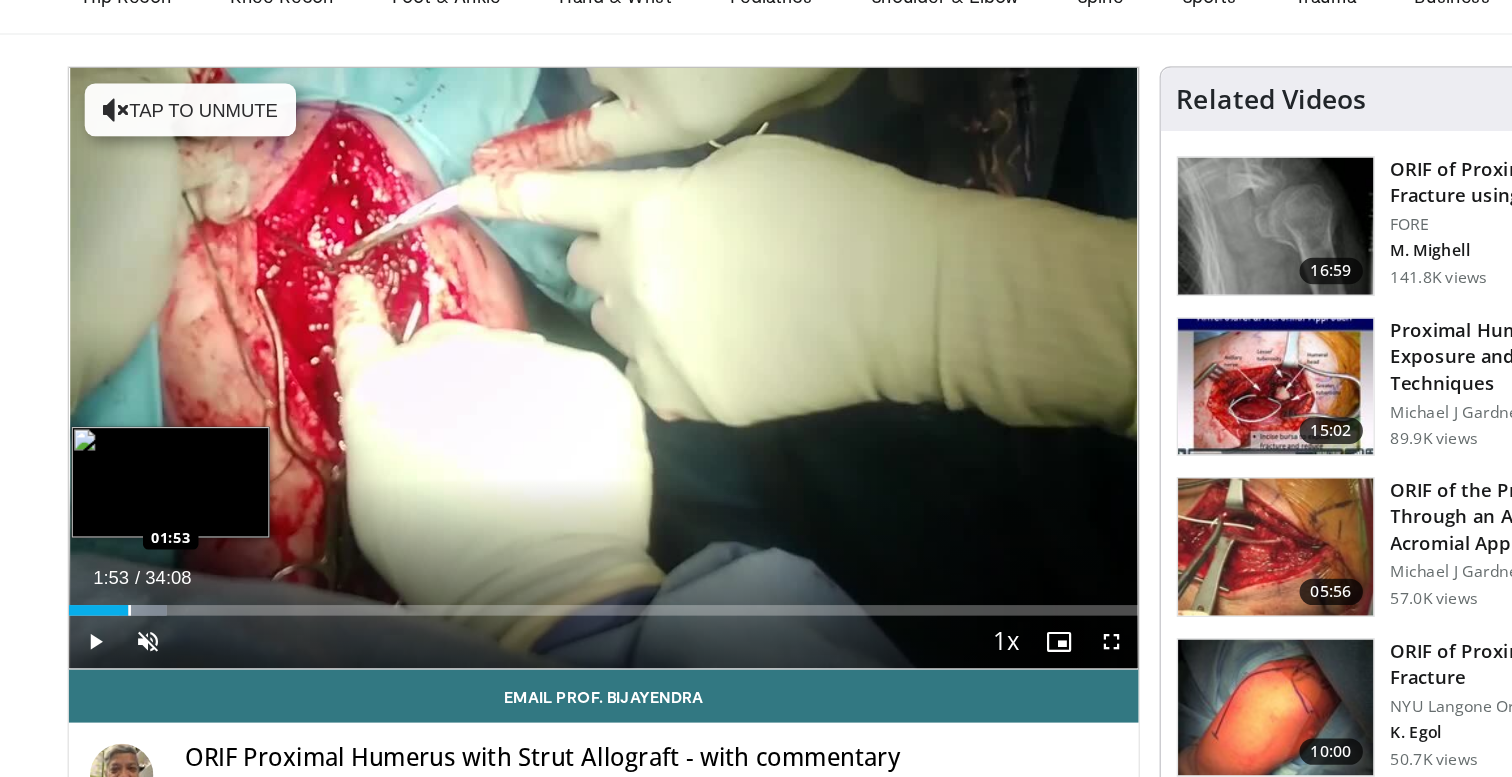 click at bounding box center (183, 566) 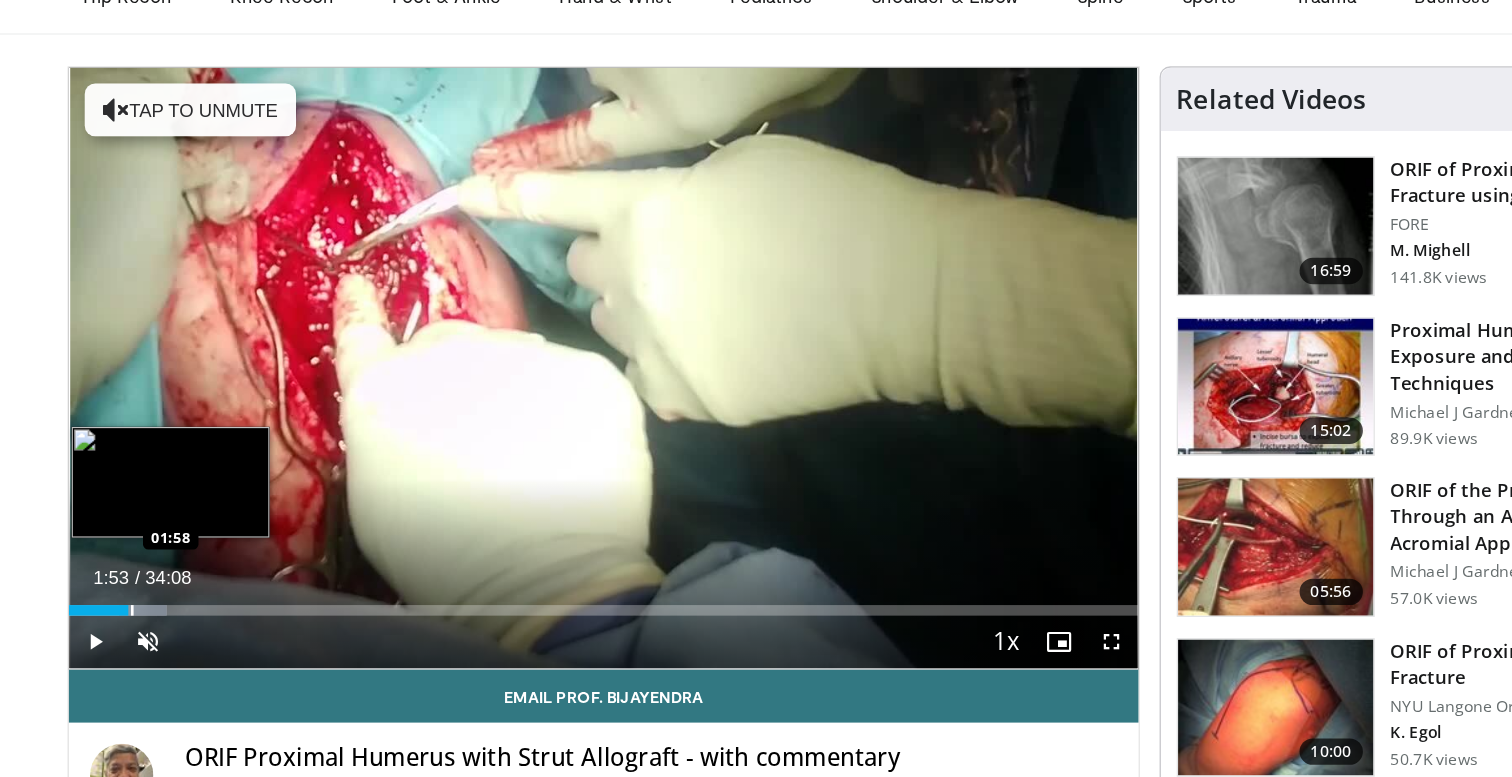 click at bounding box center [185, 566] 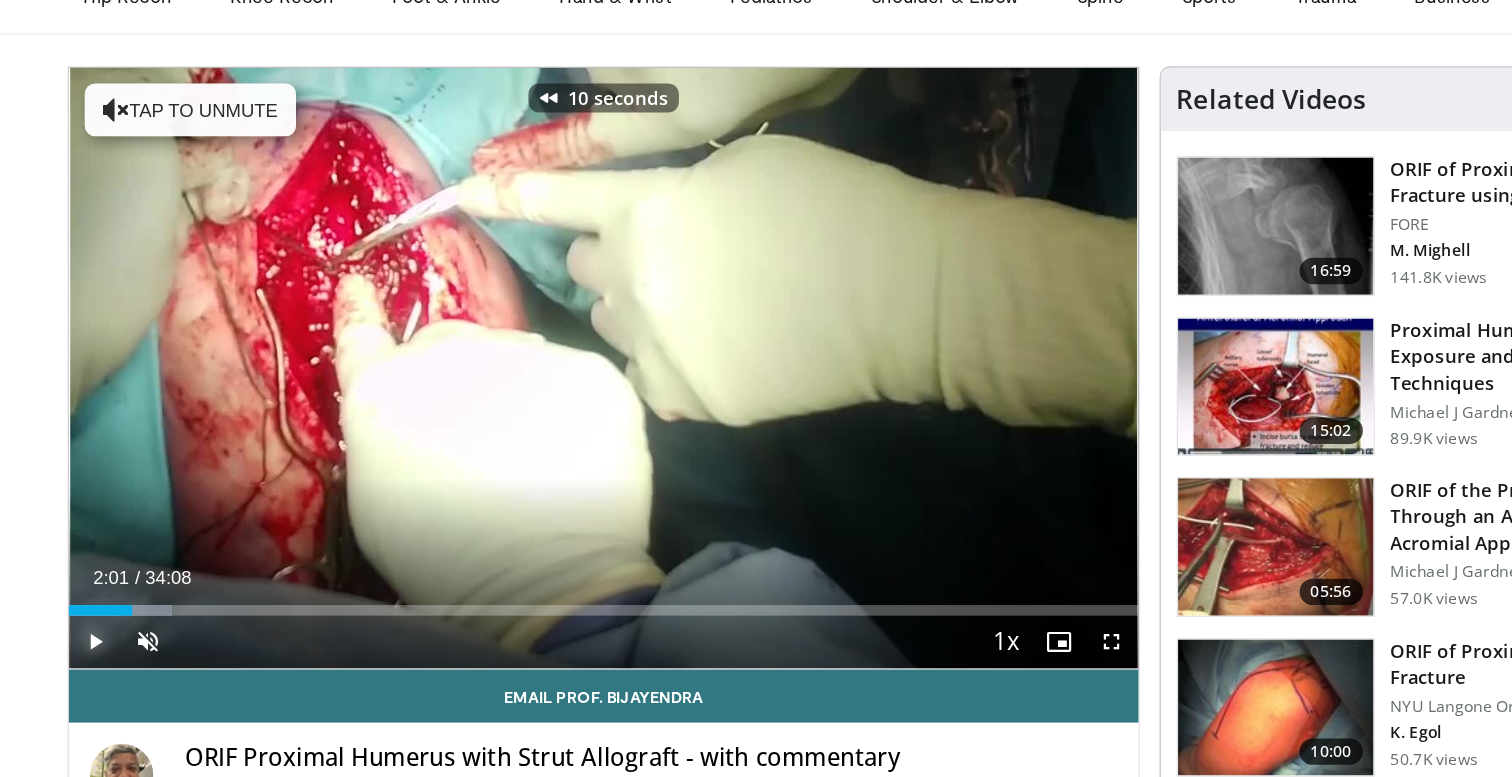 click at bounding box center (157, 590) 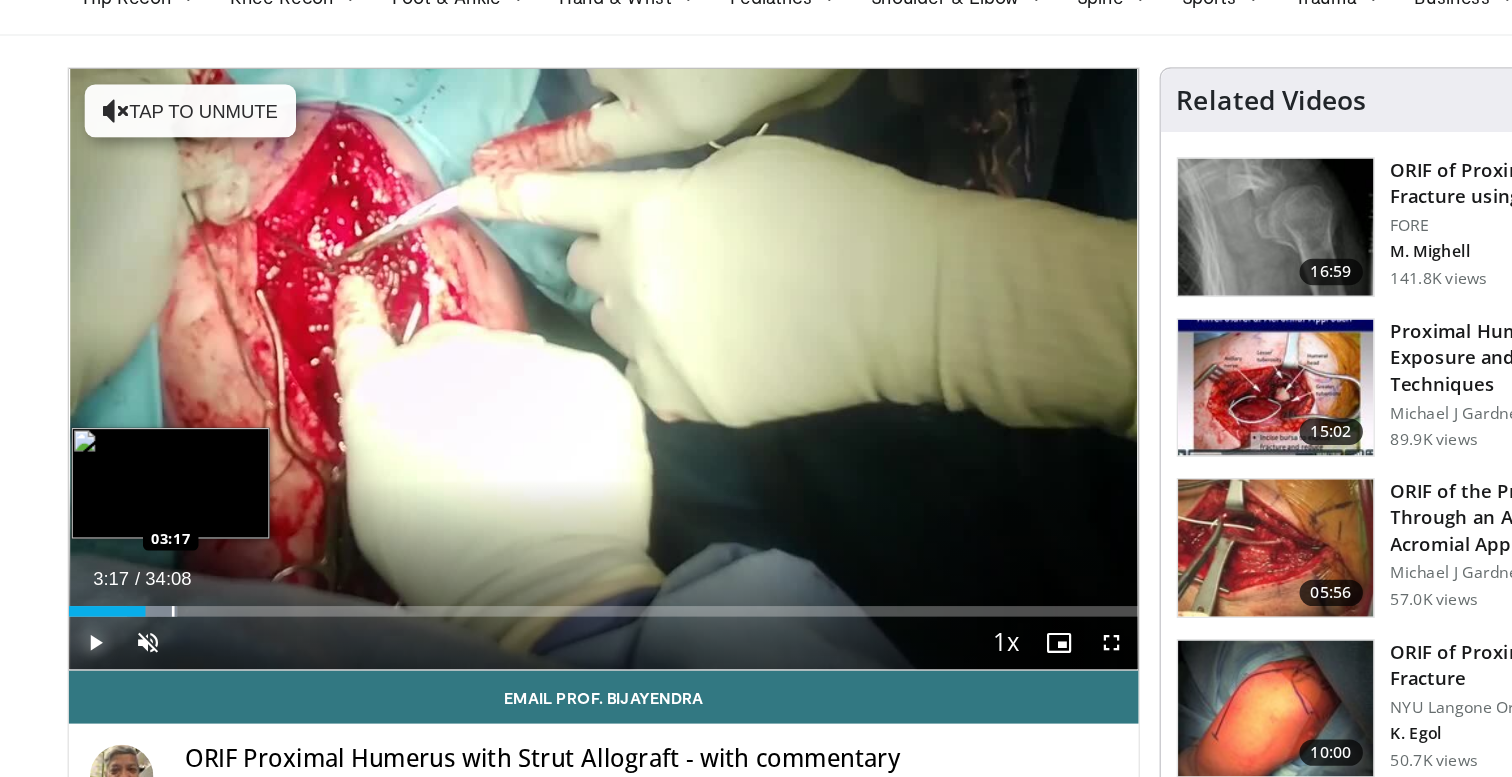 click at bounding box center (216, 566) 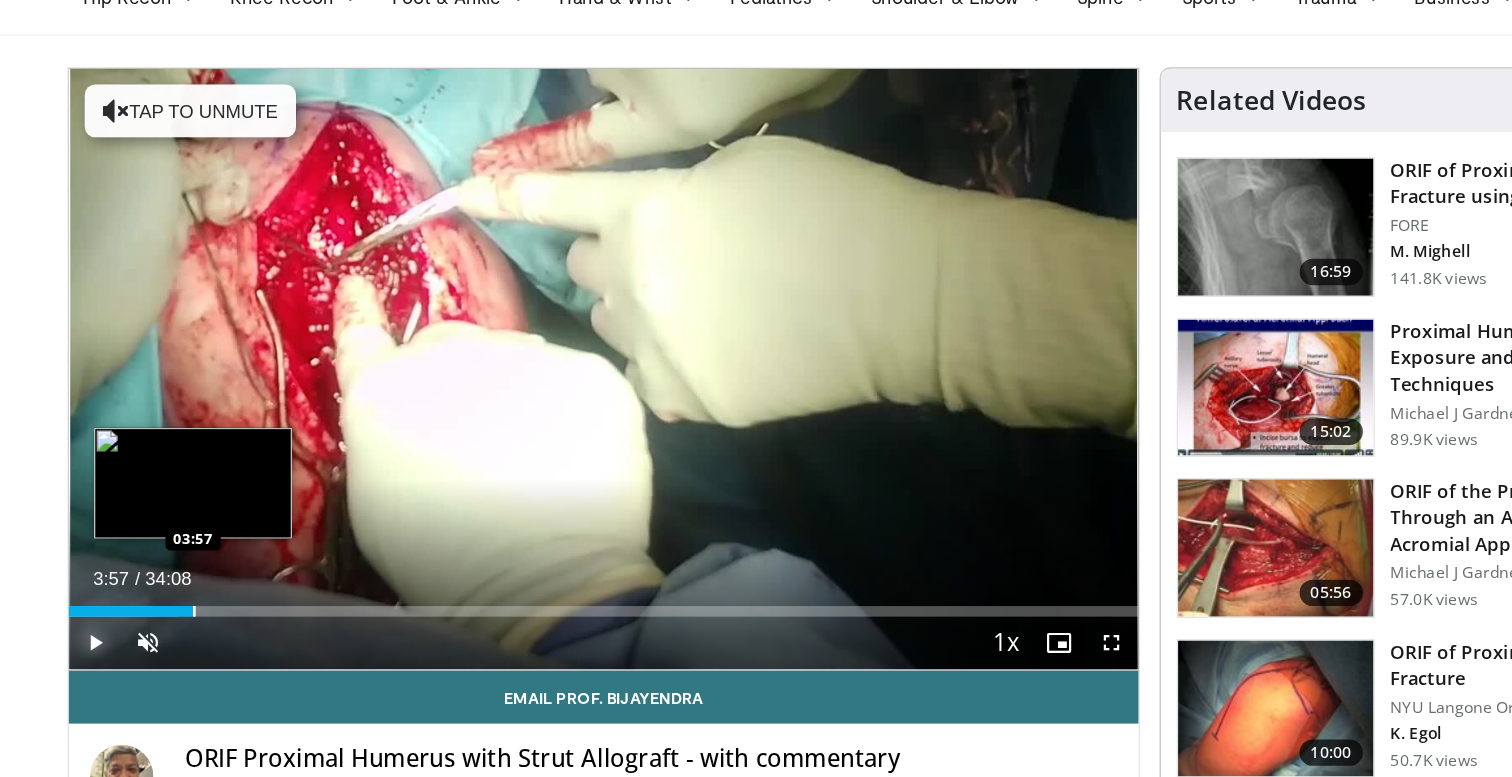 click at bounding box center [232, 566] 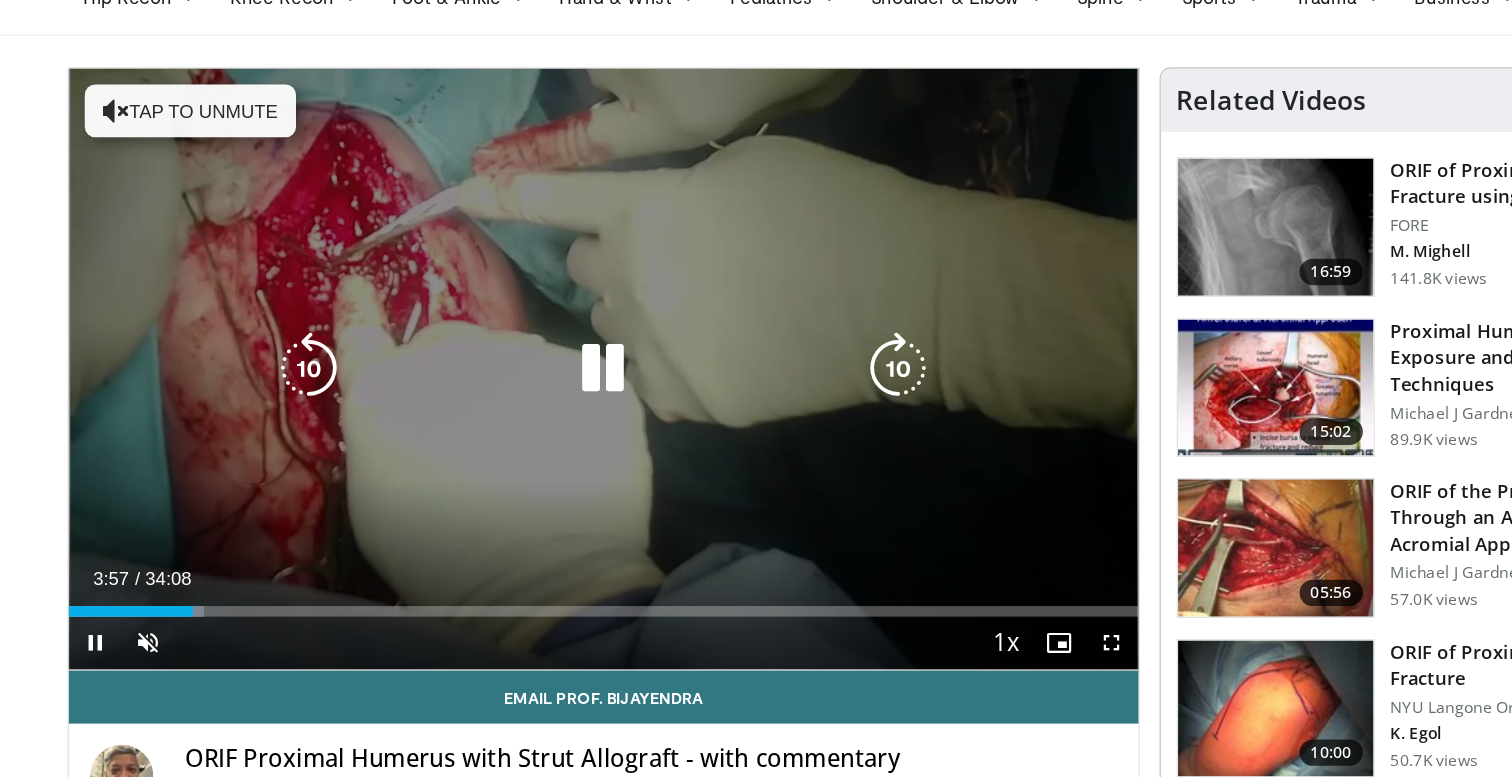 click on "10 seconds
Tap to unmute" at bounding box center (542, 382) 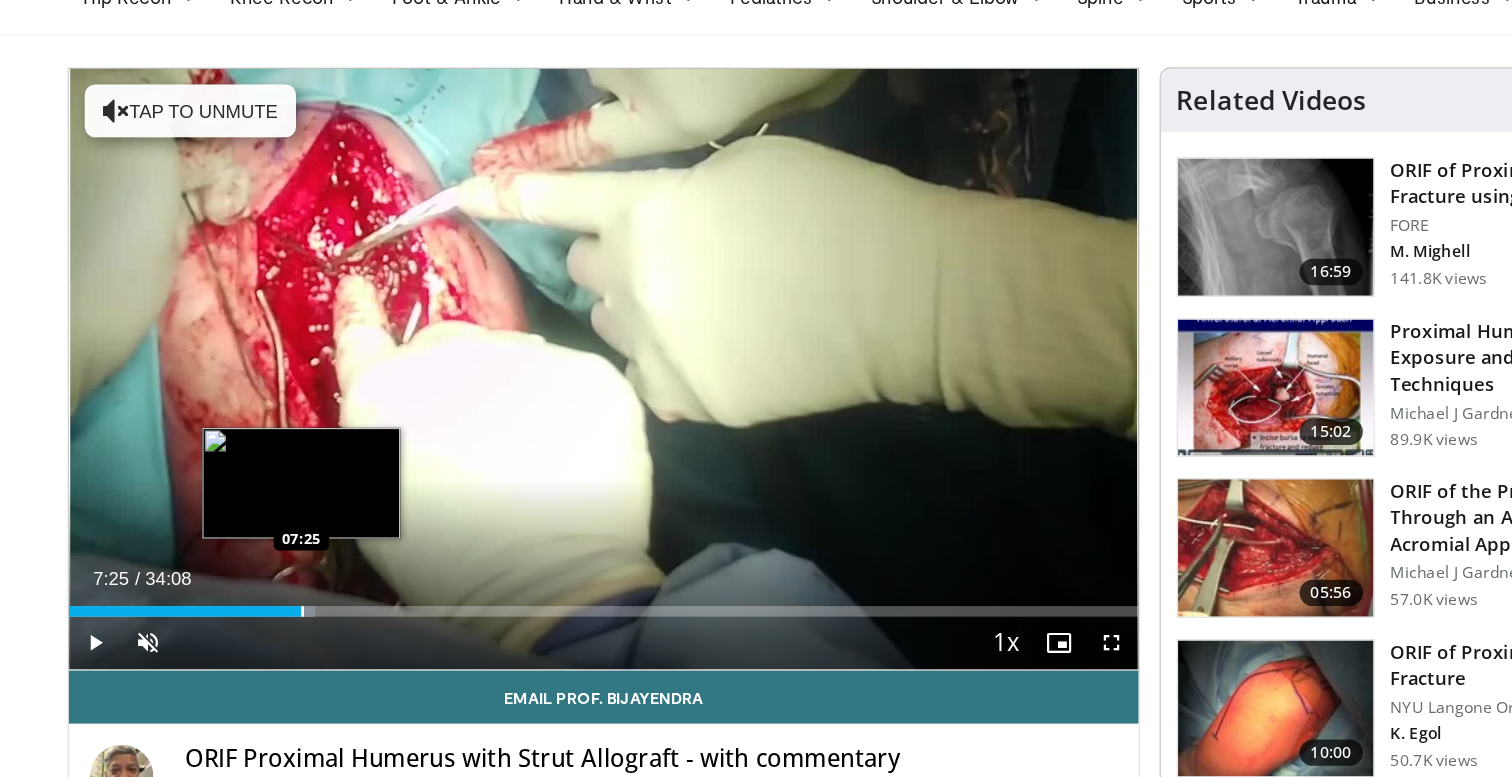 click on "Loaded :  22.97% 07:25 07:25" at bounding box center (542, 560) 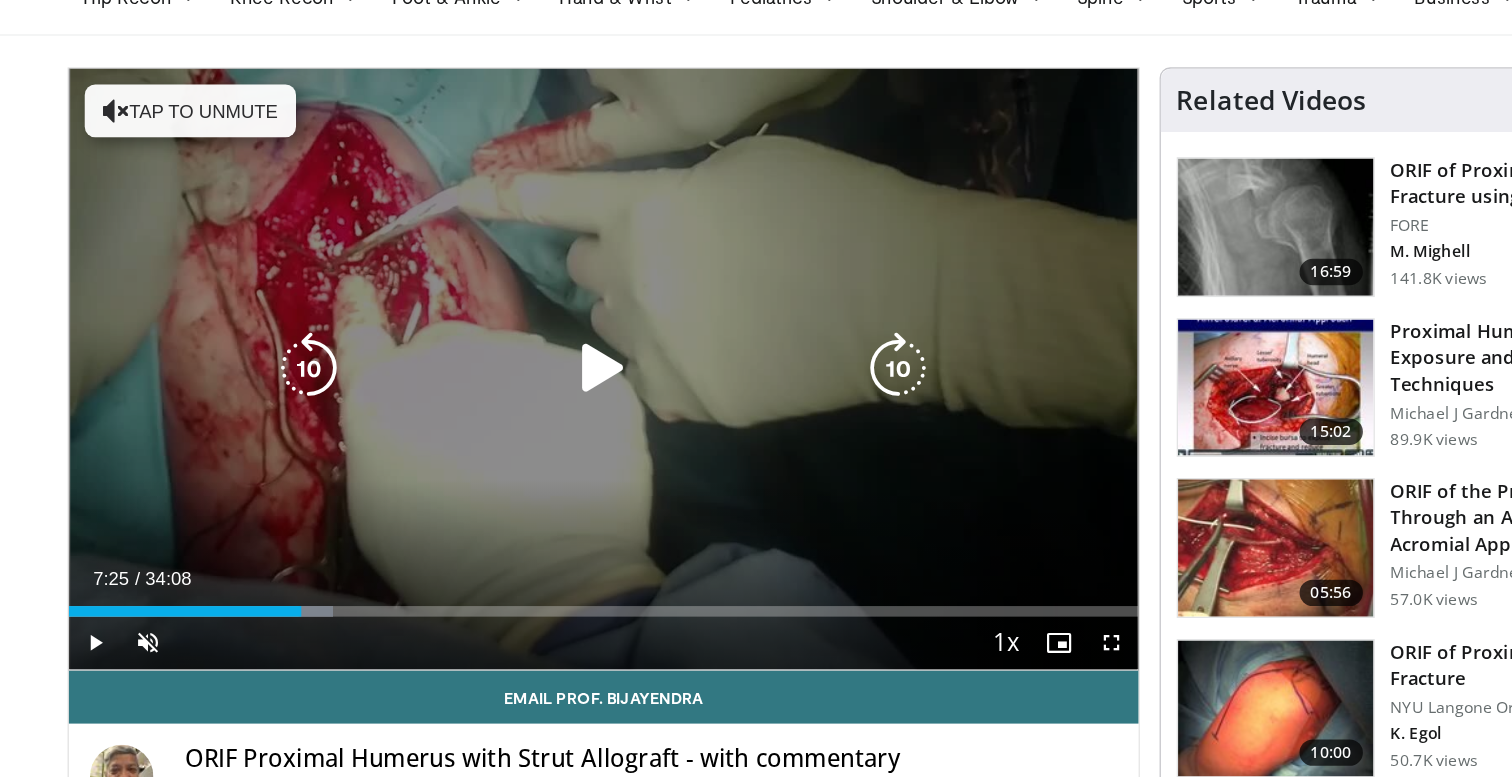 click at bounding box center (542, 382) 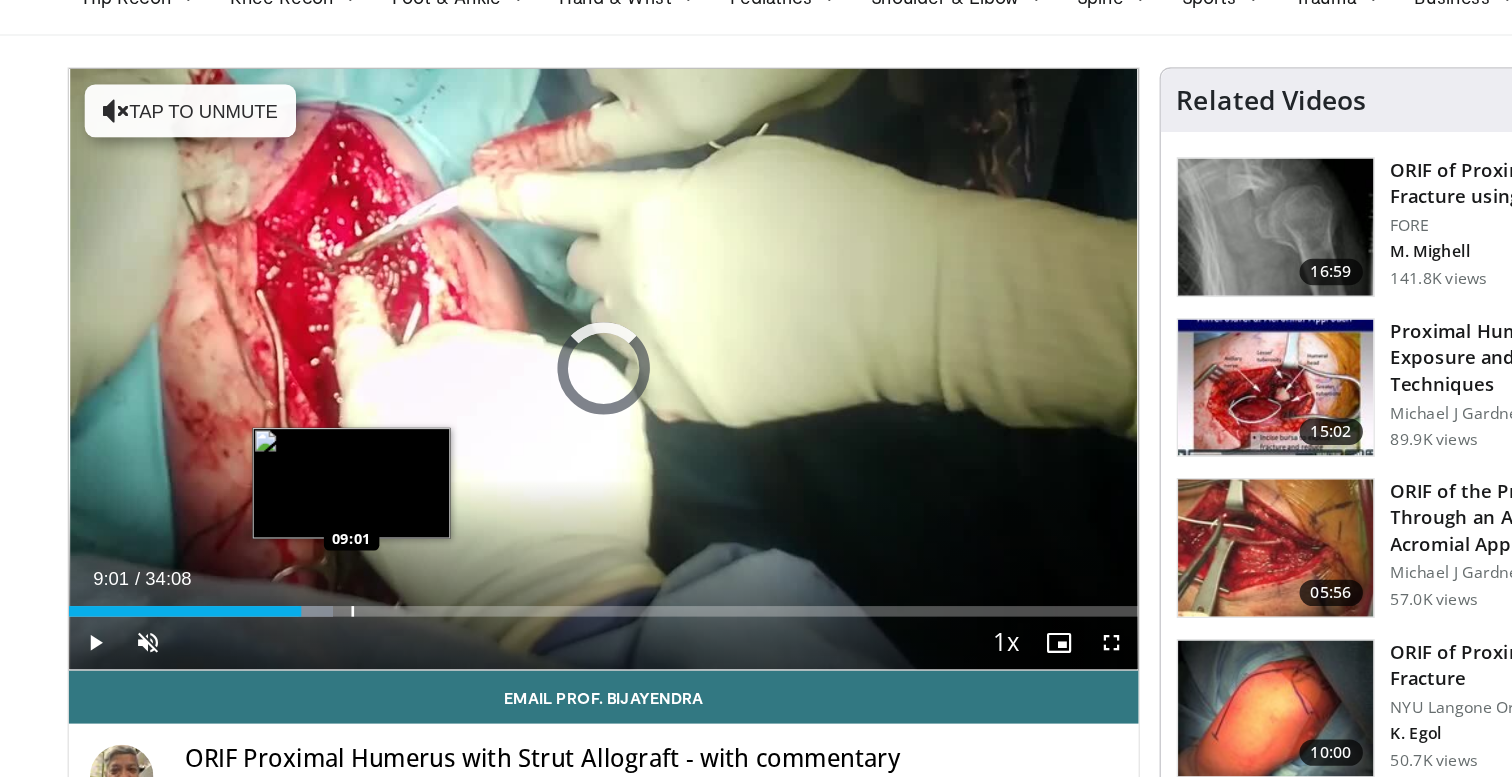 click on "Loaded :  24.69% 09:01 09:01" at bounding box center [542, 560] 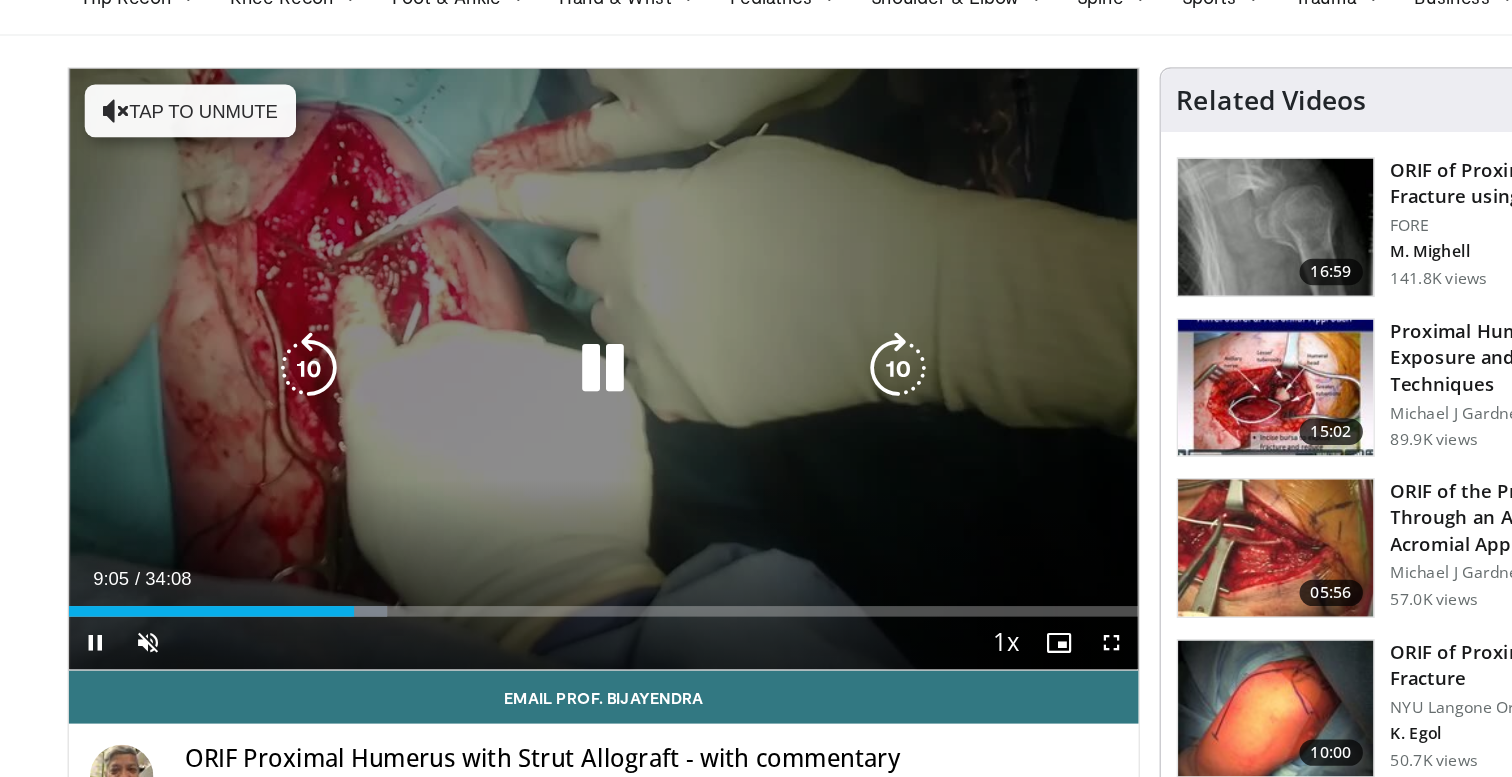 click on "10 seconds
Tap to unmute" at bounding box center [542, 382] 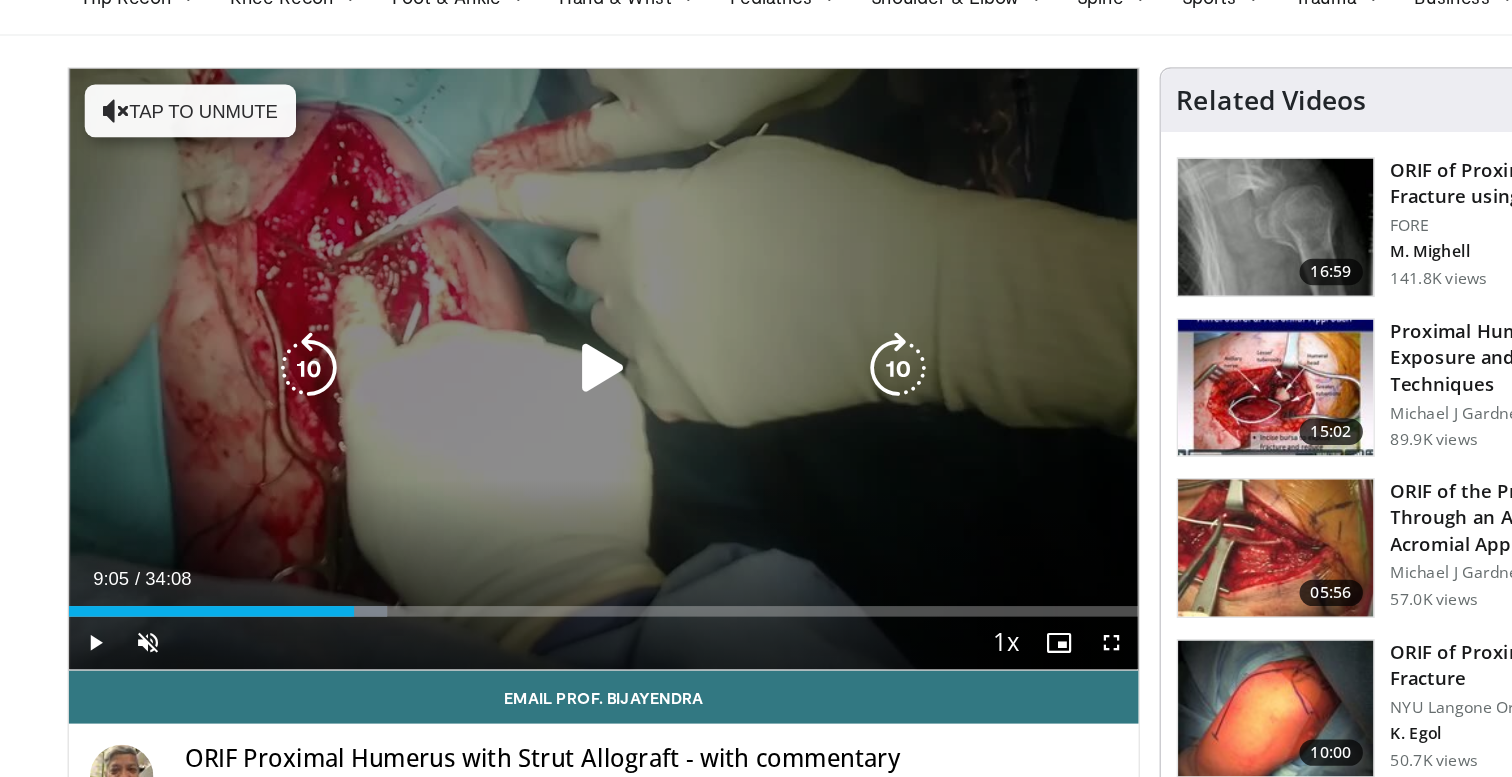 click at bounding box center (542, 382) 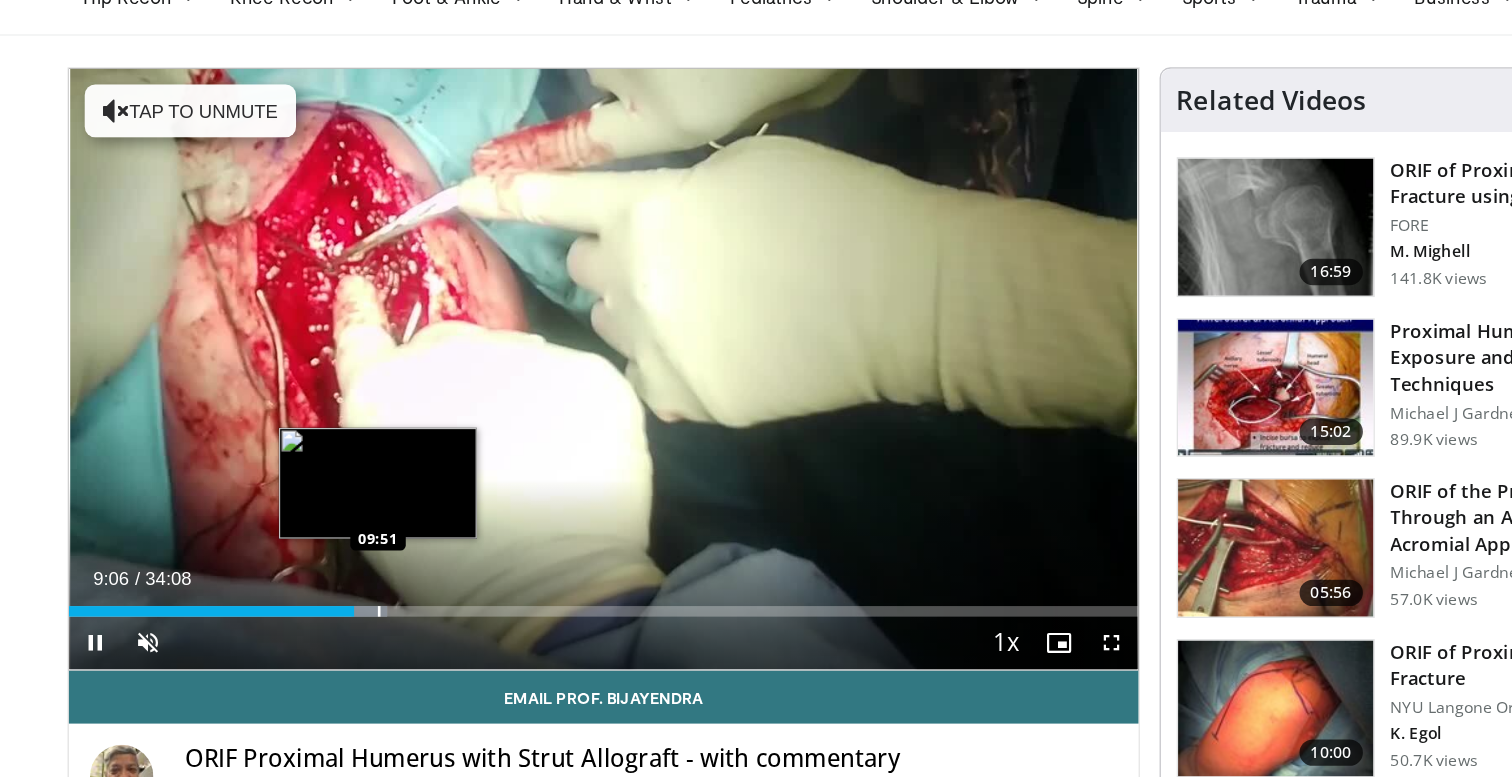 click on "Loaded :  29.81% 09:06 09:51" at bounding box center [542, 560] 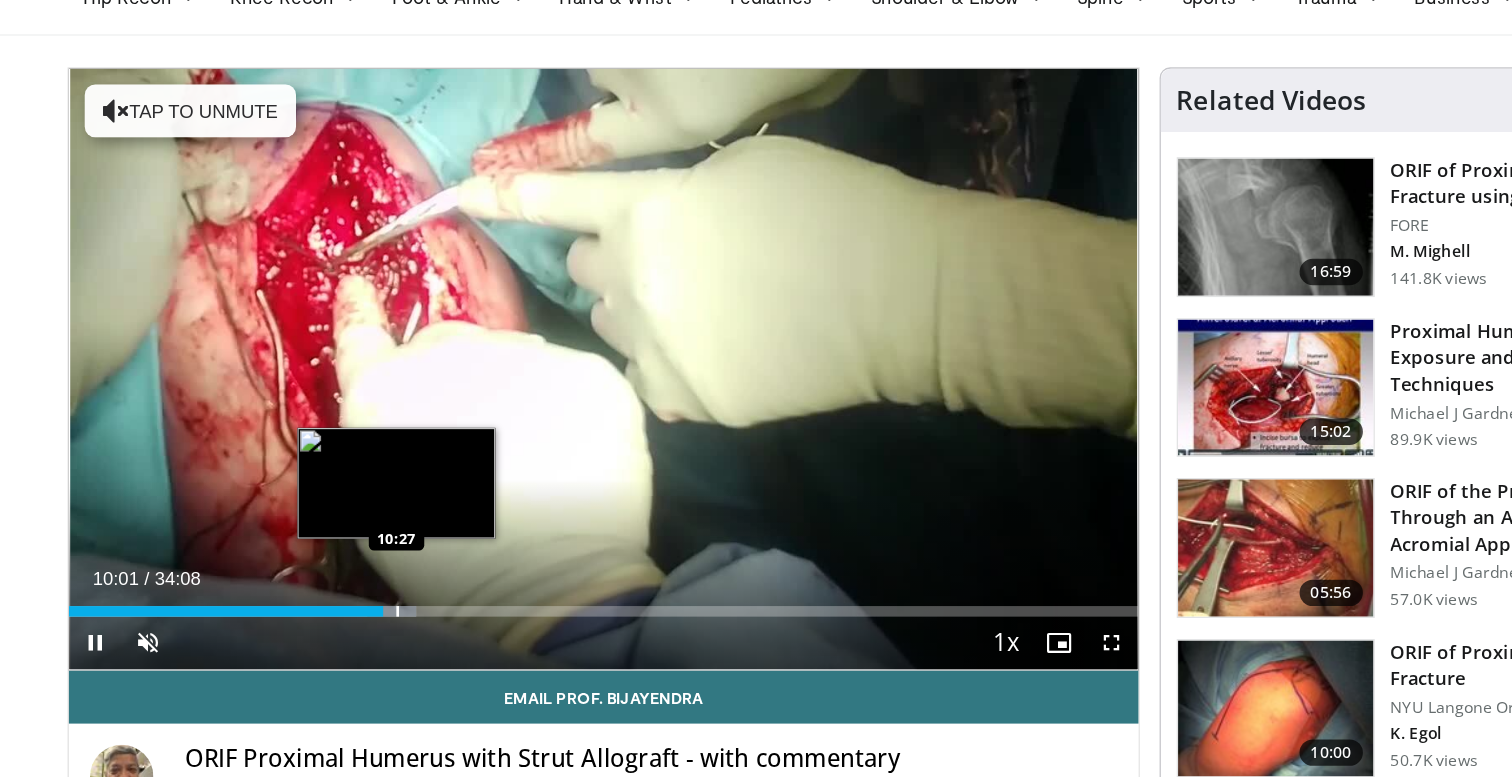 click at bounding box center [381, 566] 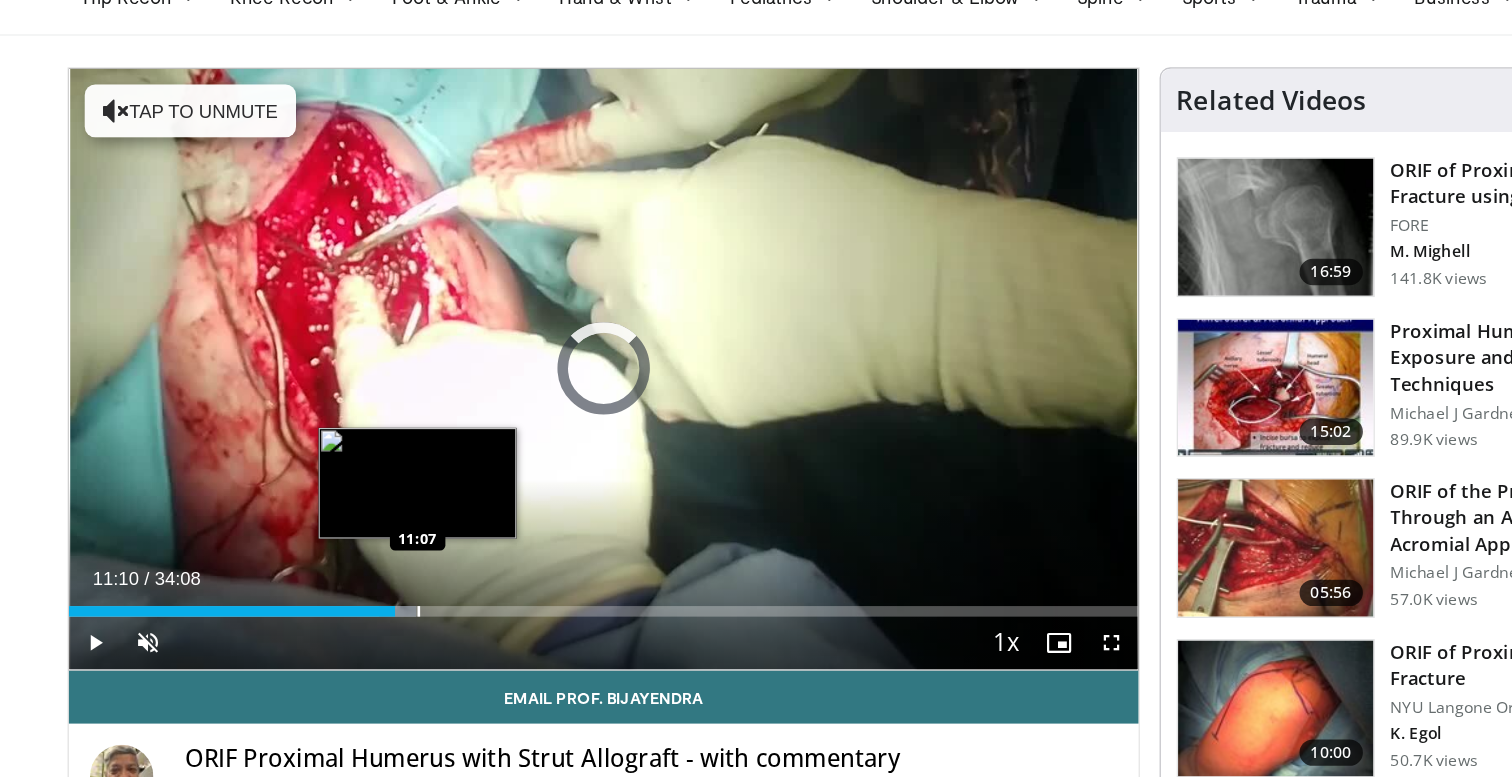 click at bounding box center [402, 566] 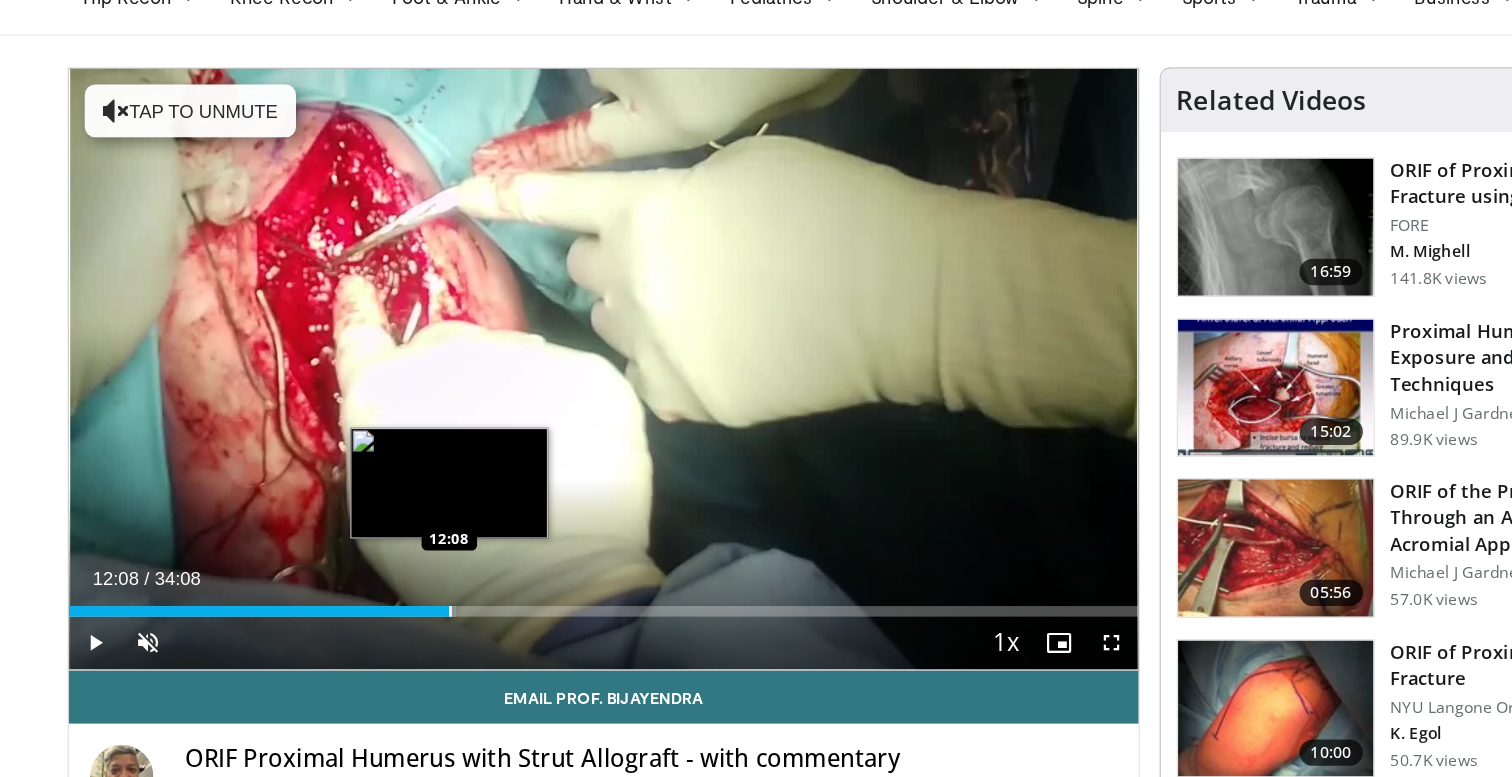 click at bounding box center [426, 566] 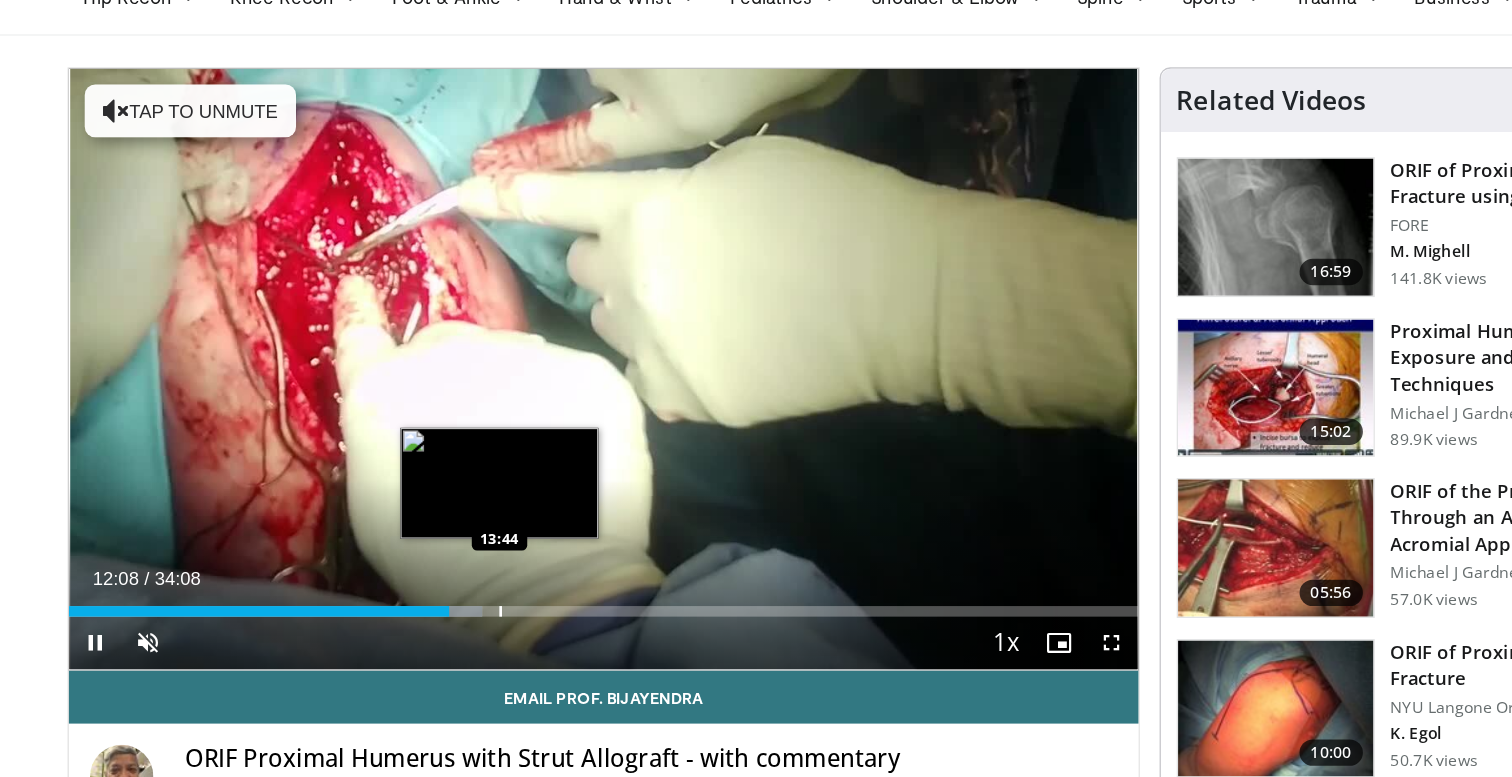 click at bounding box center [464, 566] 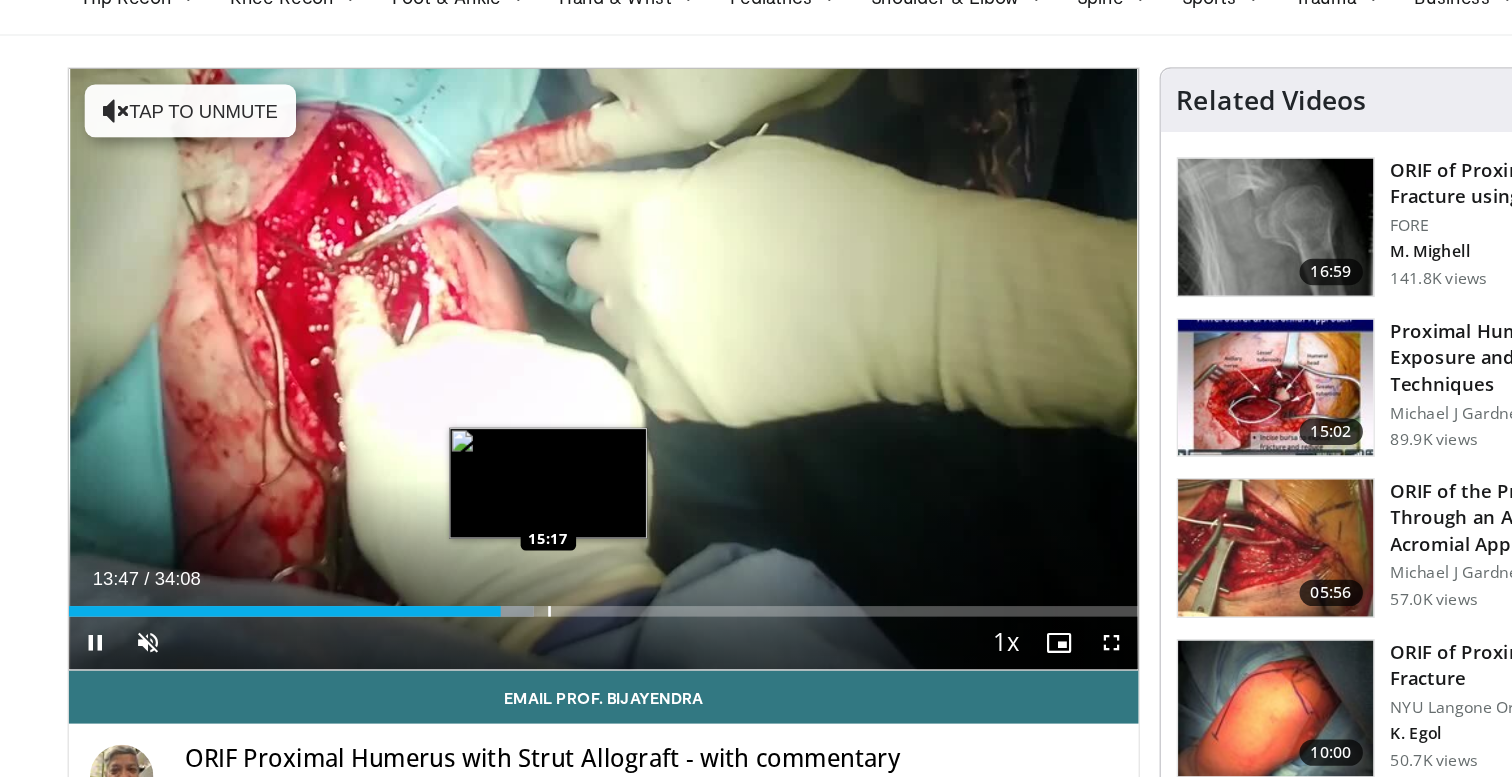 click at bounding box center (501, 566) 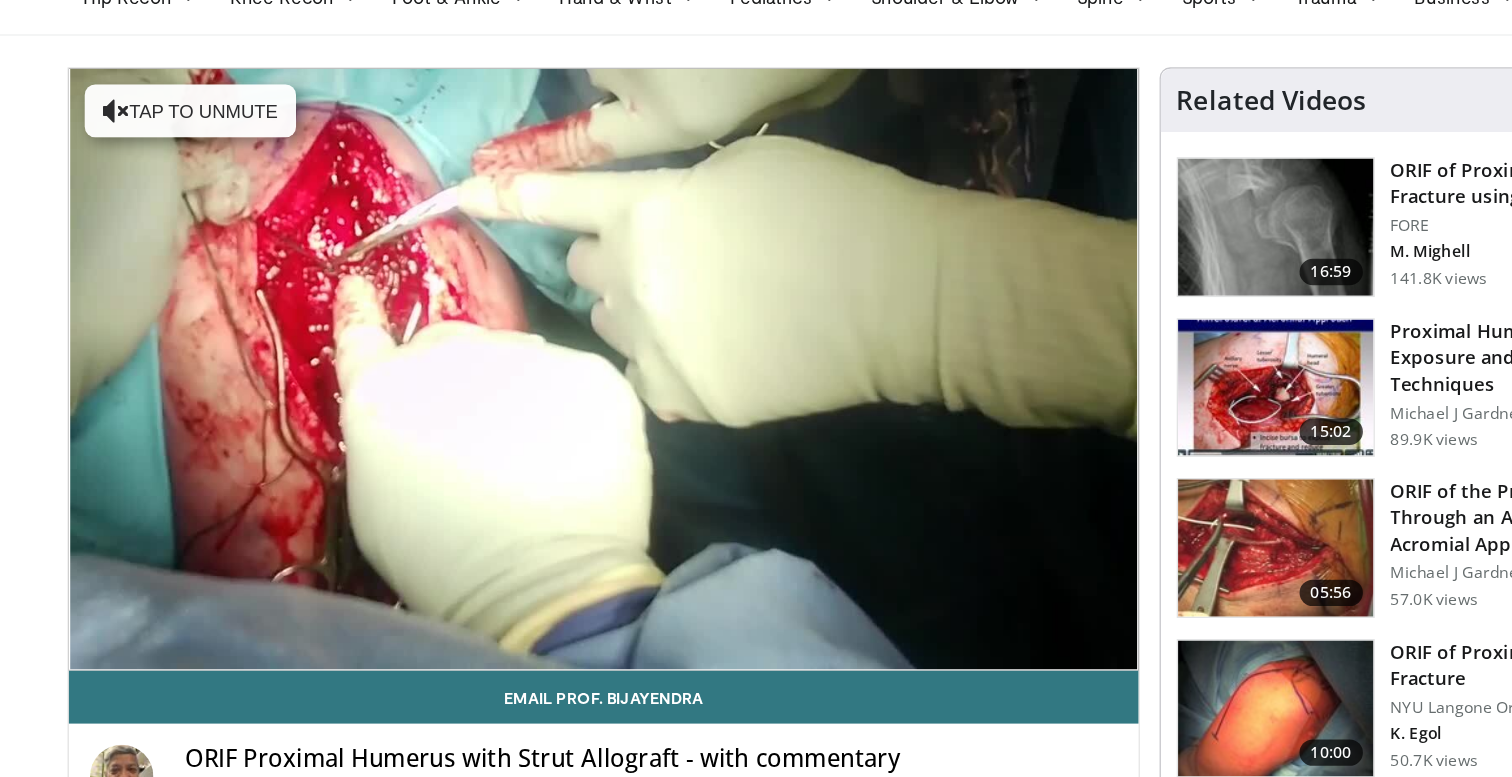 click at bounding box center (502, 606) 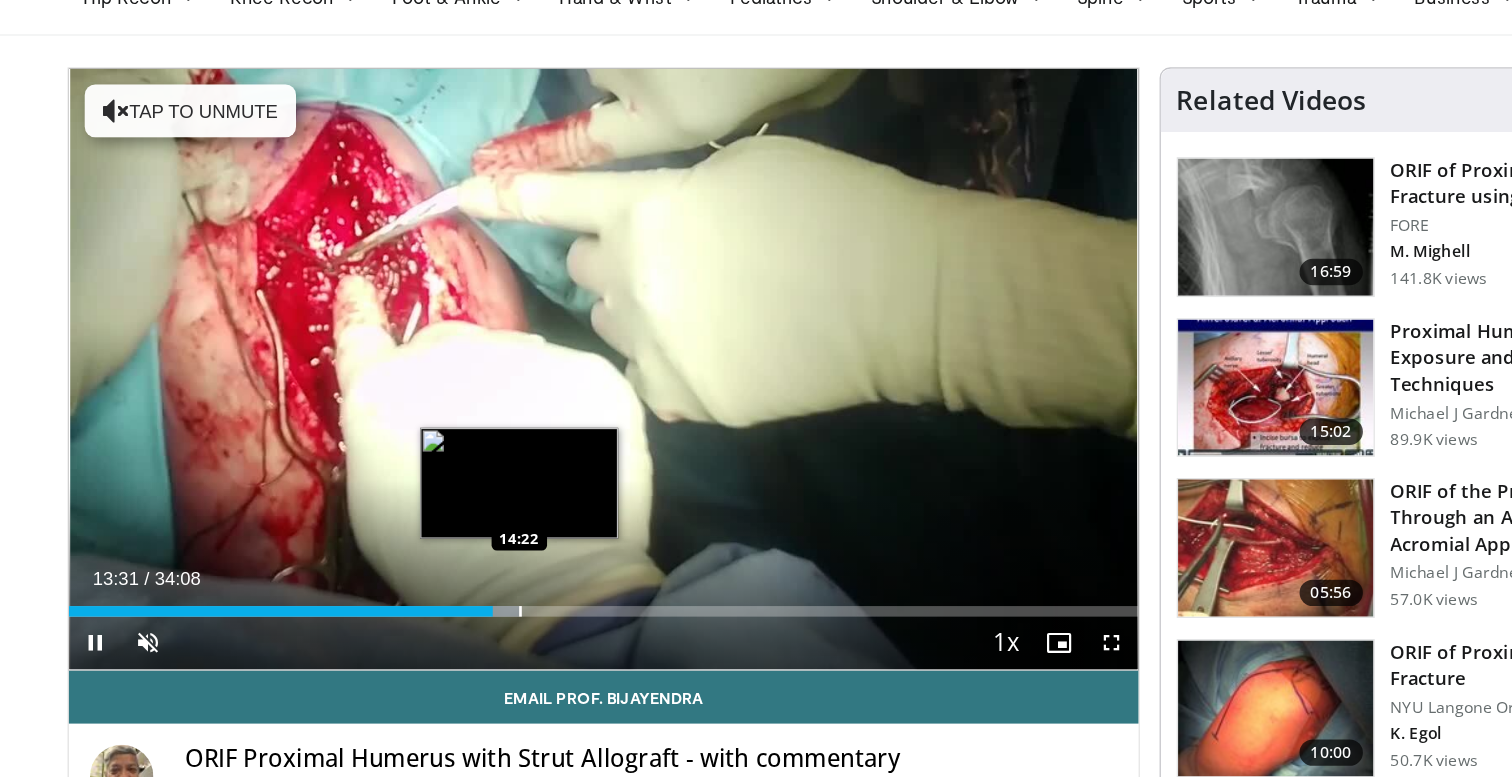 click at bounding box center (479, 566) 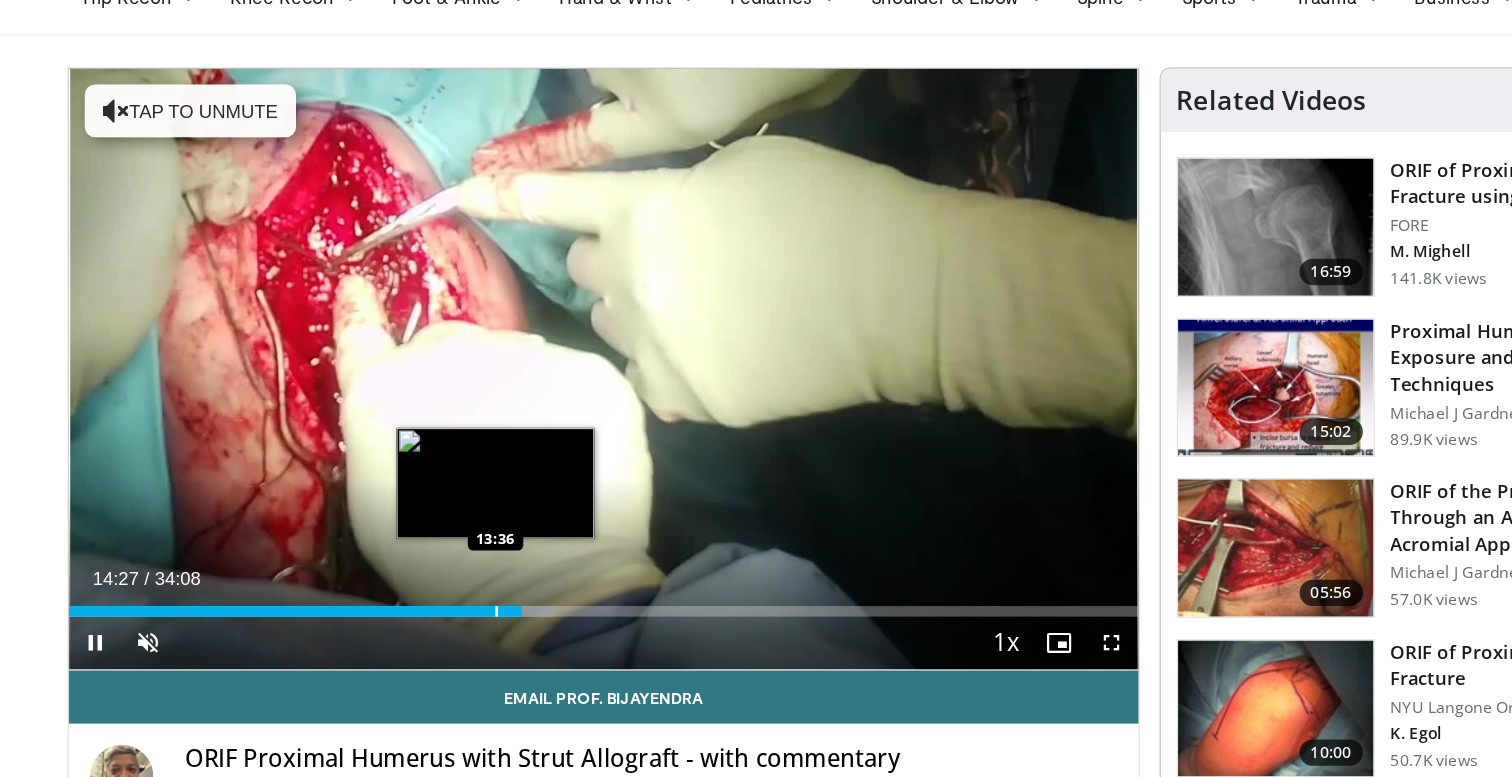 click at bounding box center (461, 566) 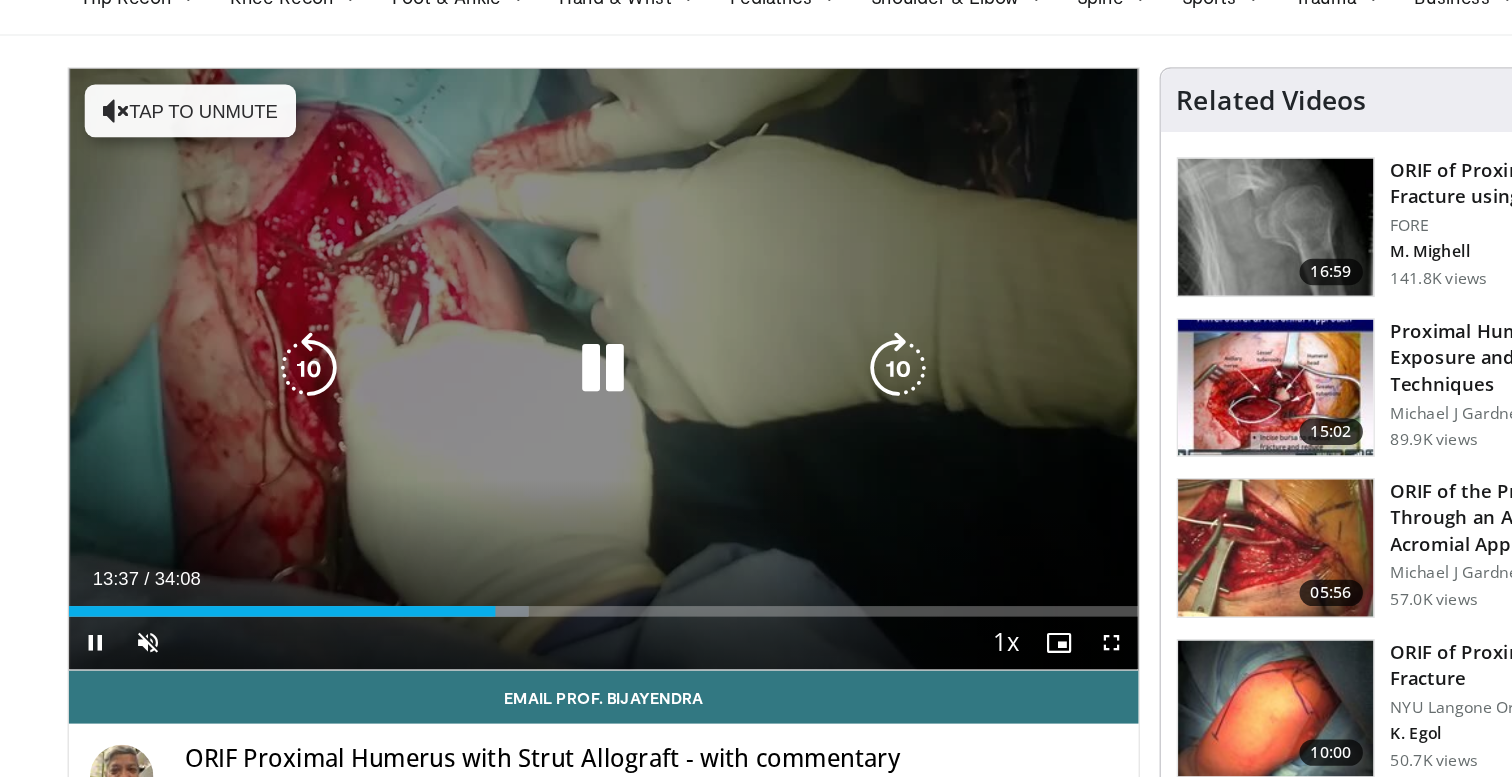 type 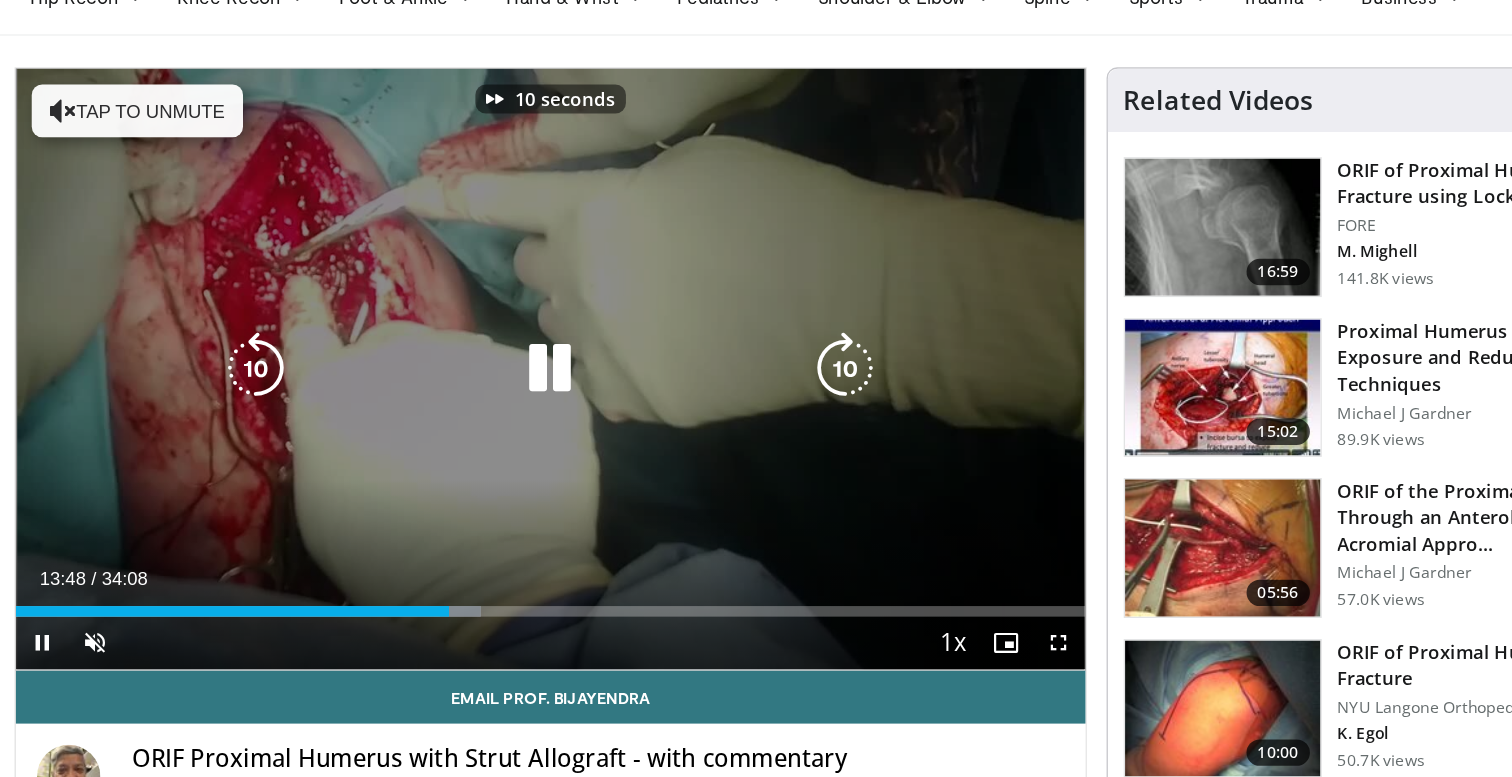 click on "10 seconds
Tap to unmute" at bounding box center (542, 382) 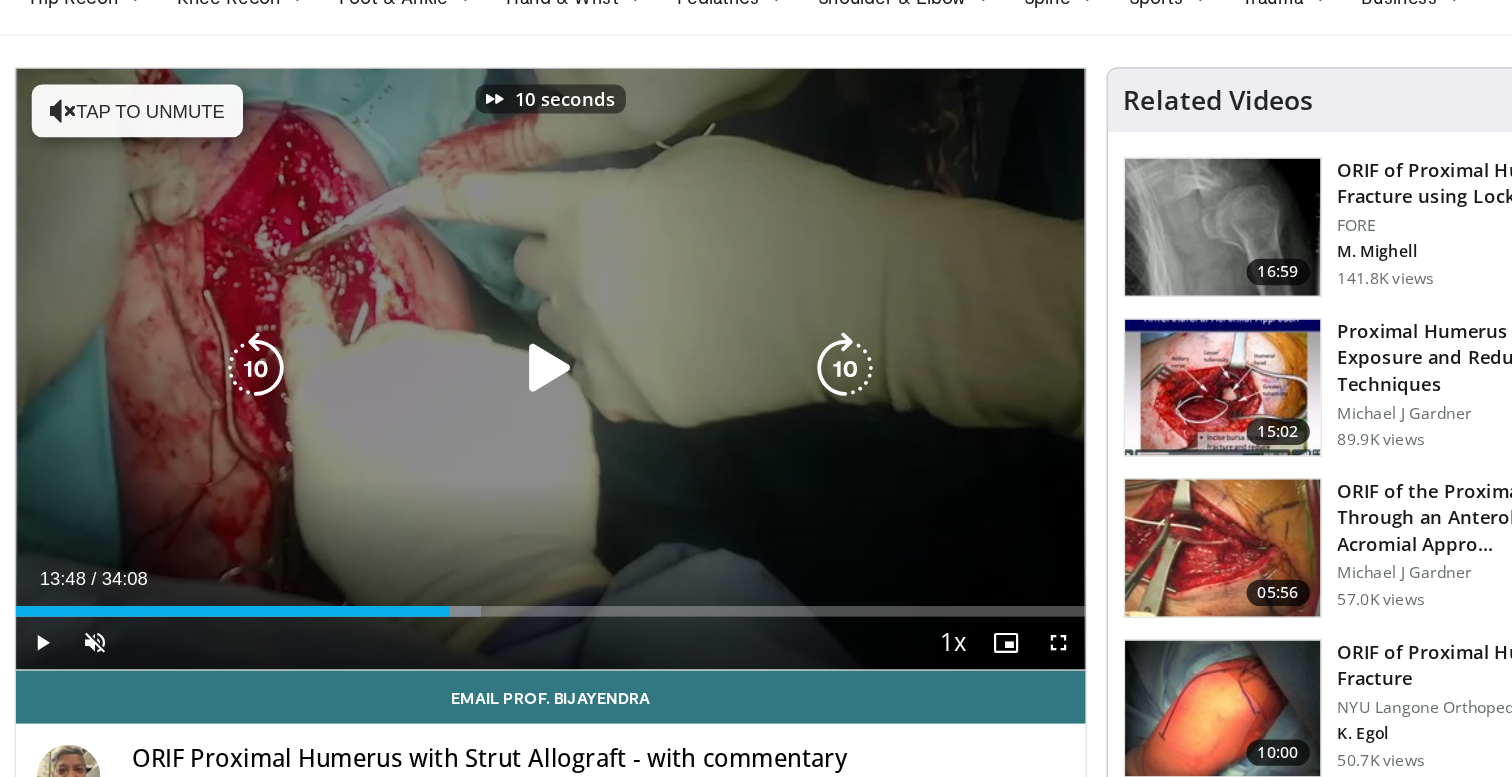 click at bounding box center [765, 382] 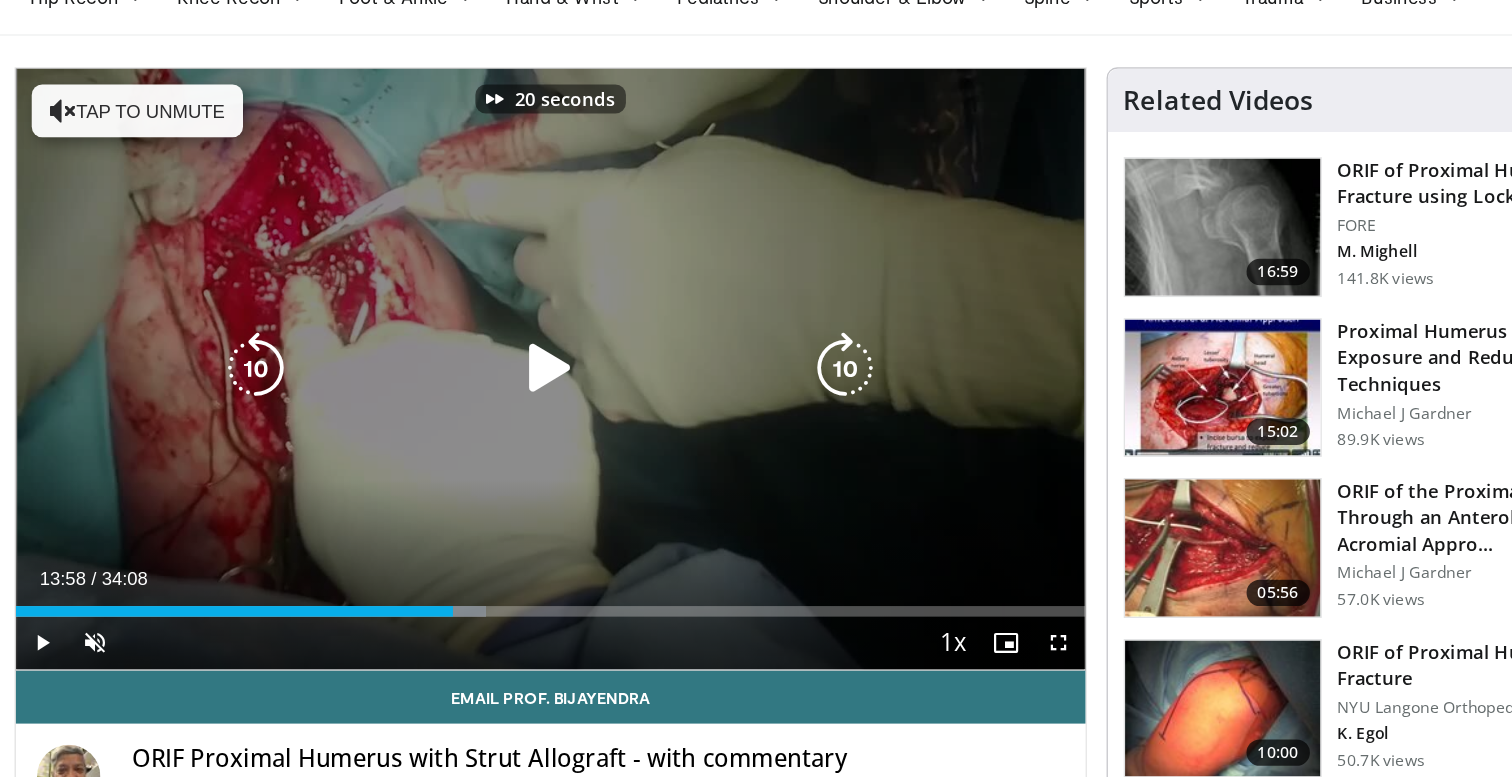 click at bounding box center [542, 382] 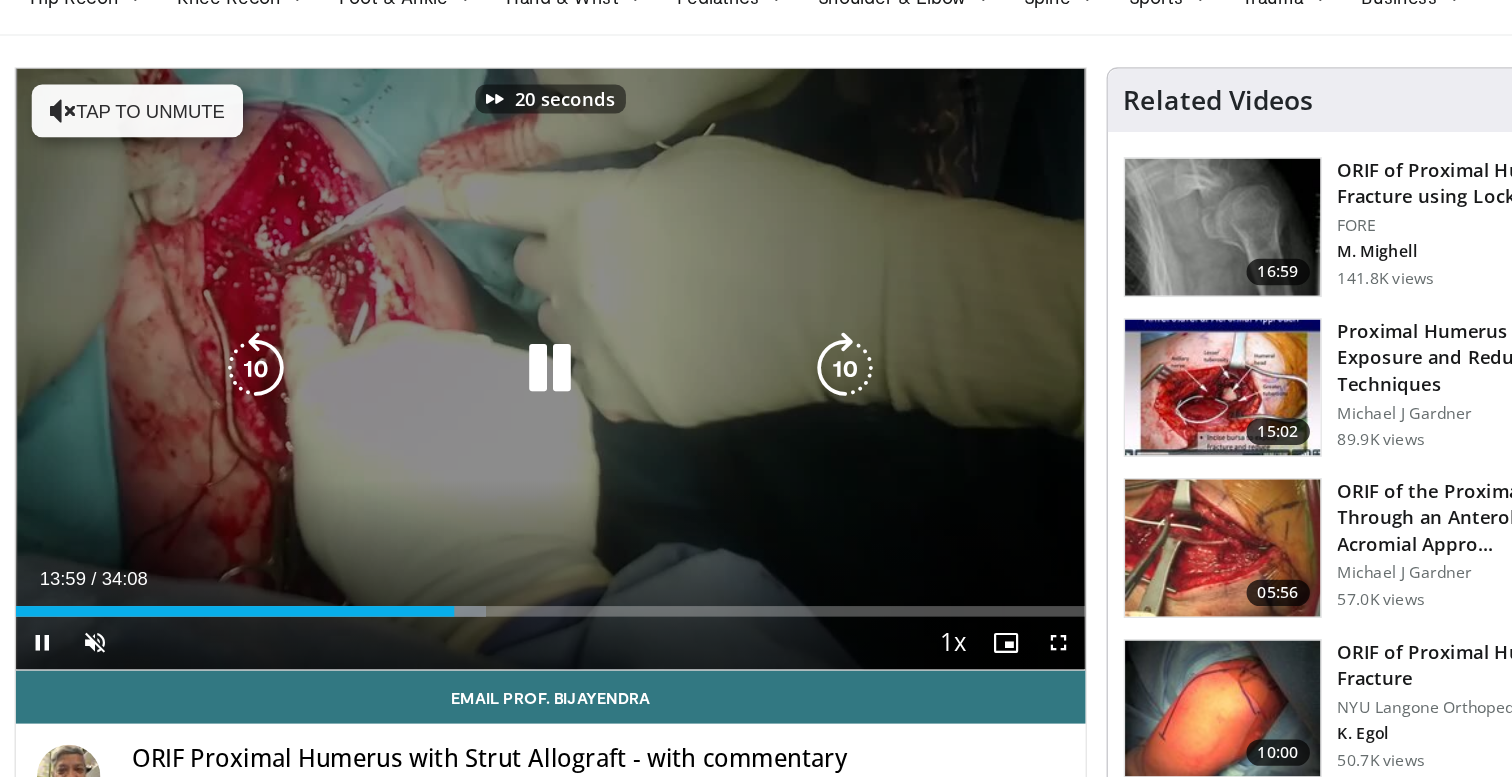 click at bounding box center (765, 382) 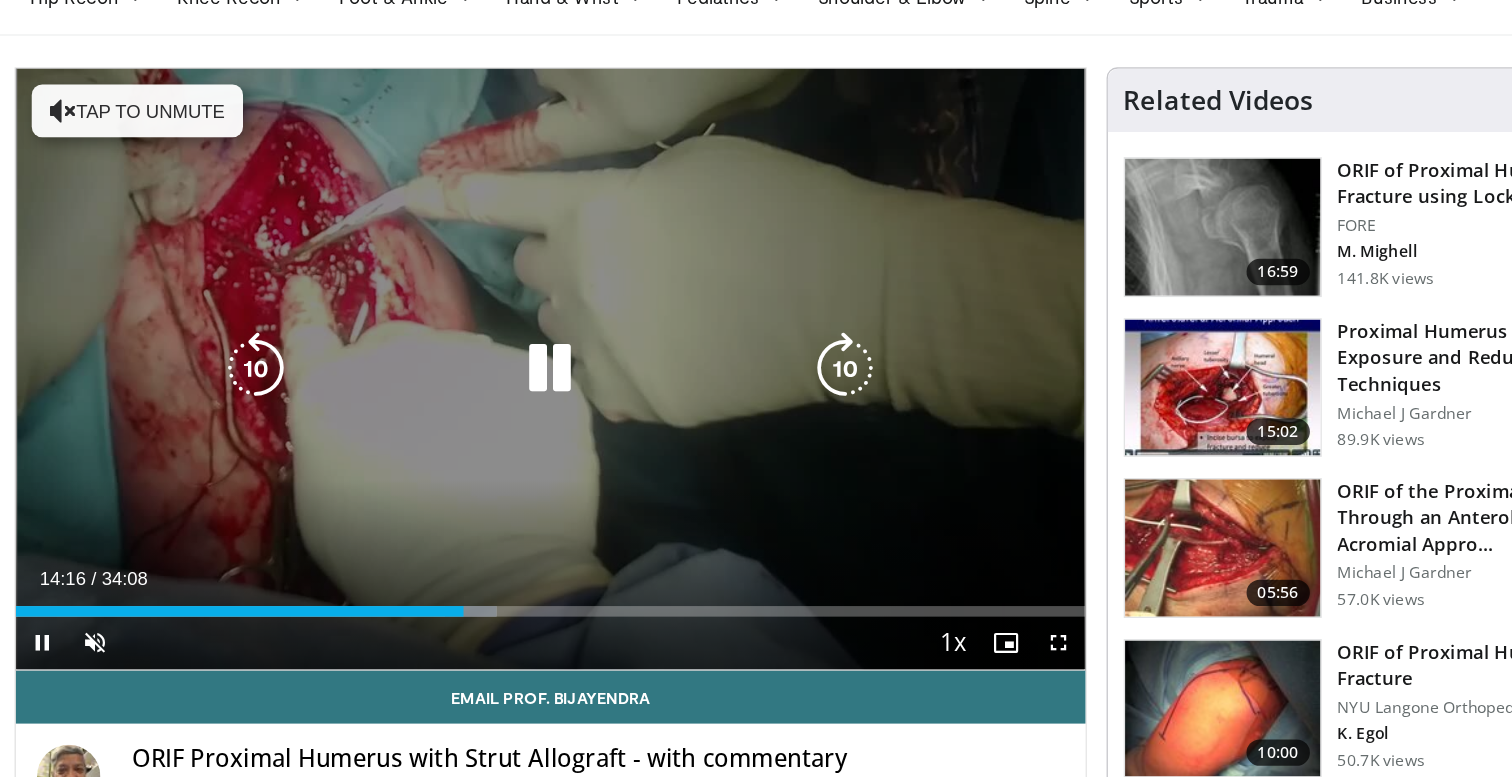 click at bounding box center (765, 382) 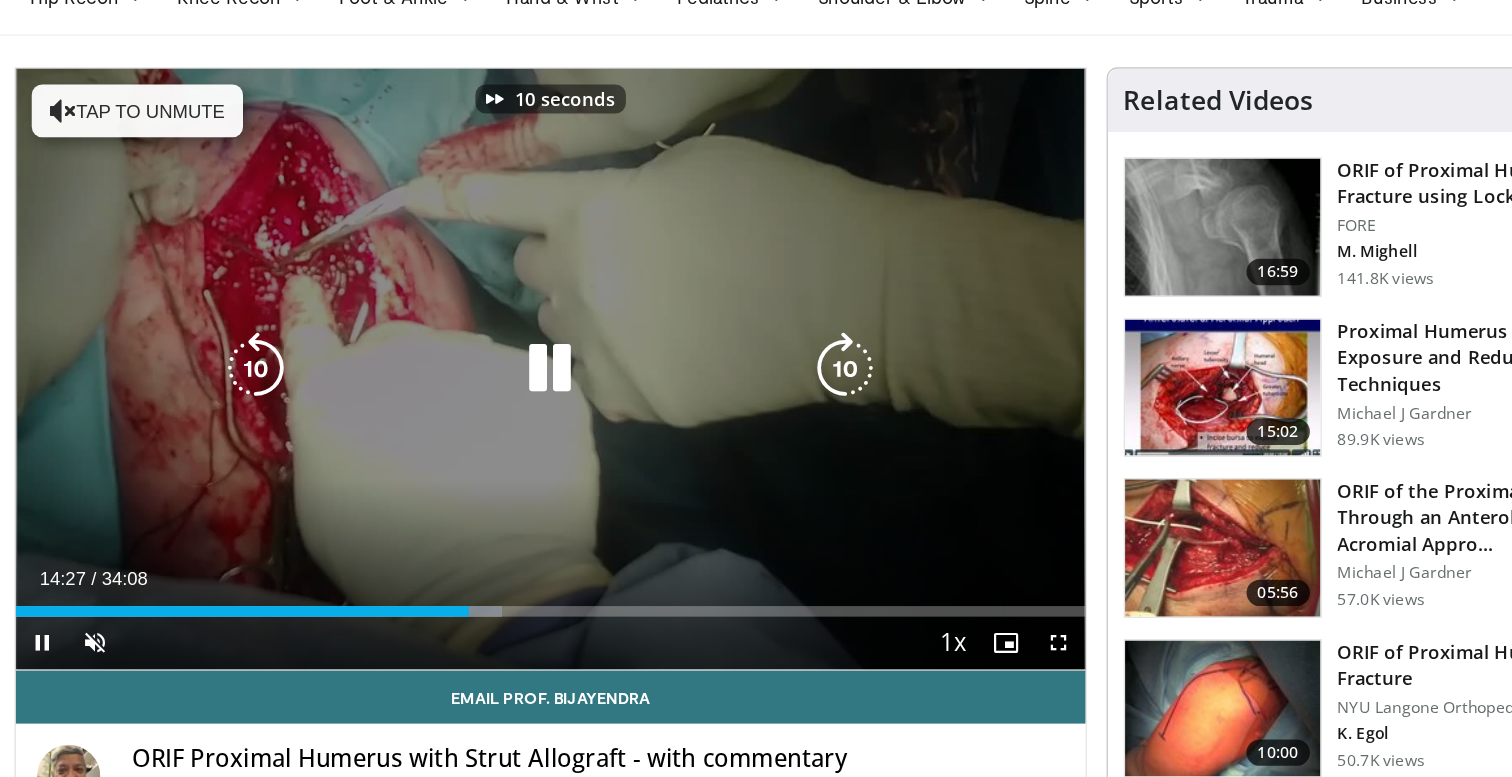 click at bounding box center (765, 382) 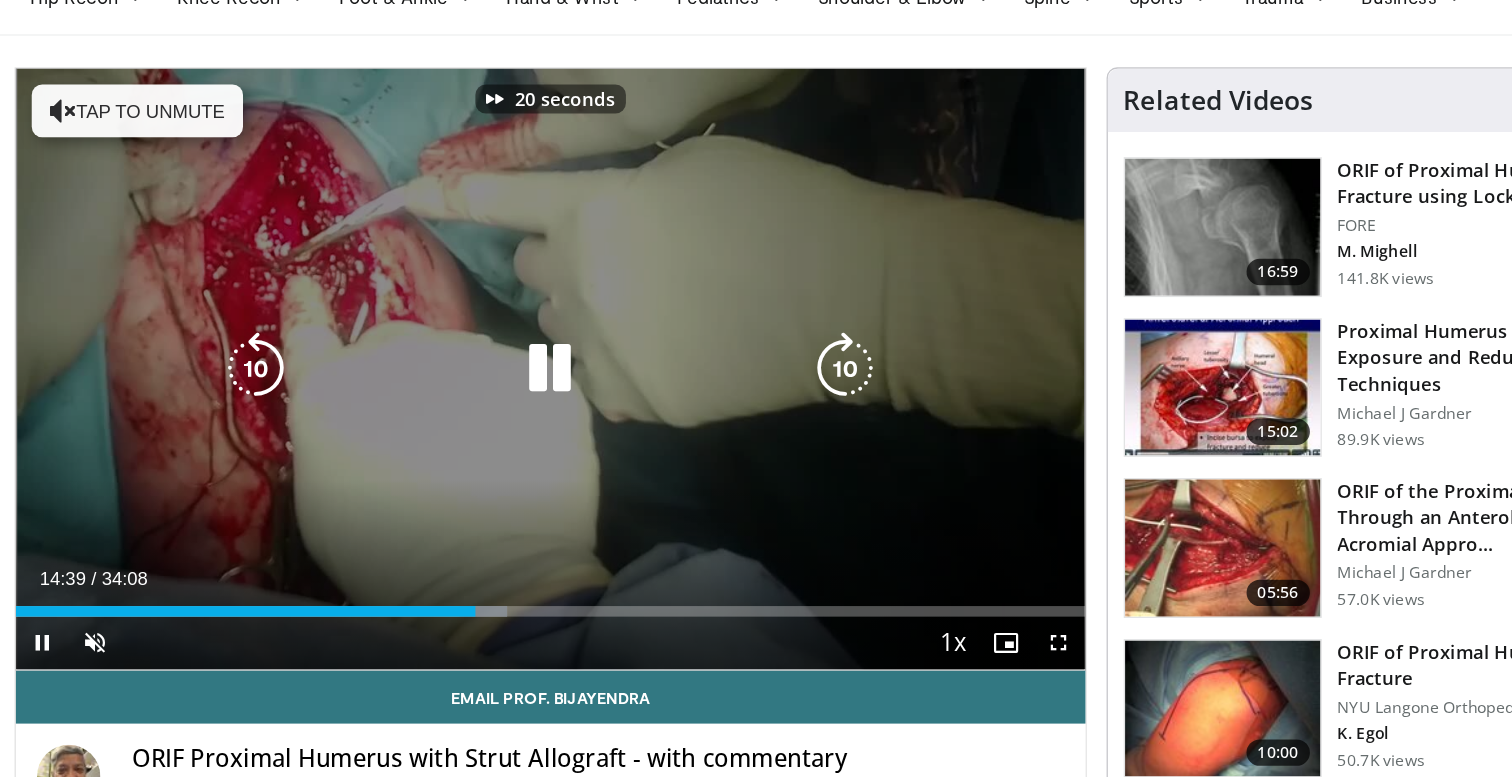 click at bounding box center (765, 382) 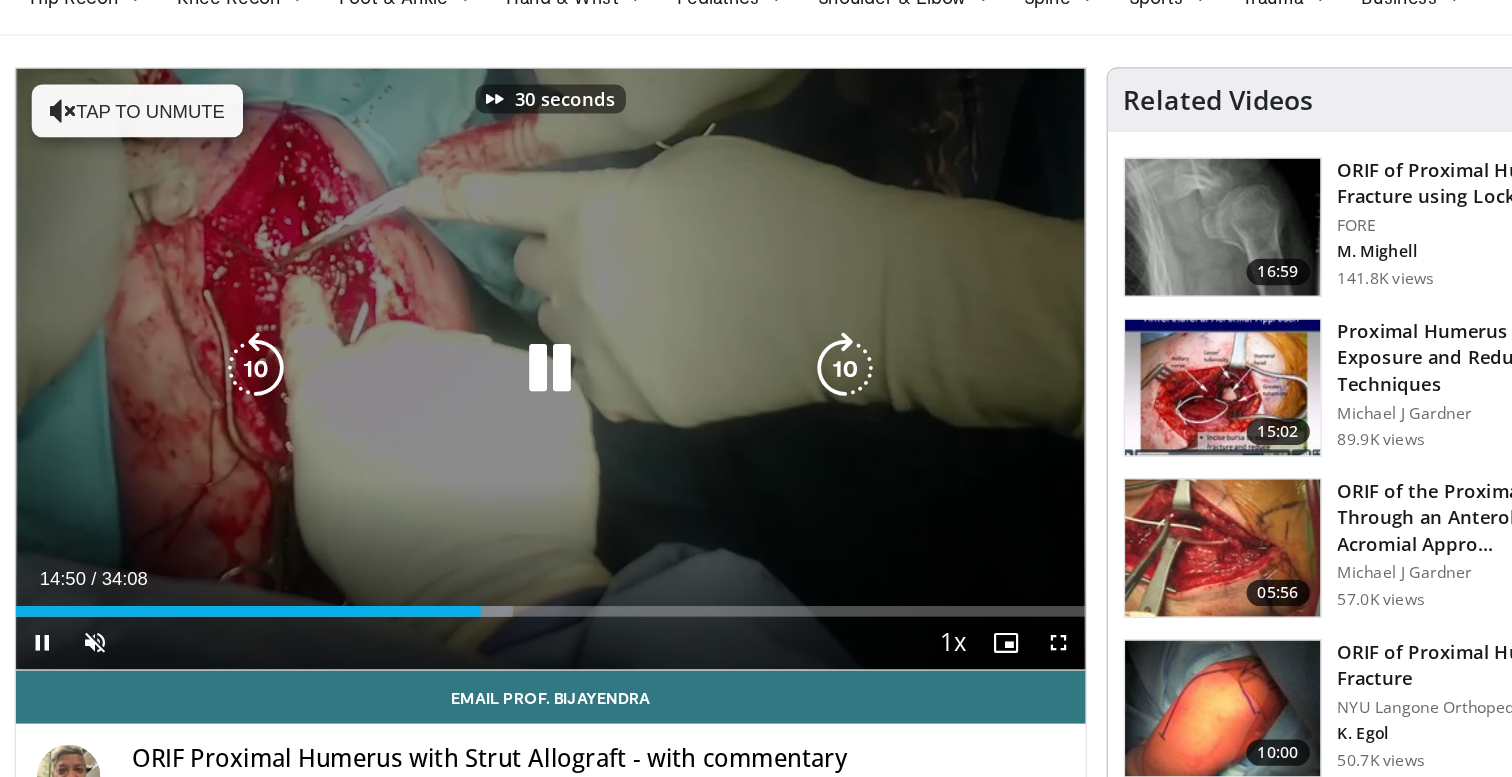 click at bounding box center [765, 382] 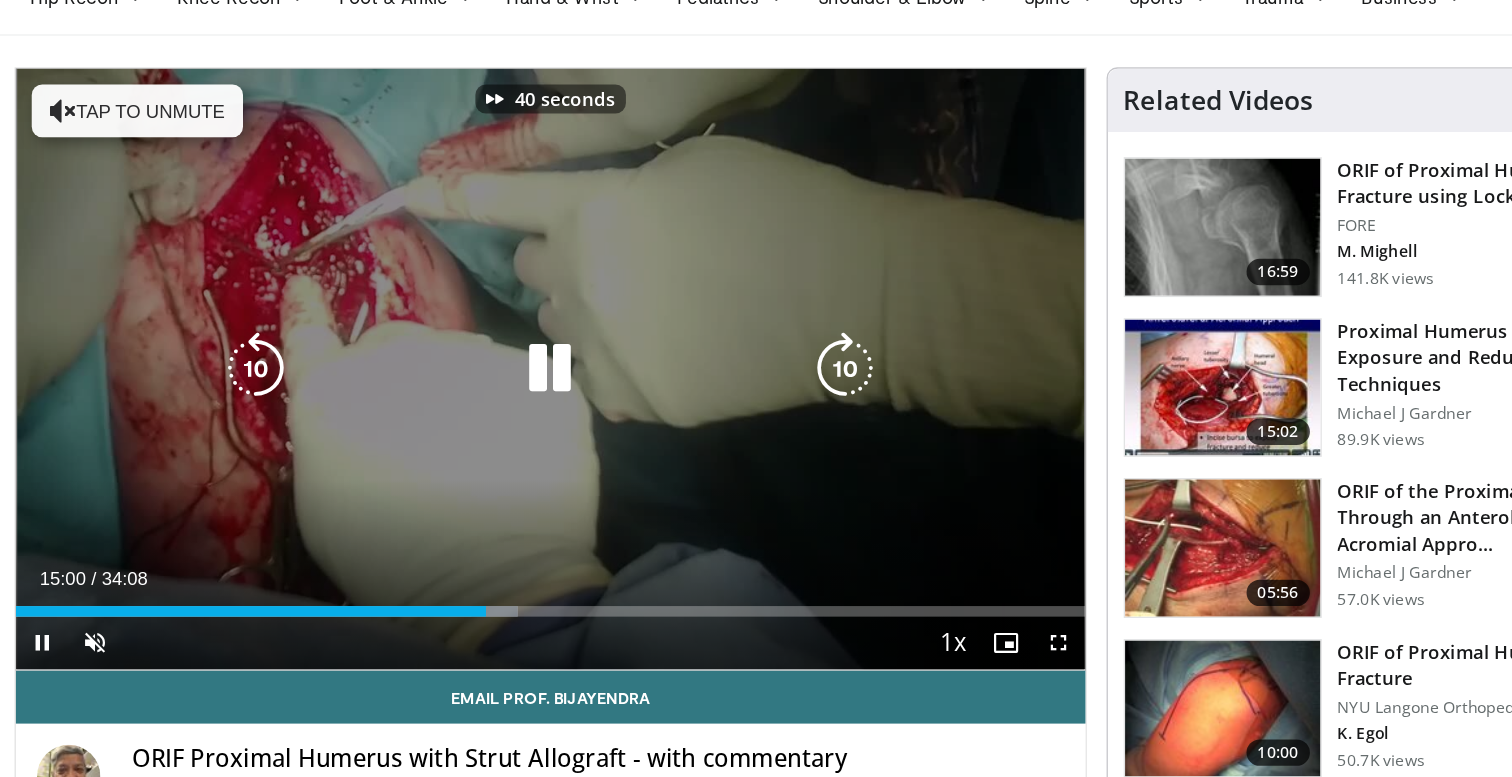 click at bounding box center (319, 382) 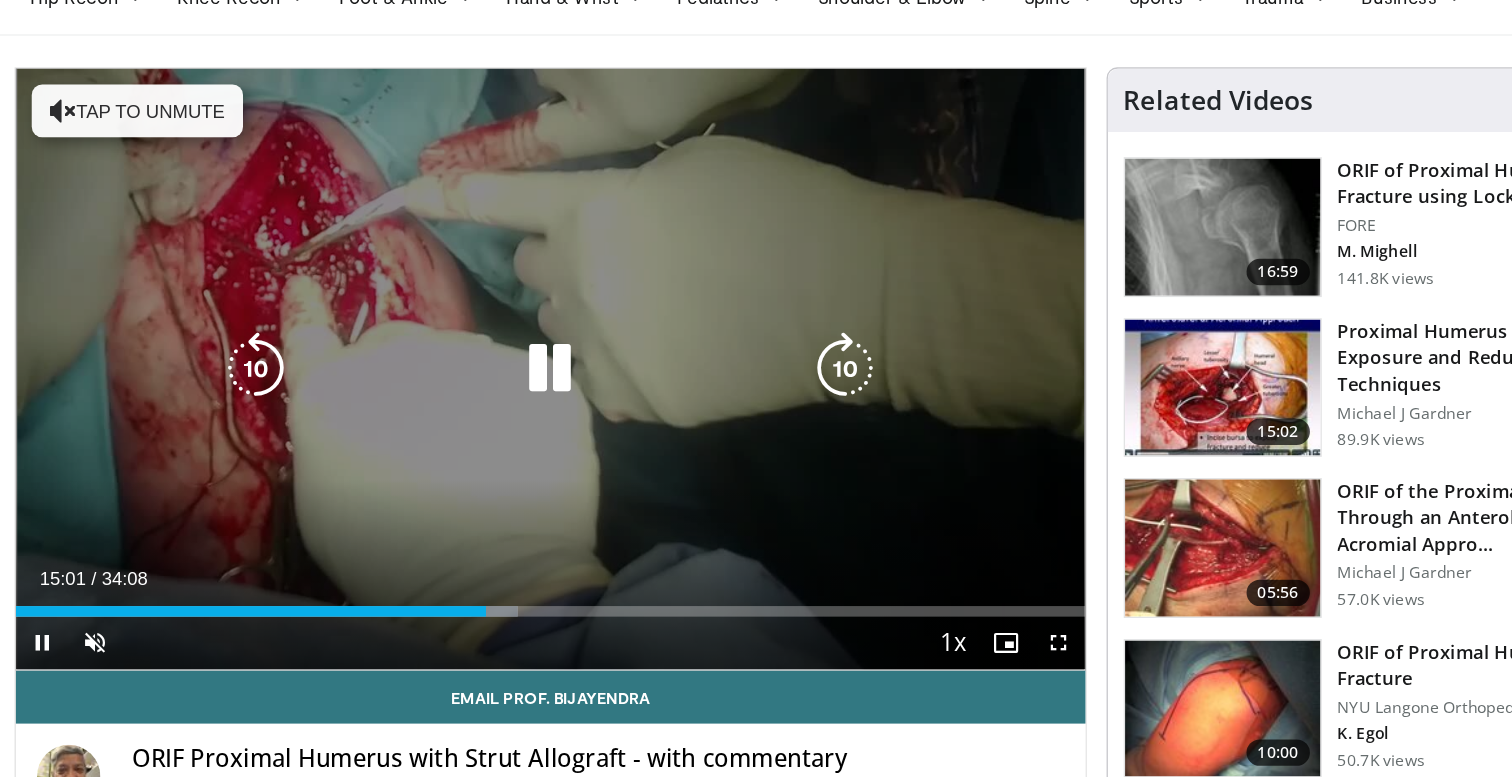 click at bounding box center (765, 382) 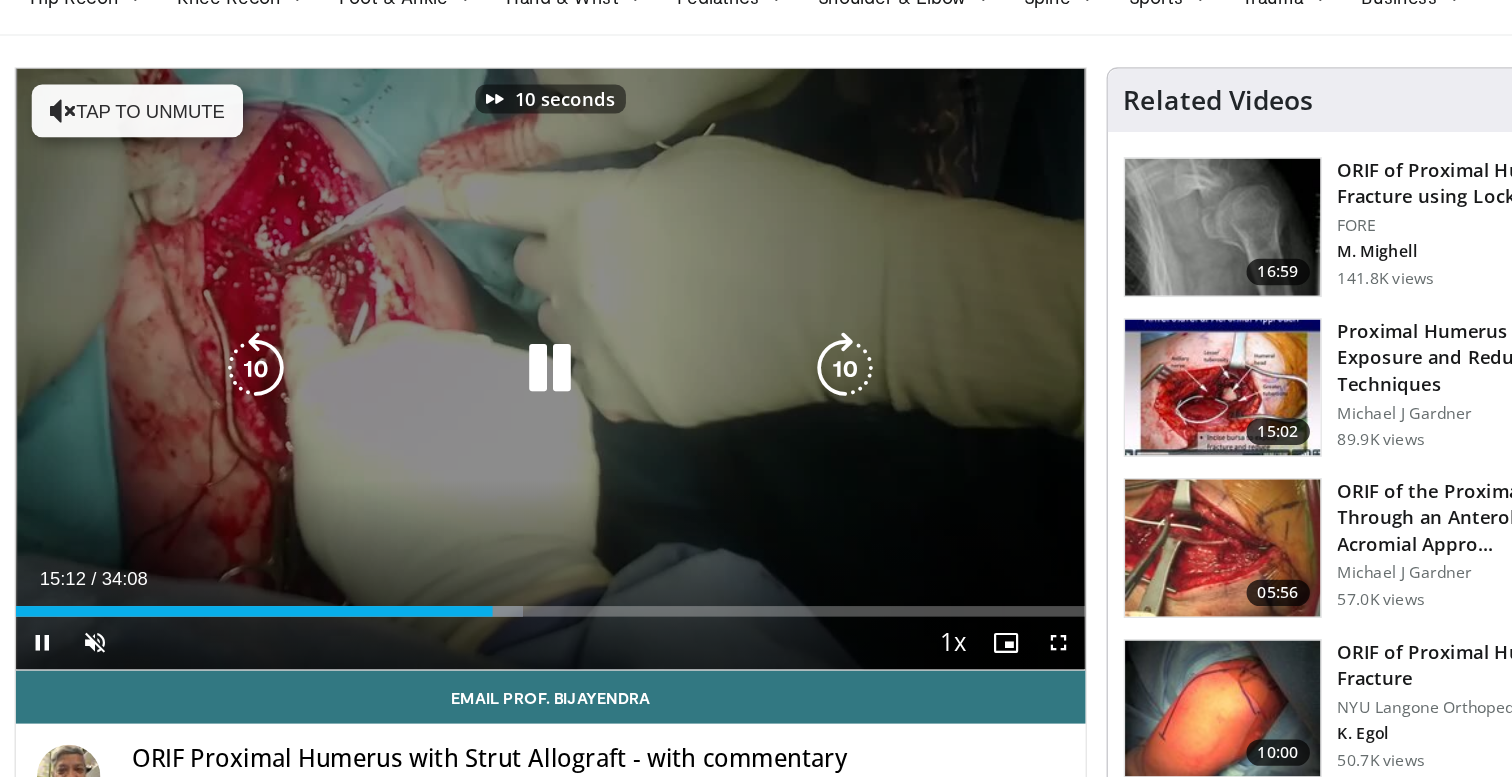 click at bounding box center (765, 382) 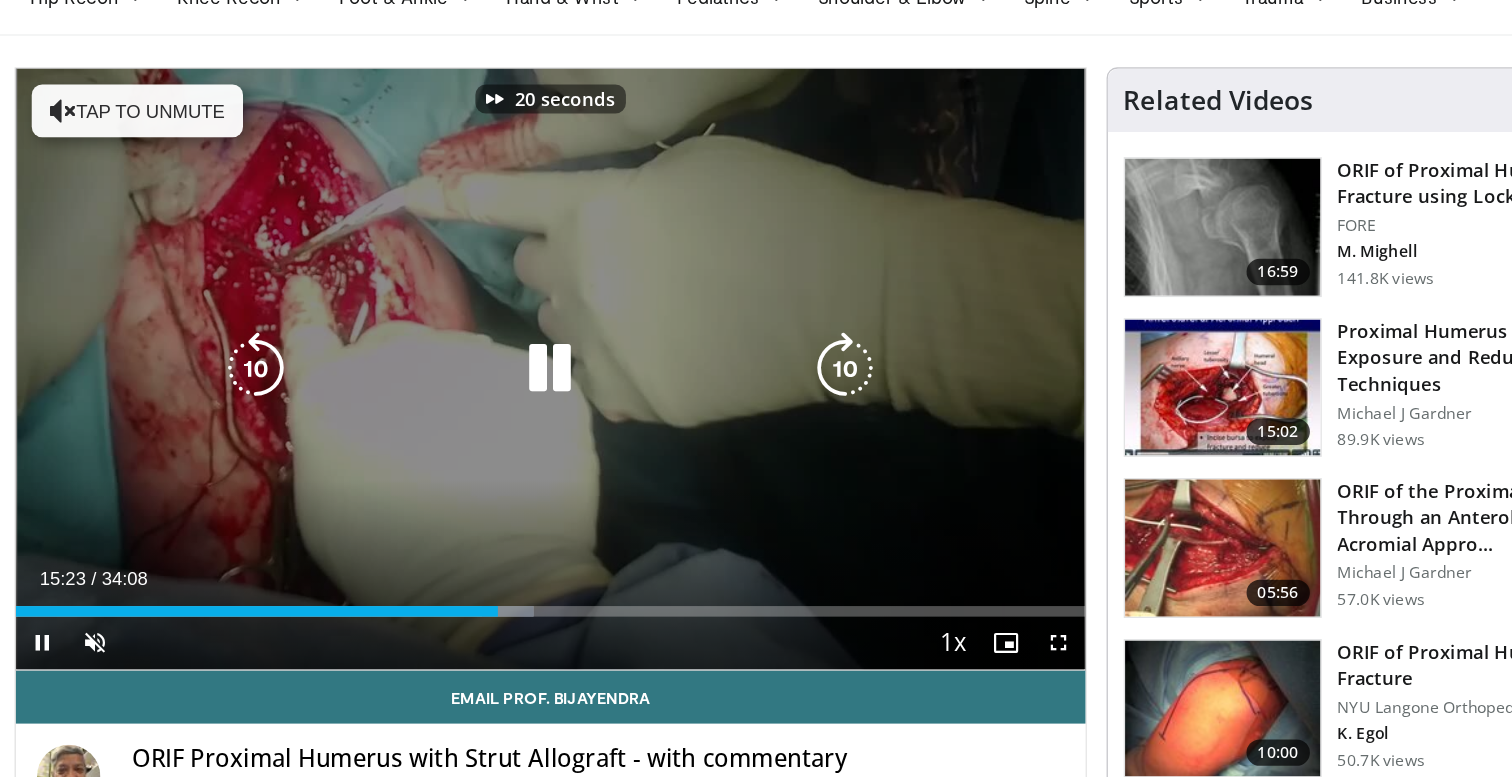 click at bounding box center [765, 382] 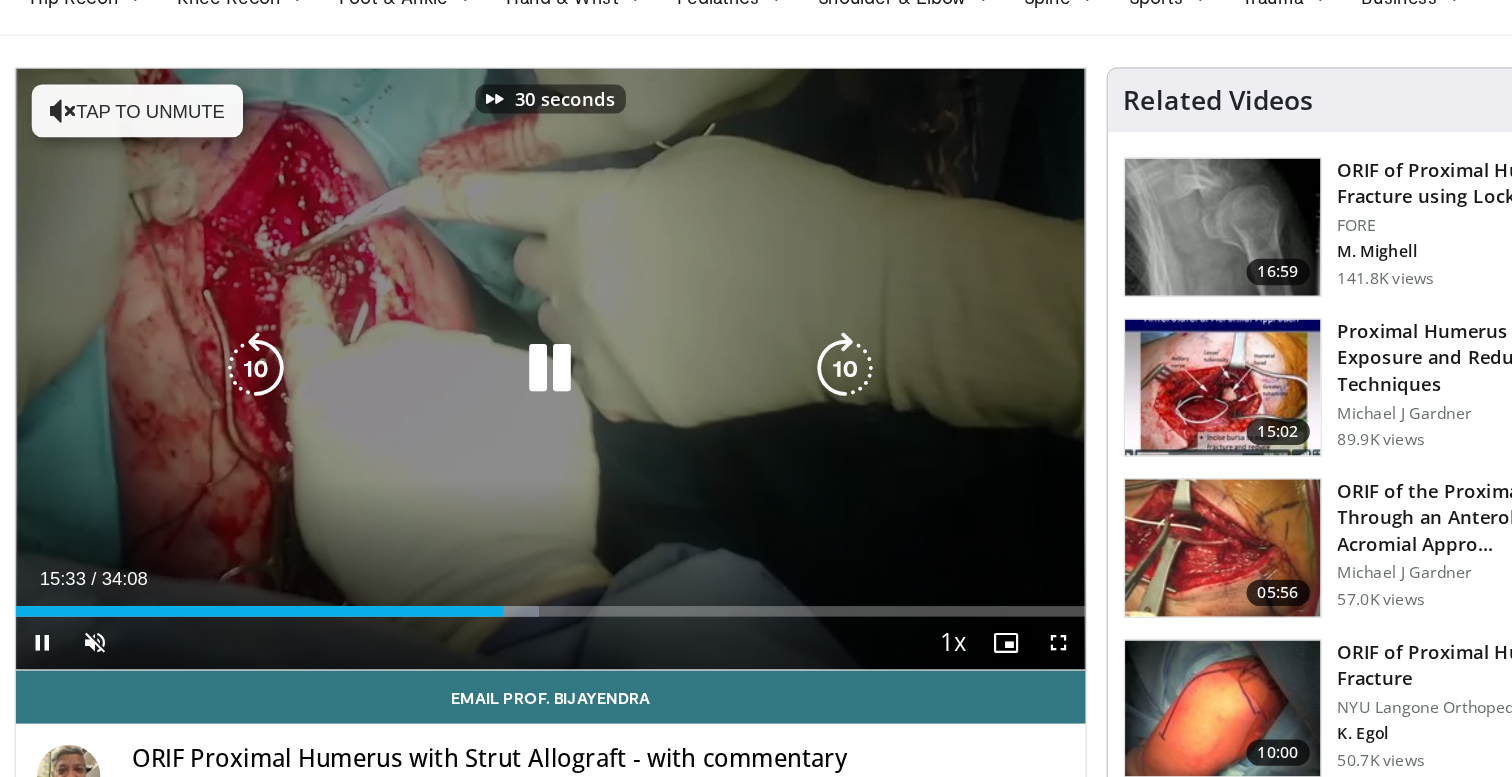 click at bounding box center (765, 382) 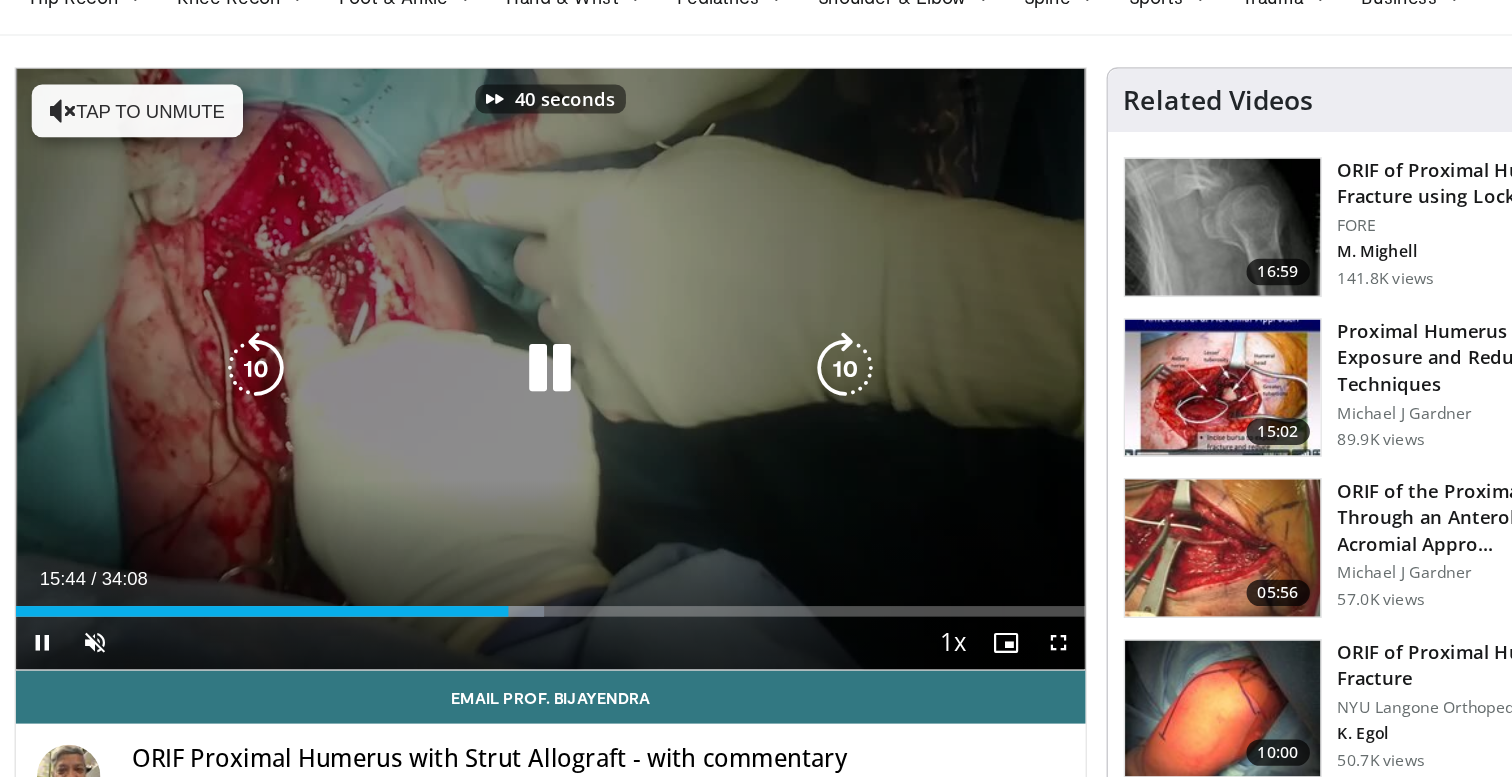 click at bounding box center (765, 382) 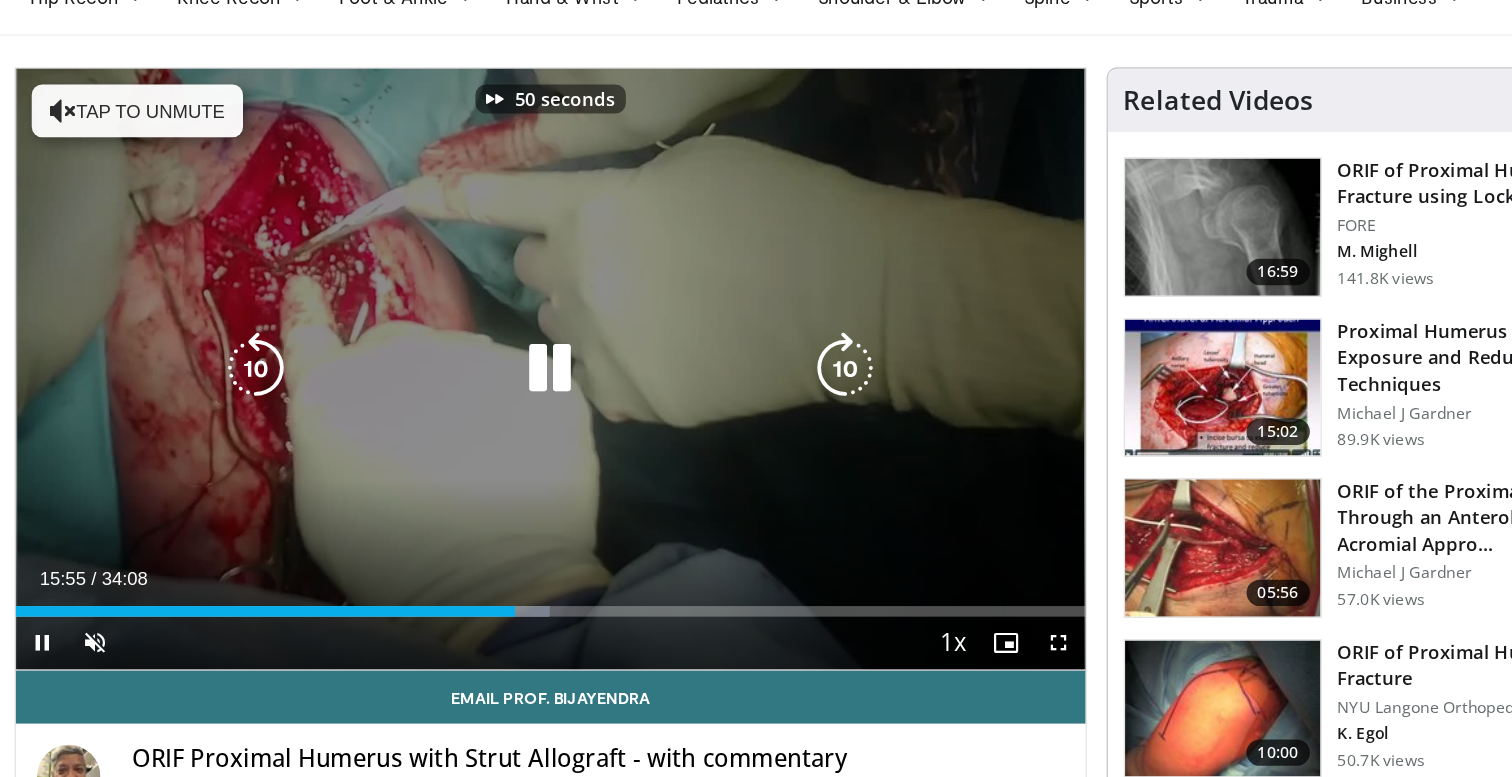 click at bounding box center (765, 382) 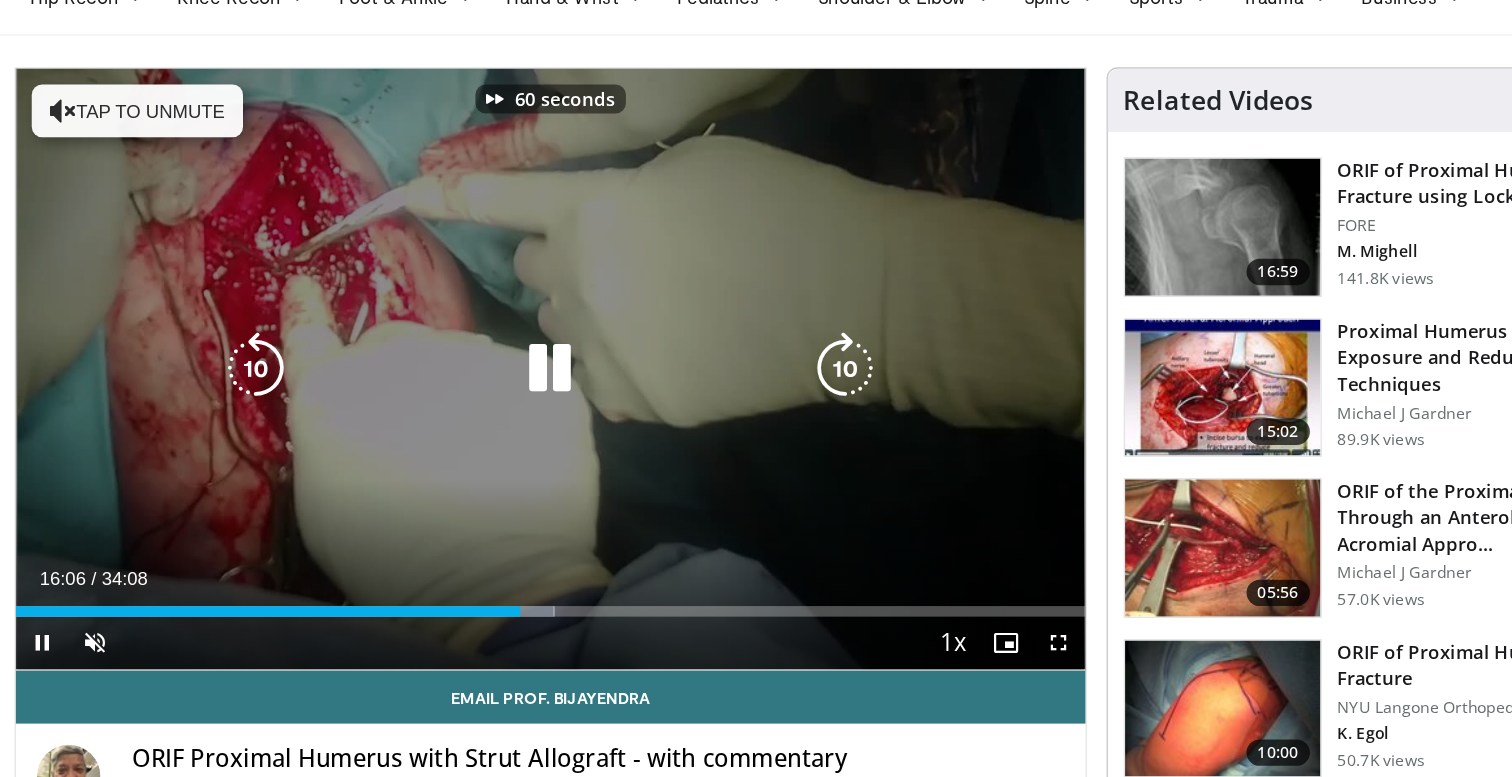click at bounding box center [765, 382] 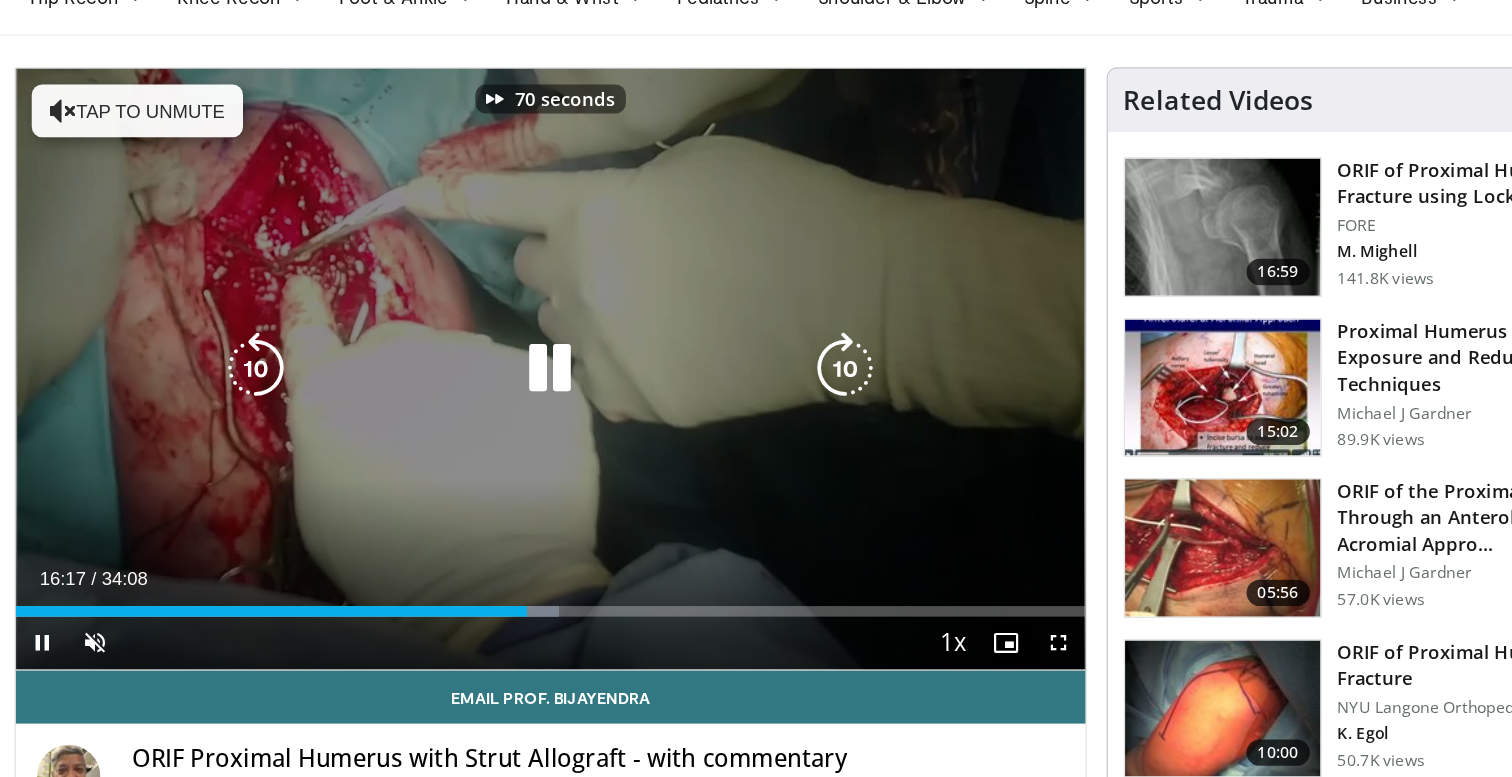 click at bounding box center (542, 382) 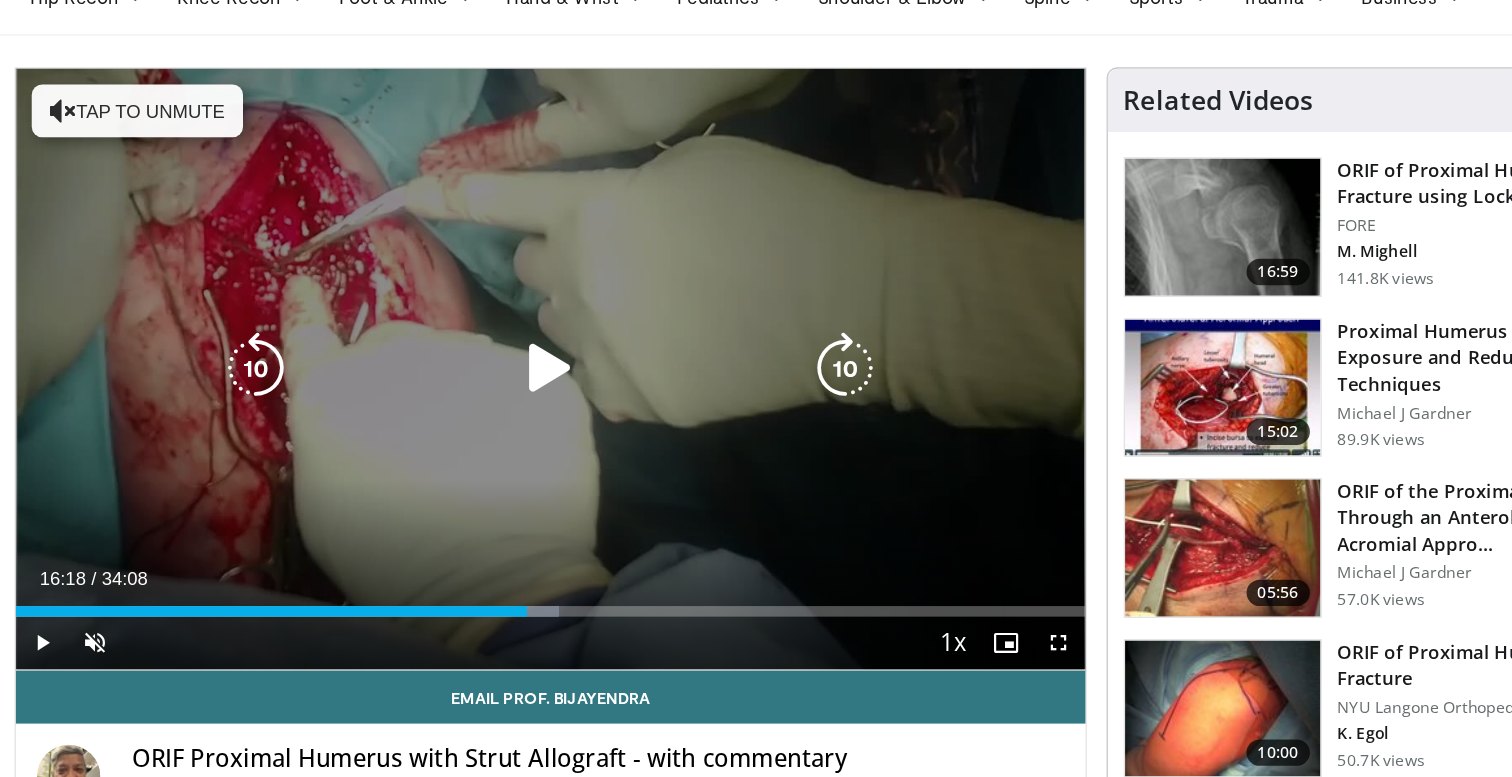 click at bounding box center [319, 382] 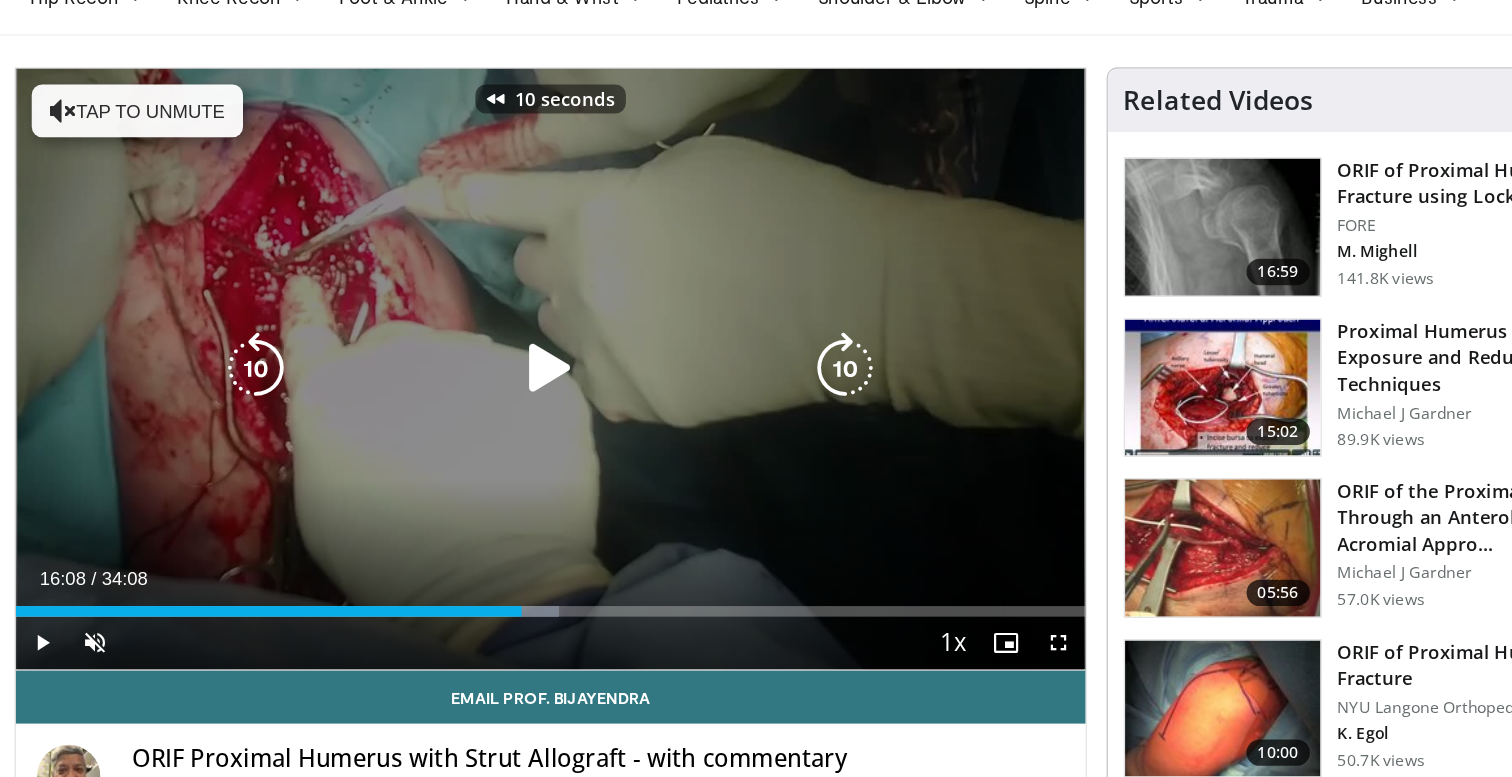 click at bounding box center [319, 382] 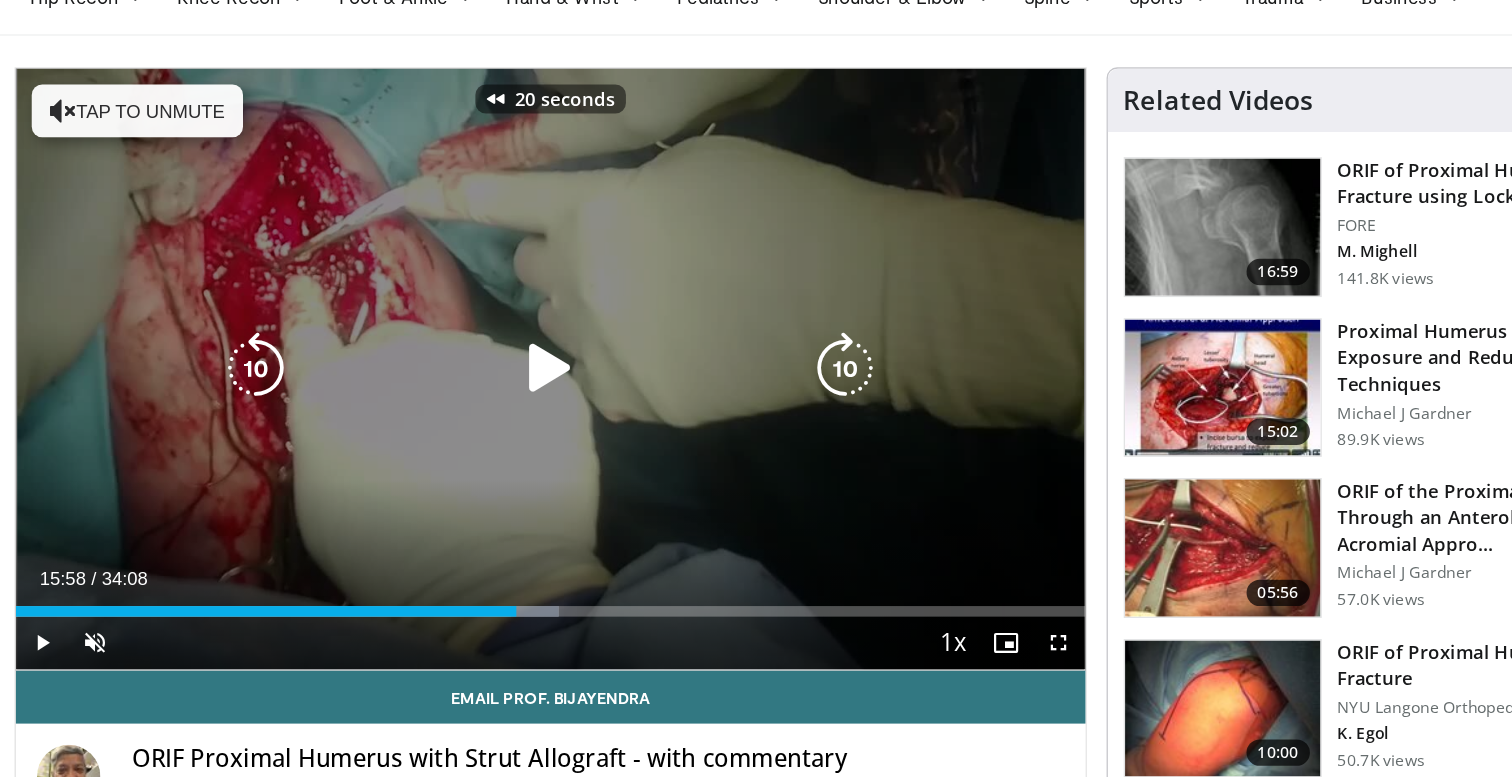 click at bounding box center [542, 382] 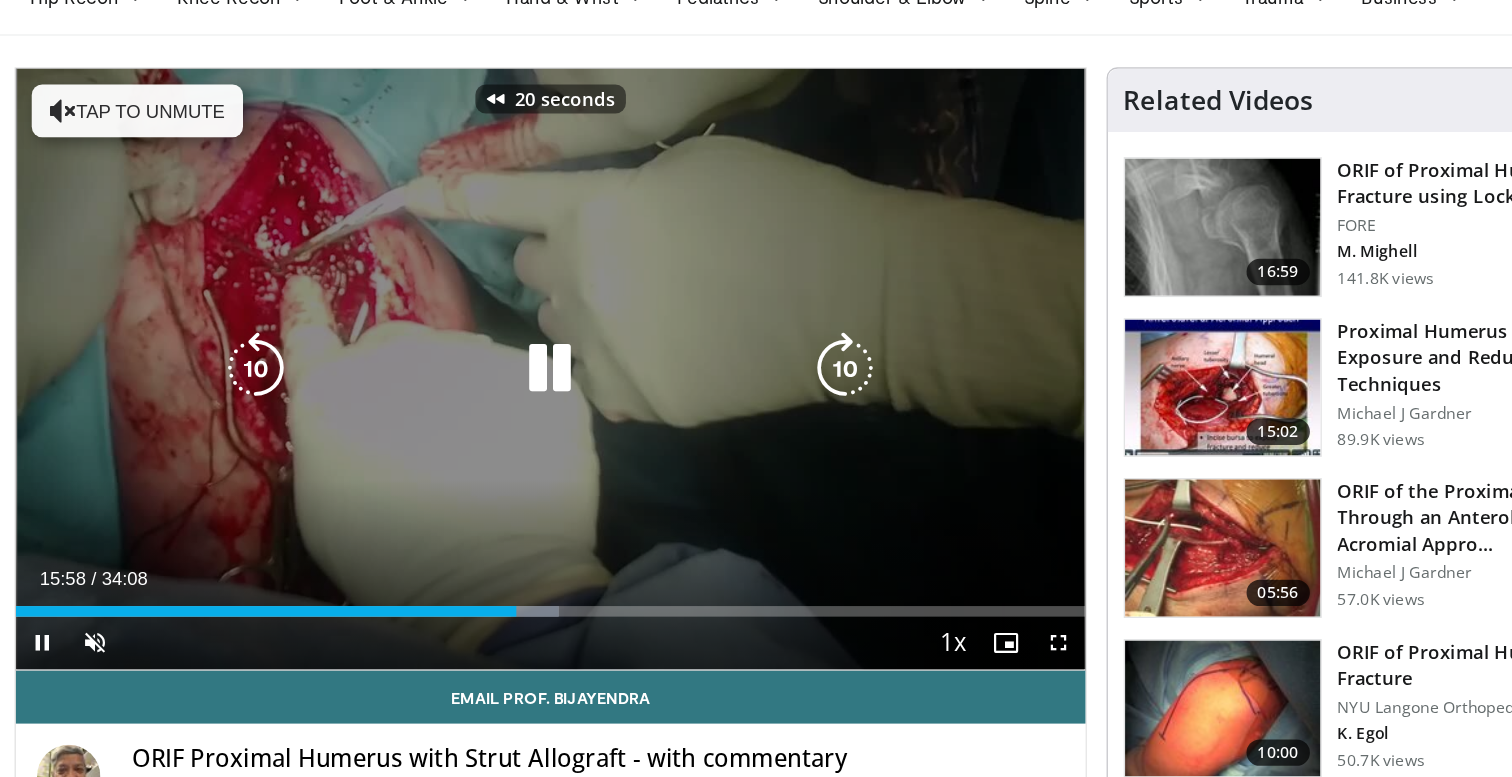 click at bounding box center [319, 382] 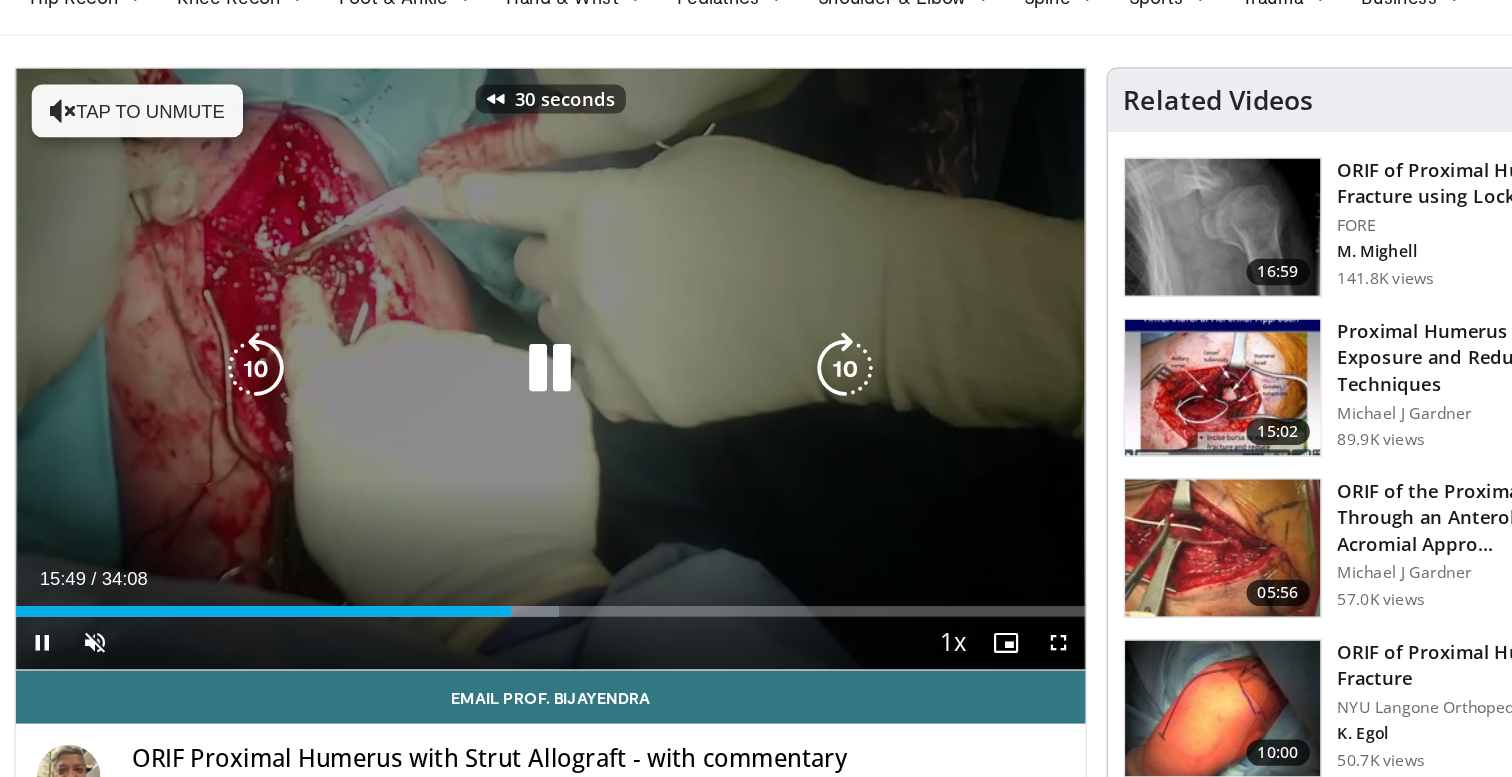 click at bounding box center (319, 382) 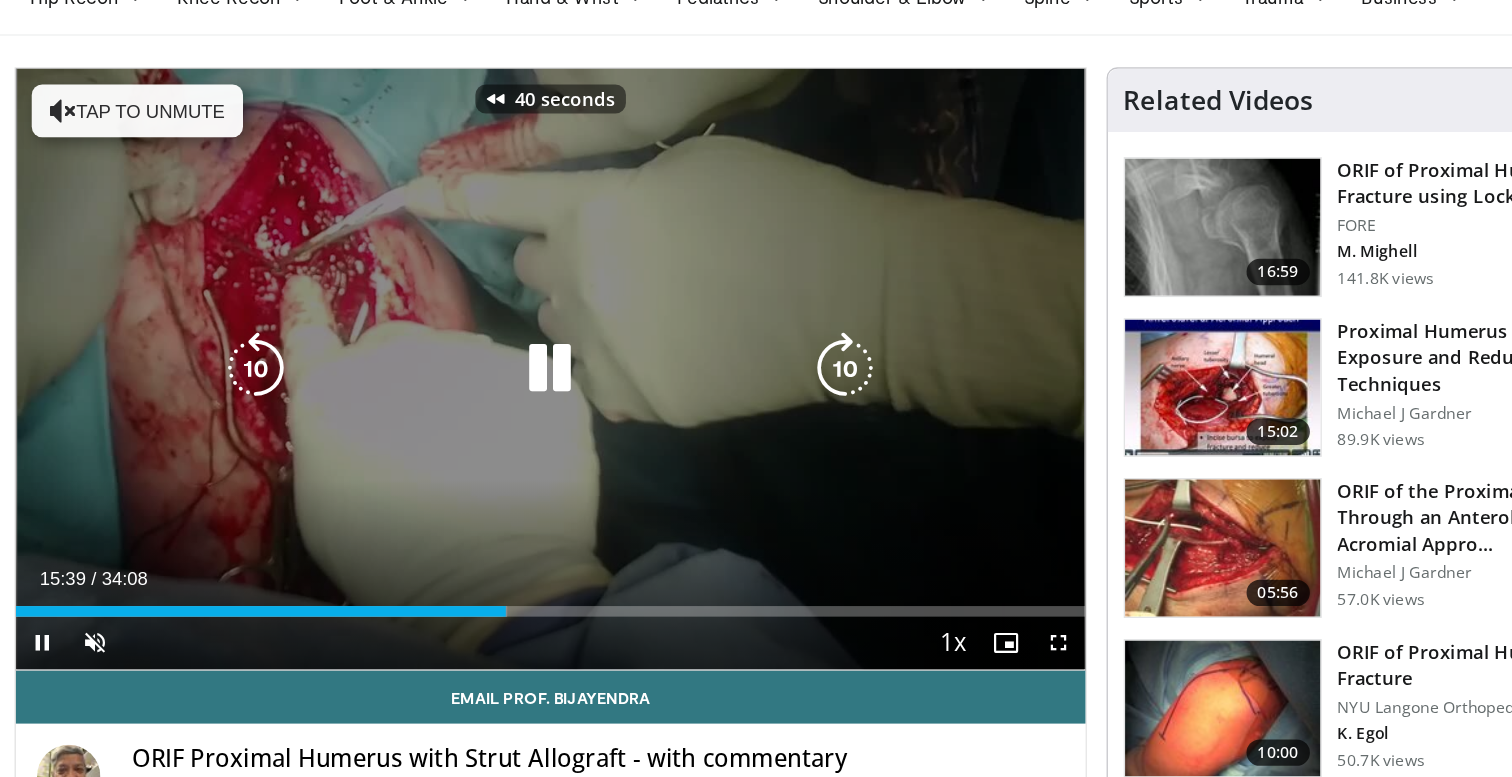click at bounding box center (319, 382) 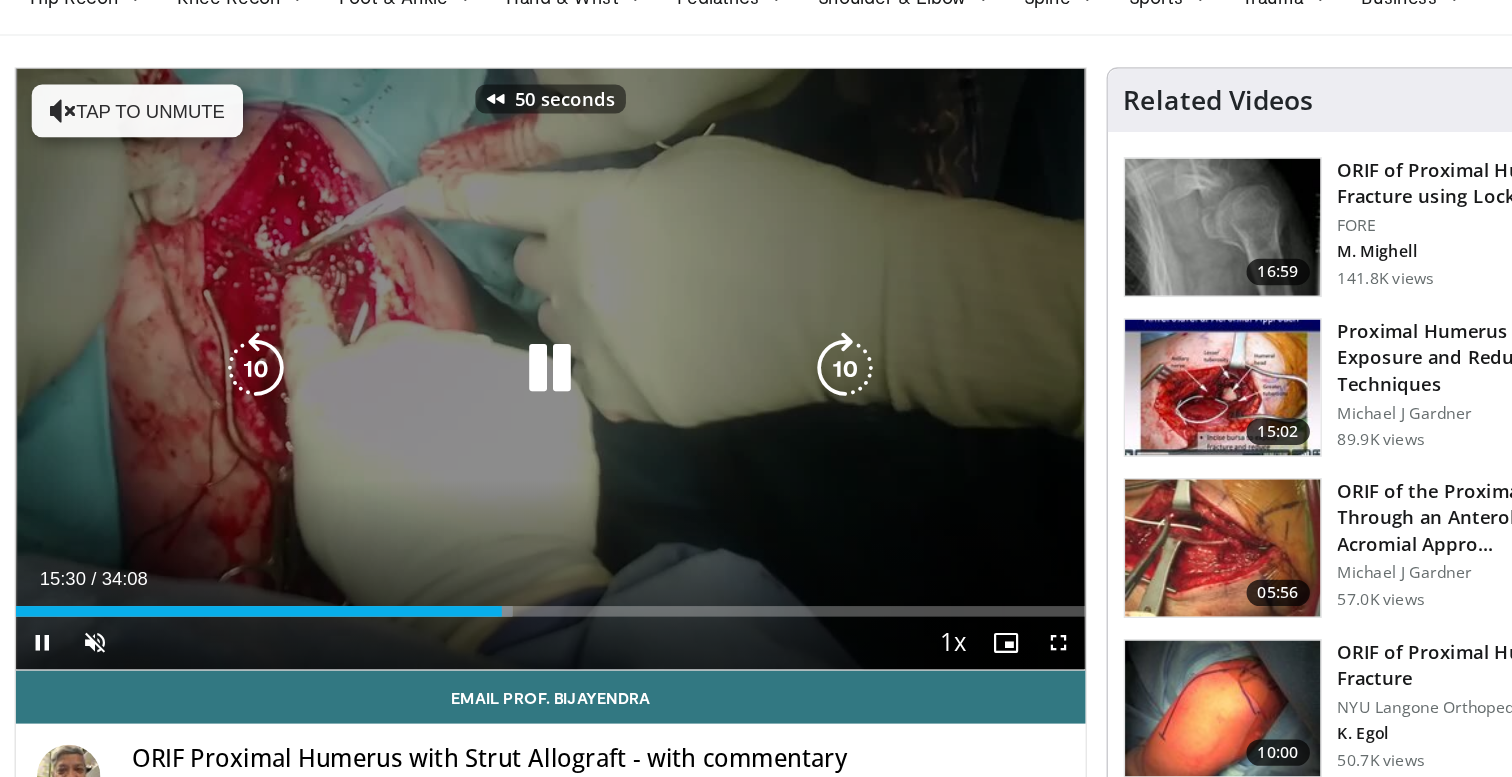 click at bounding box center (319, 382) 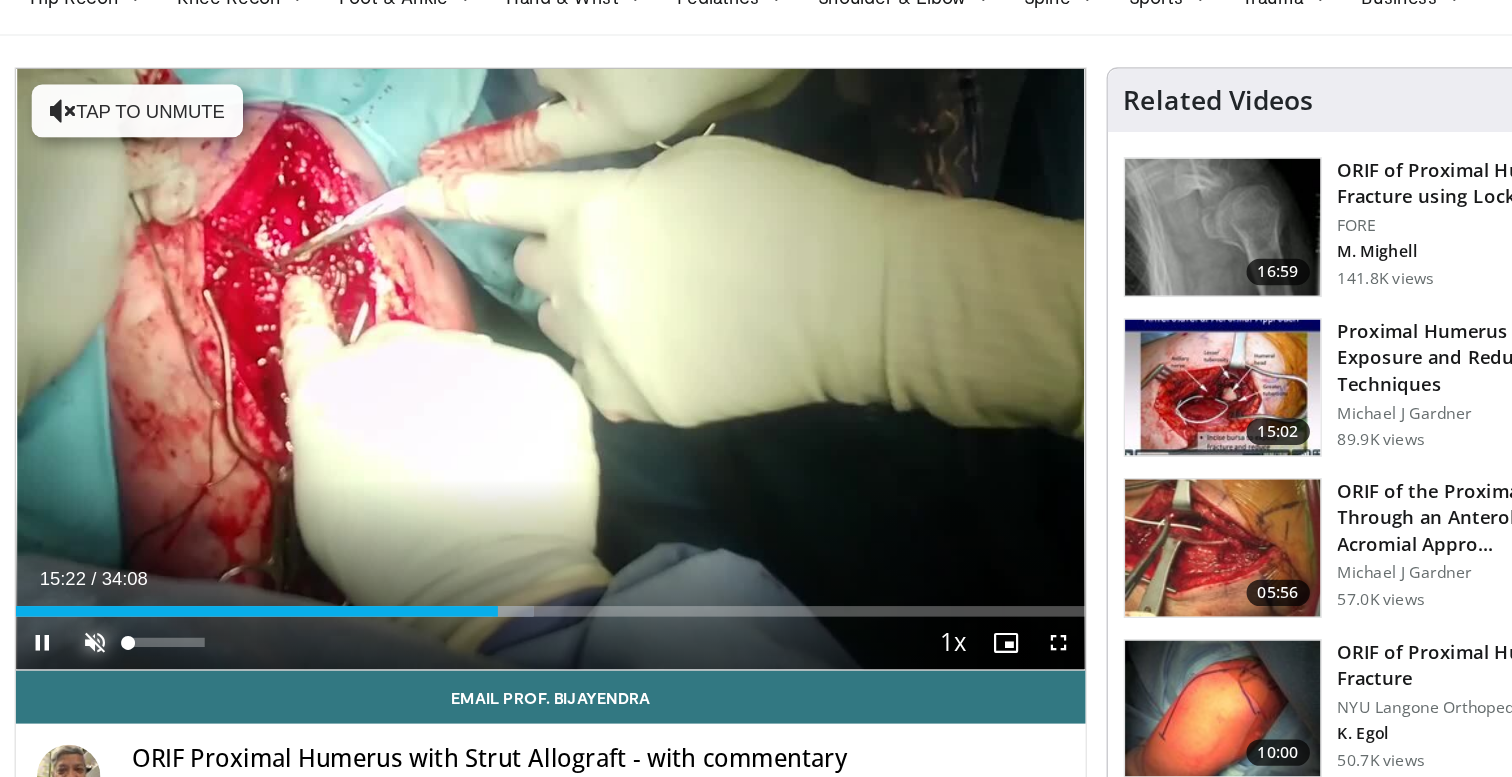 click at bounding box center (197, 590) 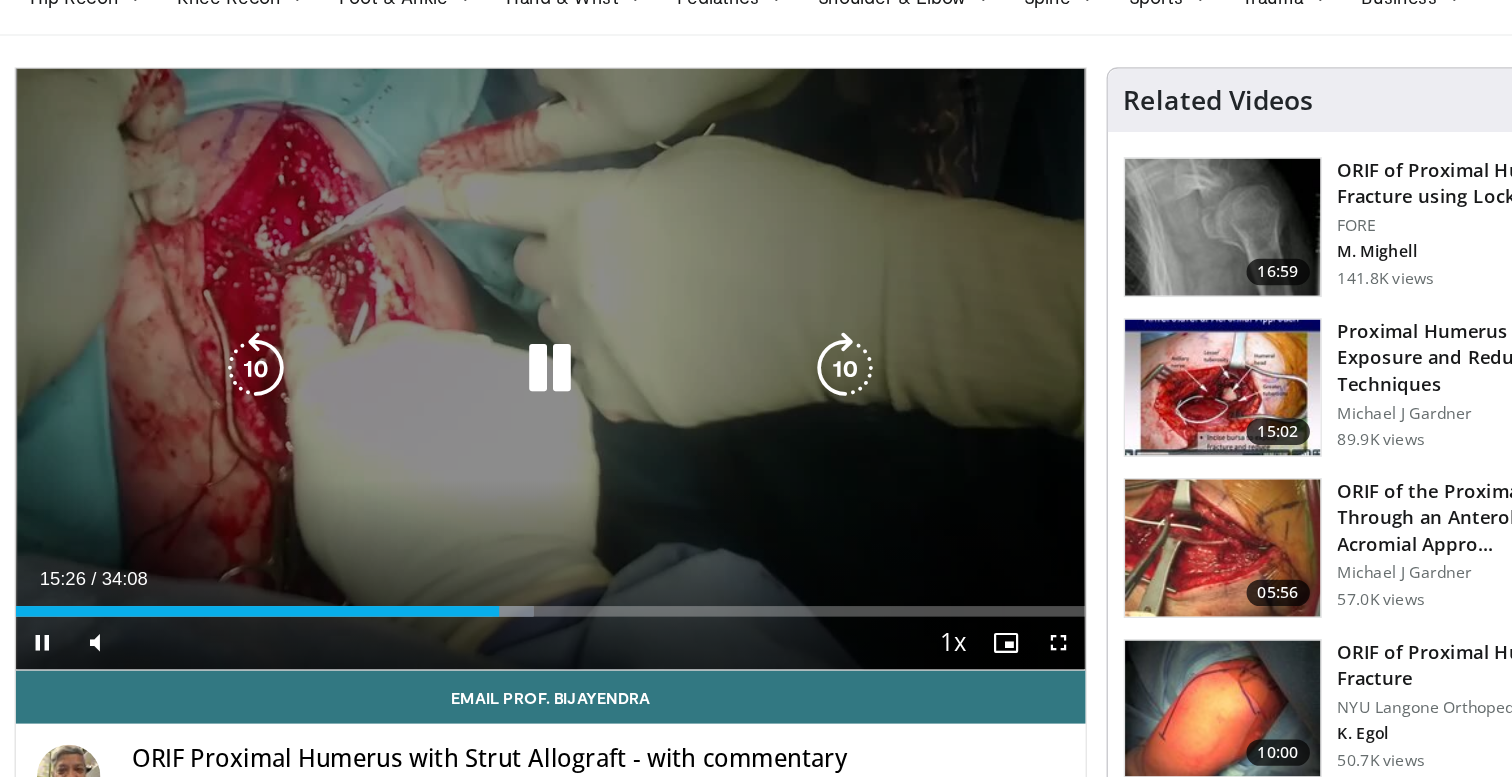 click at bounding box center (319, 382) 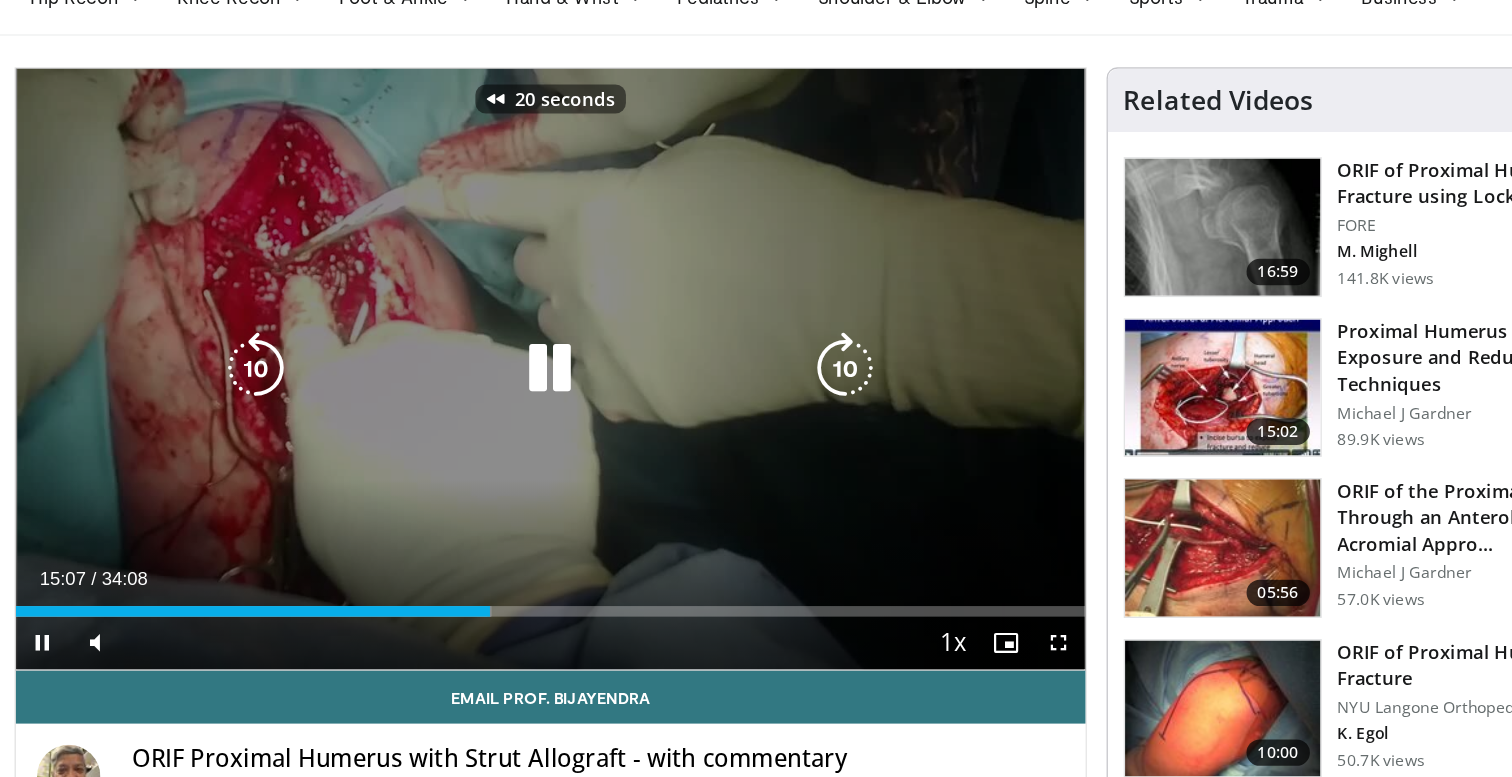 click at bounding box center (319, 382) 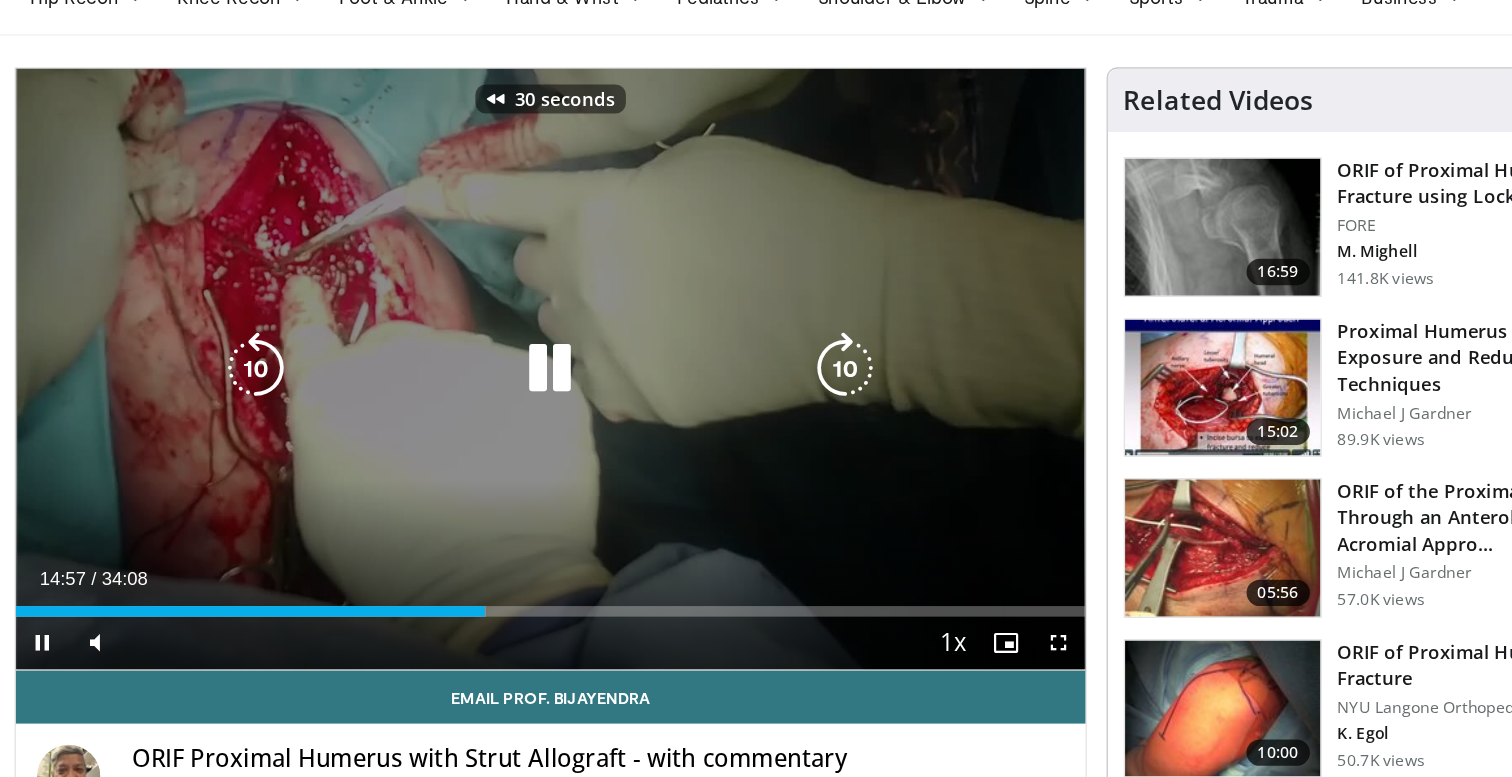 click at bounding box center [319, 382] 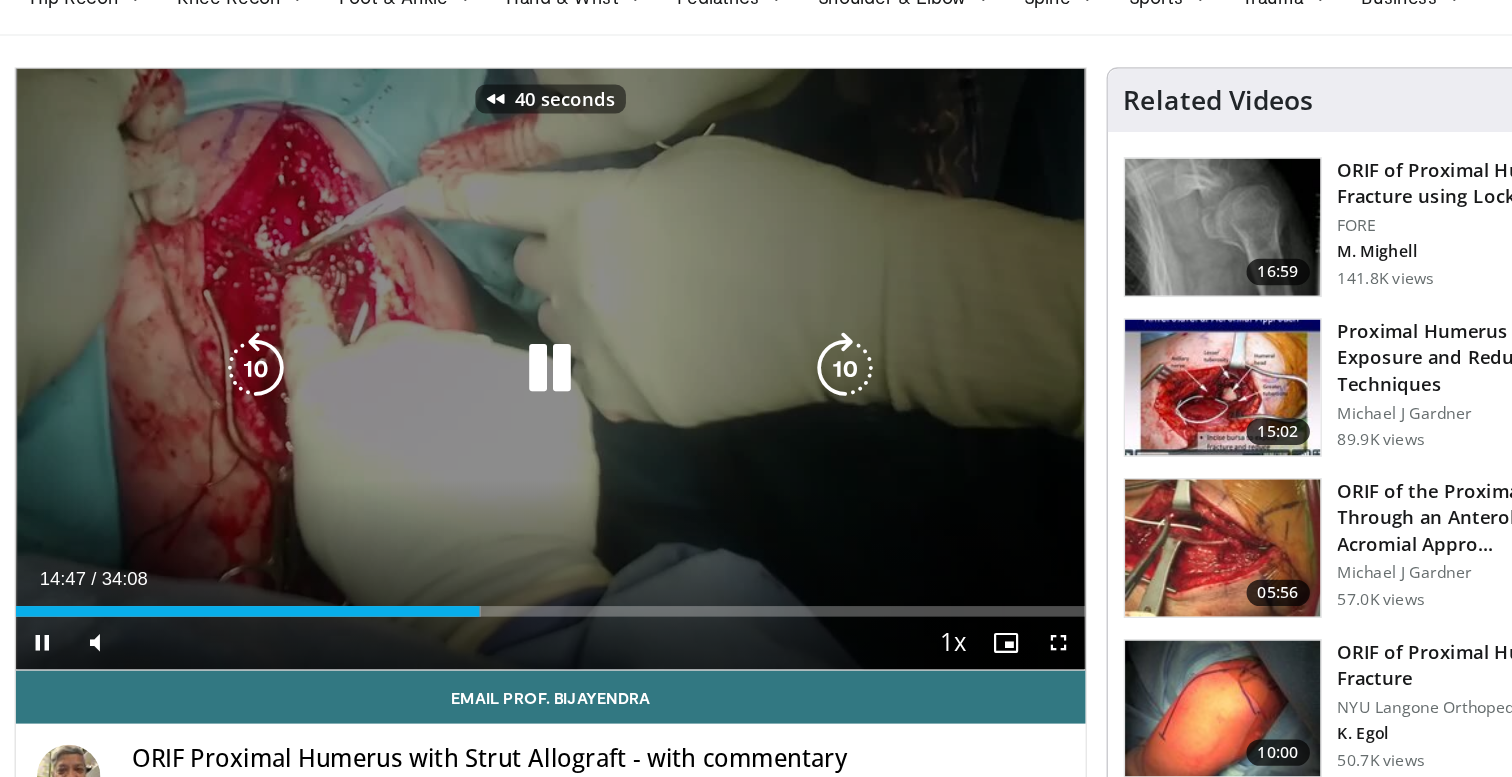 click at bounding box center (319, 382) 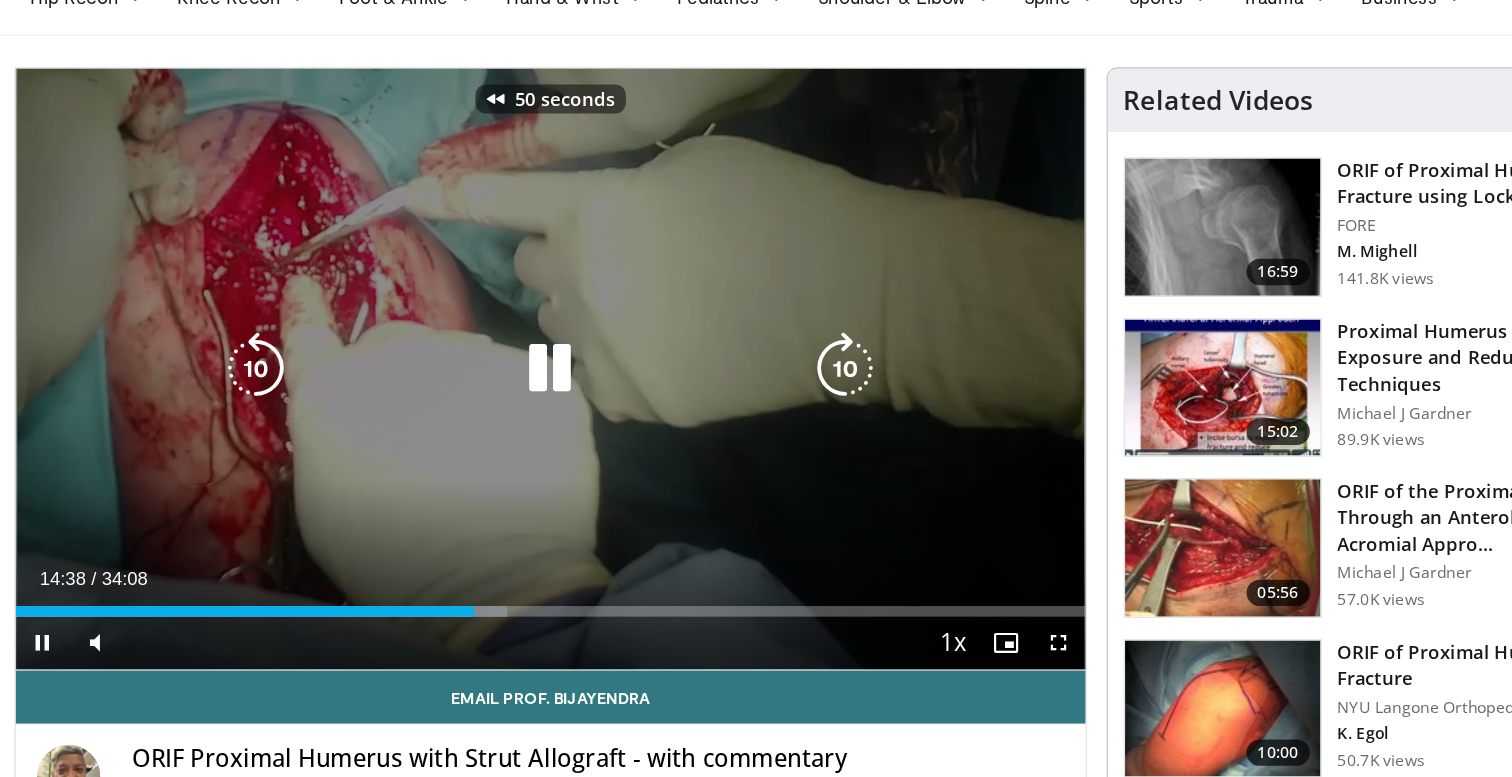 click at bounding box center [542, 382] 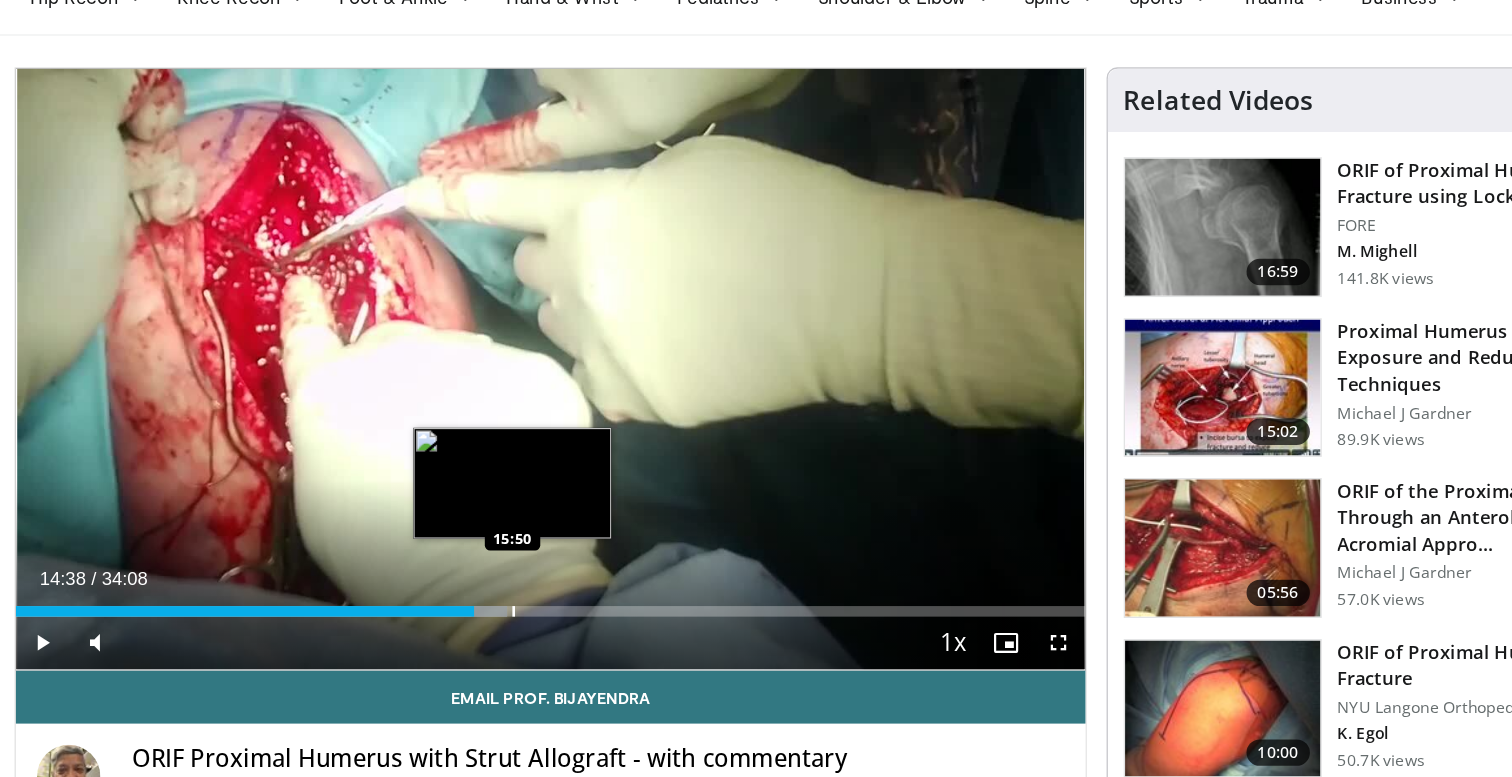 click on "Loaded :  45.94% 14:38 15:50" at bounding box center (542, 560) 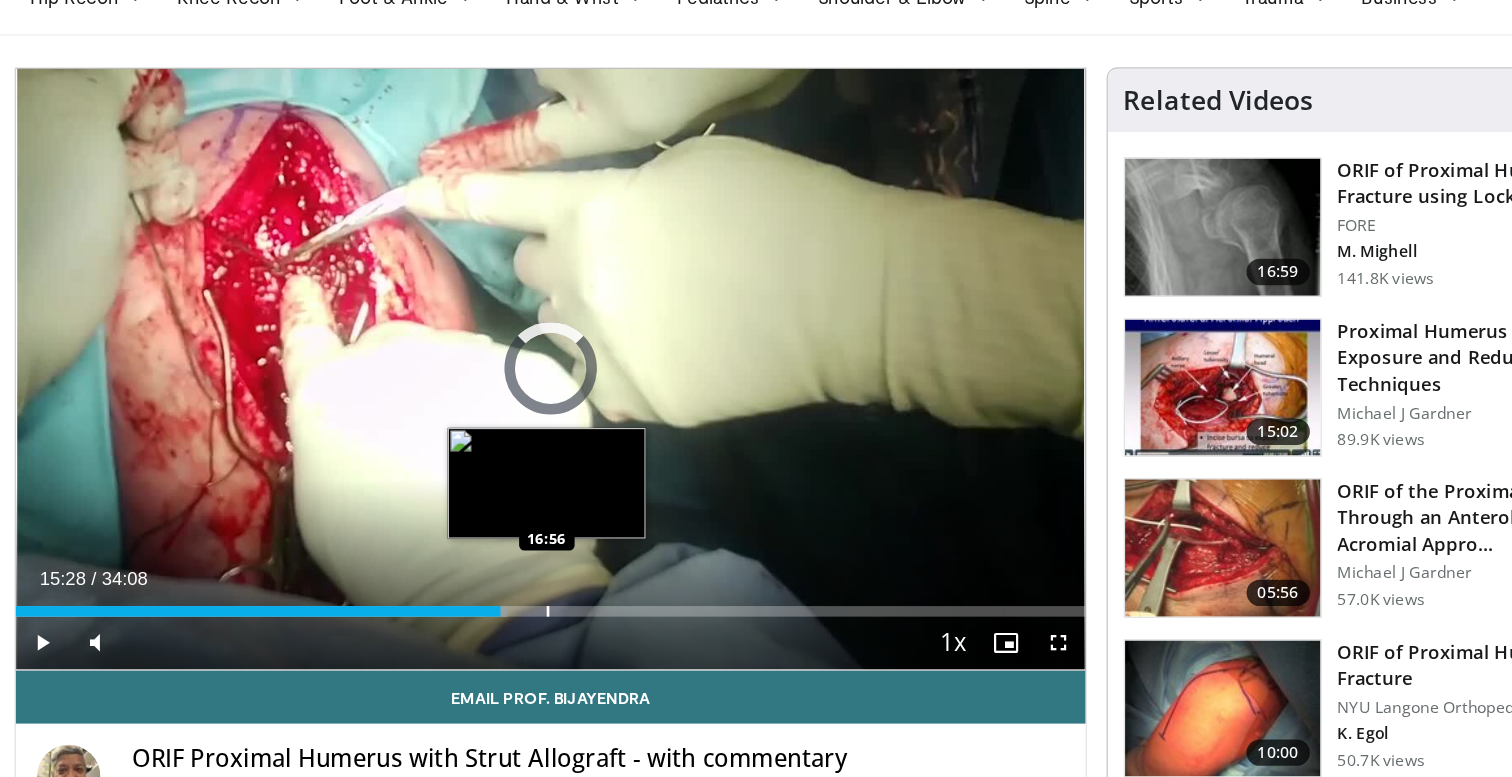 click on "Loaded :  45.94% 15:28 16:56" at bounding box center [542, 560] 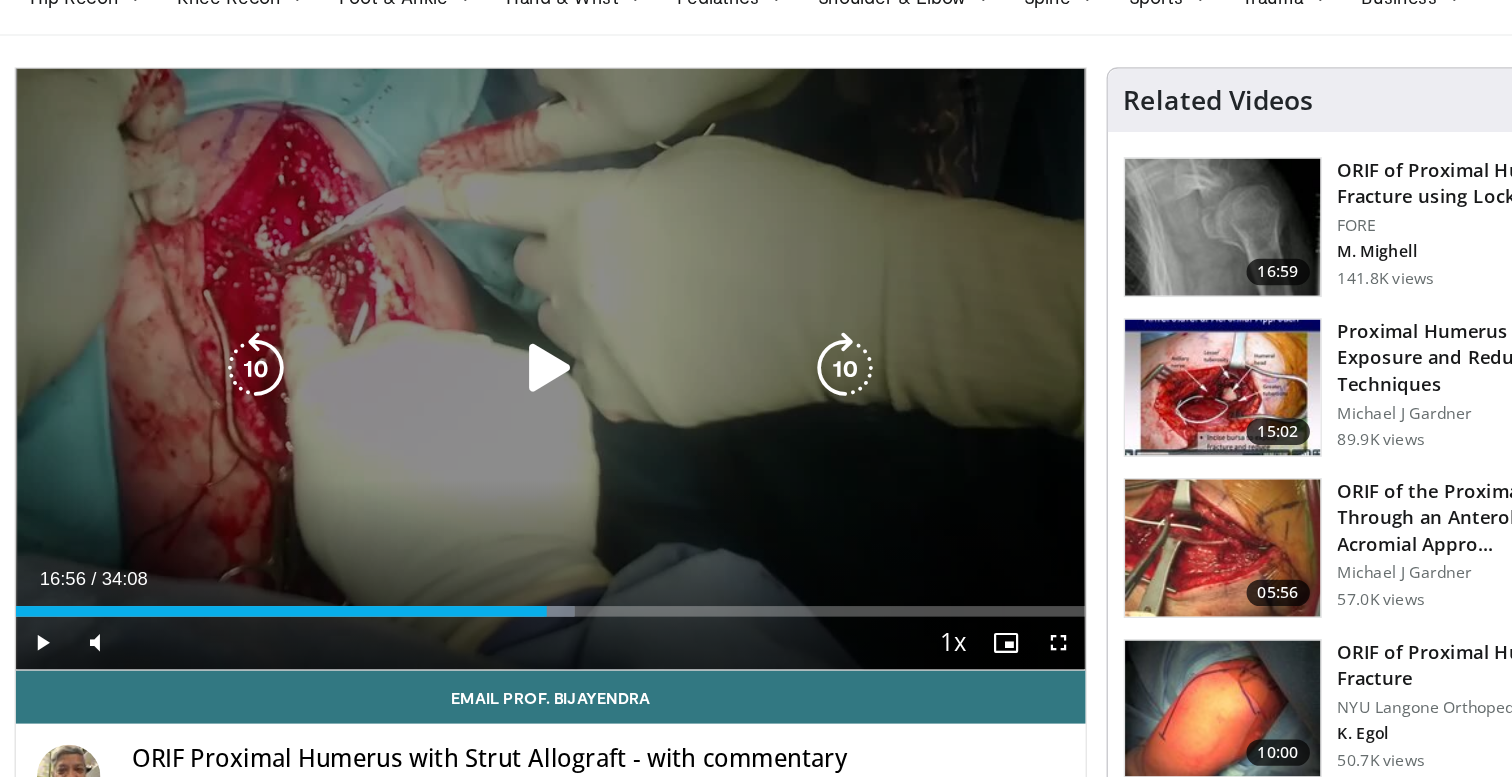 click at bounding box center [542, 382] 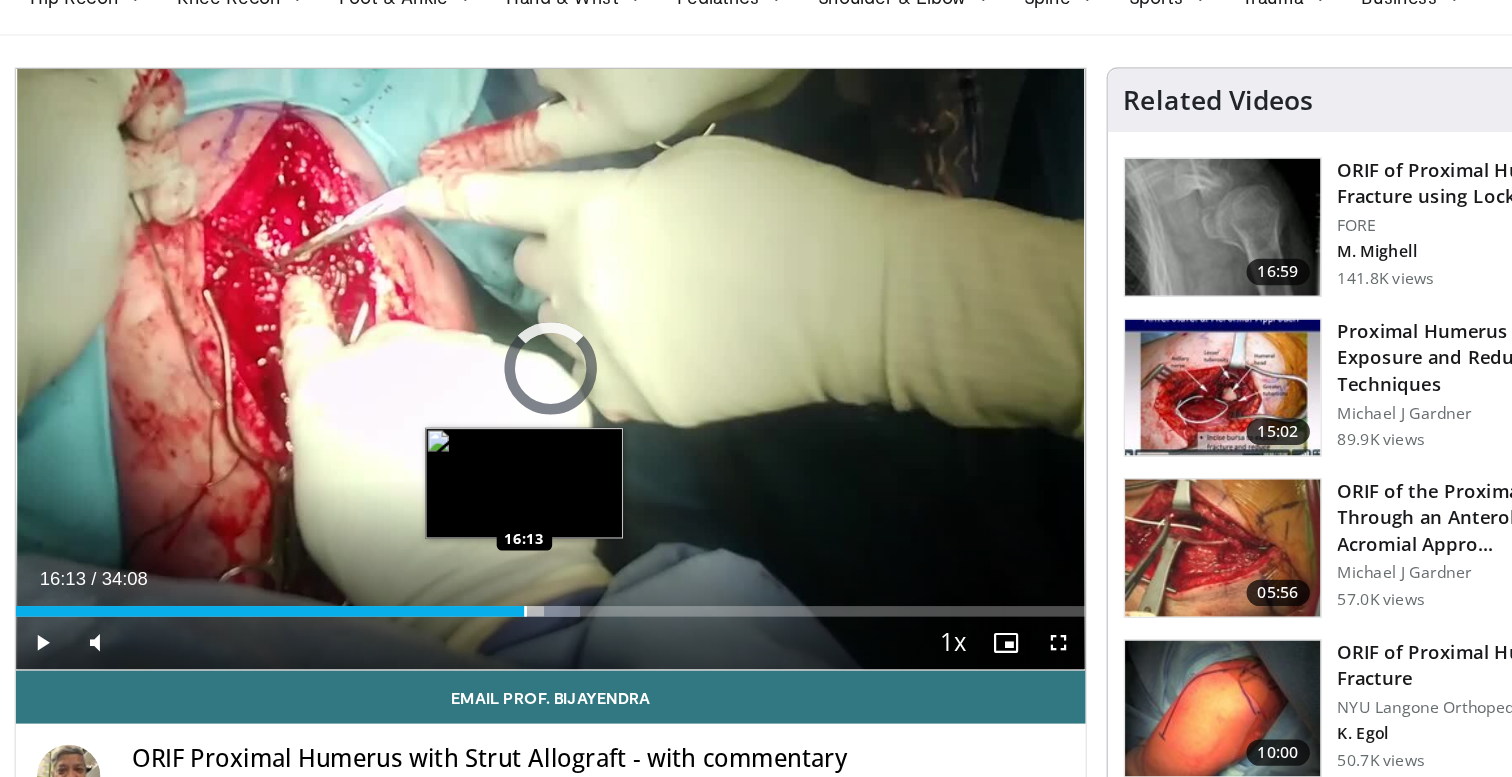 click at bounding box center (523, 566) 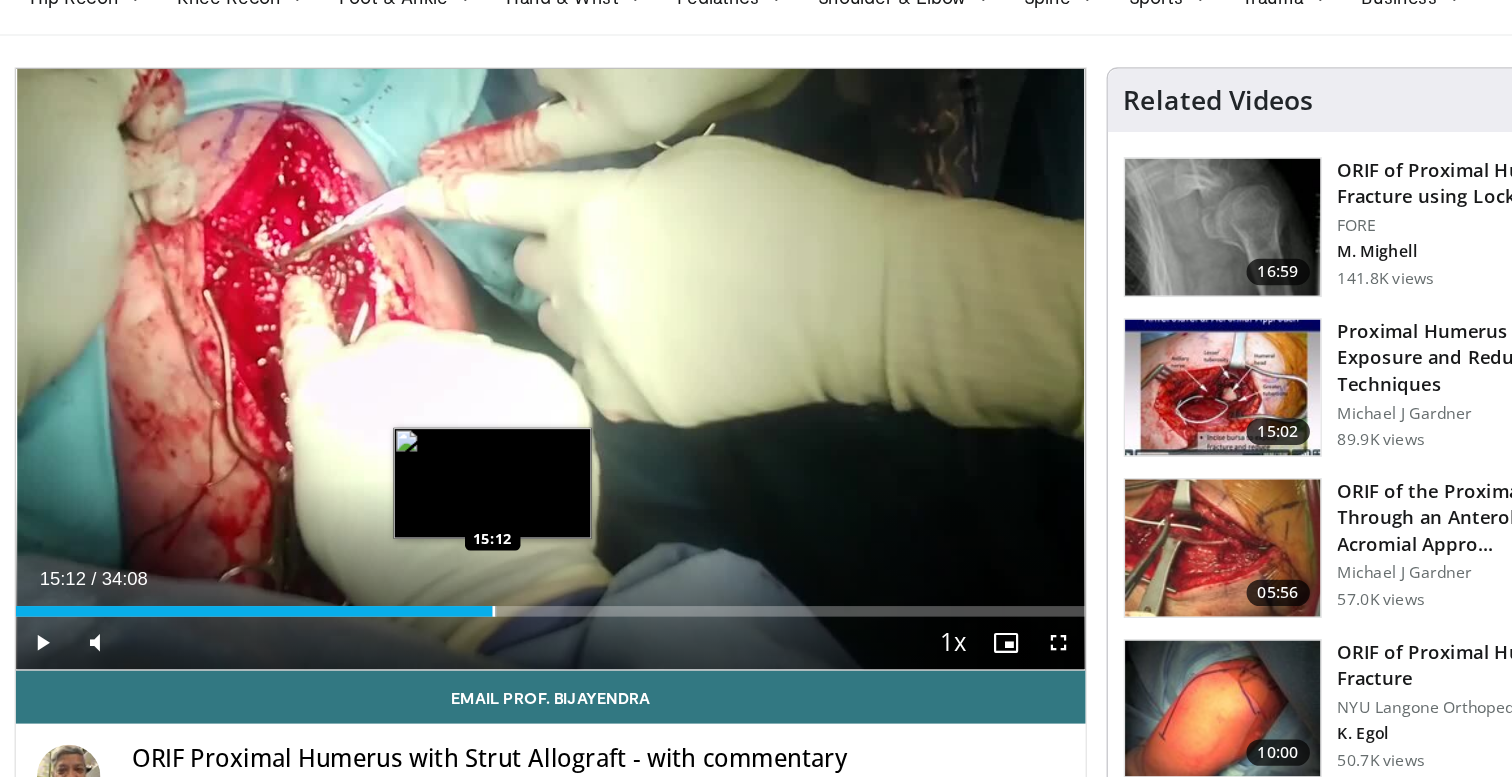click at bounding box center [499, 566] 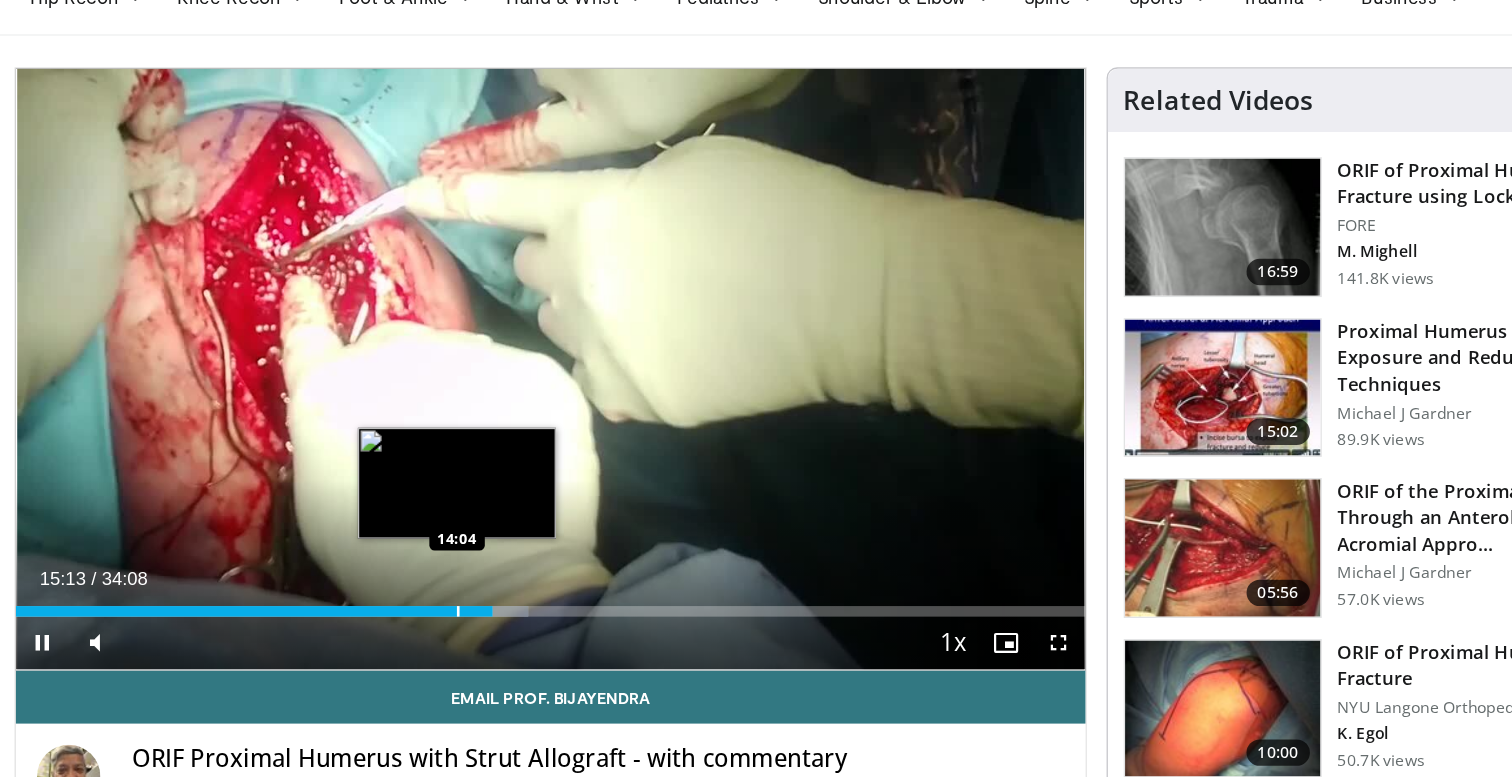 click at bounding box center (472, 566) 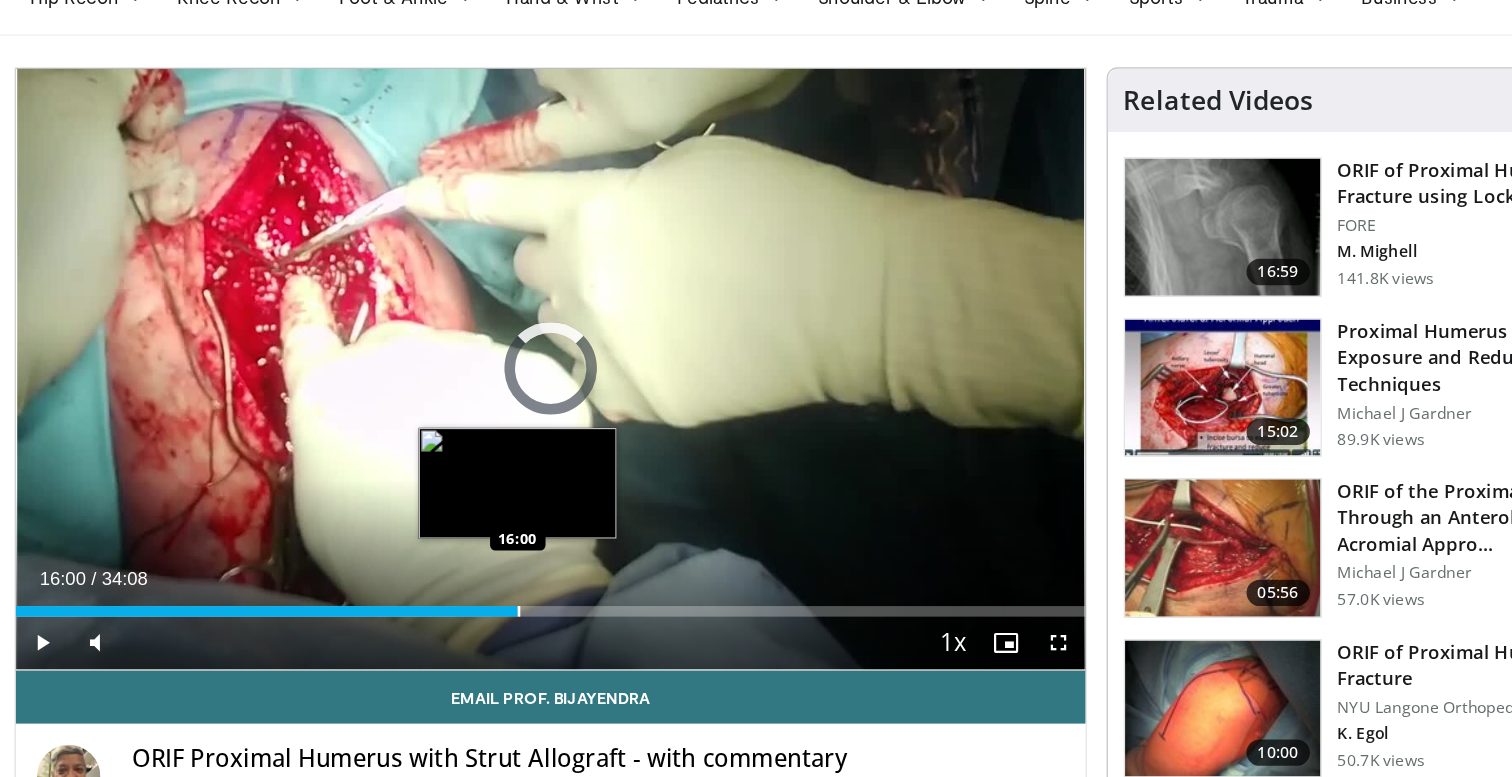 click at bounding box center [518, 566] 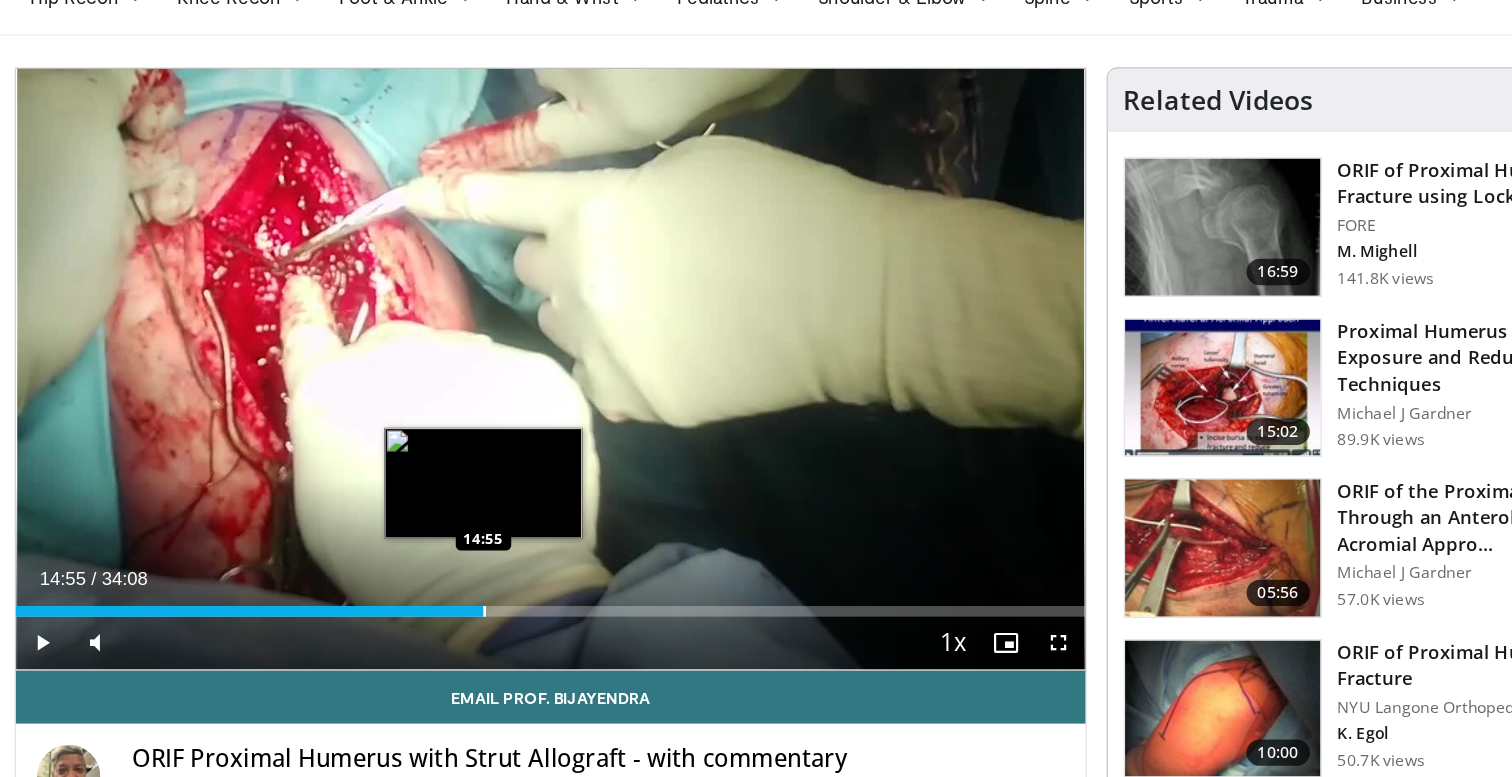 click at bounding box center (492, 566) 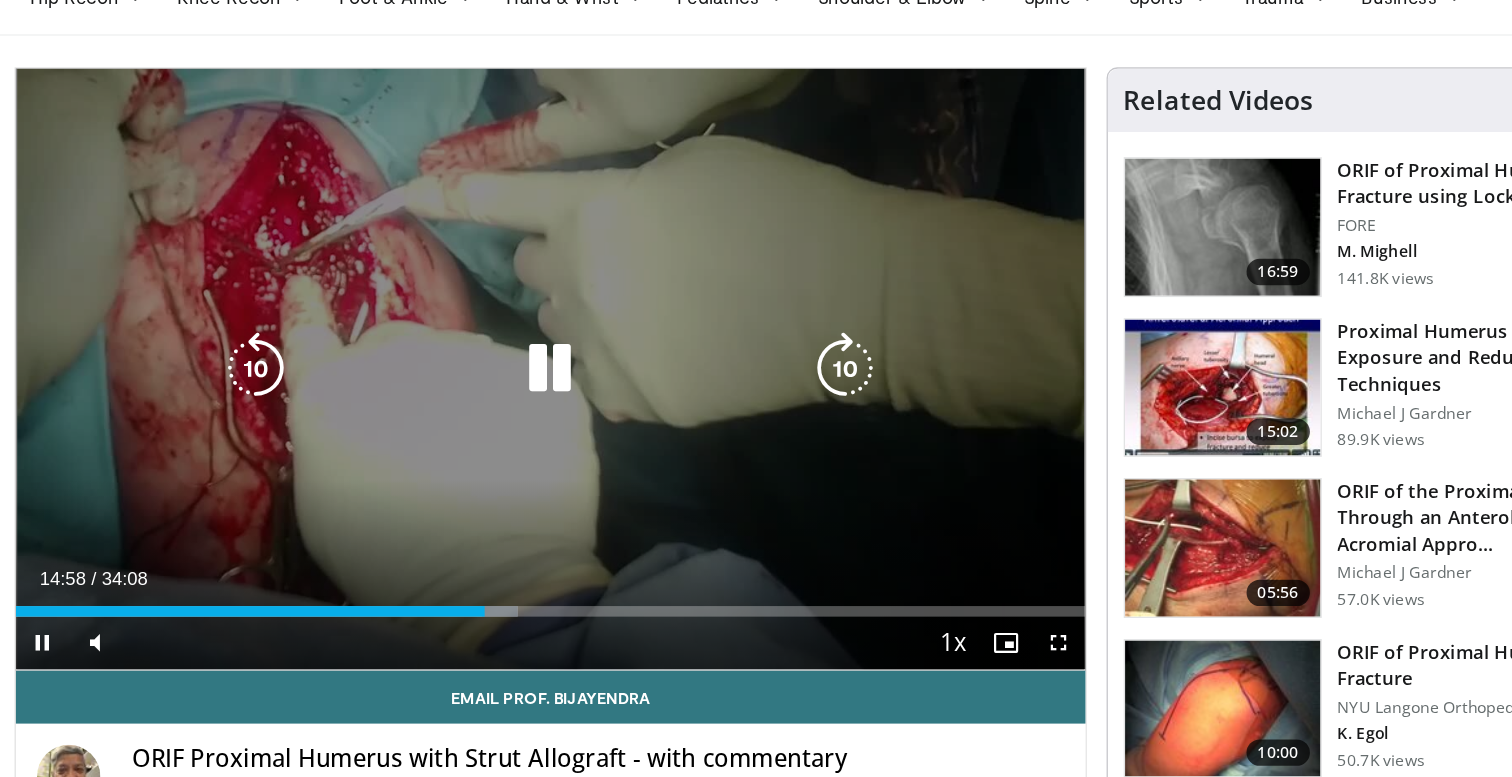 click at bounding box center [542, 382] 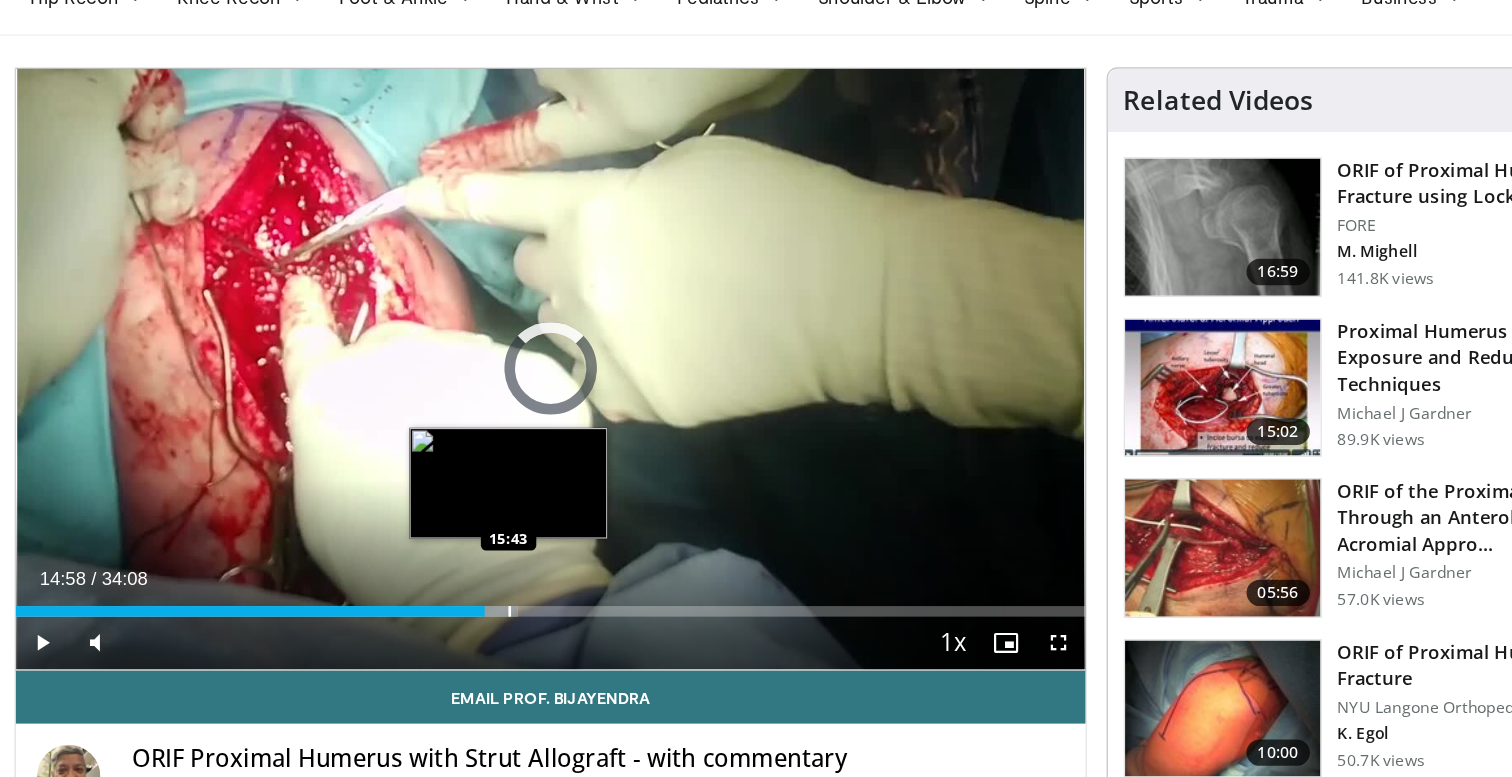 click at bounding box center (503, 566) 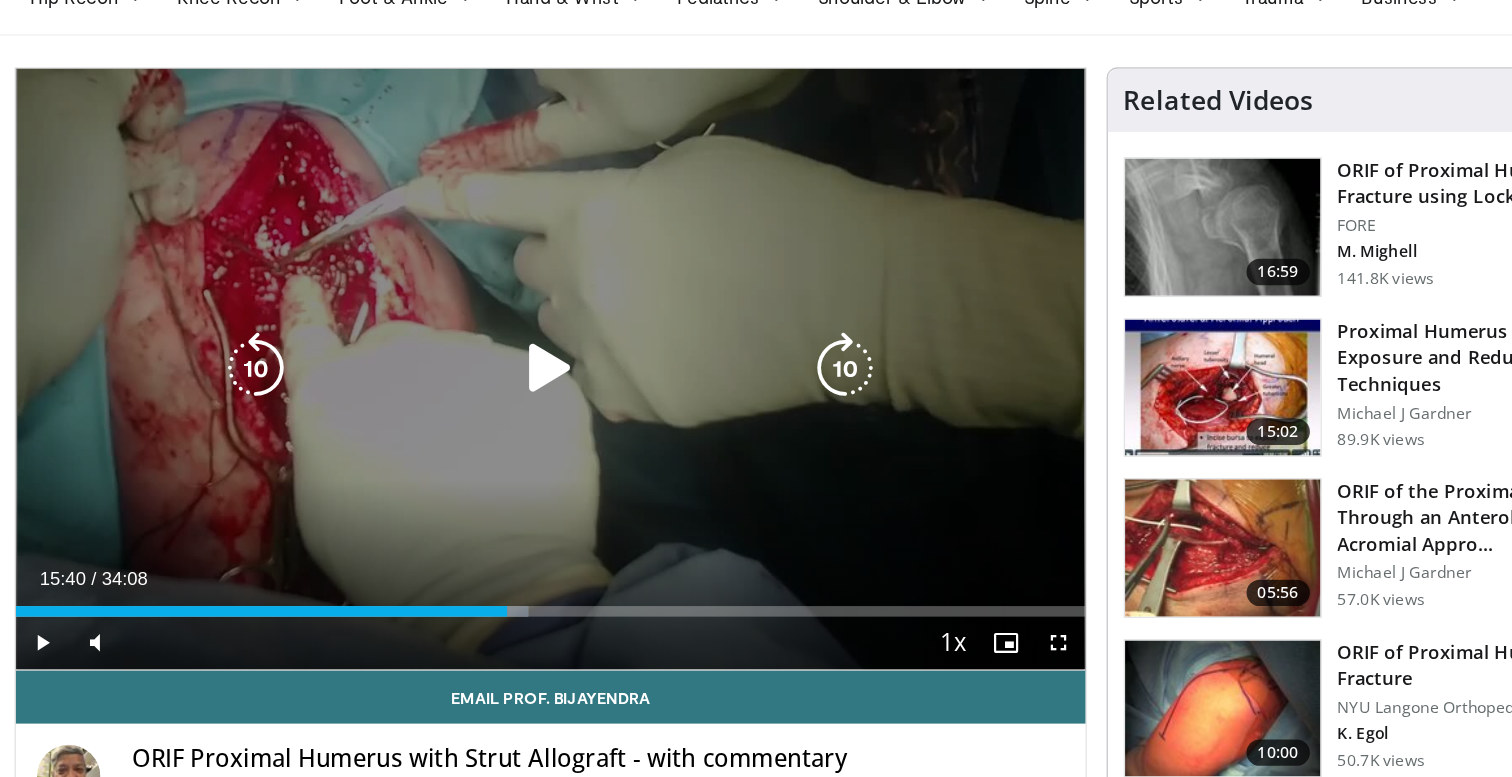 click at bounding box center [542, 382] 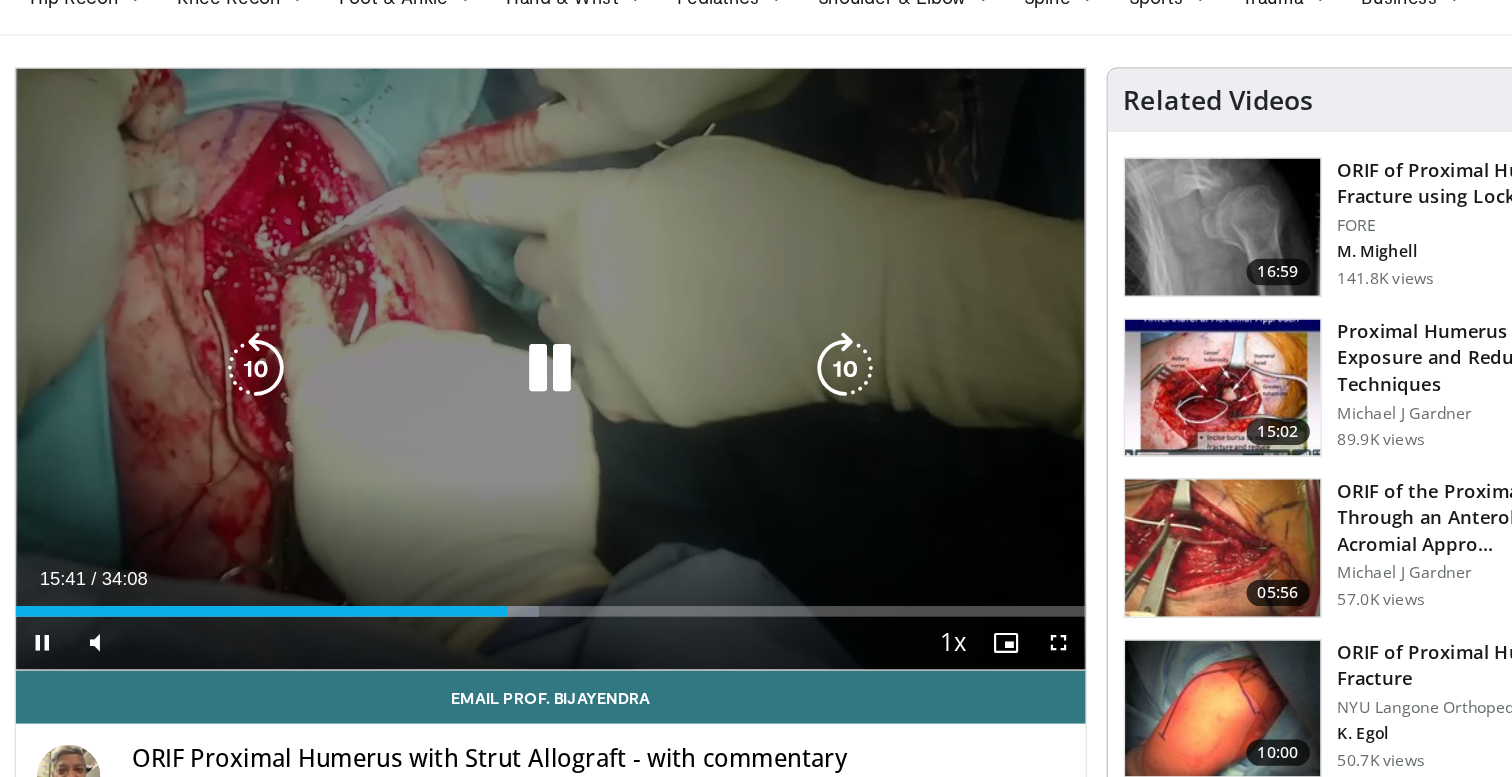 click on "50 seconds
Tap to unmute" at bounding box center [542, 382] 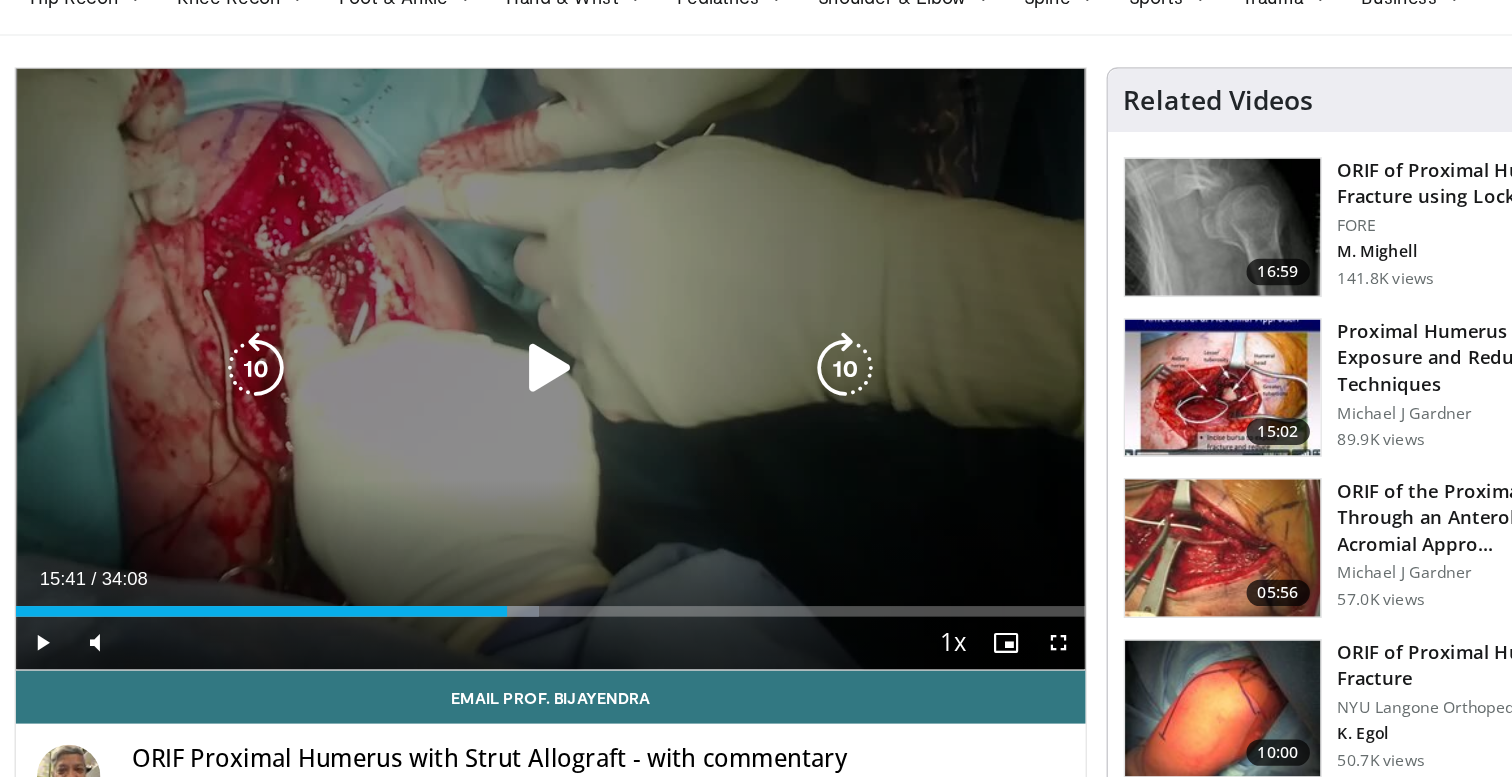 click at bounding box center (765, 382) 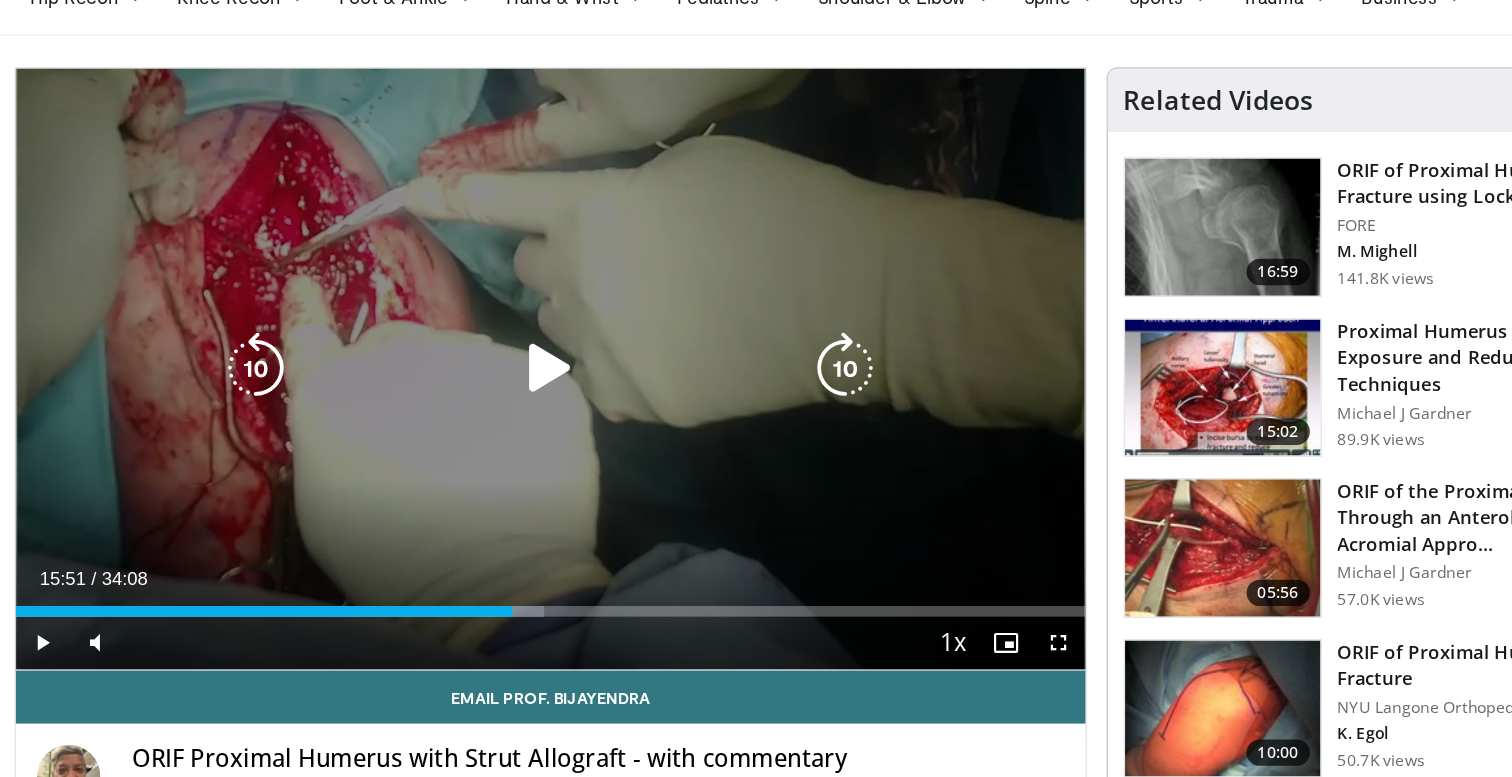 click at bounding box center (542, 382) 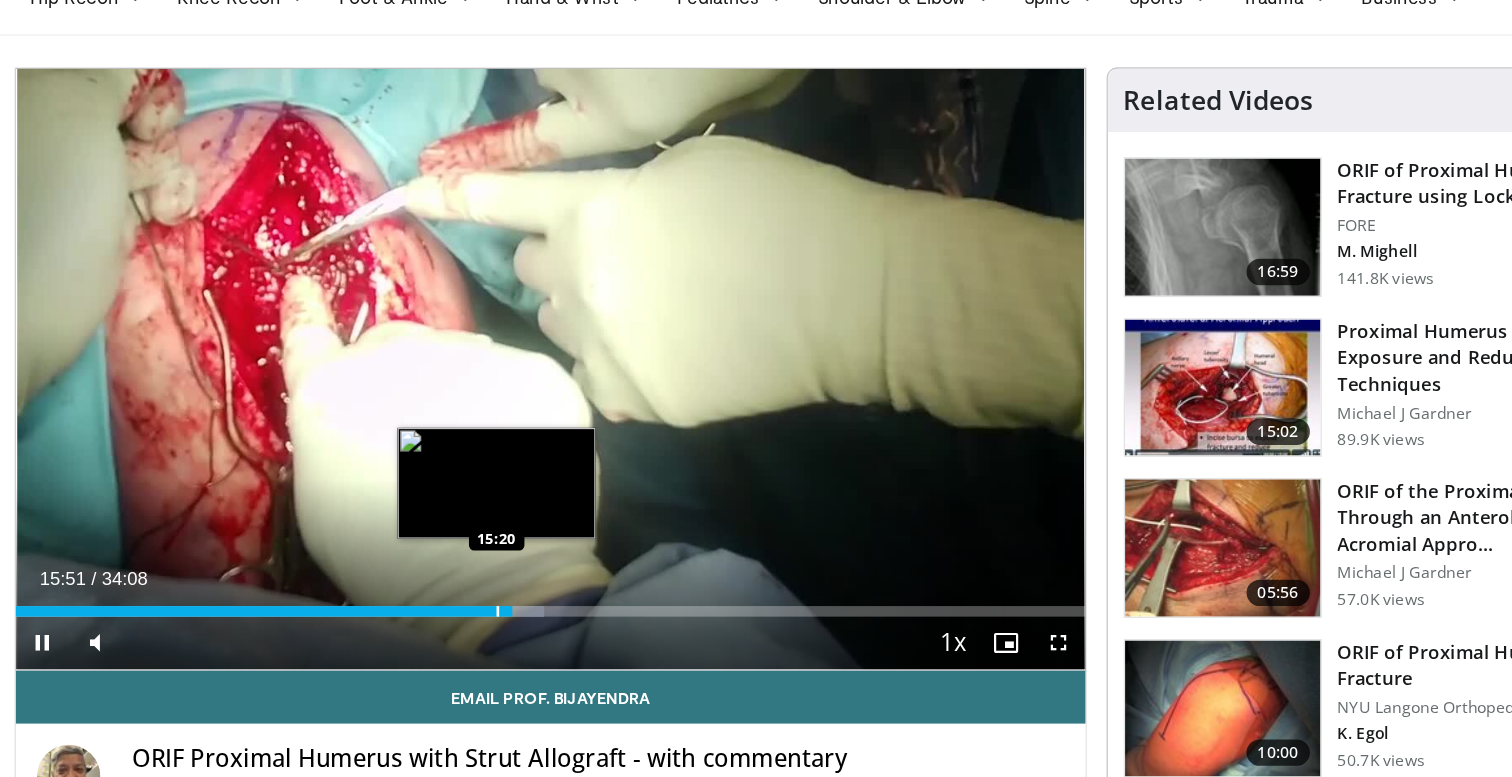 click on "Loaded :  49.39% 15:51 15:20" at bounding box center (542, 566) 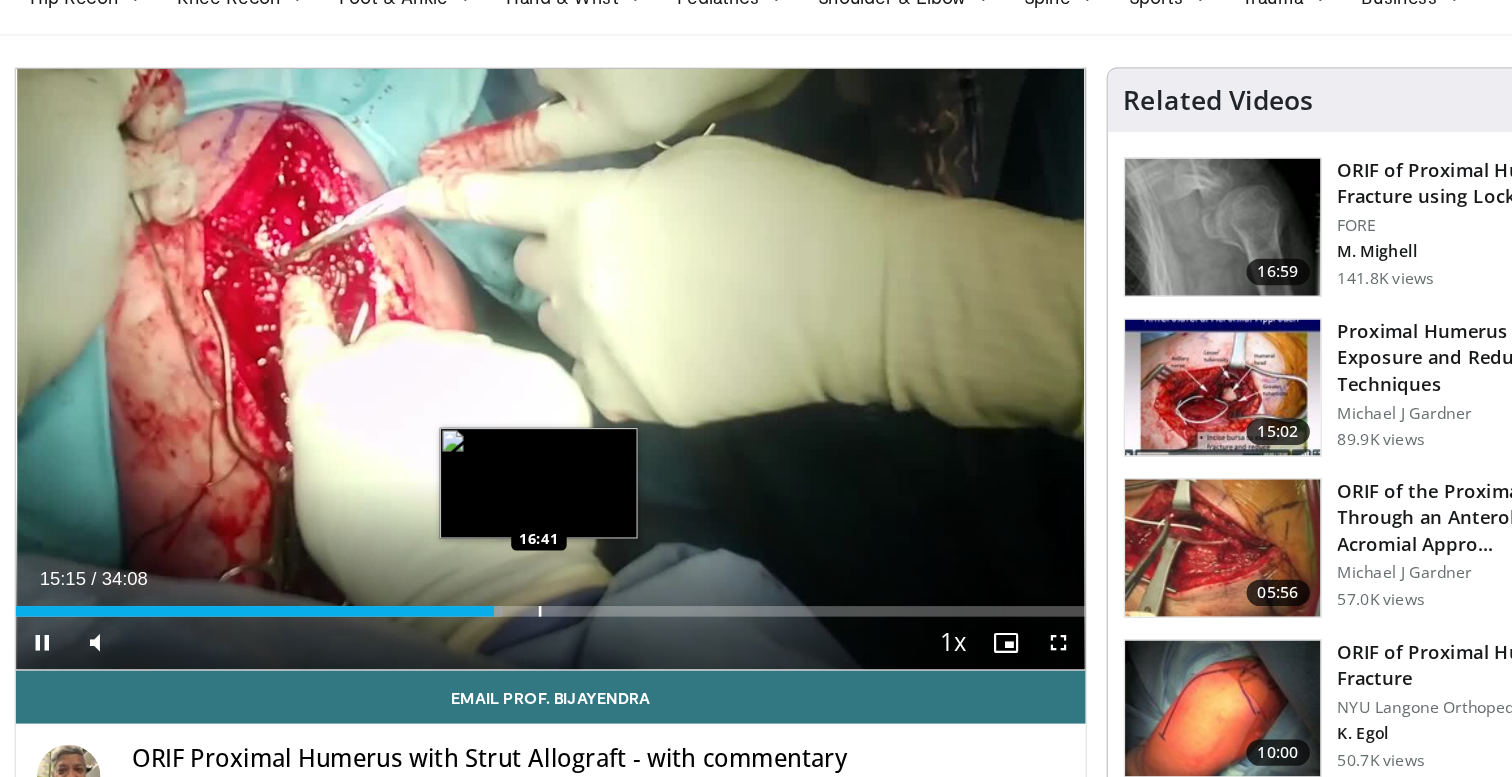 click at bounding box center (534, 566) 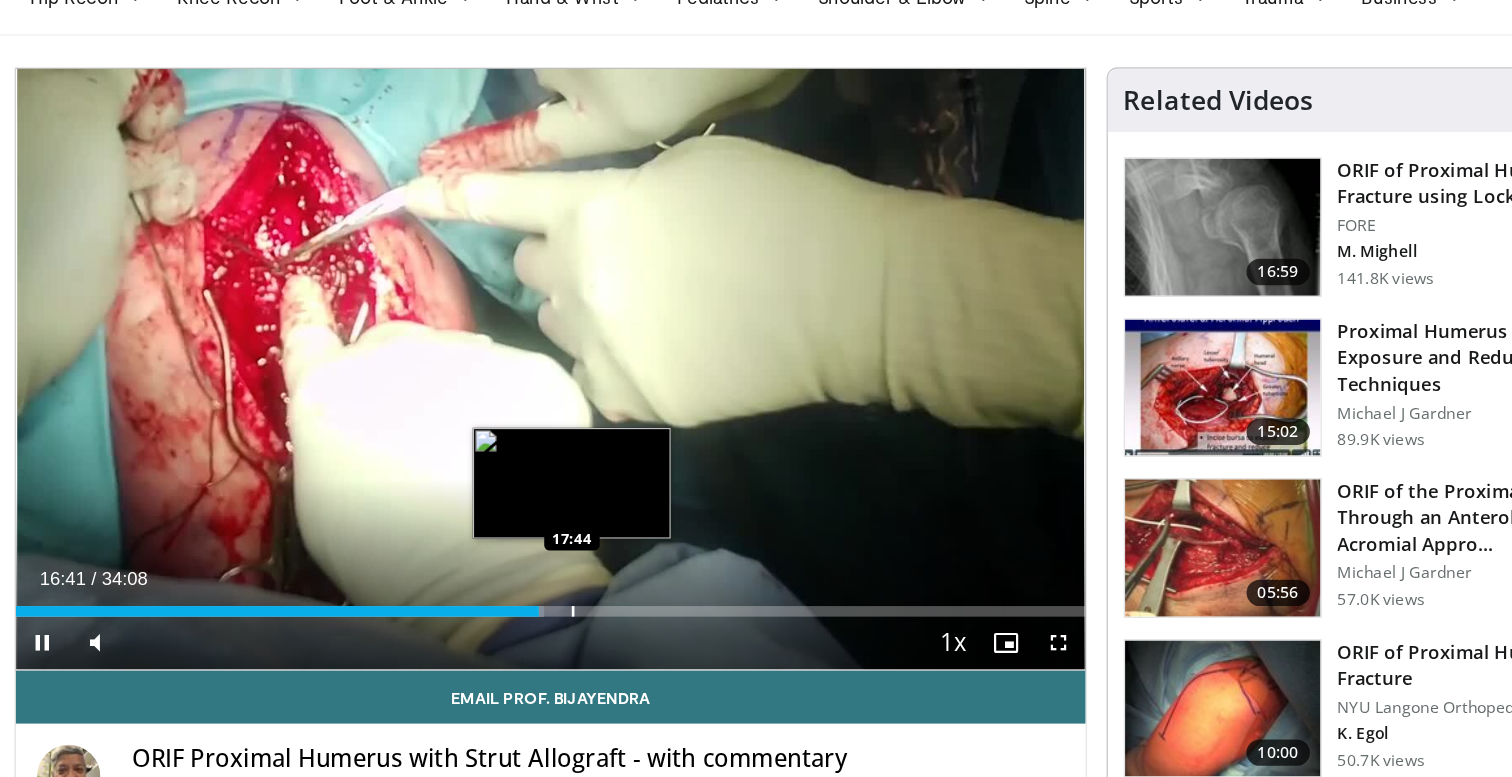 click at bounding box center [559, 566] 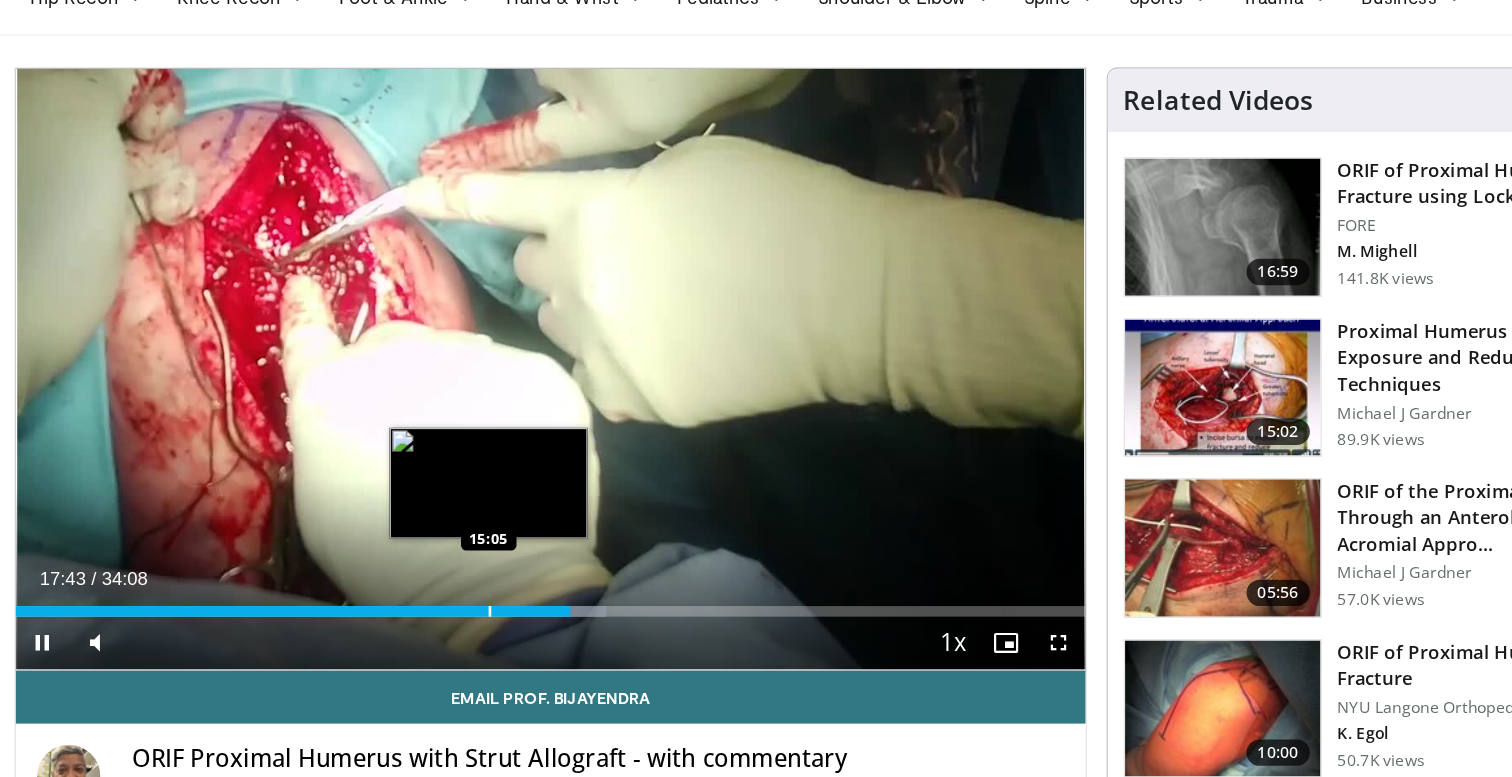 click at bounding box center [496, 566] 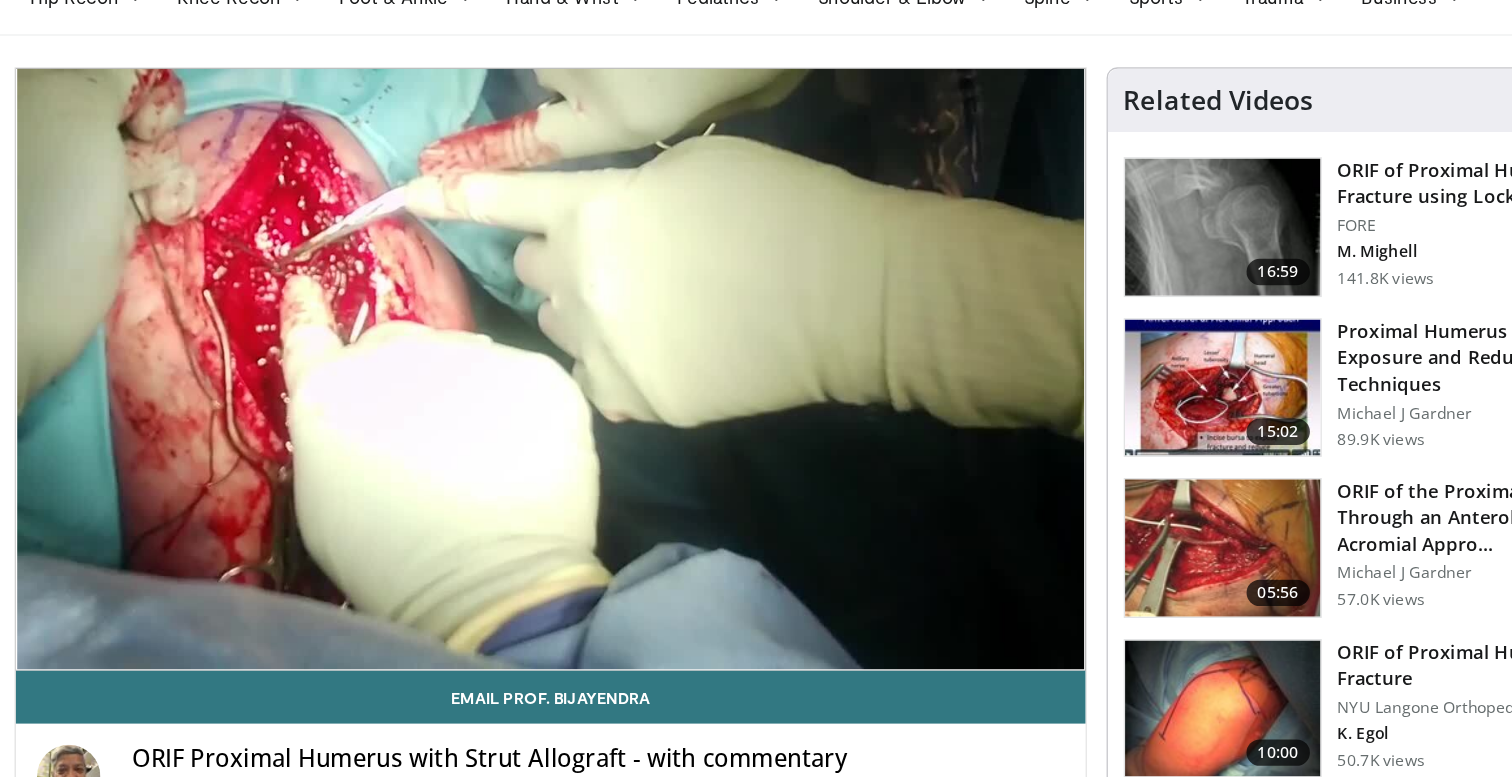 click at bounding box center [496, 606] 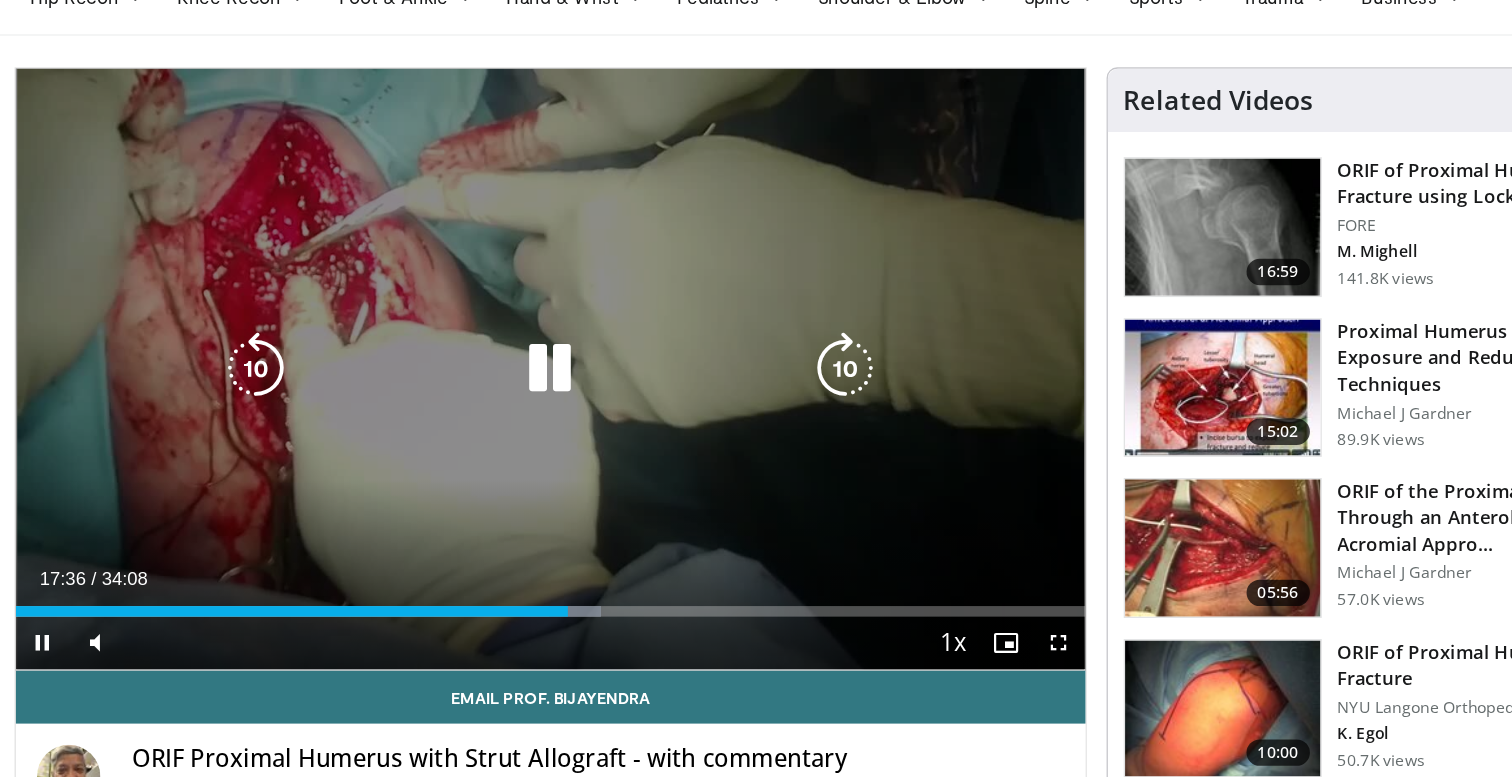 click on "10 seconds
Tap to unmute" at bounding box center [542, 382] 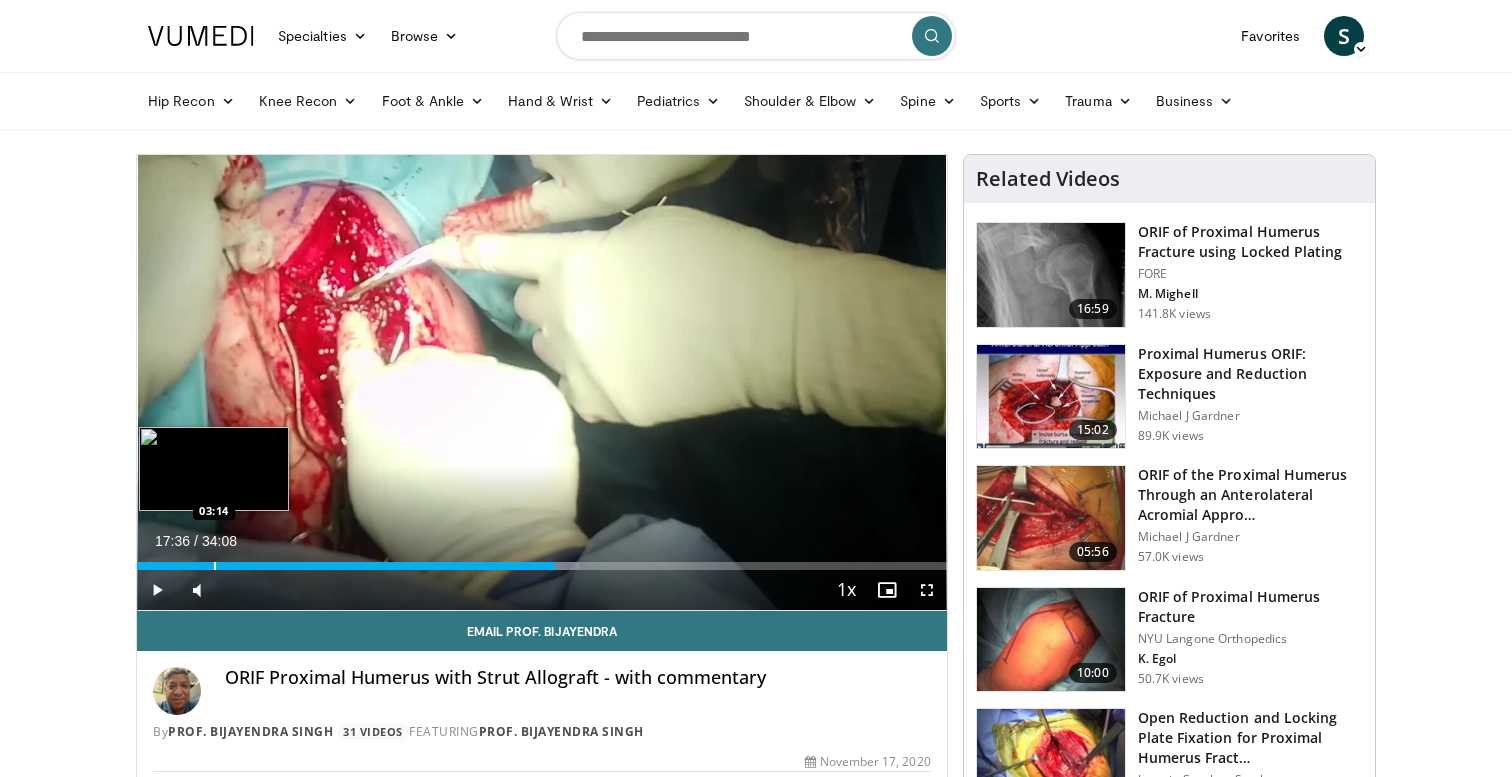 click on "Loaded :  54.72% 17:36 03:14" at bounding box center (542, 560) 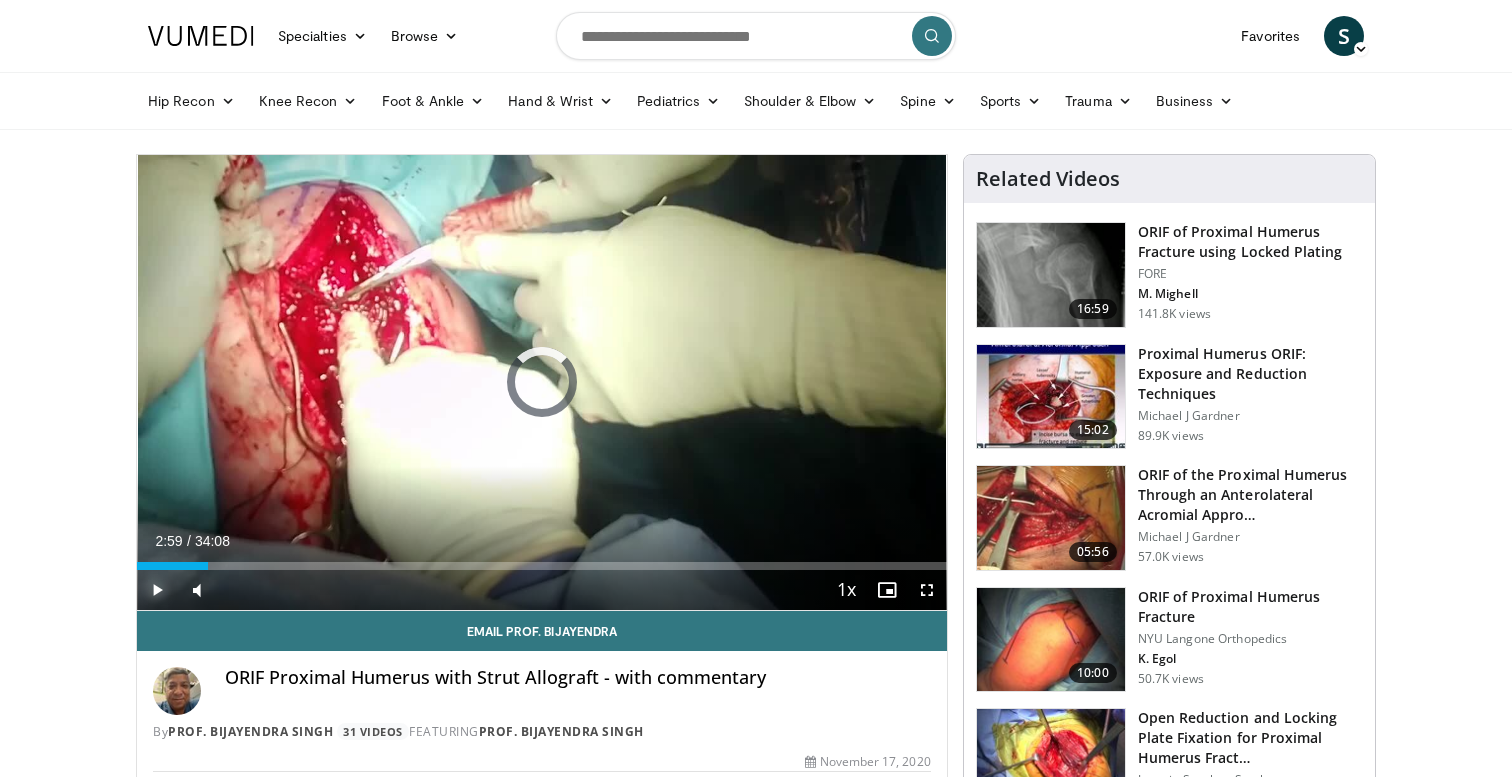 click at bounding box center (157, 590) 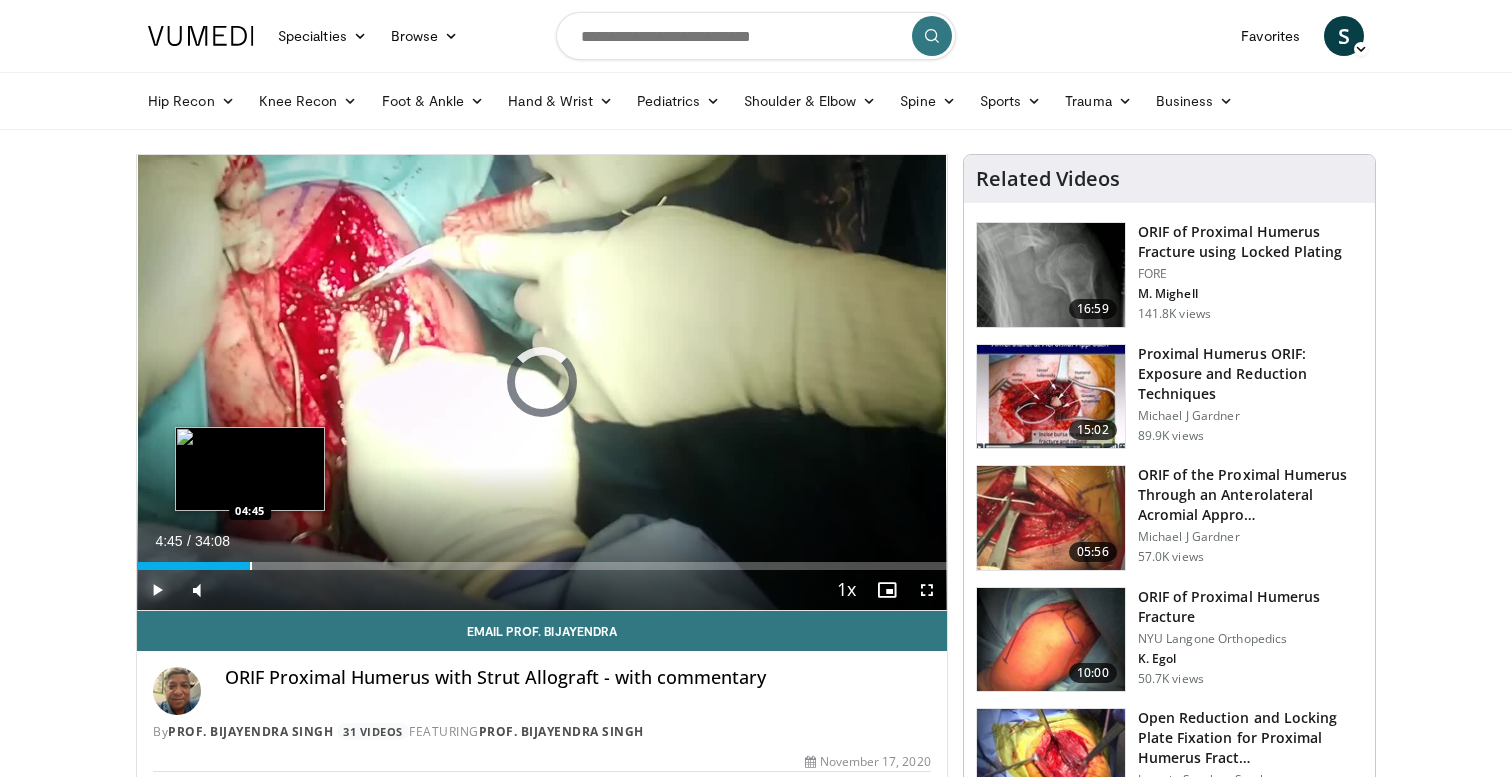 click on "Loaded :  14.17% 03:00 04:45" at bounding box center [542, 560] 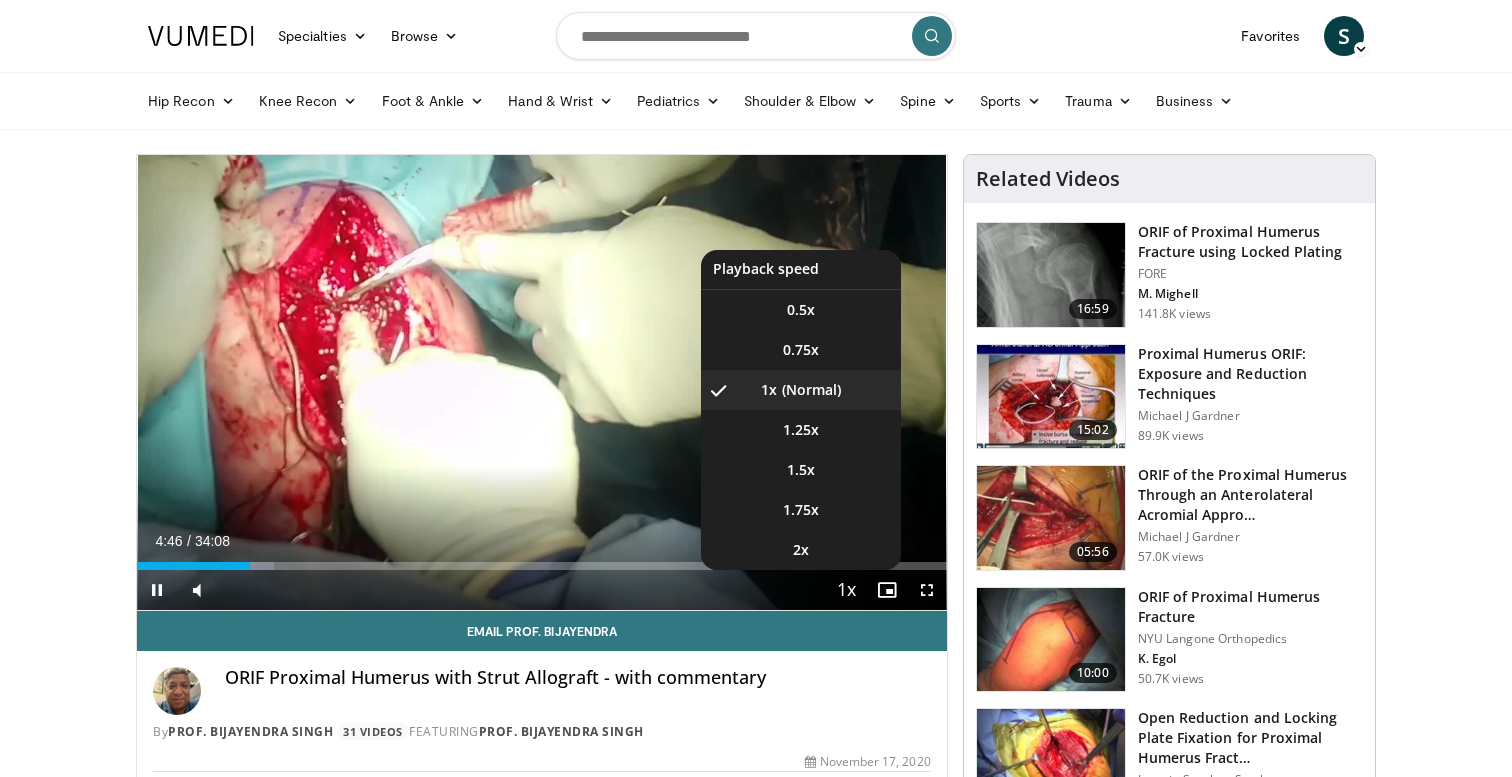 click at bounding box center (847, 591) 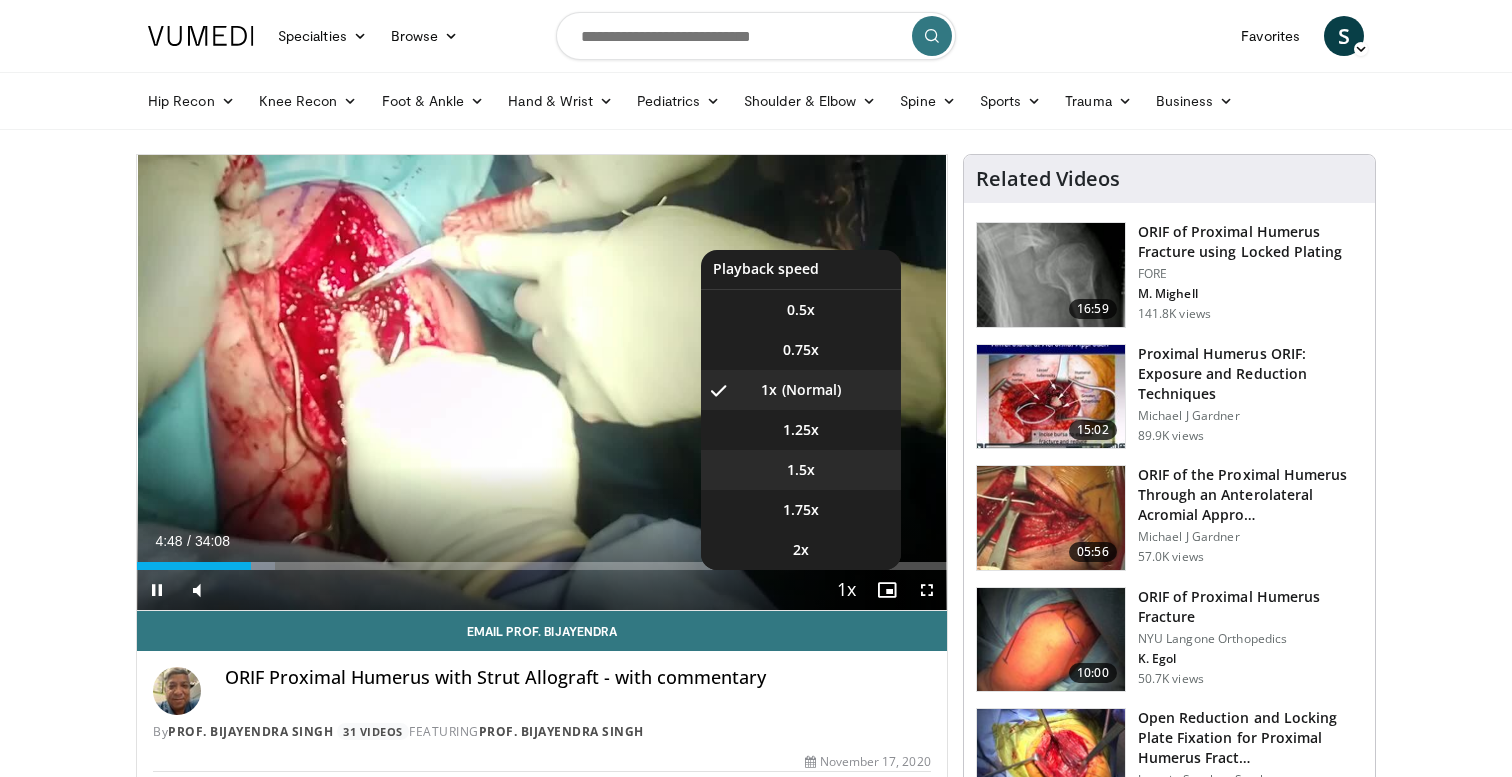 click on "1.5x" at bounding box center [801, 470] 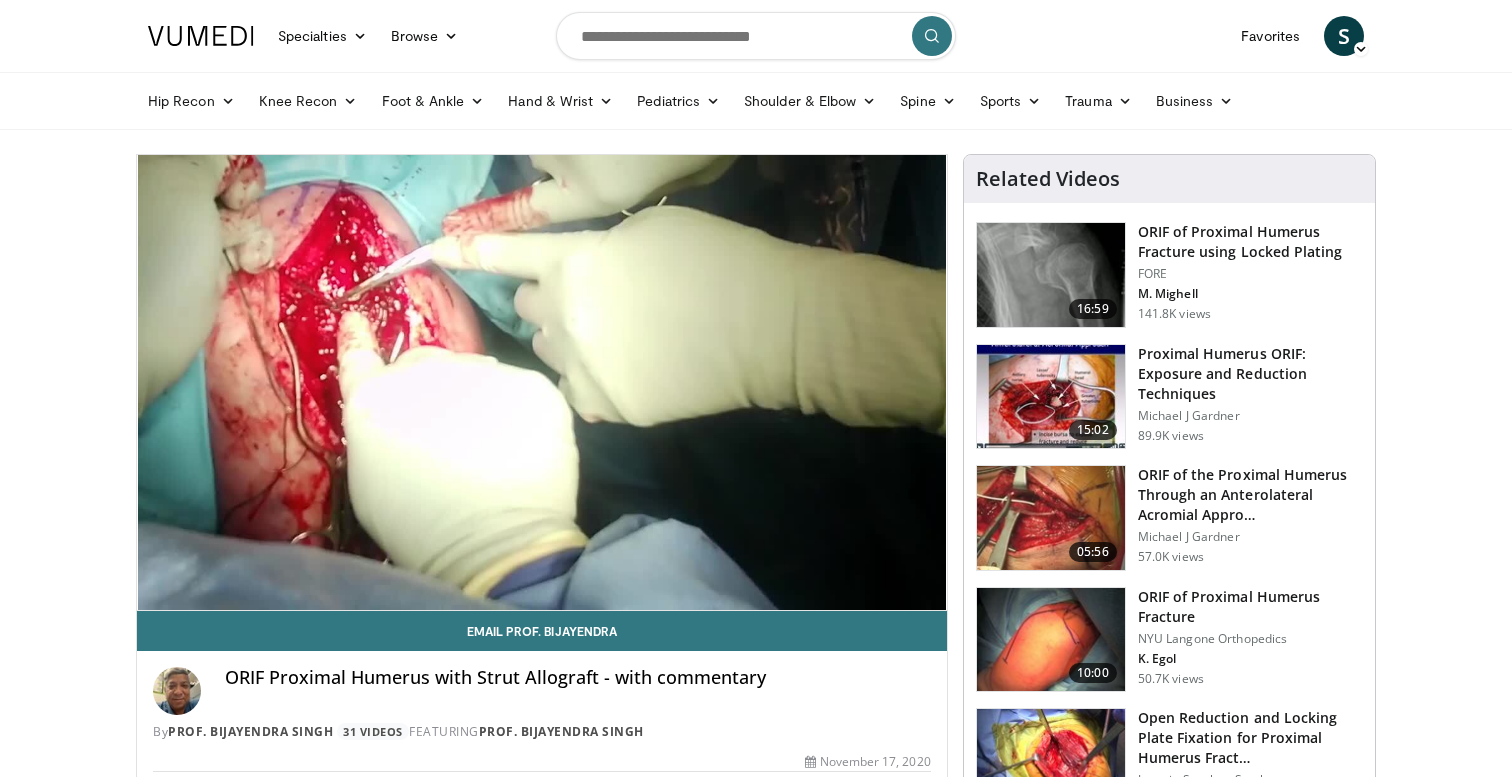 click on "10 seconds
Tap to unmute" at bounding box center [542, 382] 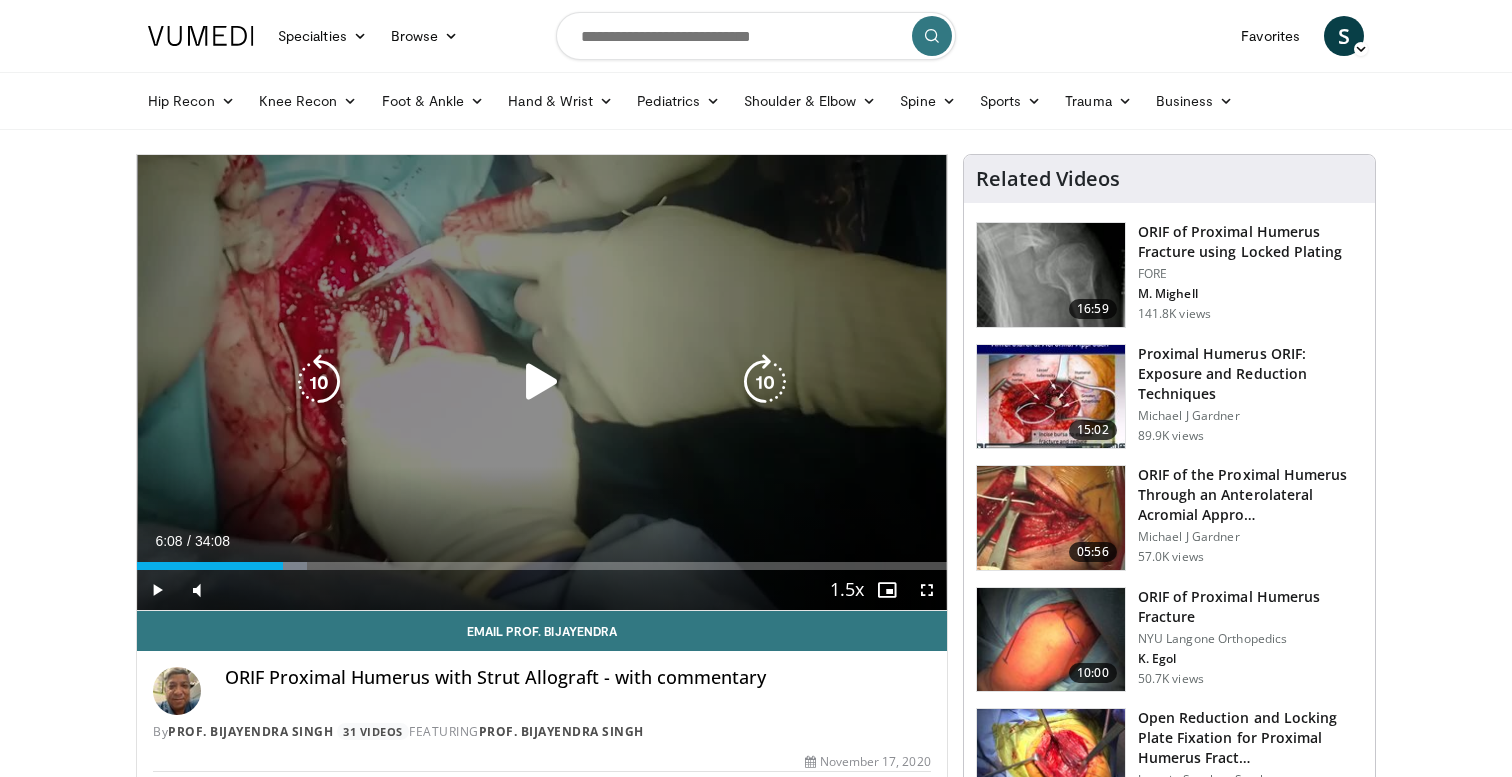 click at bounding box center [542, 382] 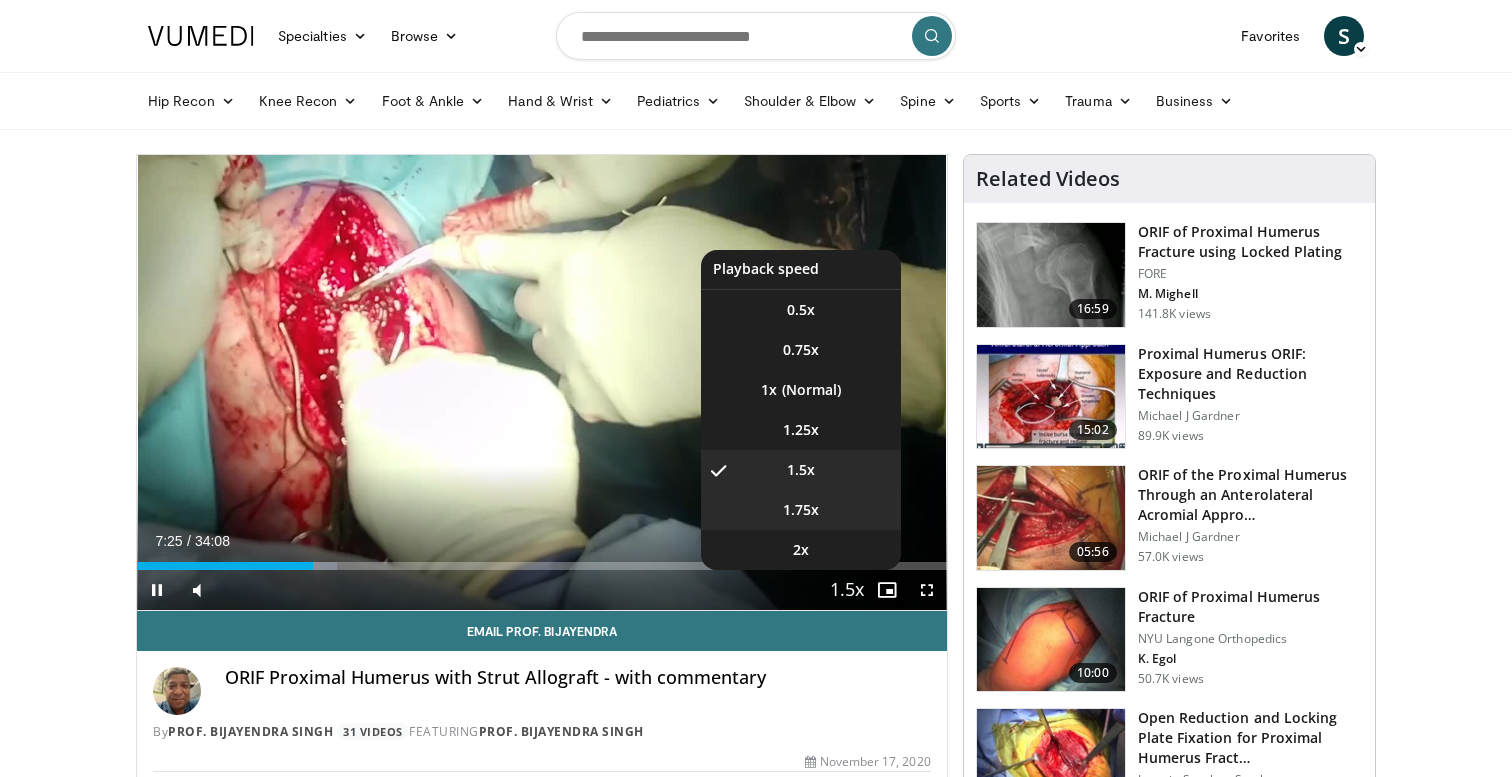 click on "1.75x" at bounding box center [801, 510] 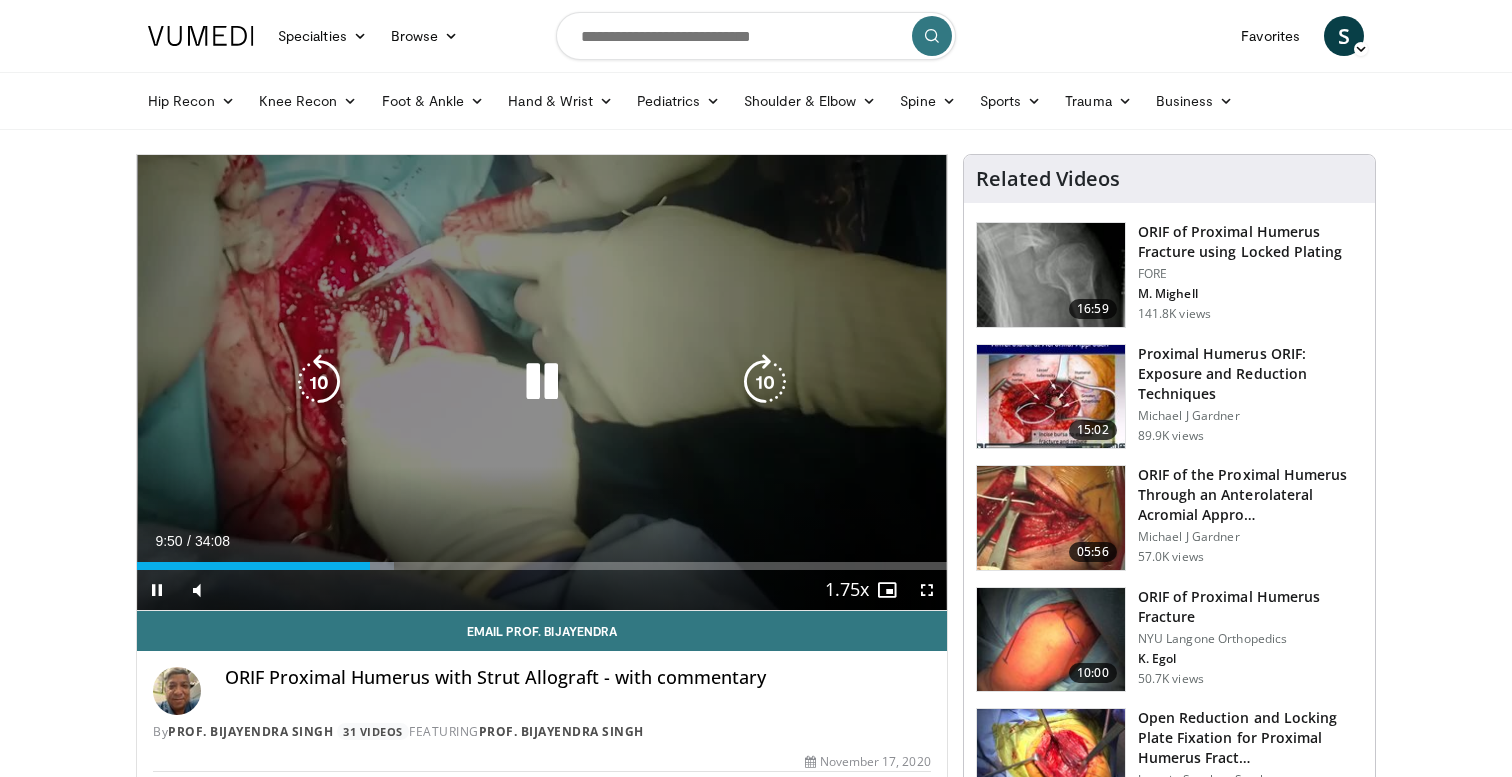 click at bounding box center (319, 382) 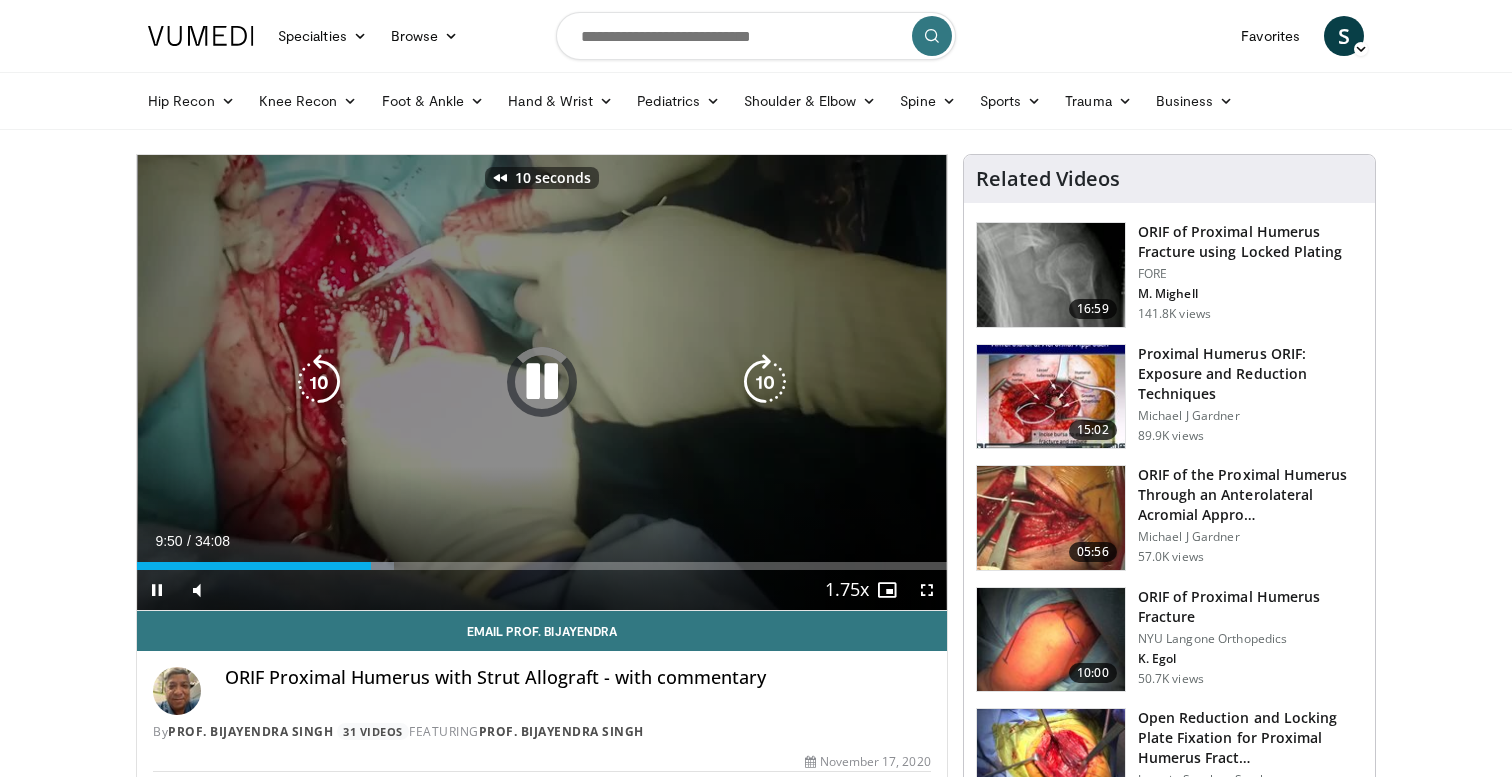 click at bounding box center [319, 382] 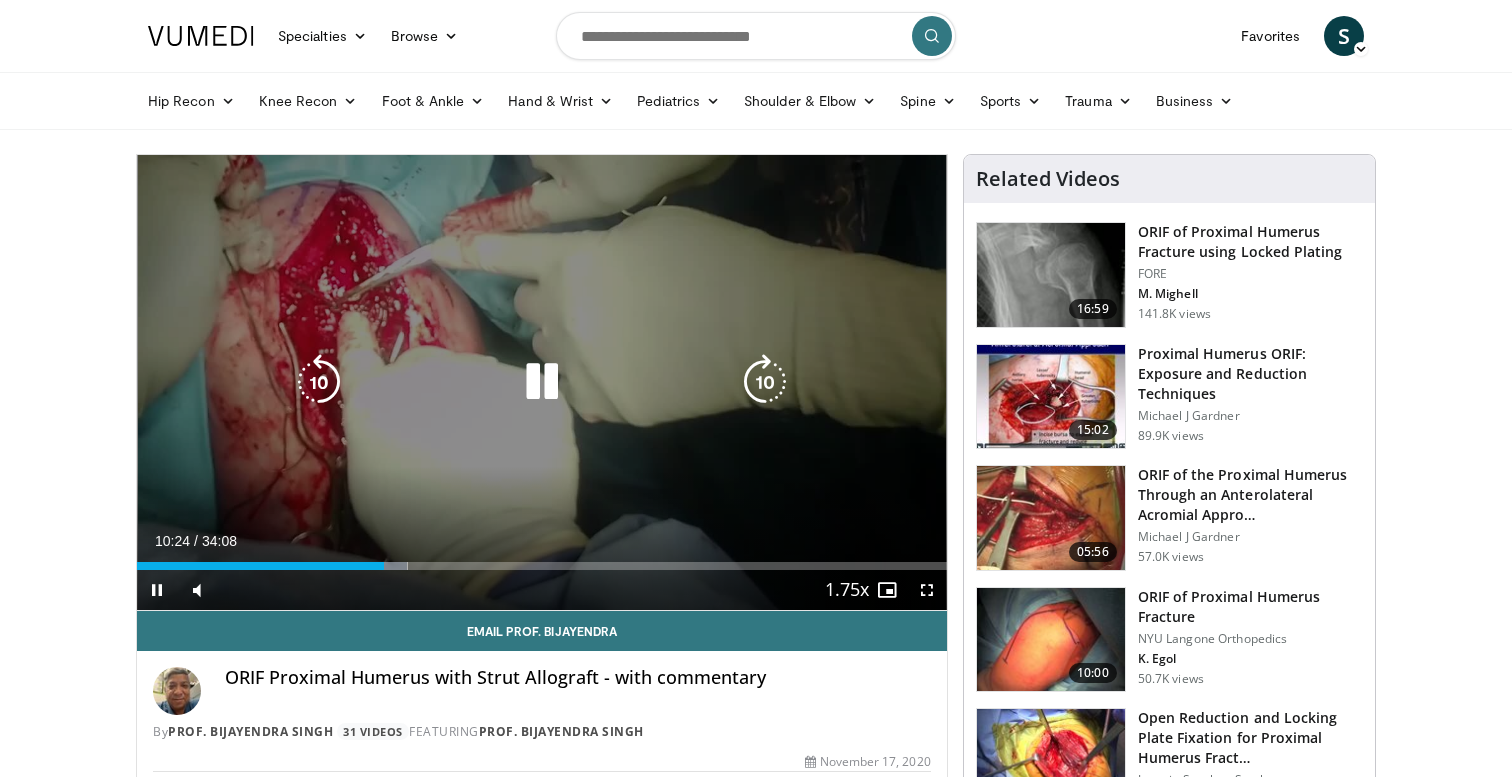 click at bounding box center [319, 382] 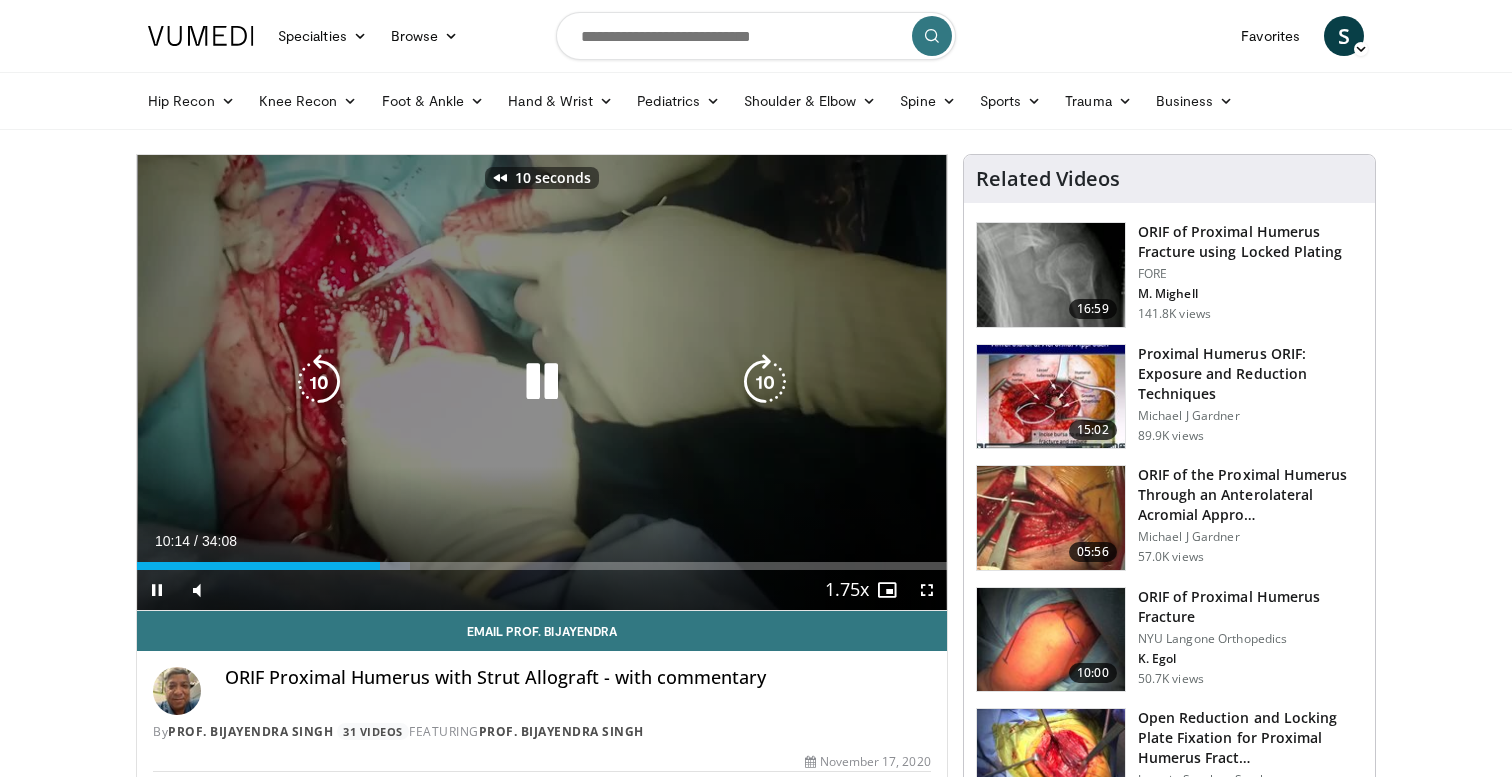 click at bounding box center (319, 382) 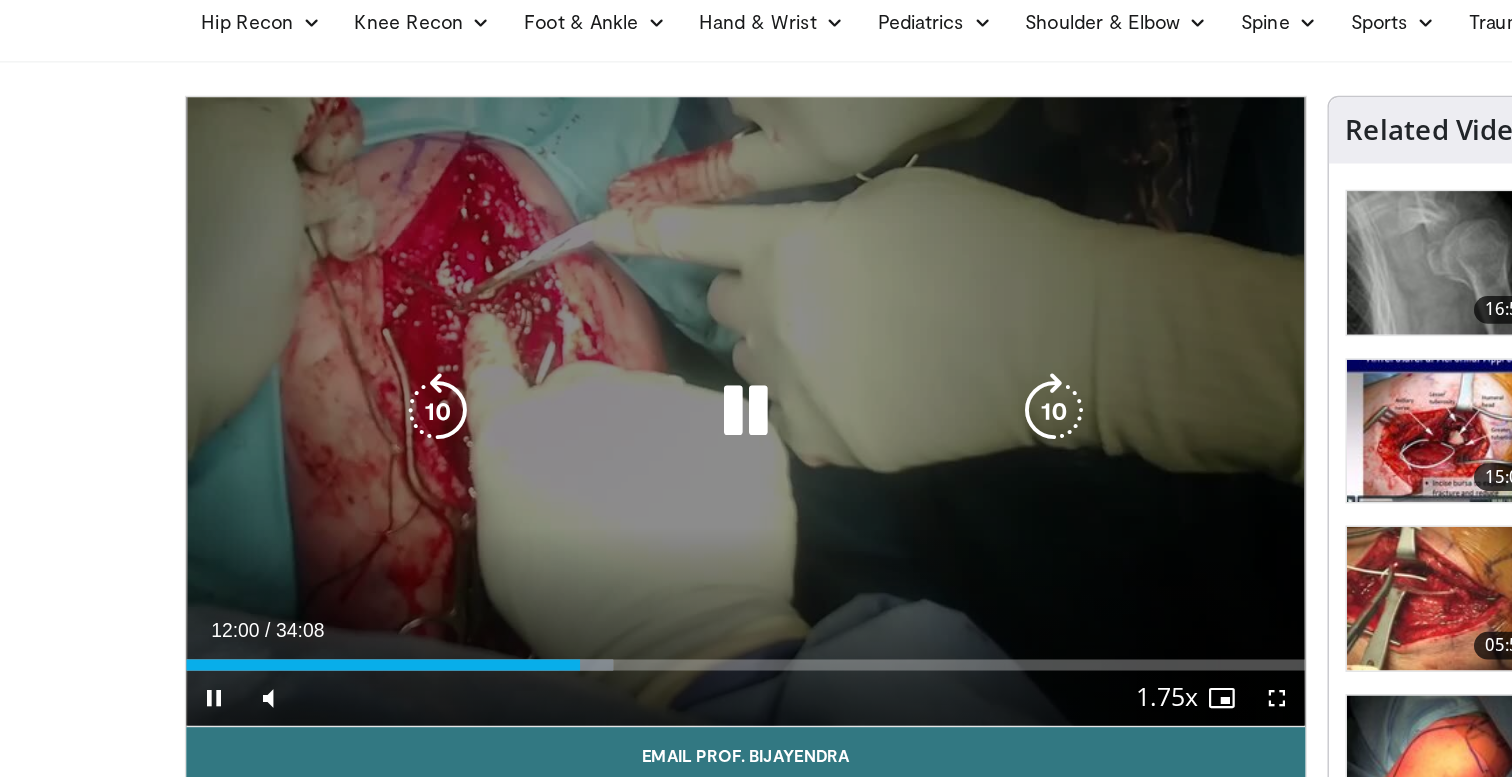 click at bounding box center (765, 382) 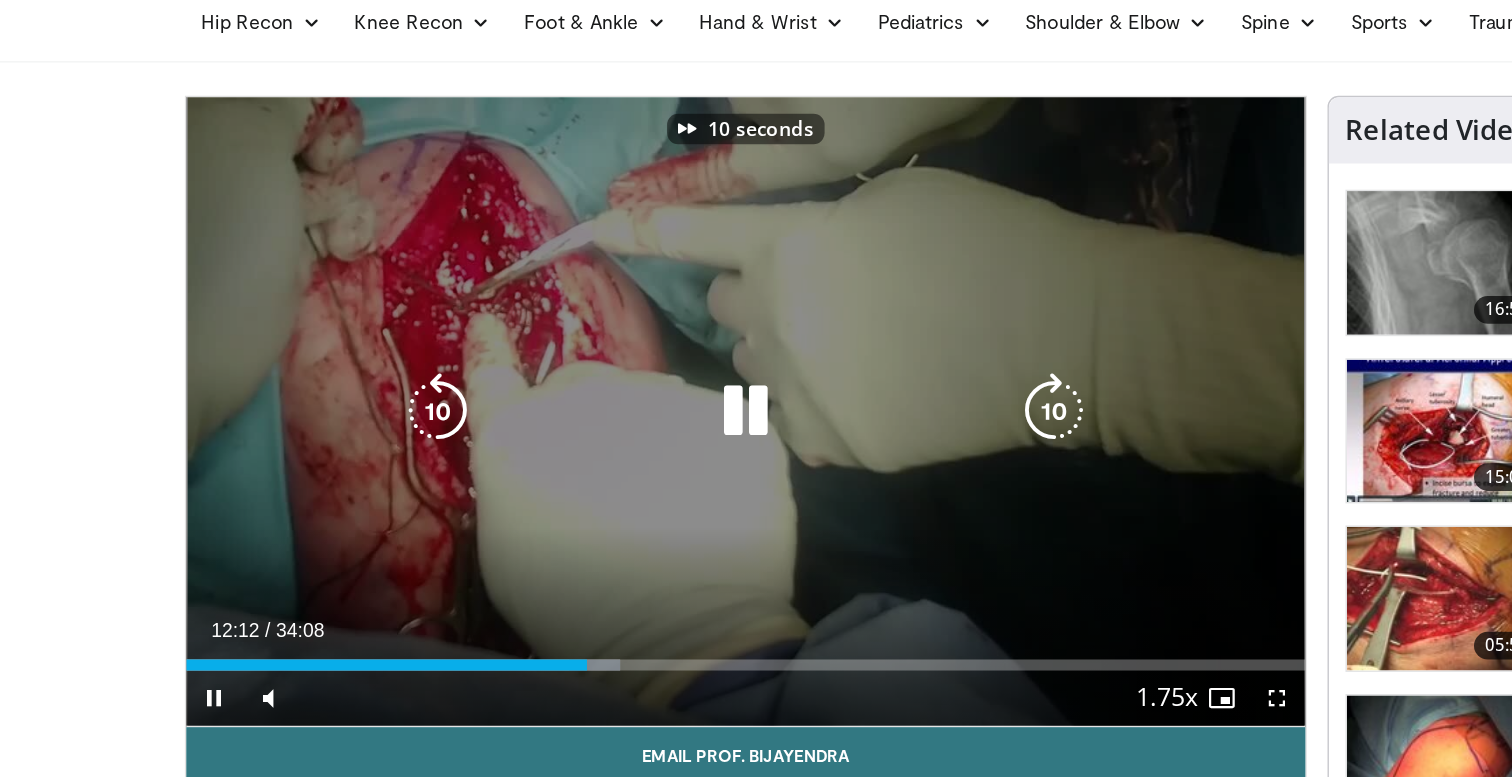 click at bounding box center (765, 382) 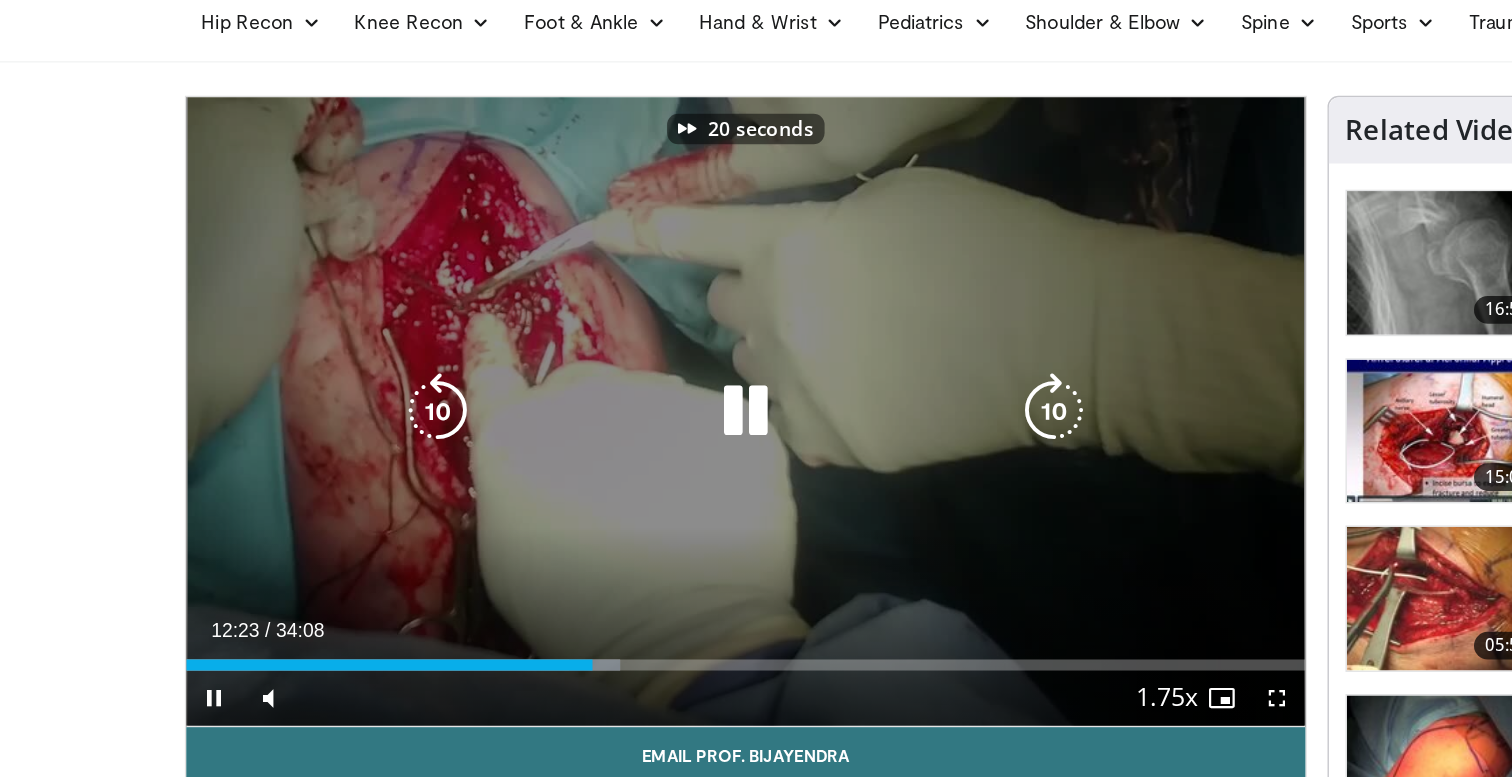 click at bounding box center [765, 382] 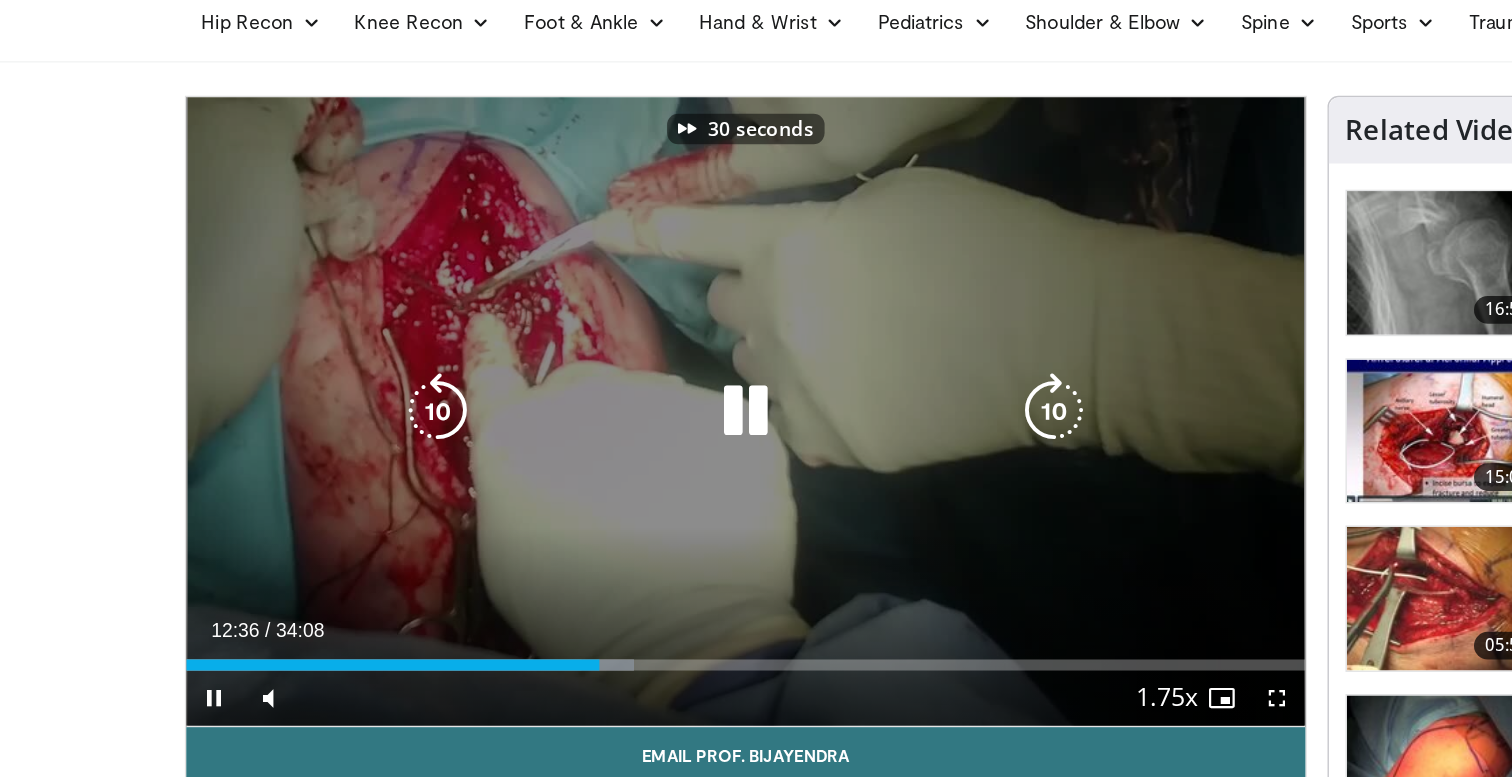 click at bounding box center [765, 382] 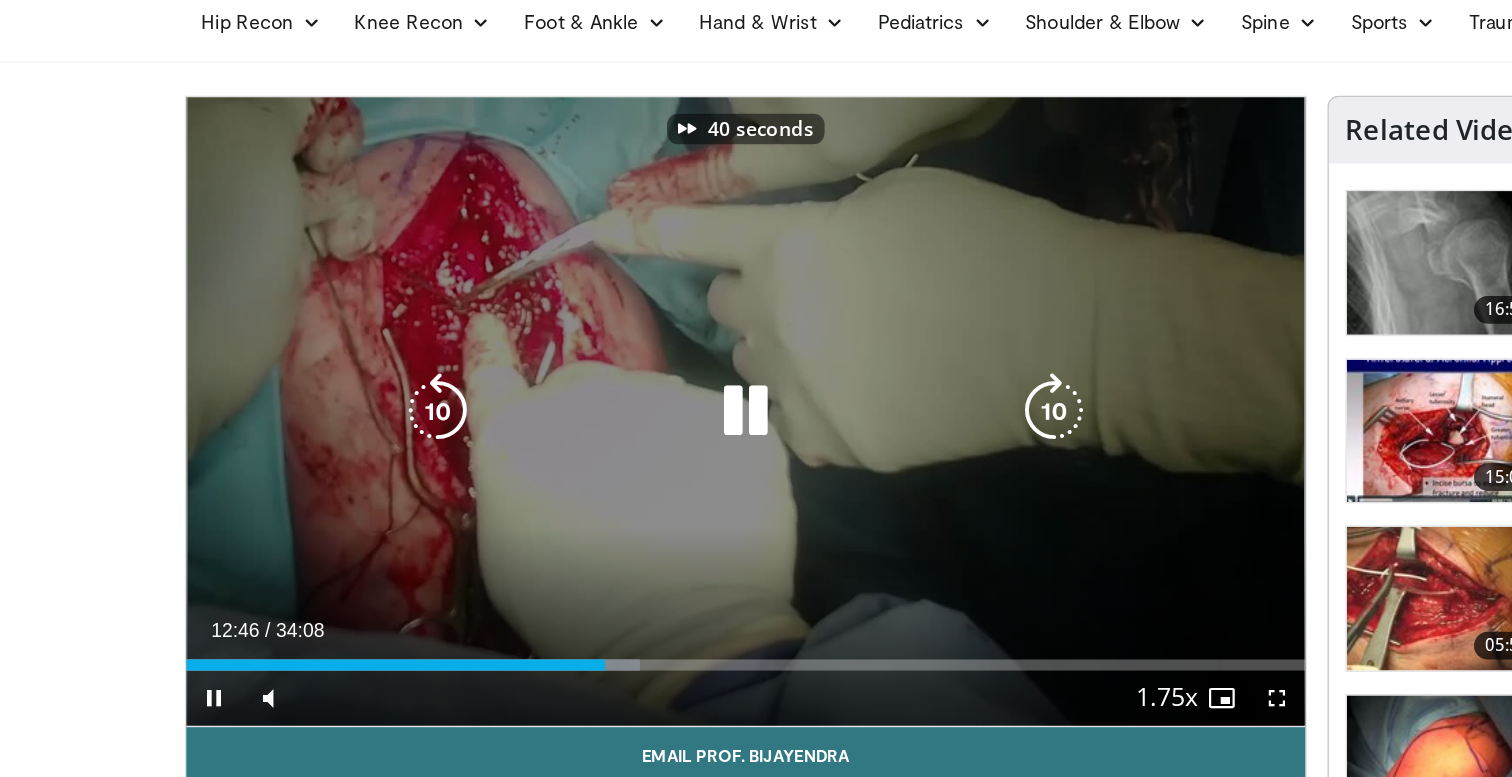 click at bounding box center [765, 382] 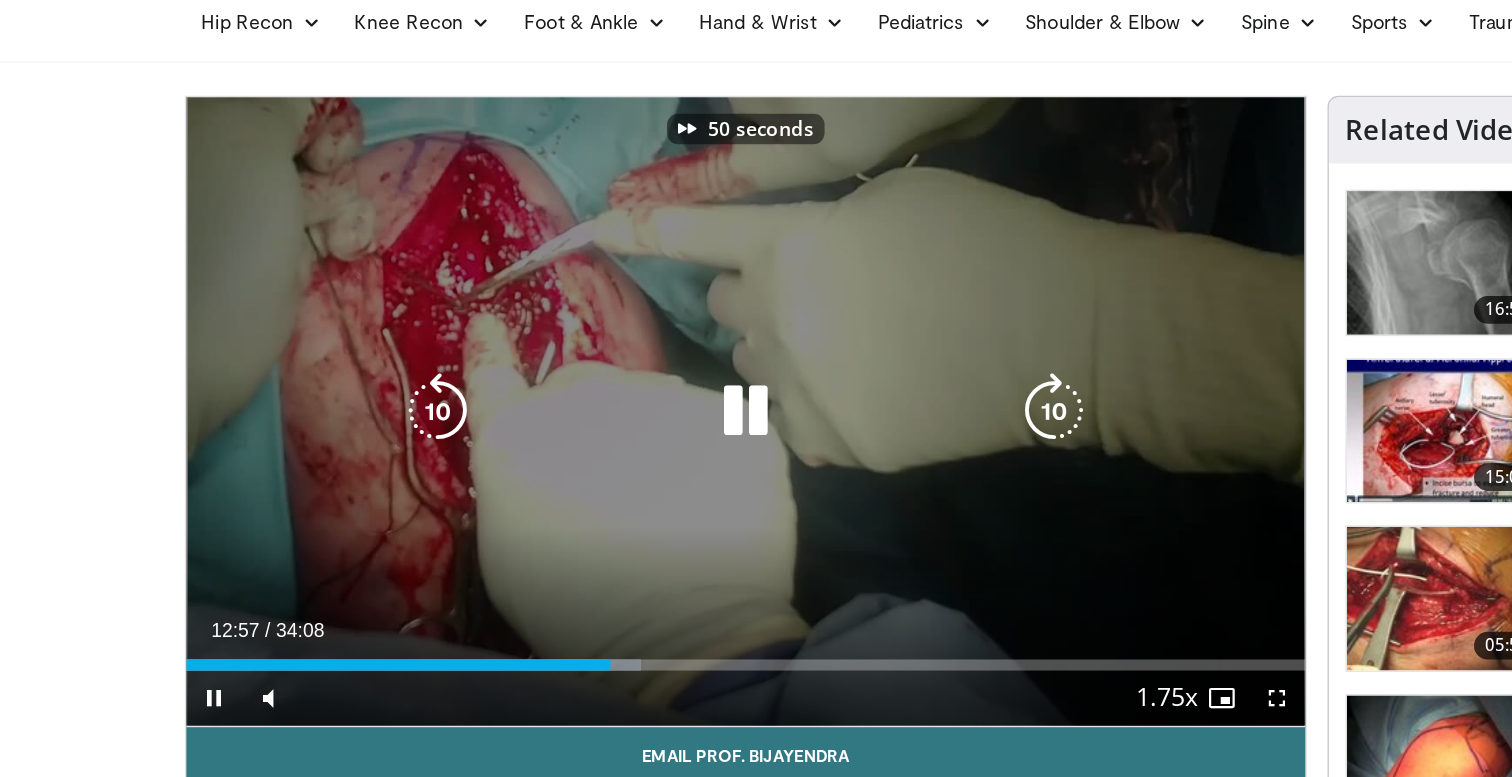 click at bounding box center (765, 382) 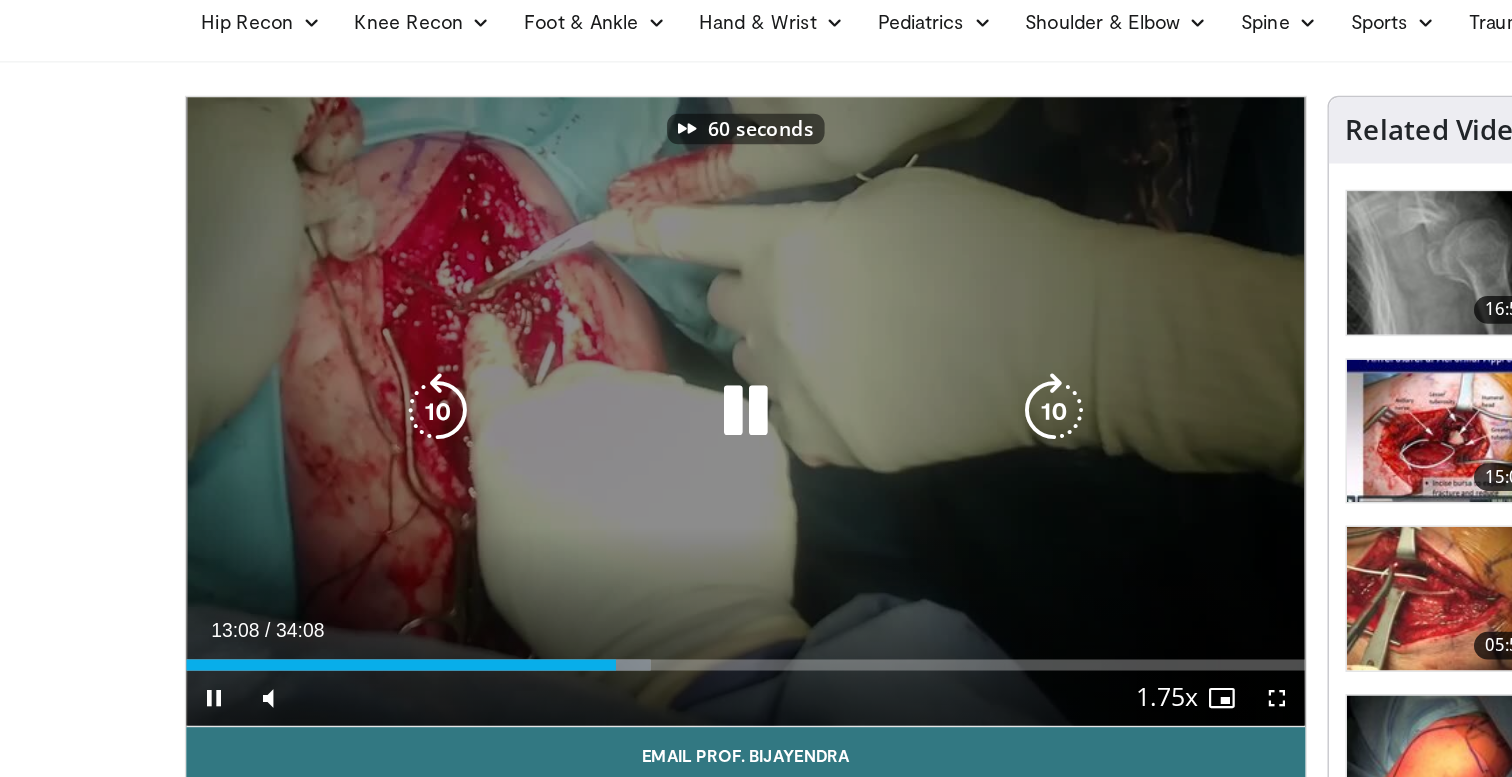 click at bounding box center (765, 382) 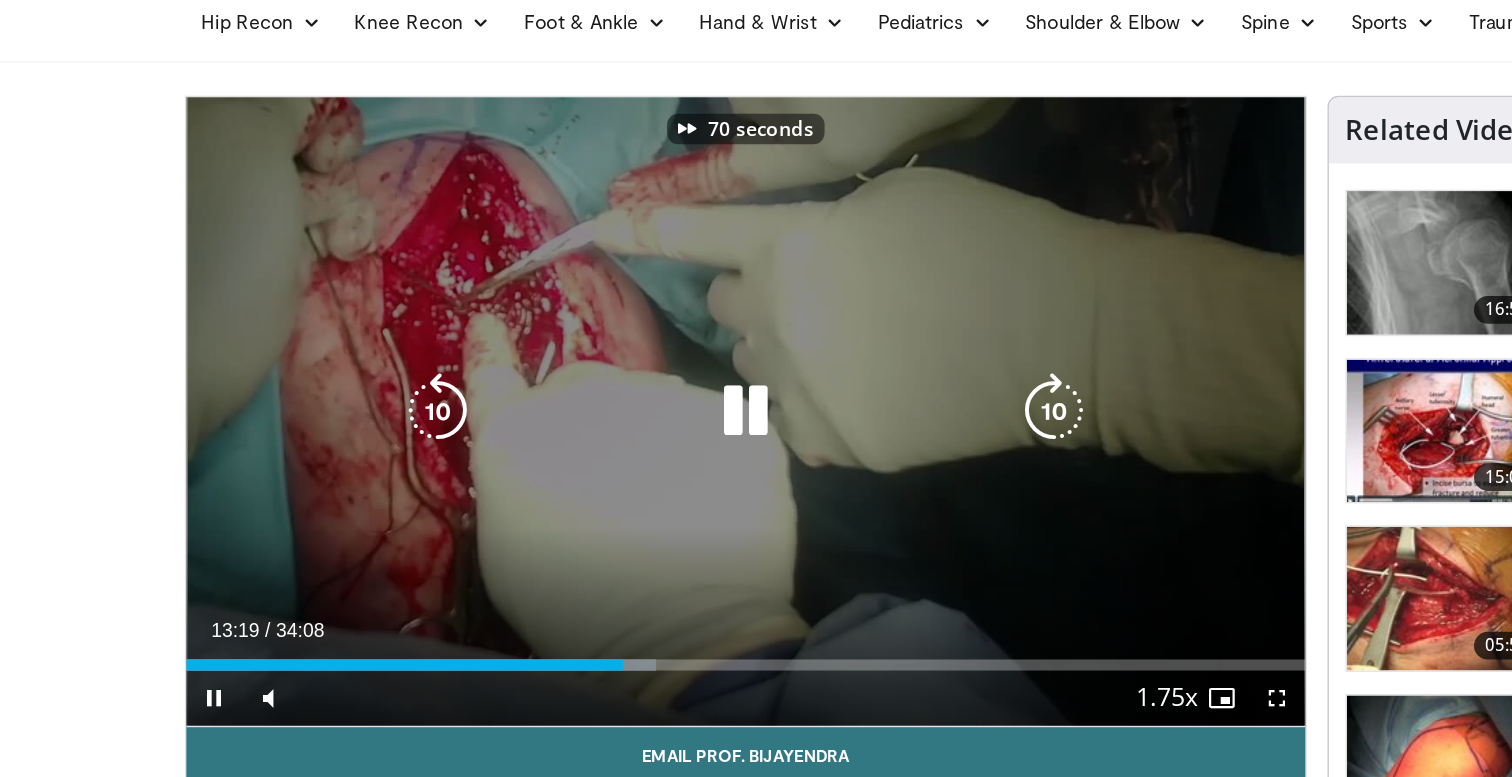 click at bounding box center (765, 382) 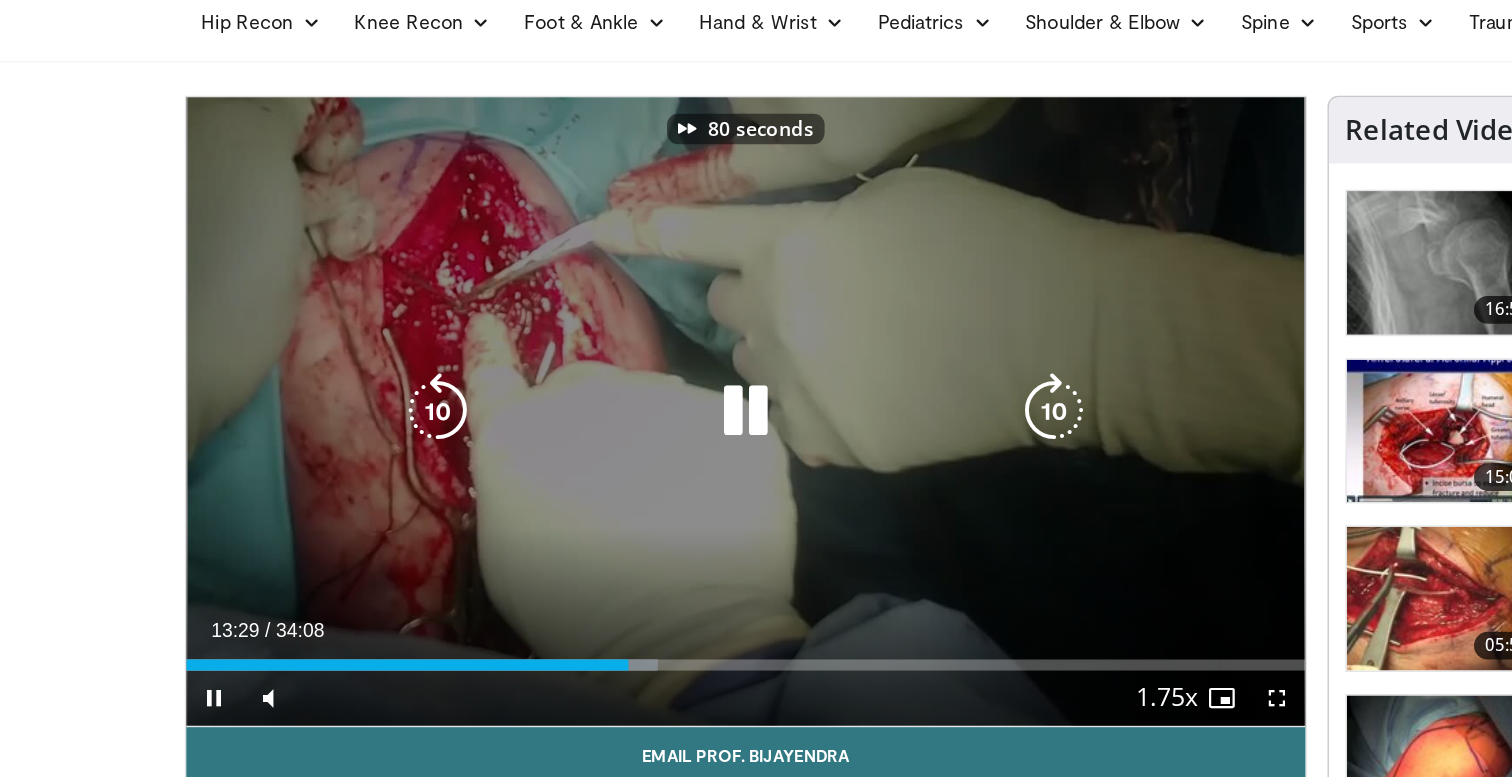 click at bounding box center (765, 382) 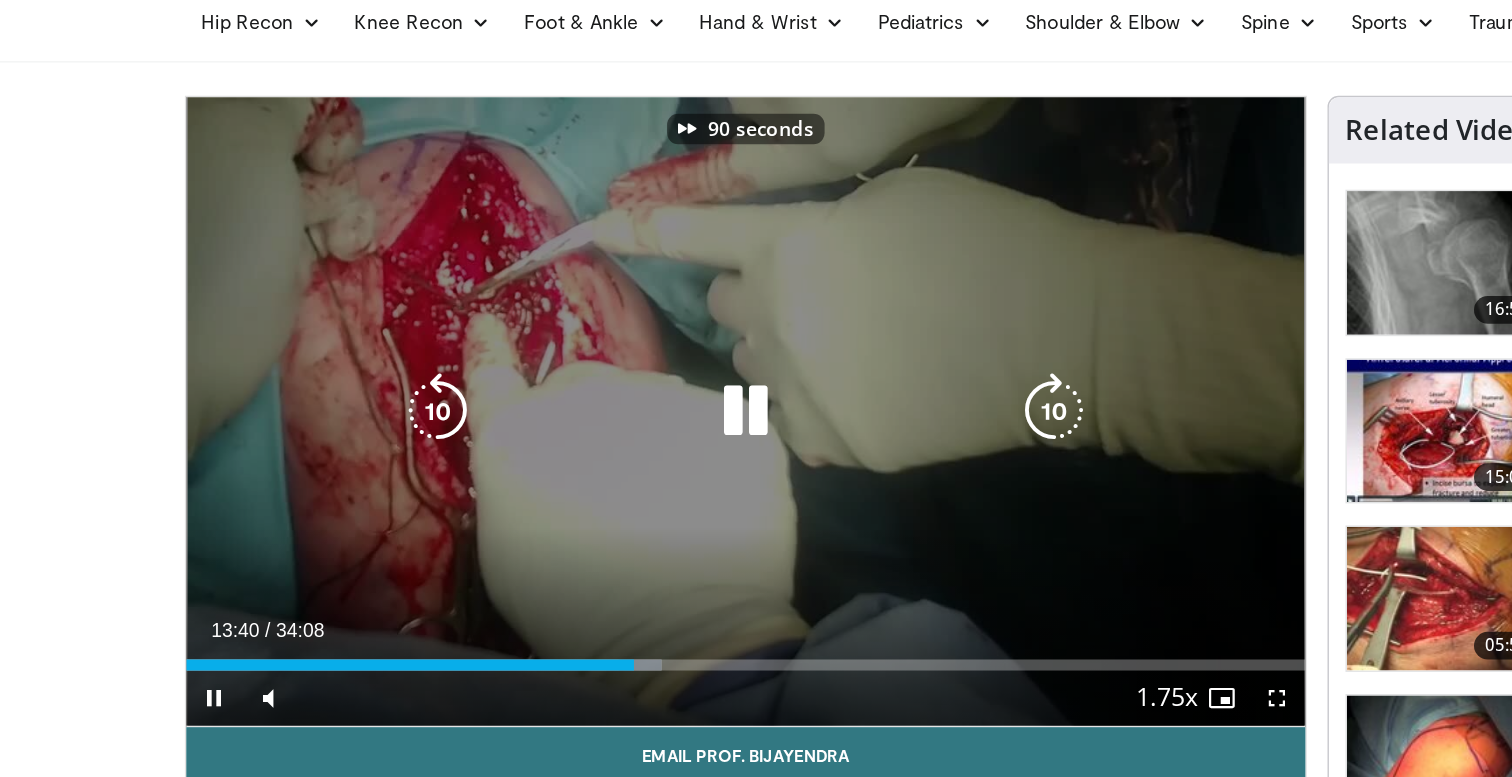 click at bounding box center [765, 382] 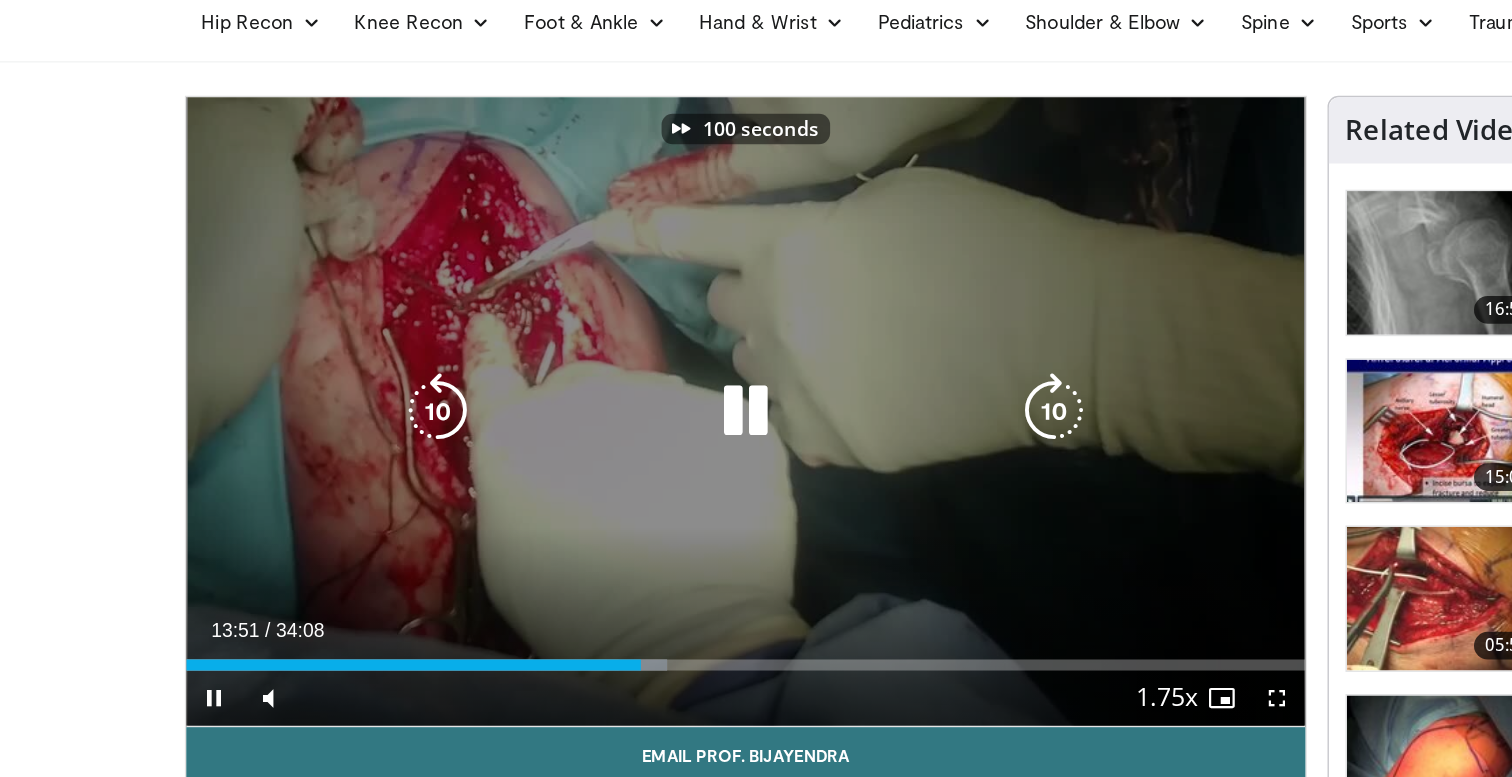 click at bounding box center (765, 382) 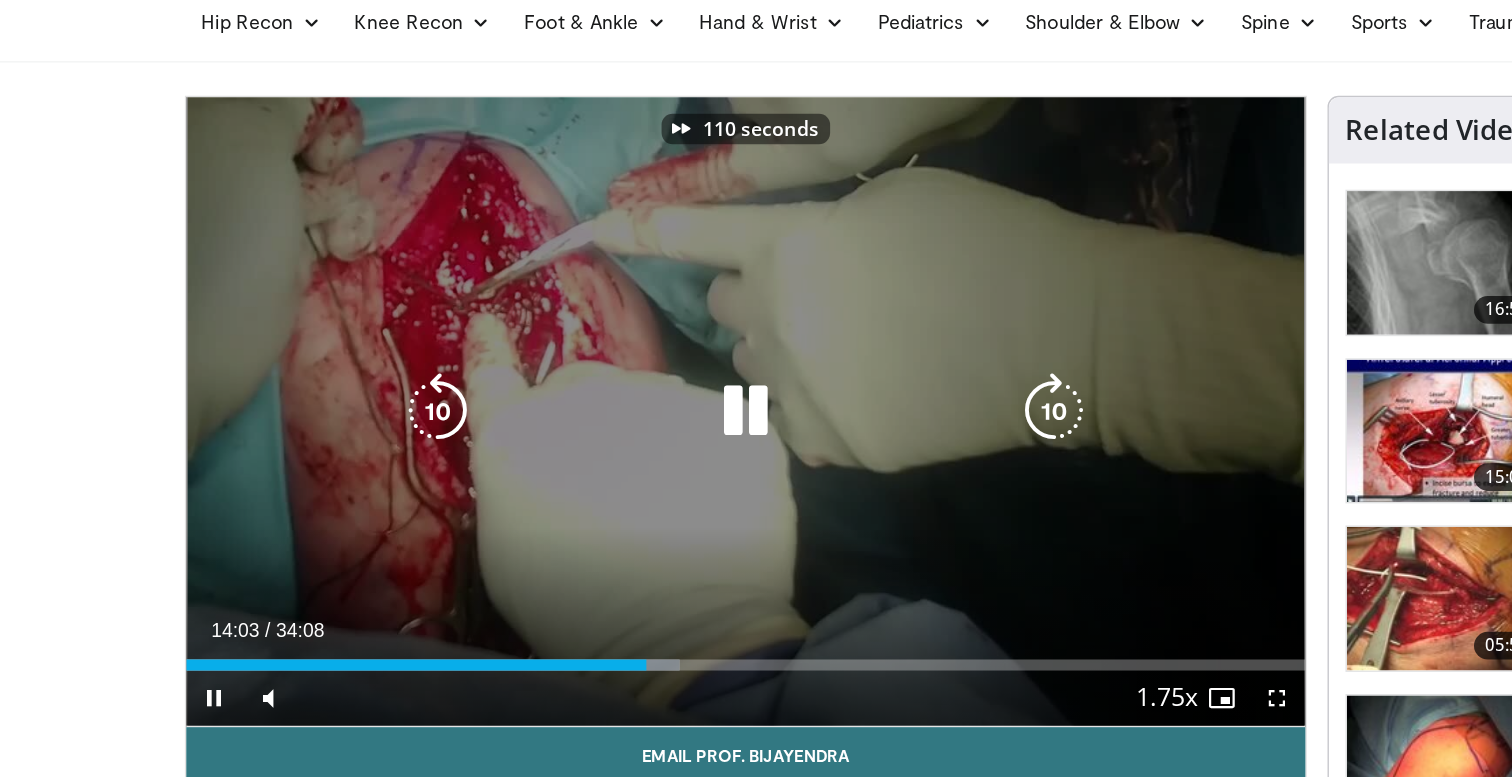 click at bounding box center (765, 382) 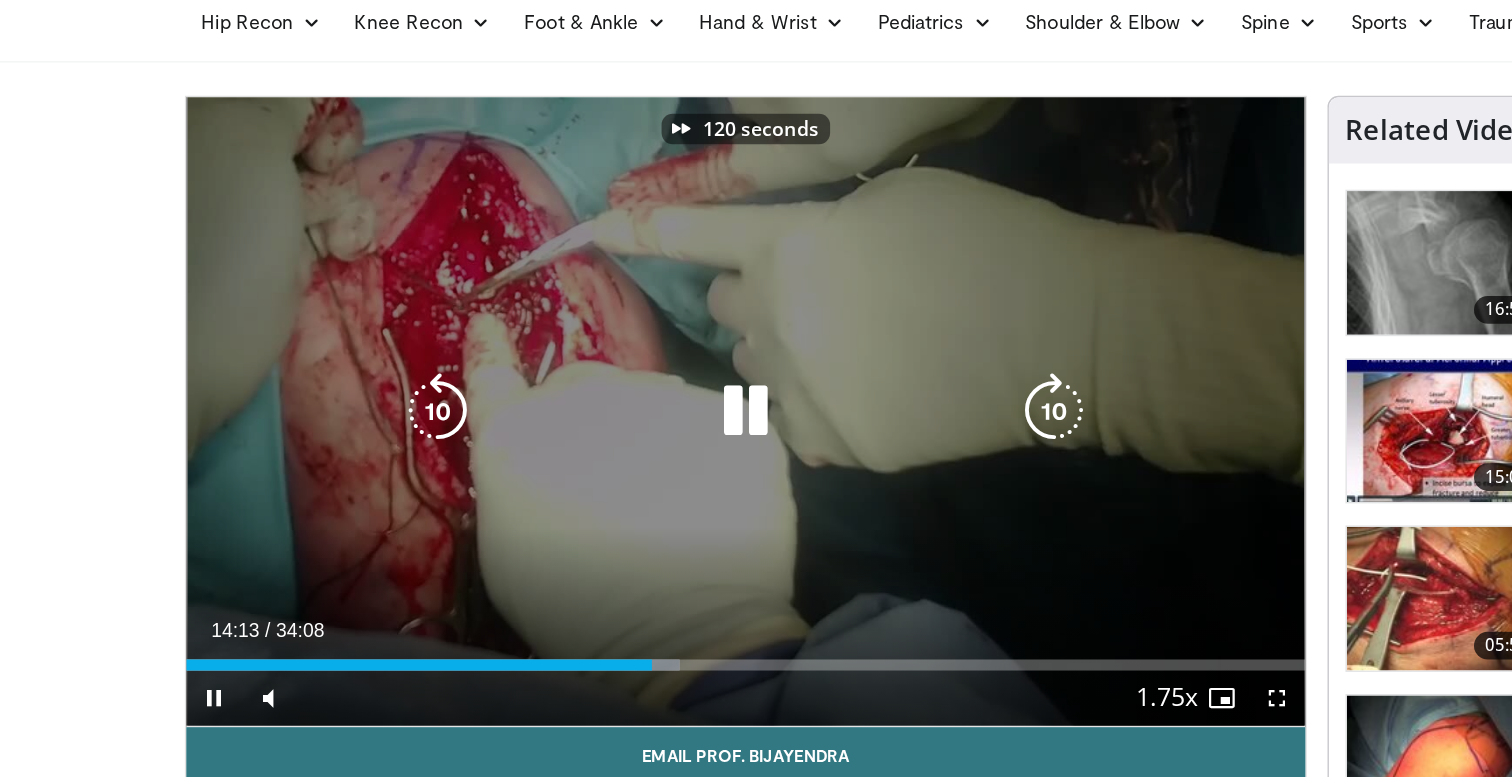 click at bounding box center (765, 382) 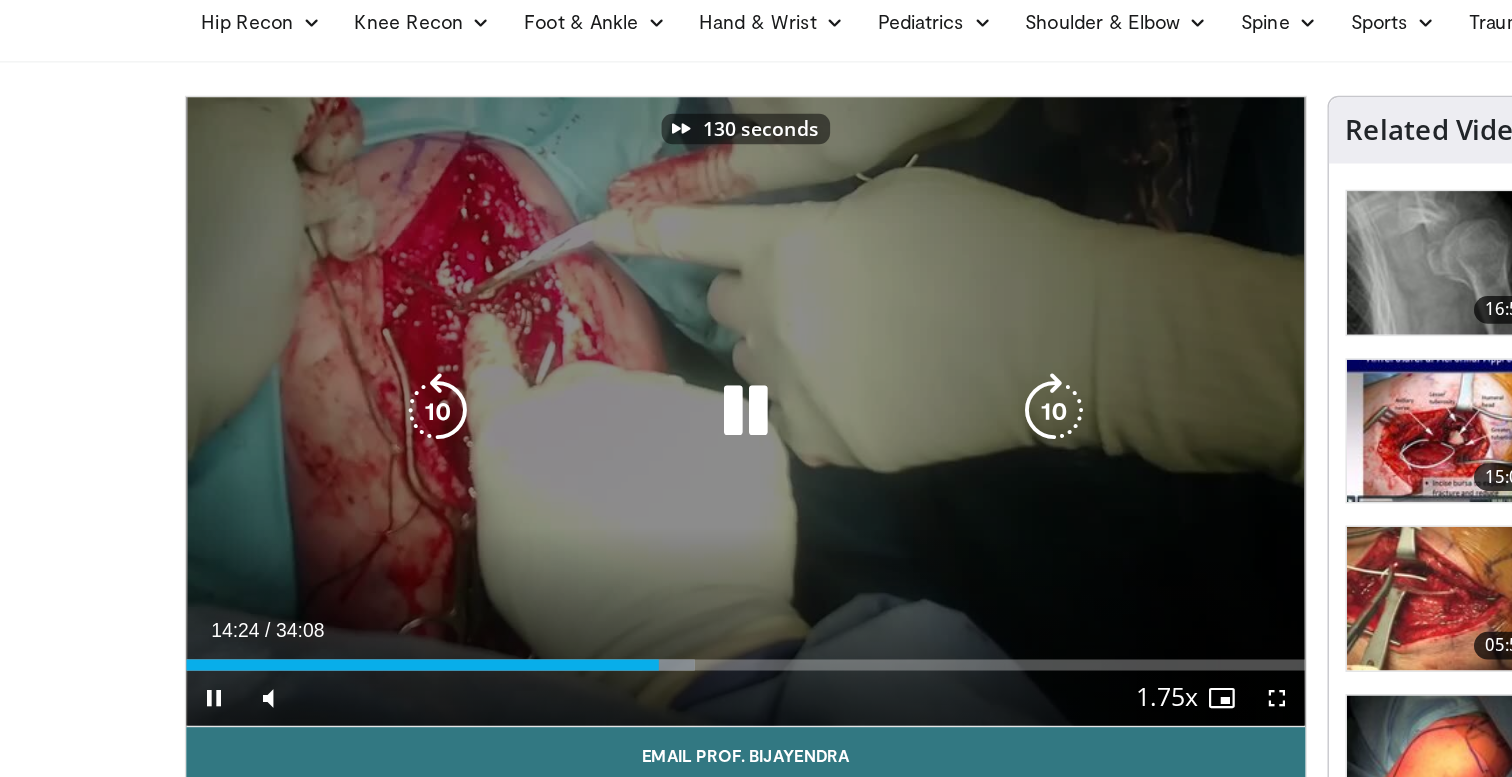 click at bounding box center [765, 382] 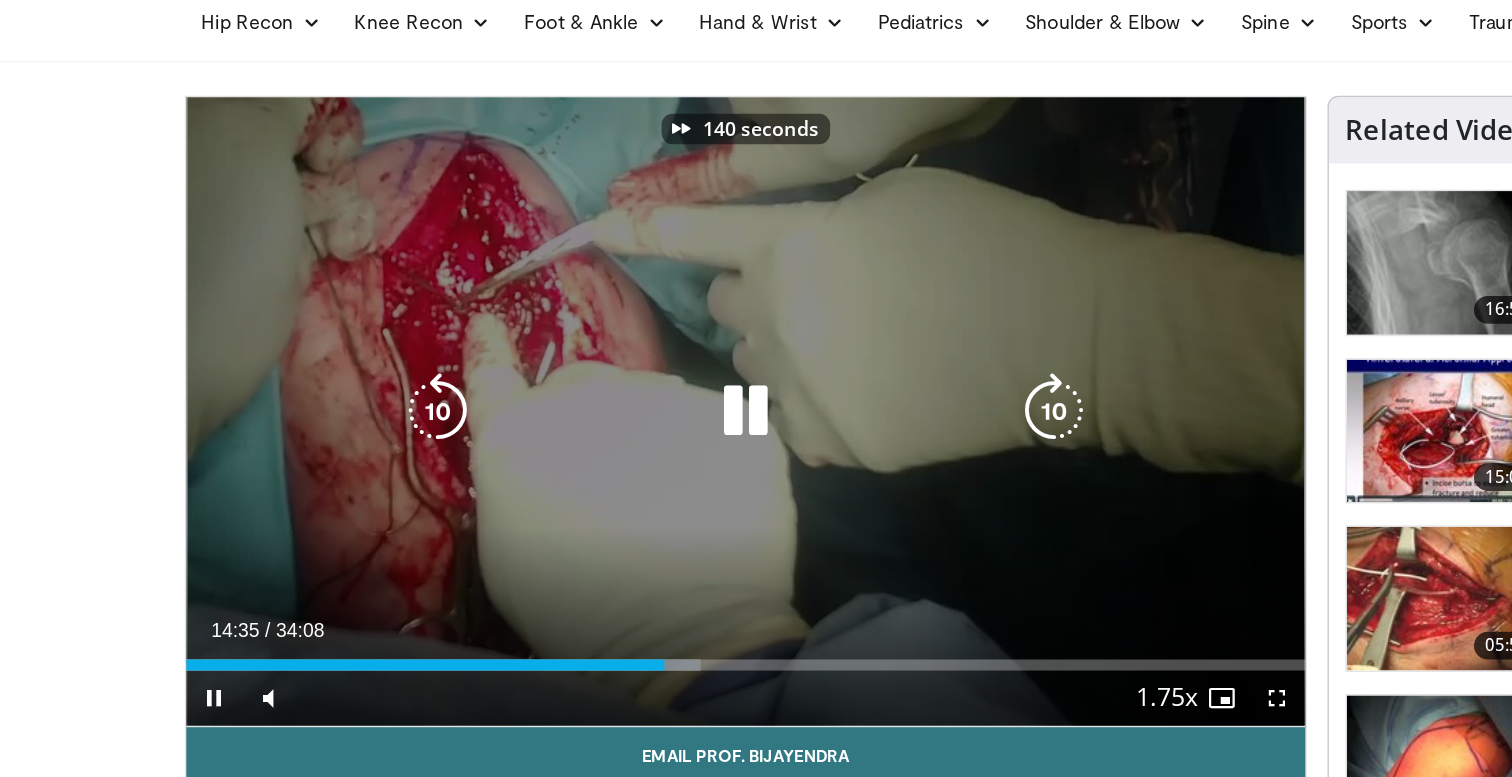 click at bounding box center (765, 382) 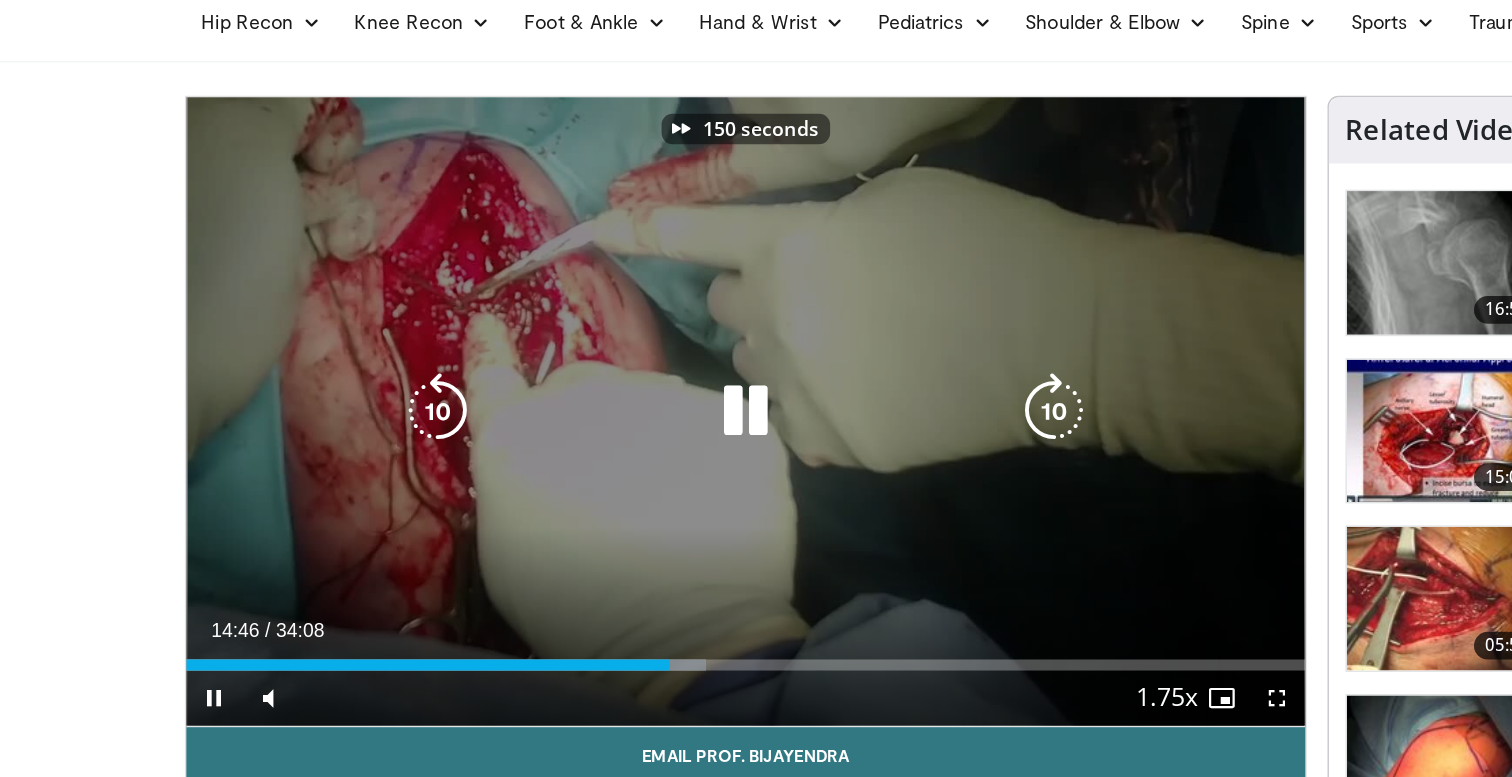 click at bounding box center [765, 382] 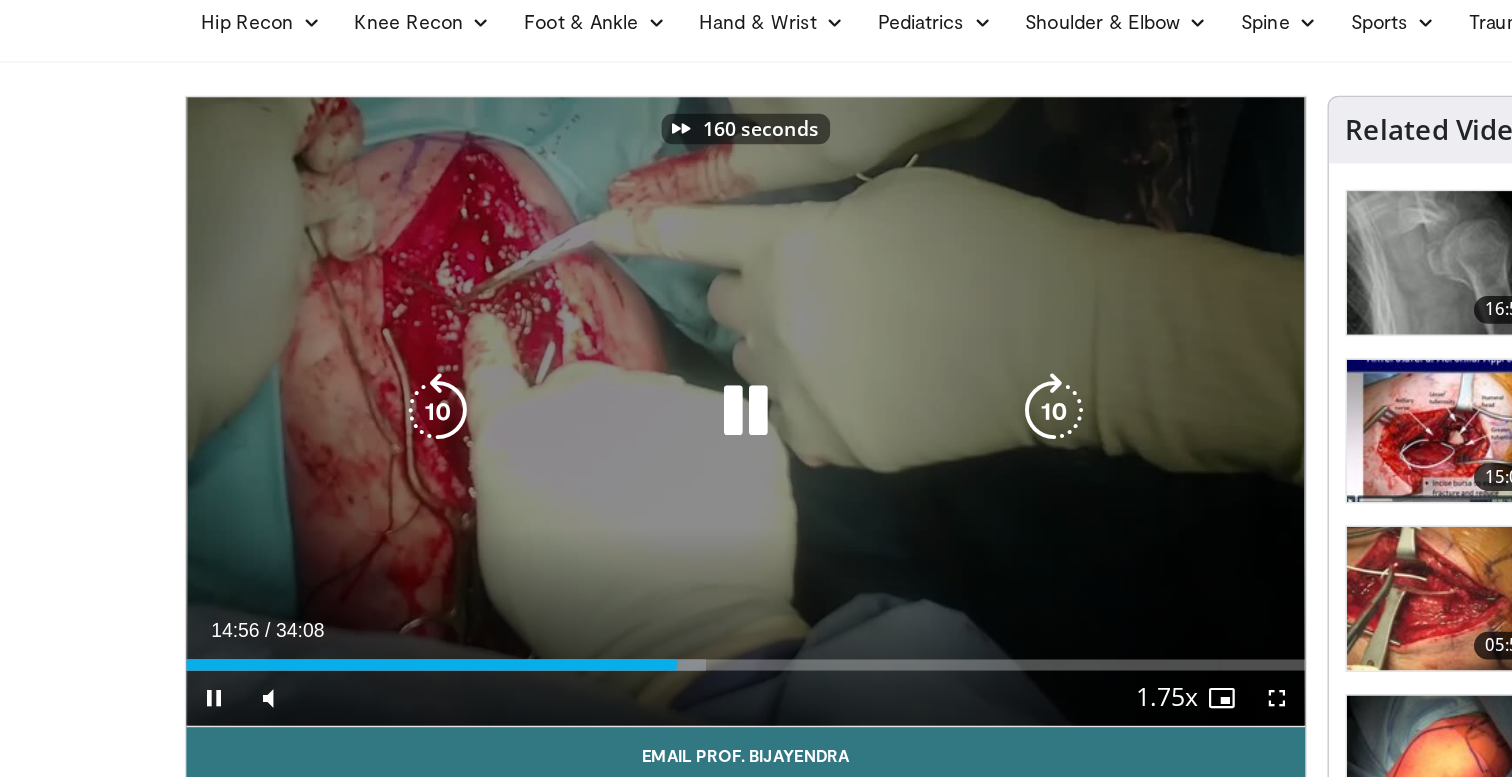 click at bounding box center (765, 382) 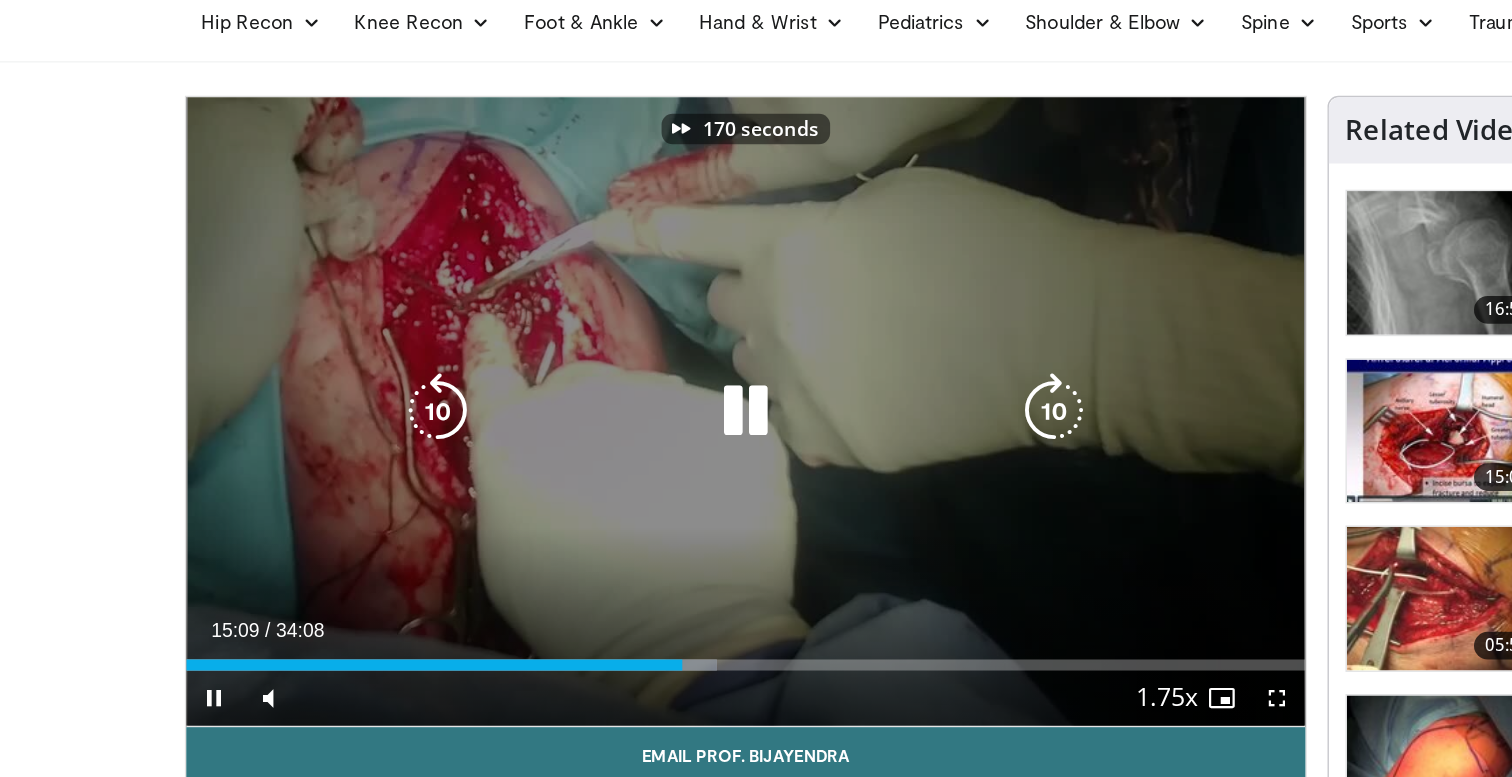 click at bounding box center [319, 382] 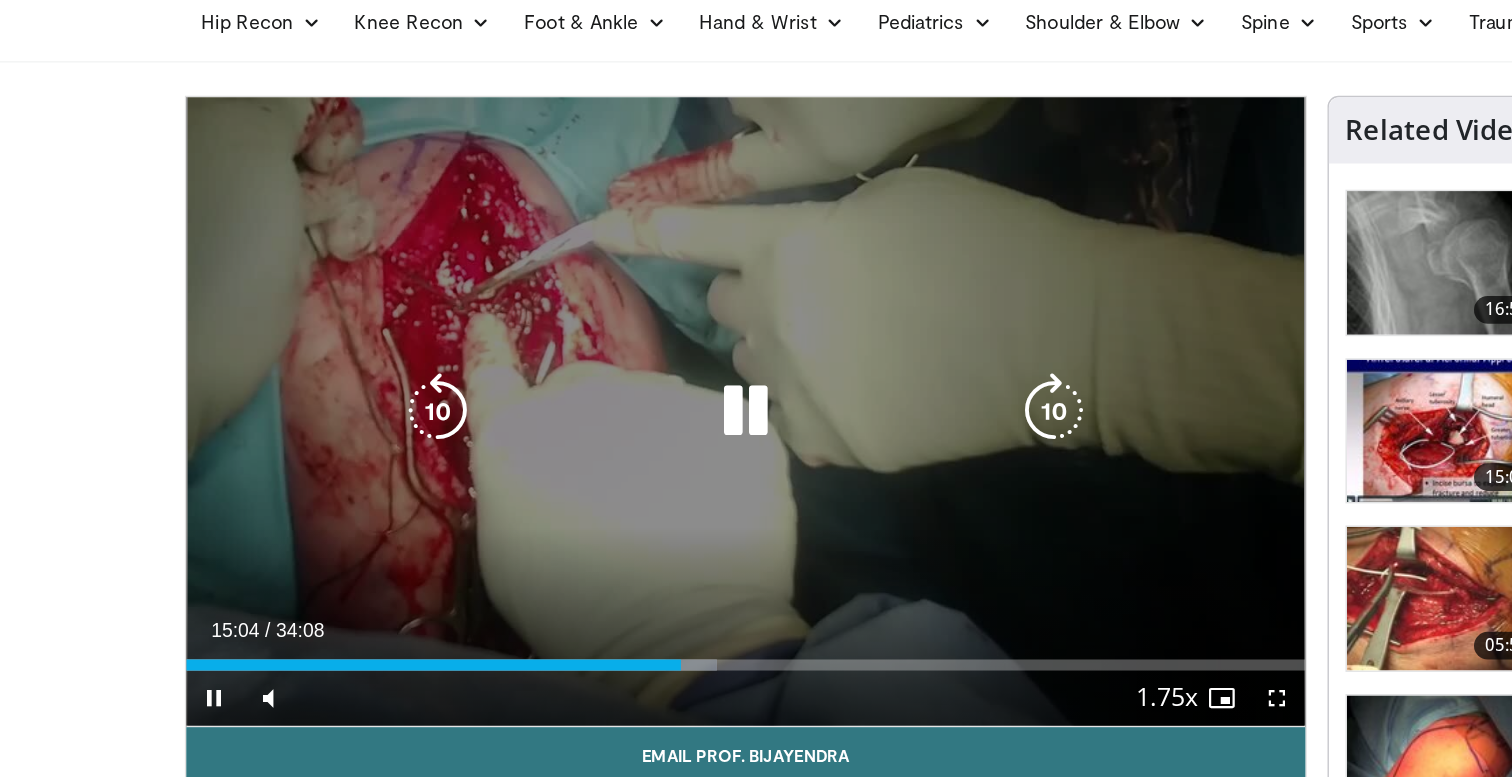 click on "10 seconds
Tap to unmute" at bounding box center [542, 382] 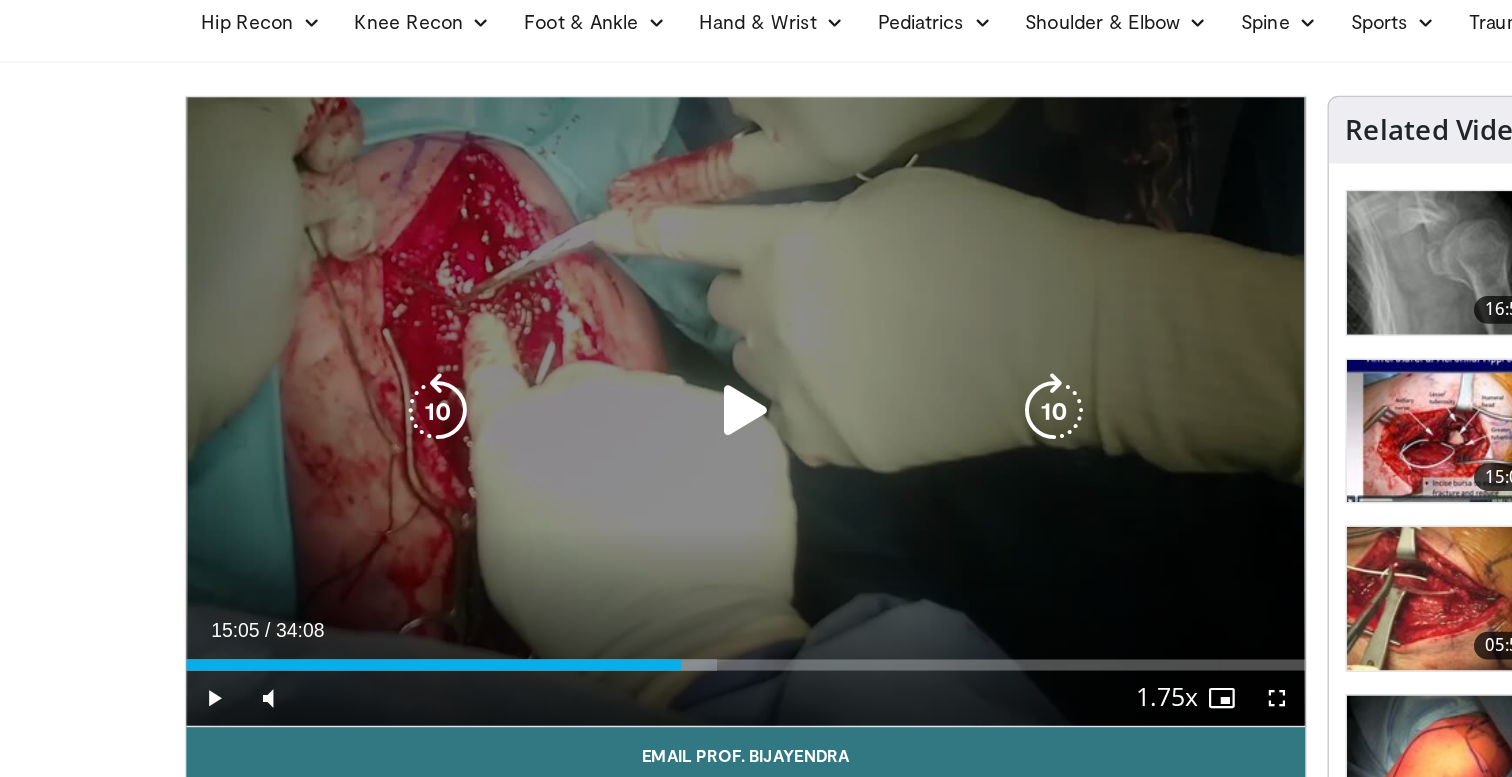 click at bounding box center [319, 382] 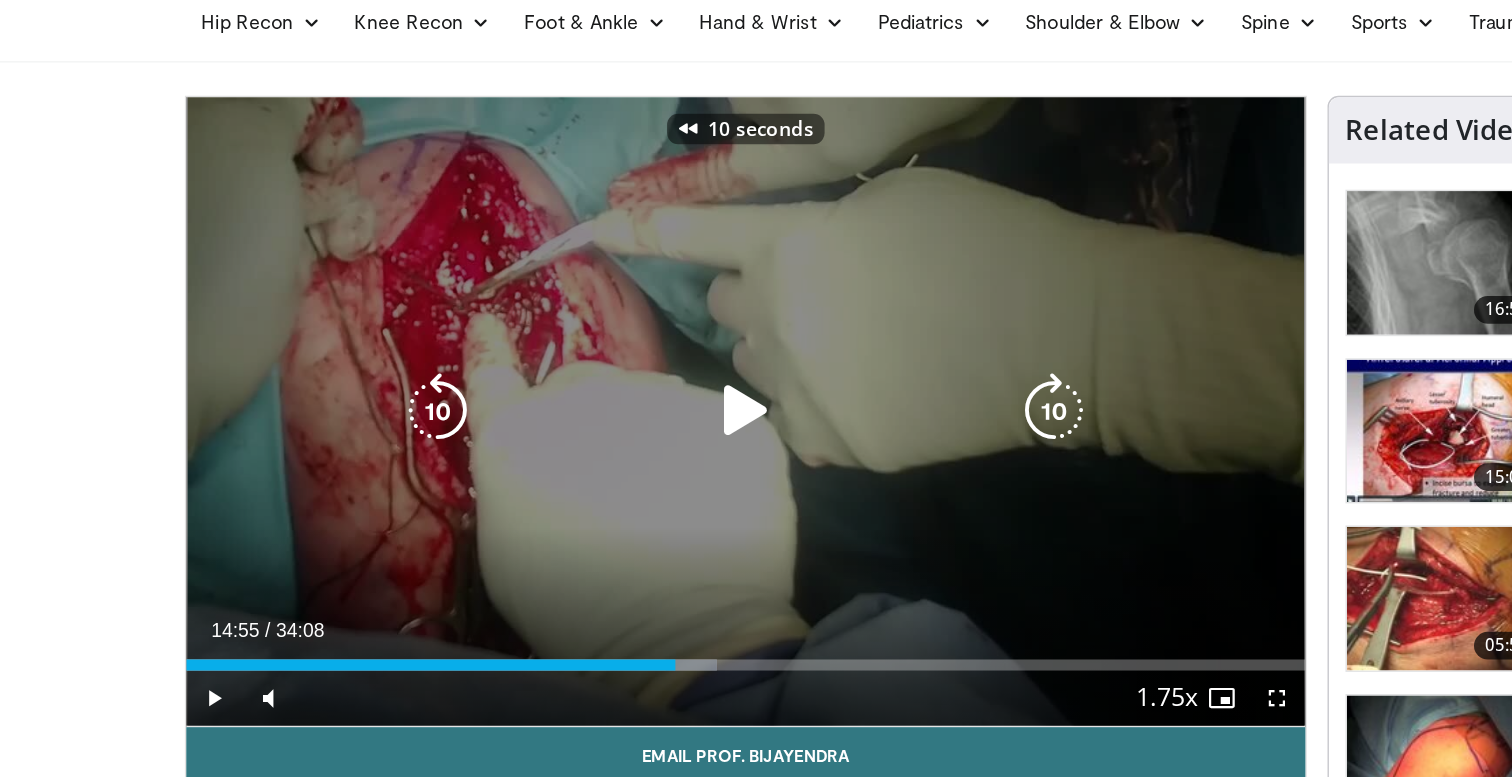 click at bounding box center (542, 382) 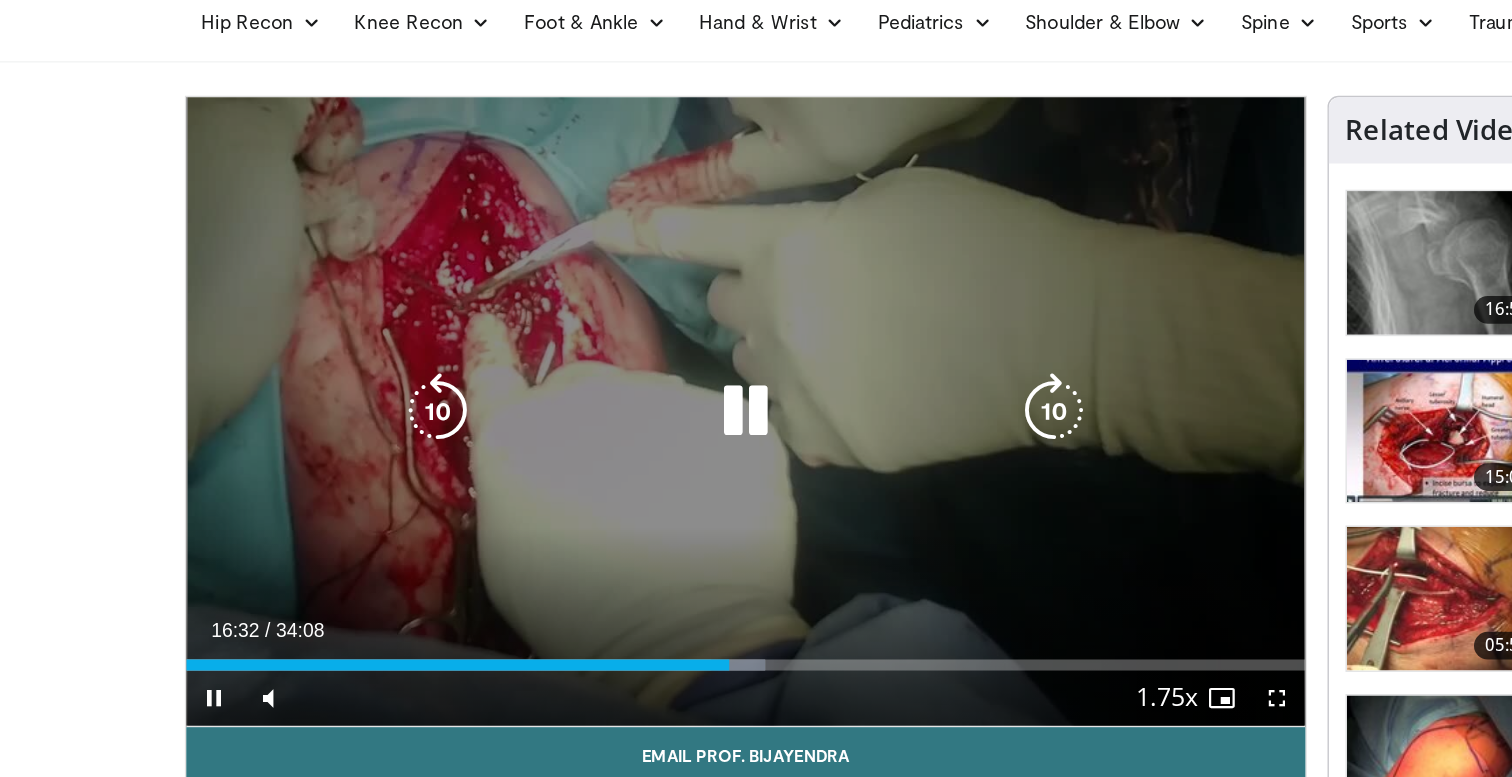click at bounding box center [542, 382] 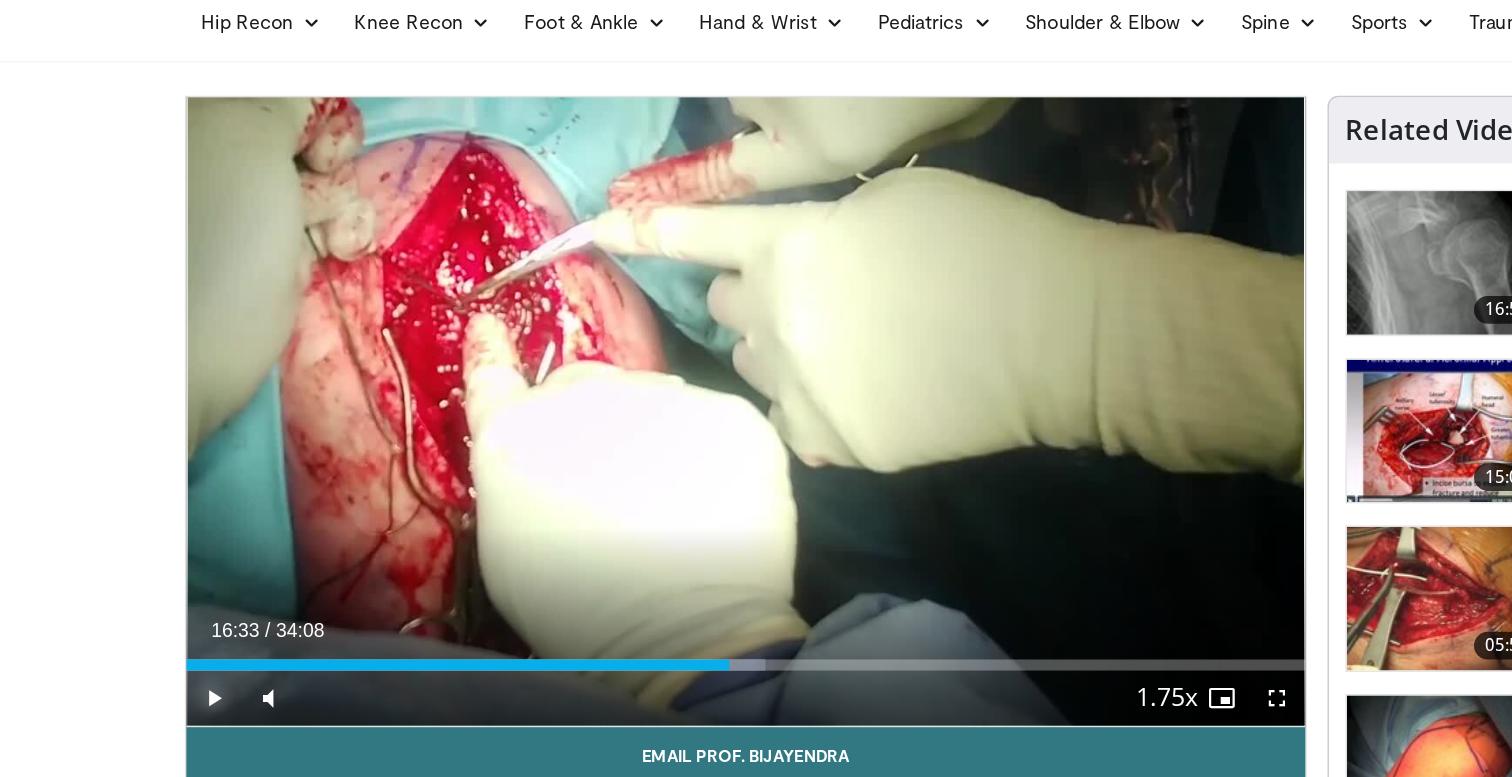 click at bounding box center [157, 590] 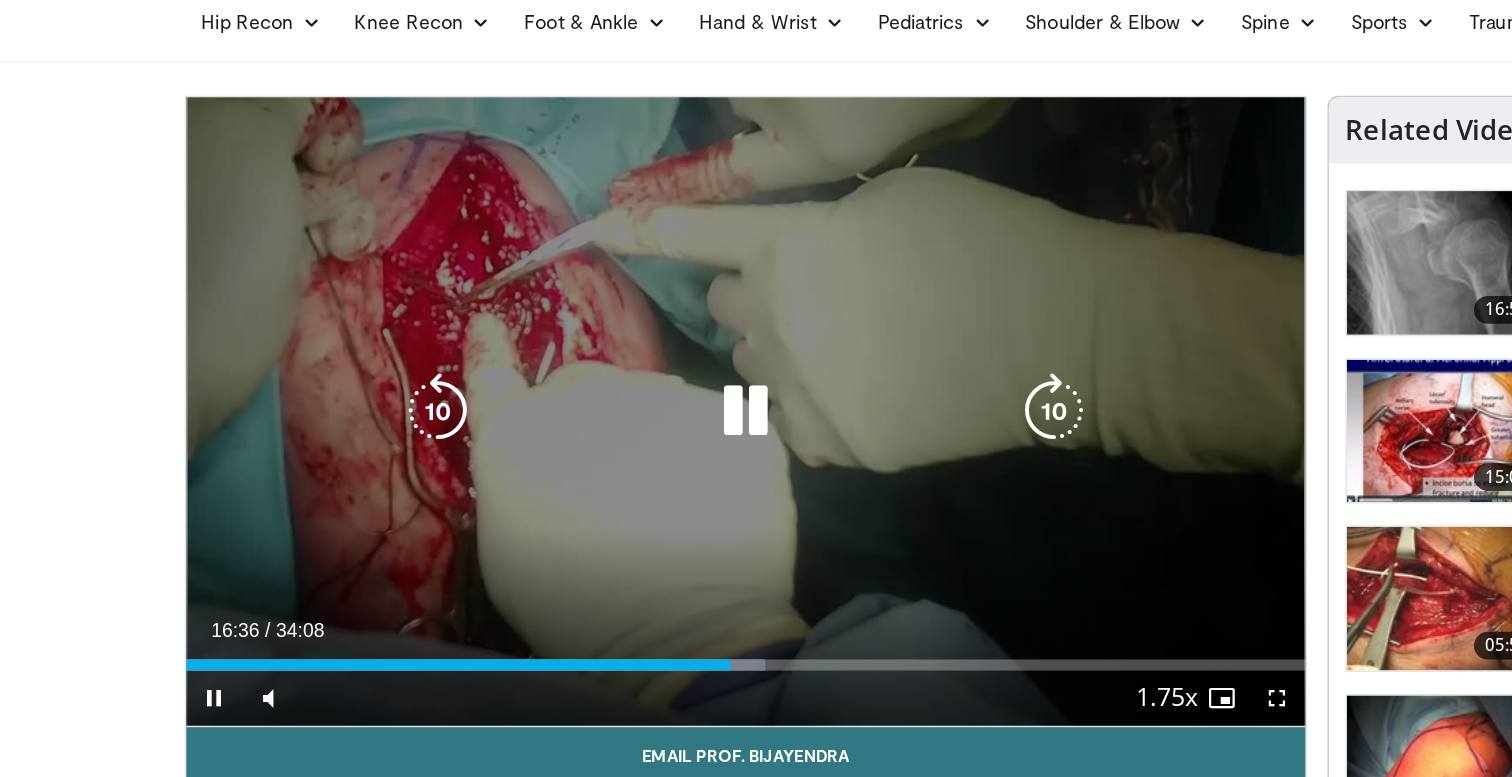 click at bounding box center (765, 382) 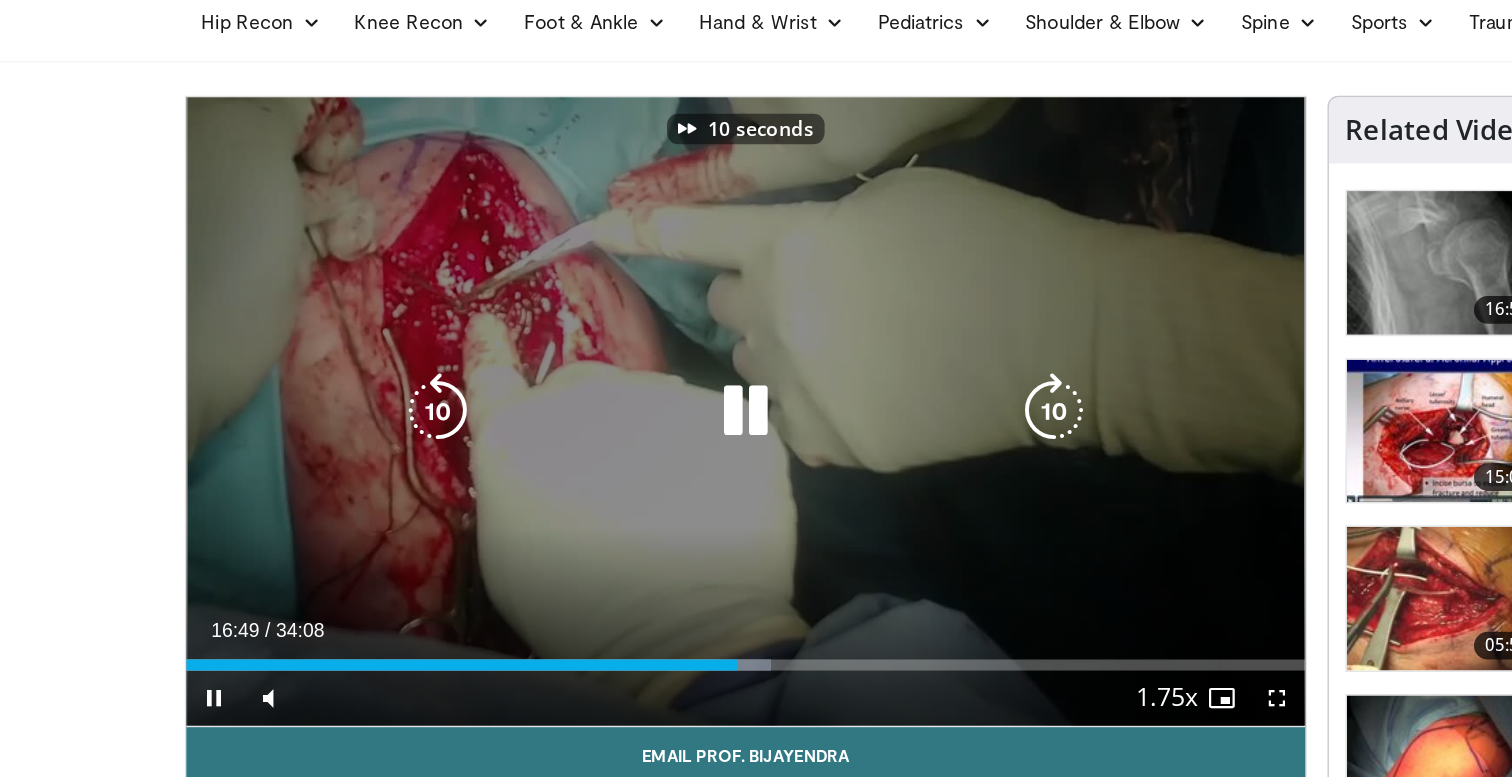 click at bounding box center [319, 382] 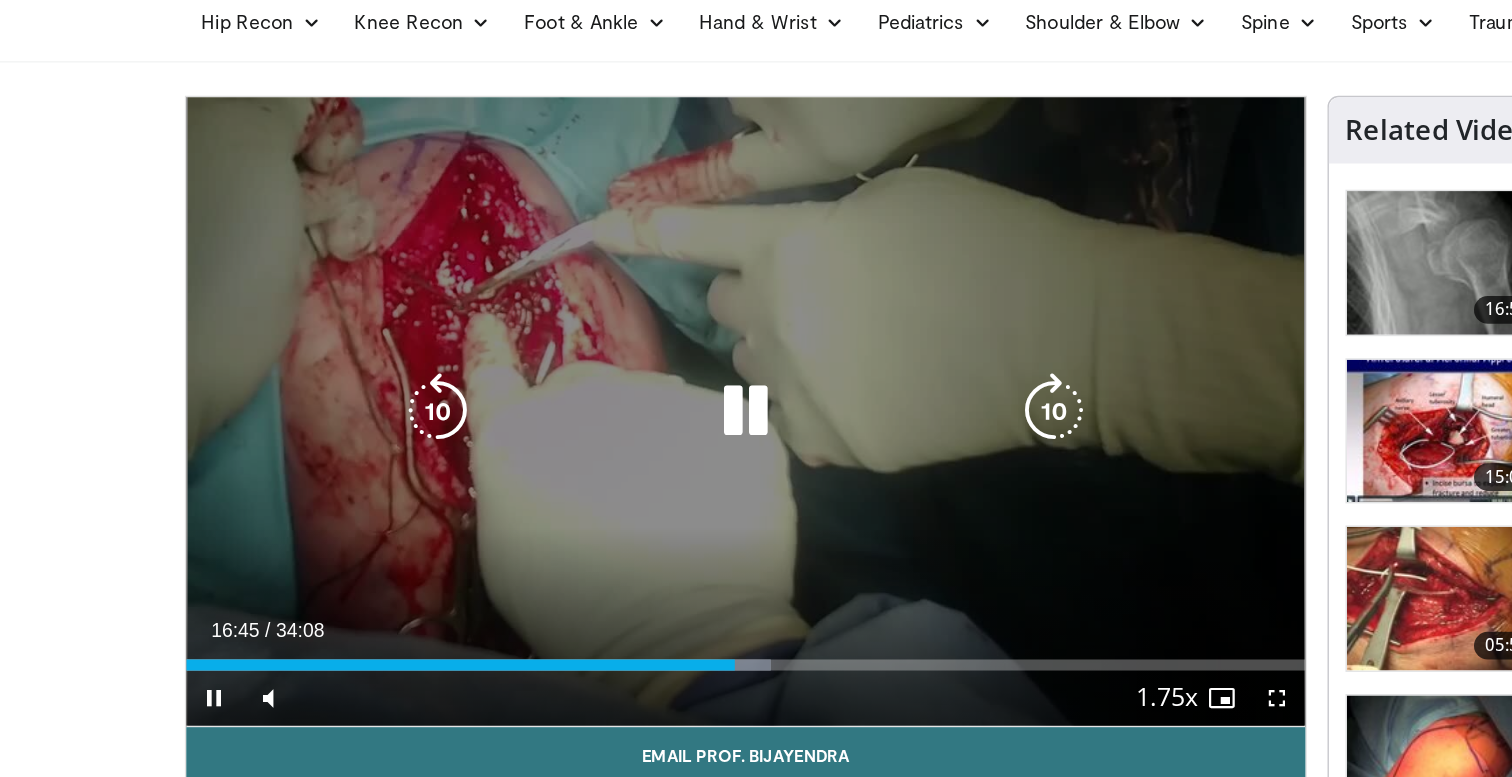 click at bounding box center [319, 382] 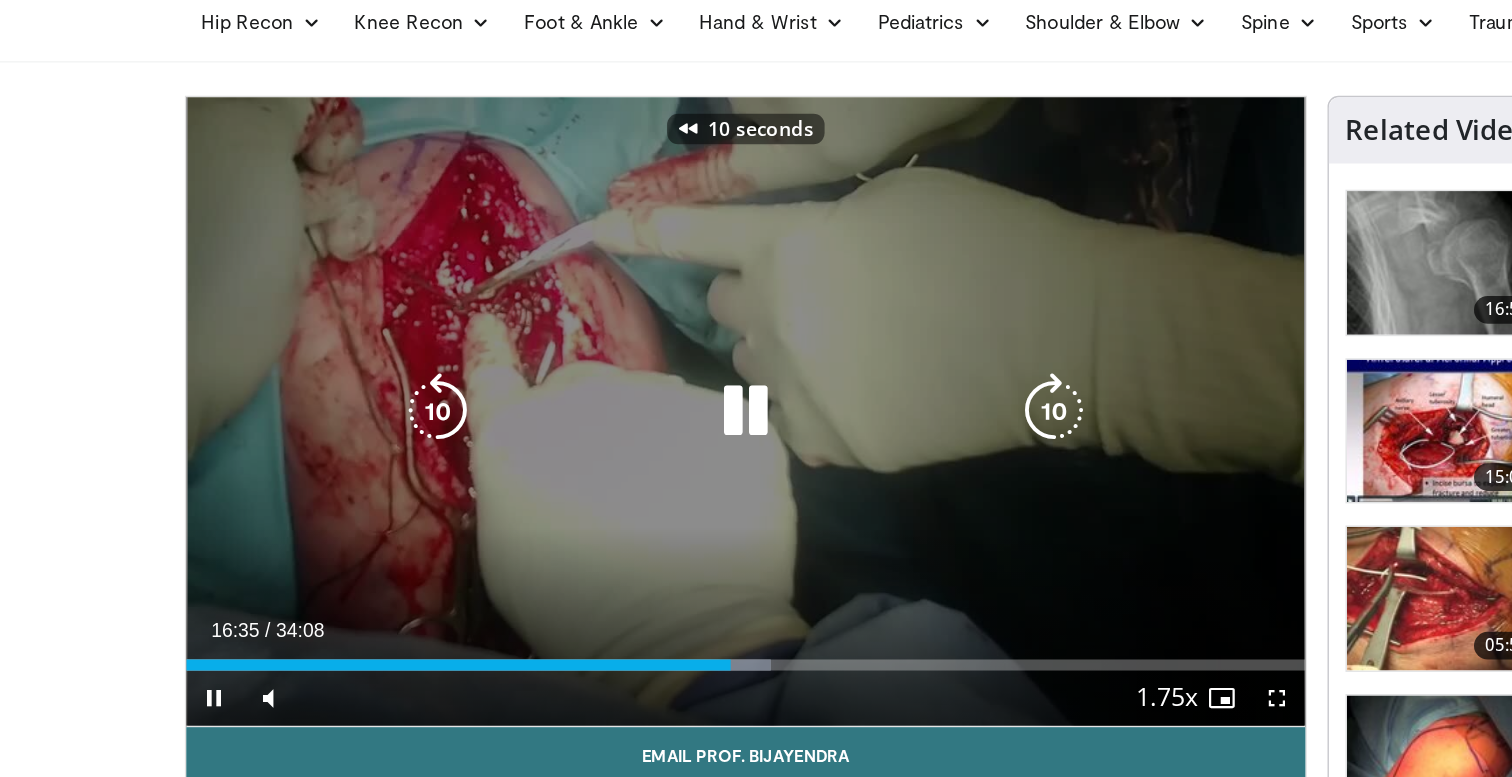 click at bounding box center (319, 382) 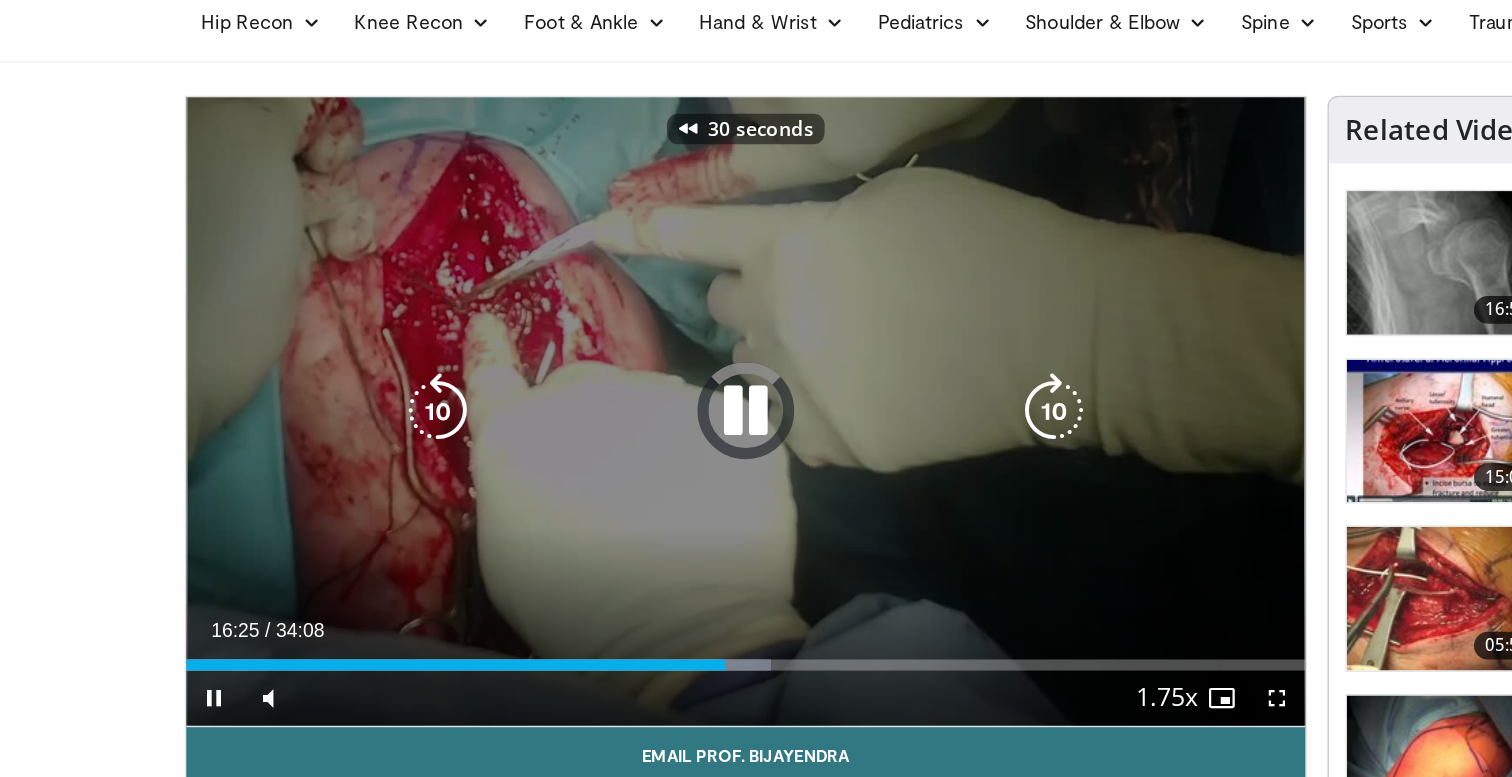 click at bounding box center [319, 382] 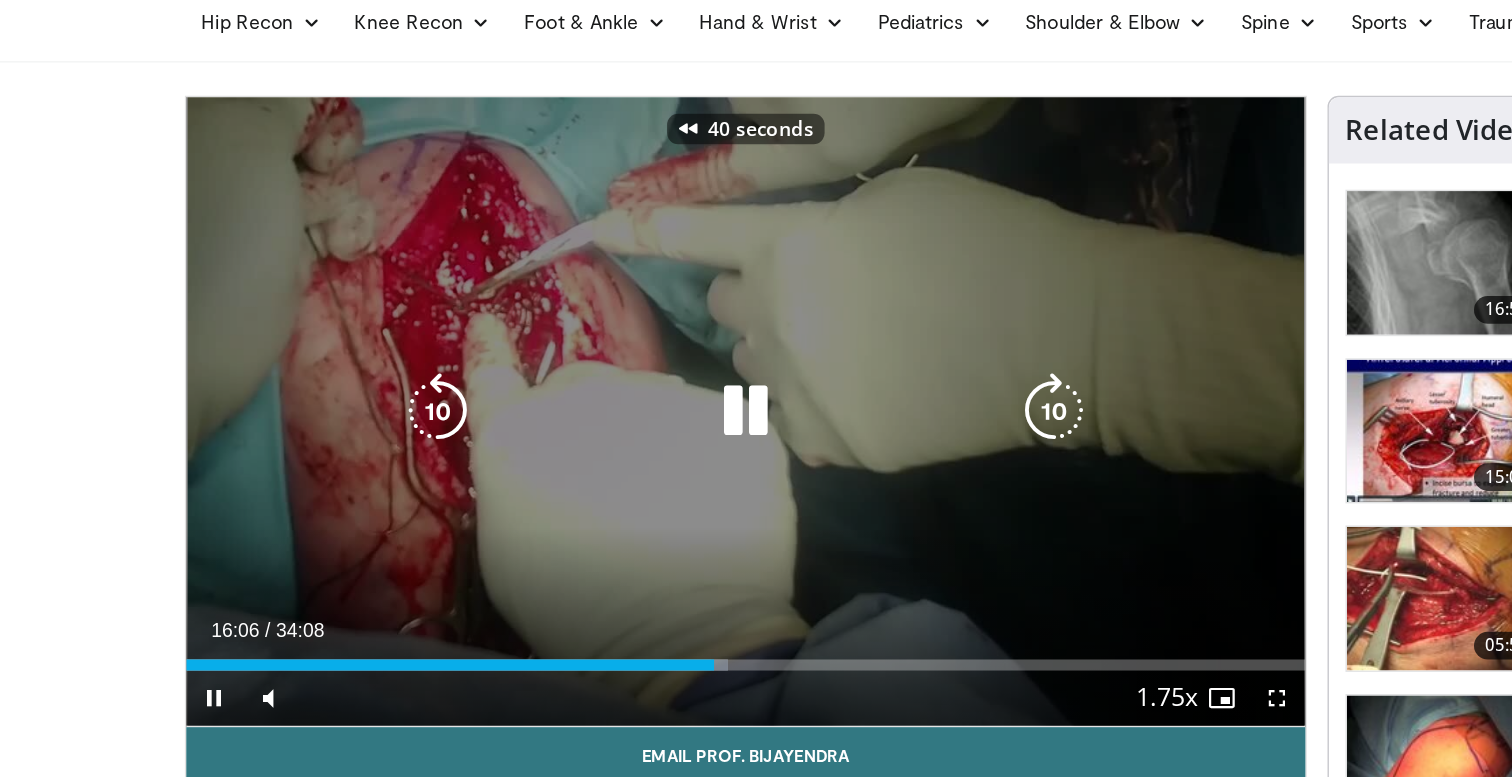 click at bounding box center (319, 382) 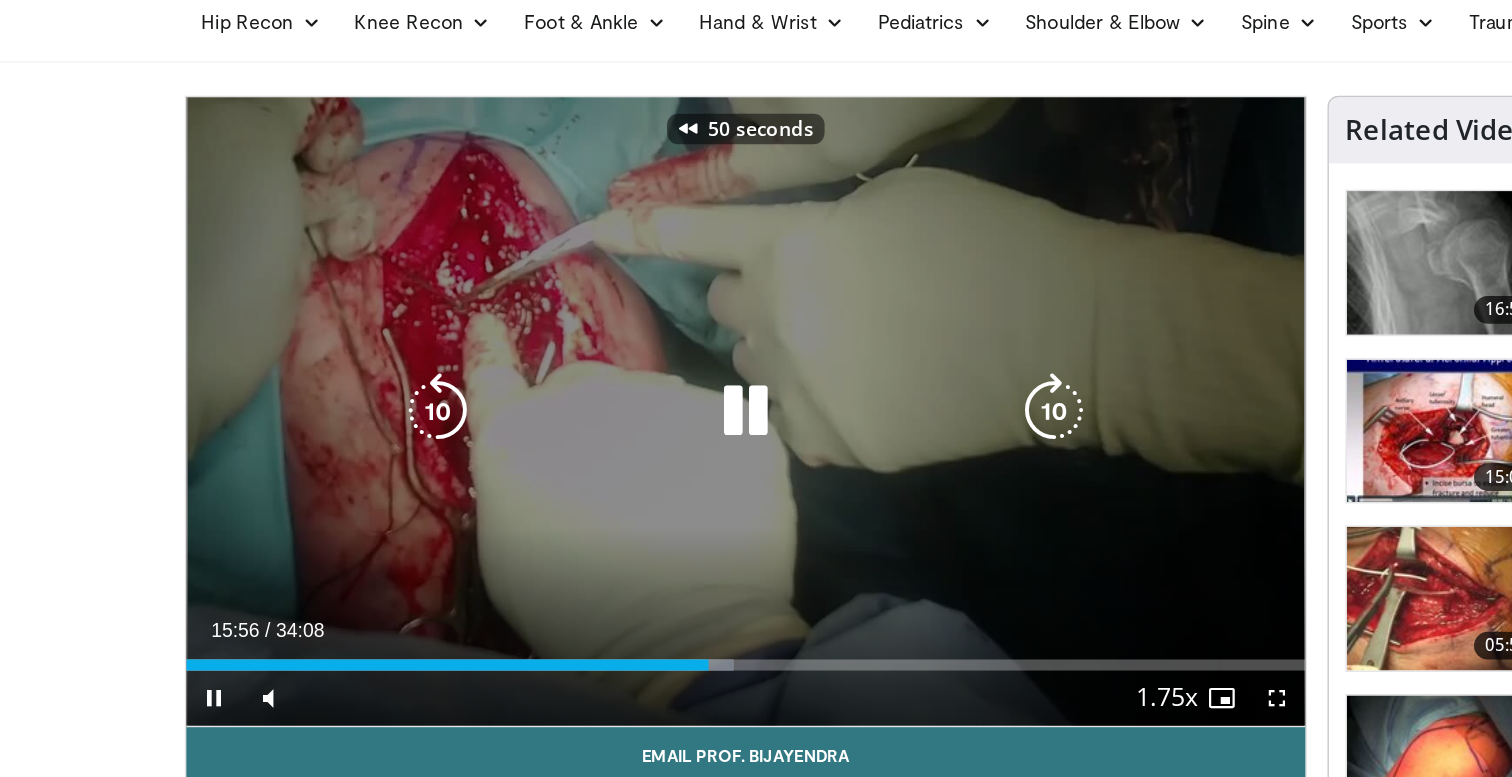 click at bounding box center [319, 382] 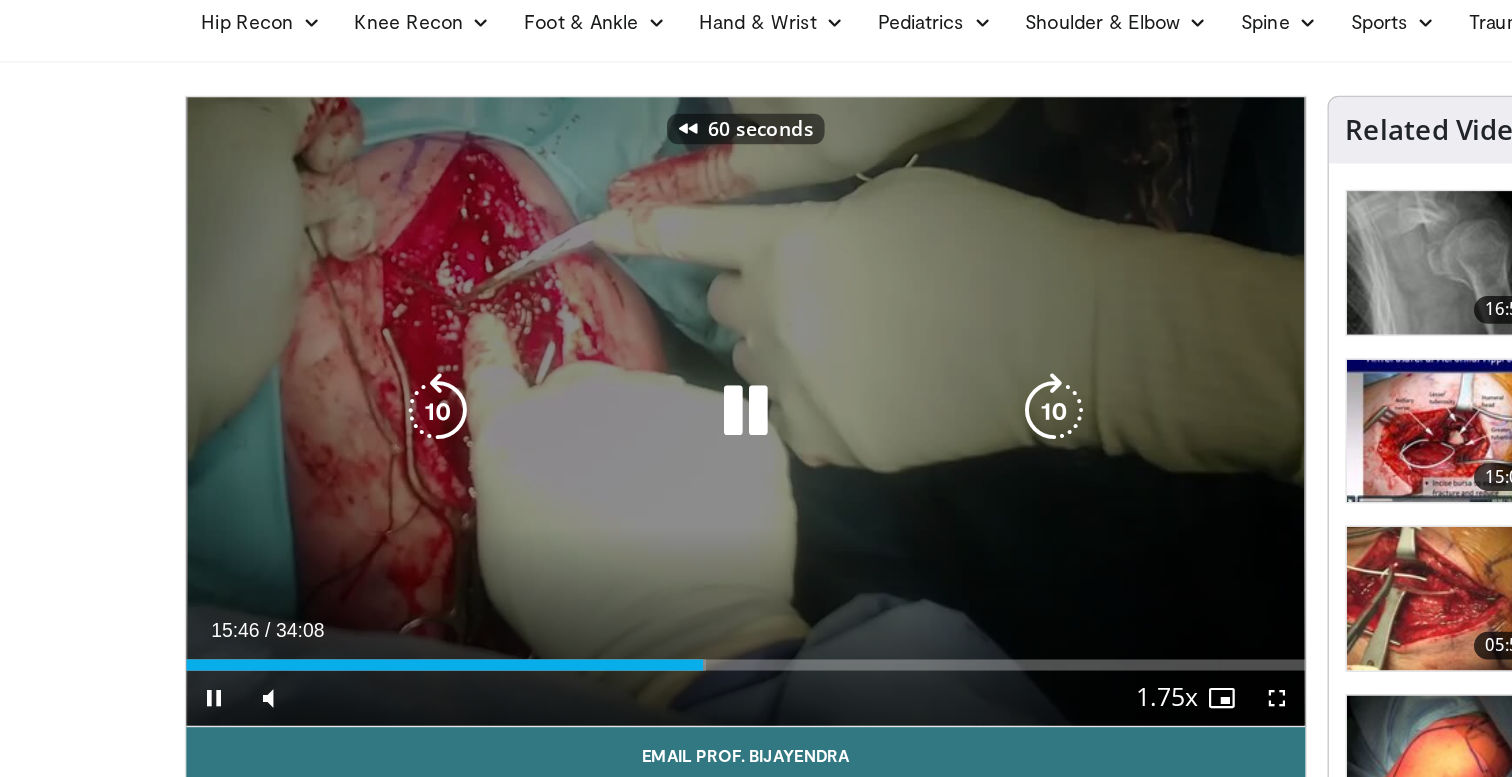 click at bounding box center (319, 382) 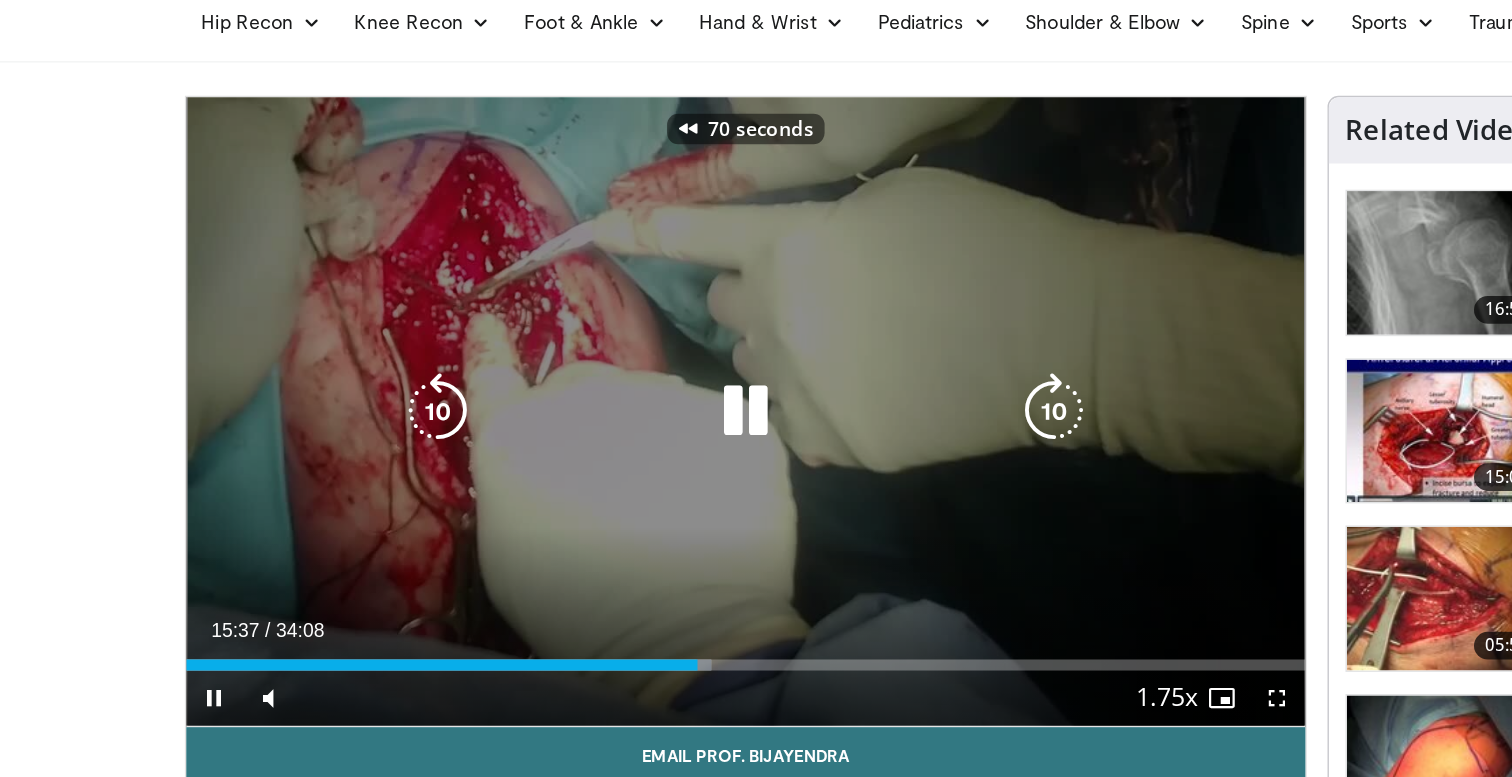 click at bounding box center (319, 382) 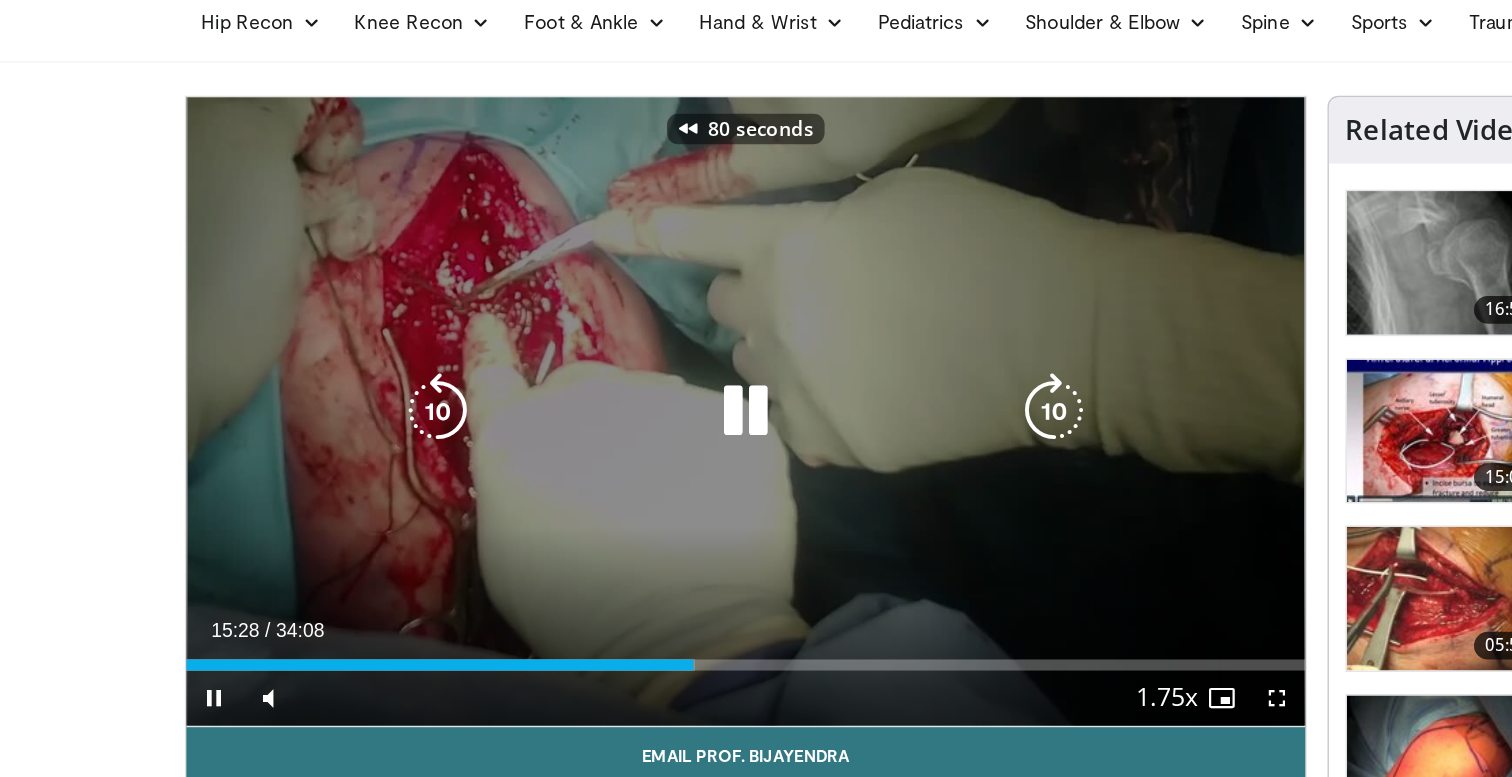 click at bounding box center (319, 382) 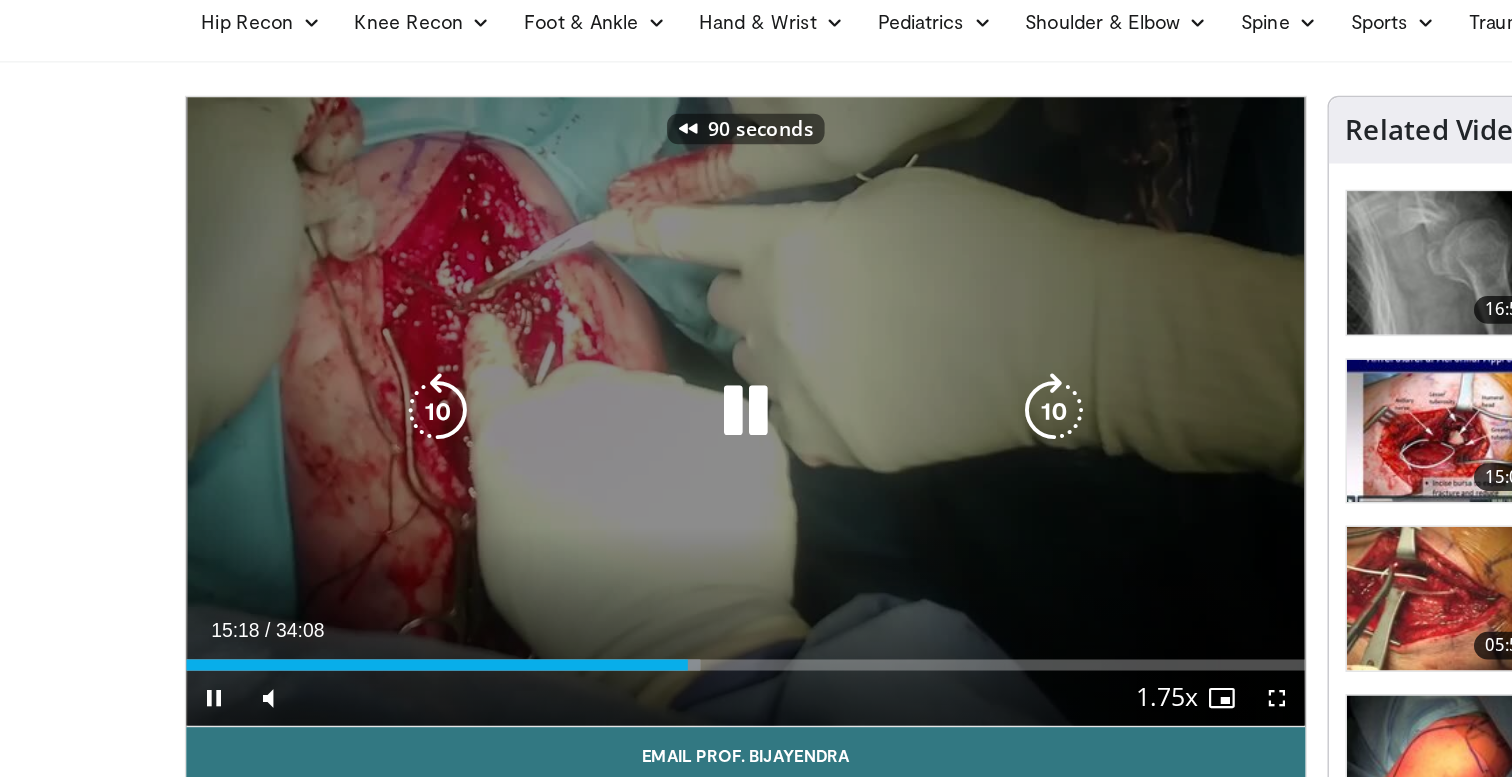 click at bounding box center [319, 382] 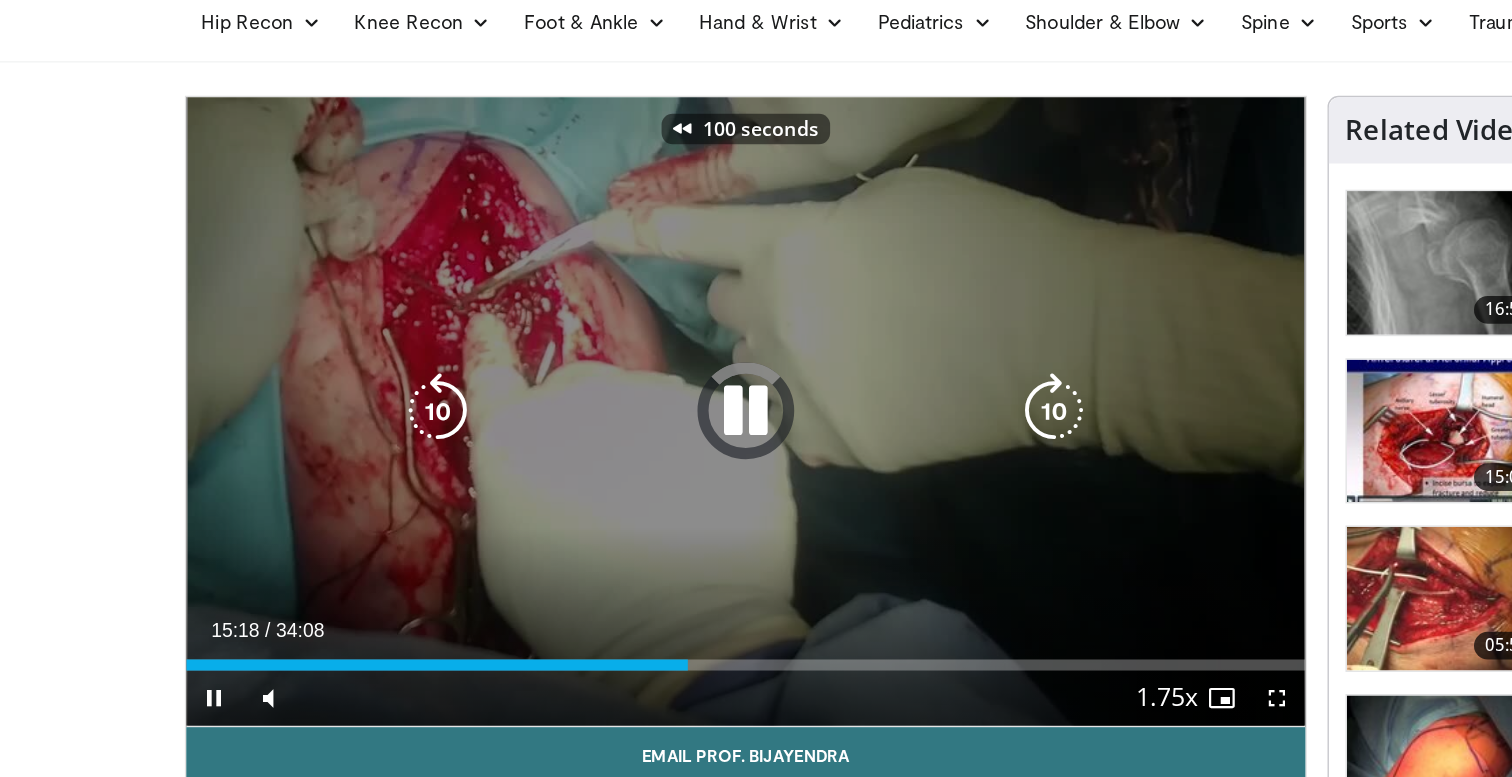 click at bounding box center (319, 382) 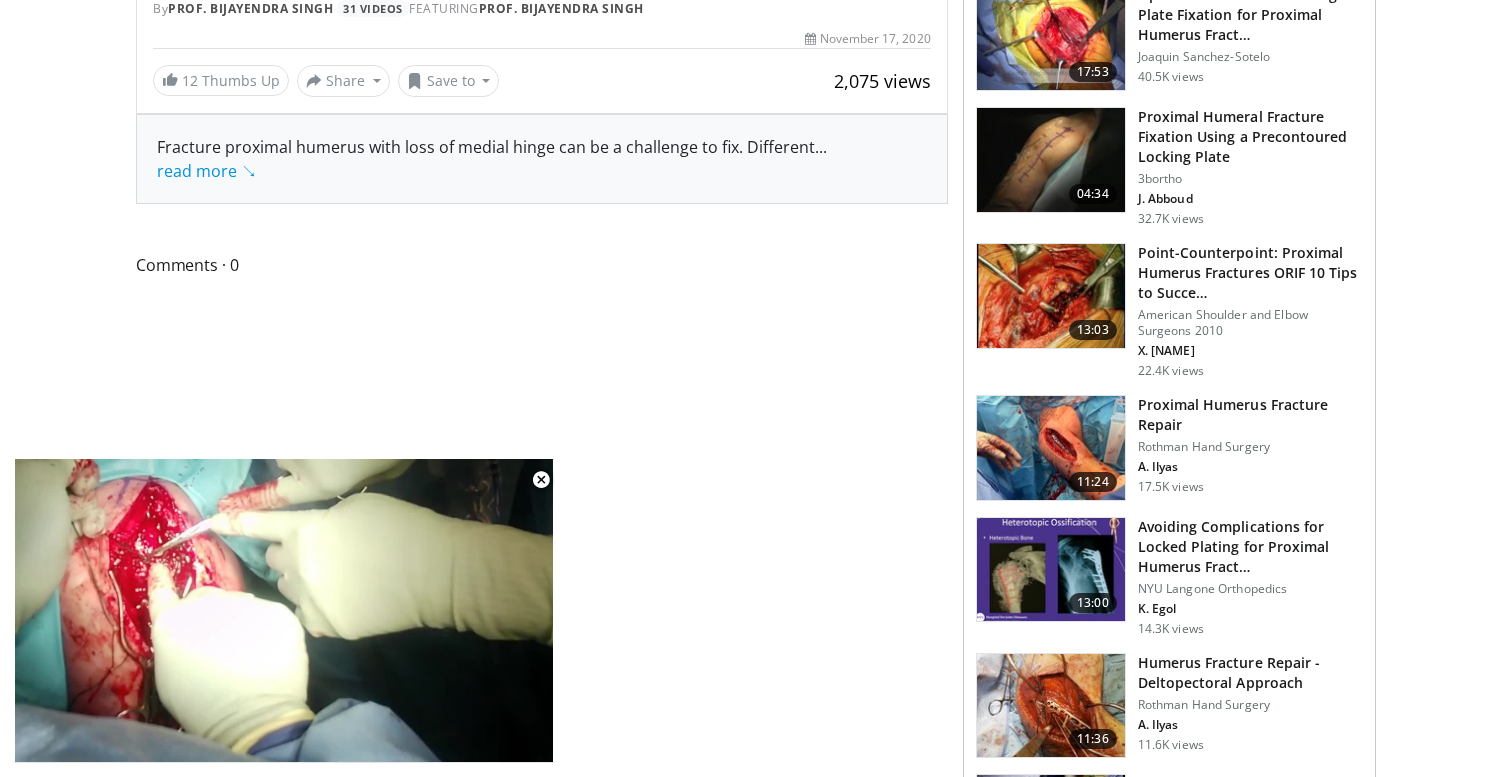 scroll, scrollTop: 719, scrollLeft: 0, axis: vertical 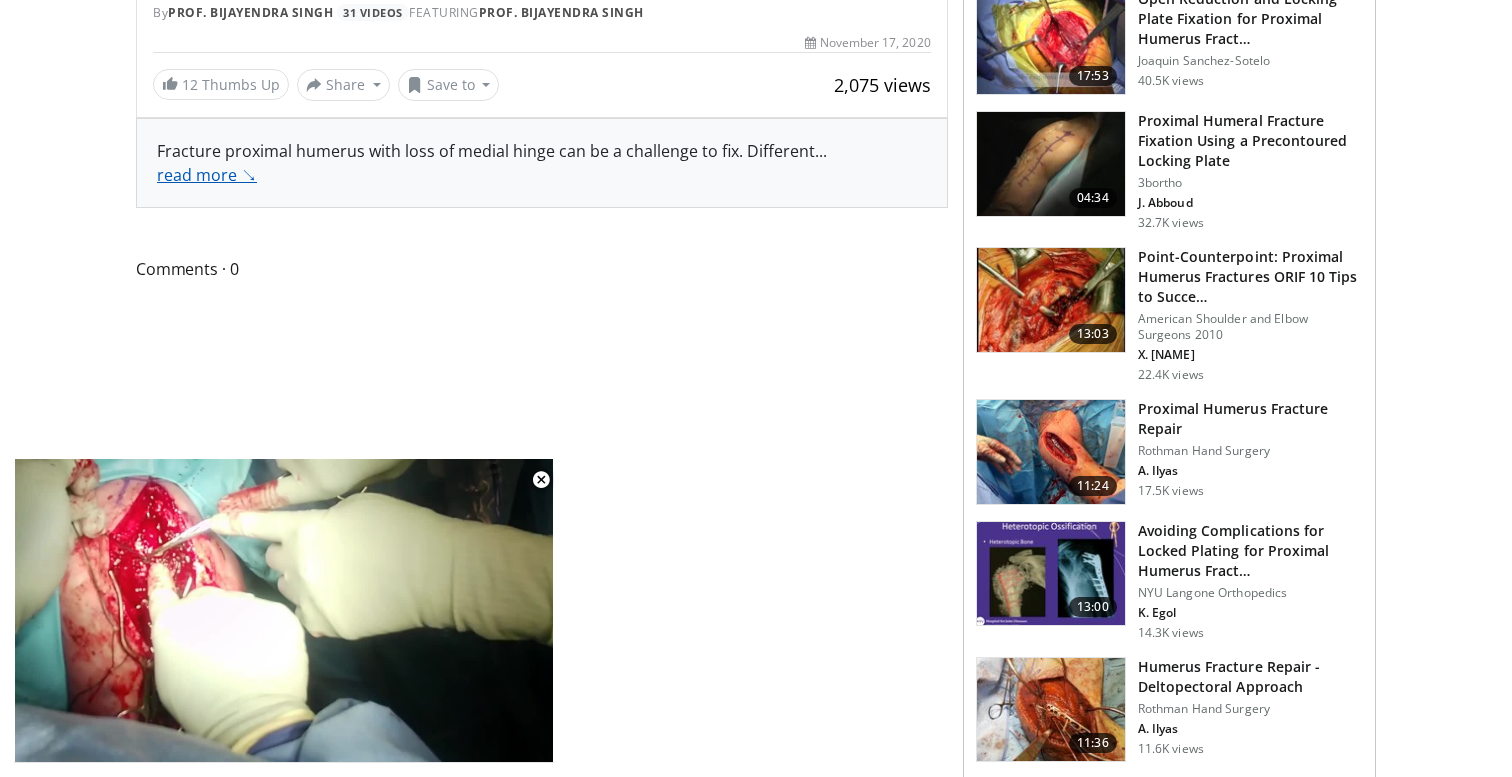 click on "read more ↘" at bounding box center [207, 175] 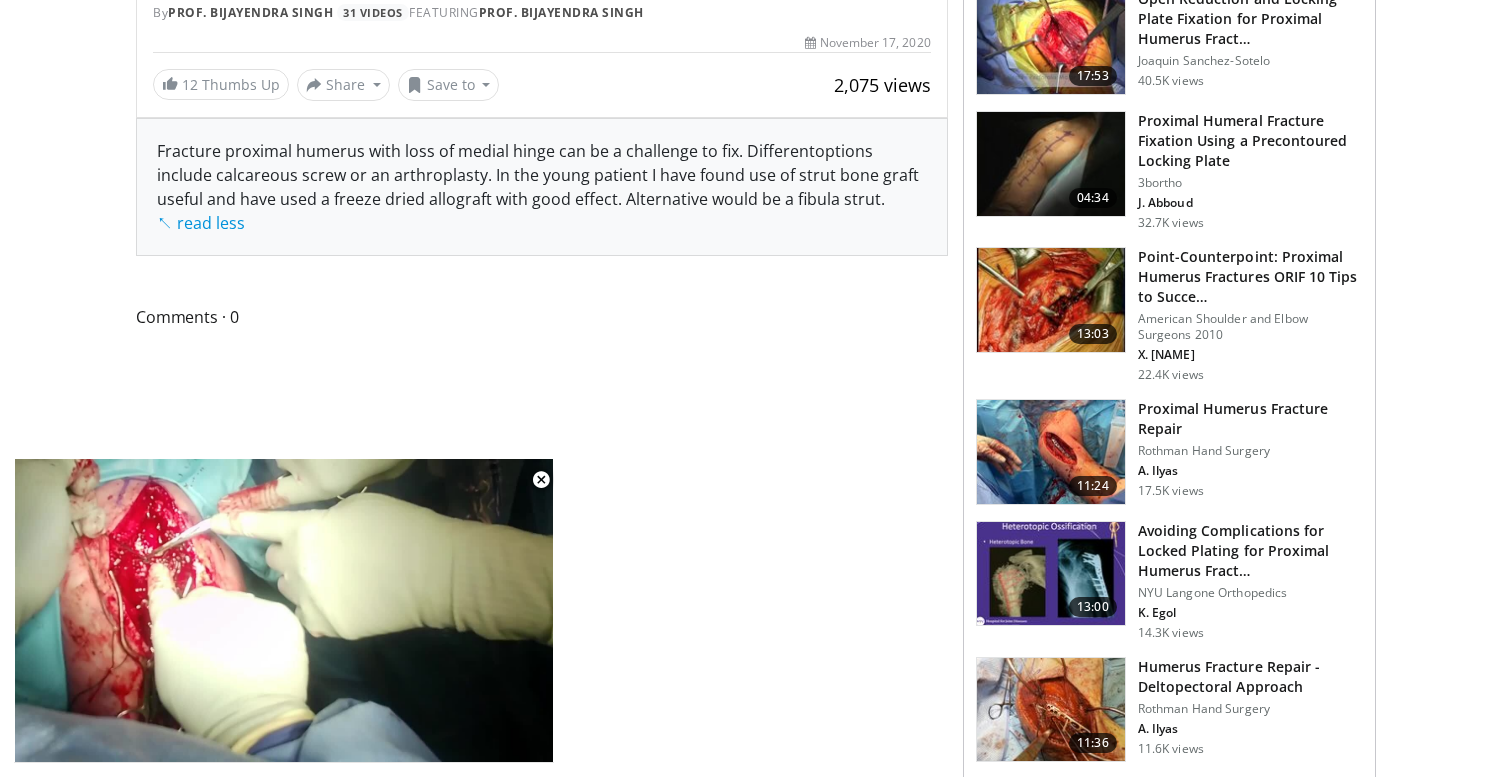 scroll, scrollTop: 0, scrollLeft: 0, axis: both 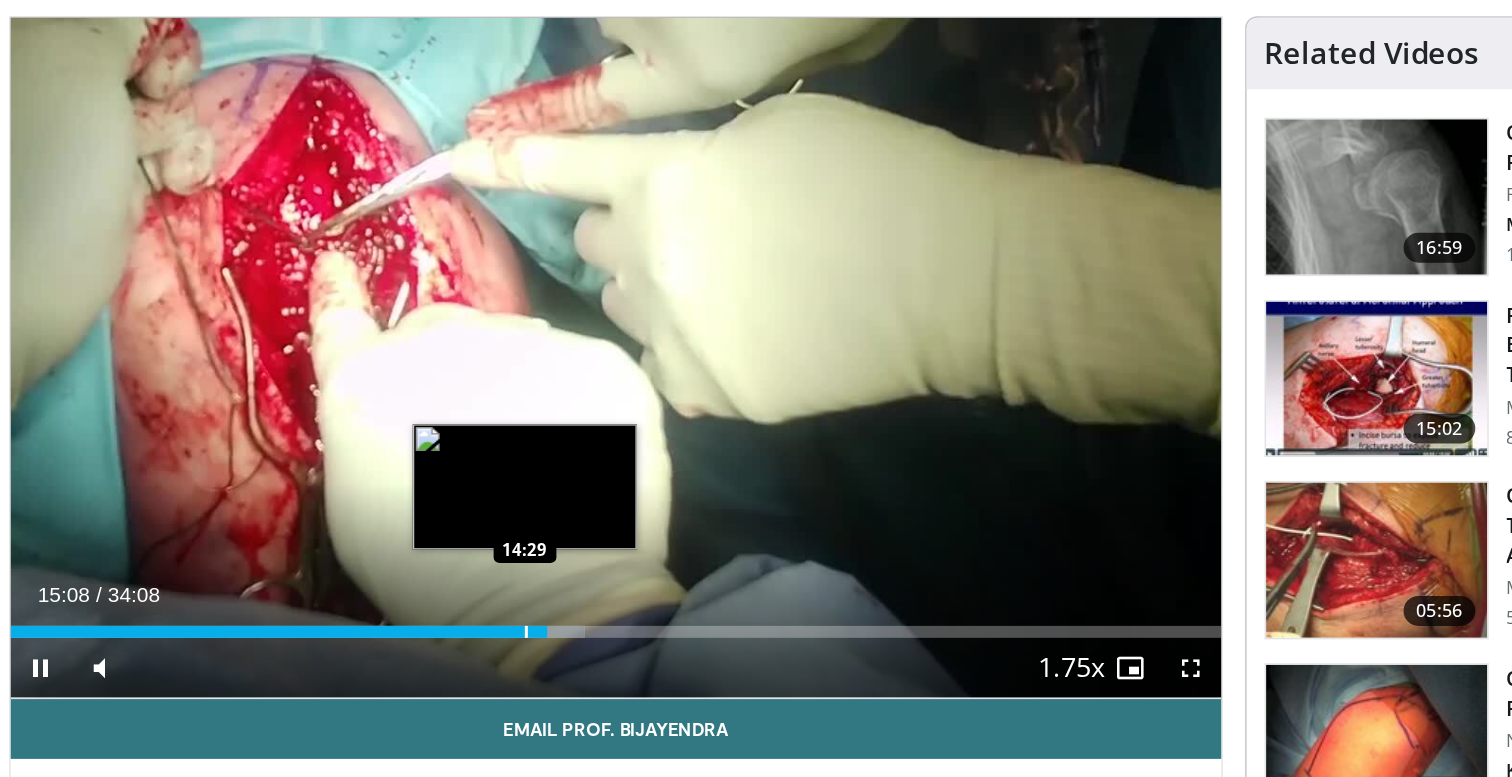 click at bounding box center (482, 566) 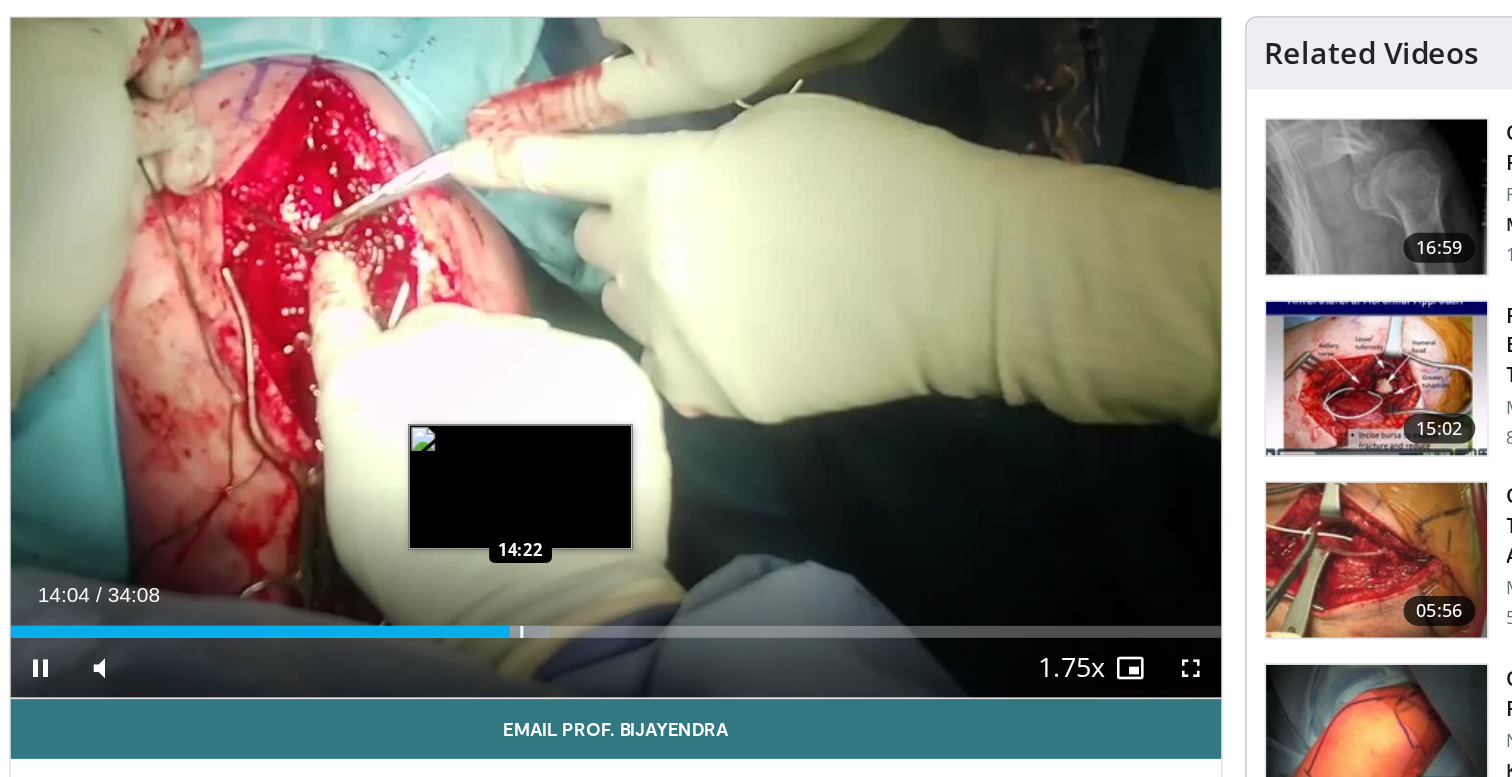 click at bounding box center (479, 566) 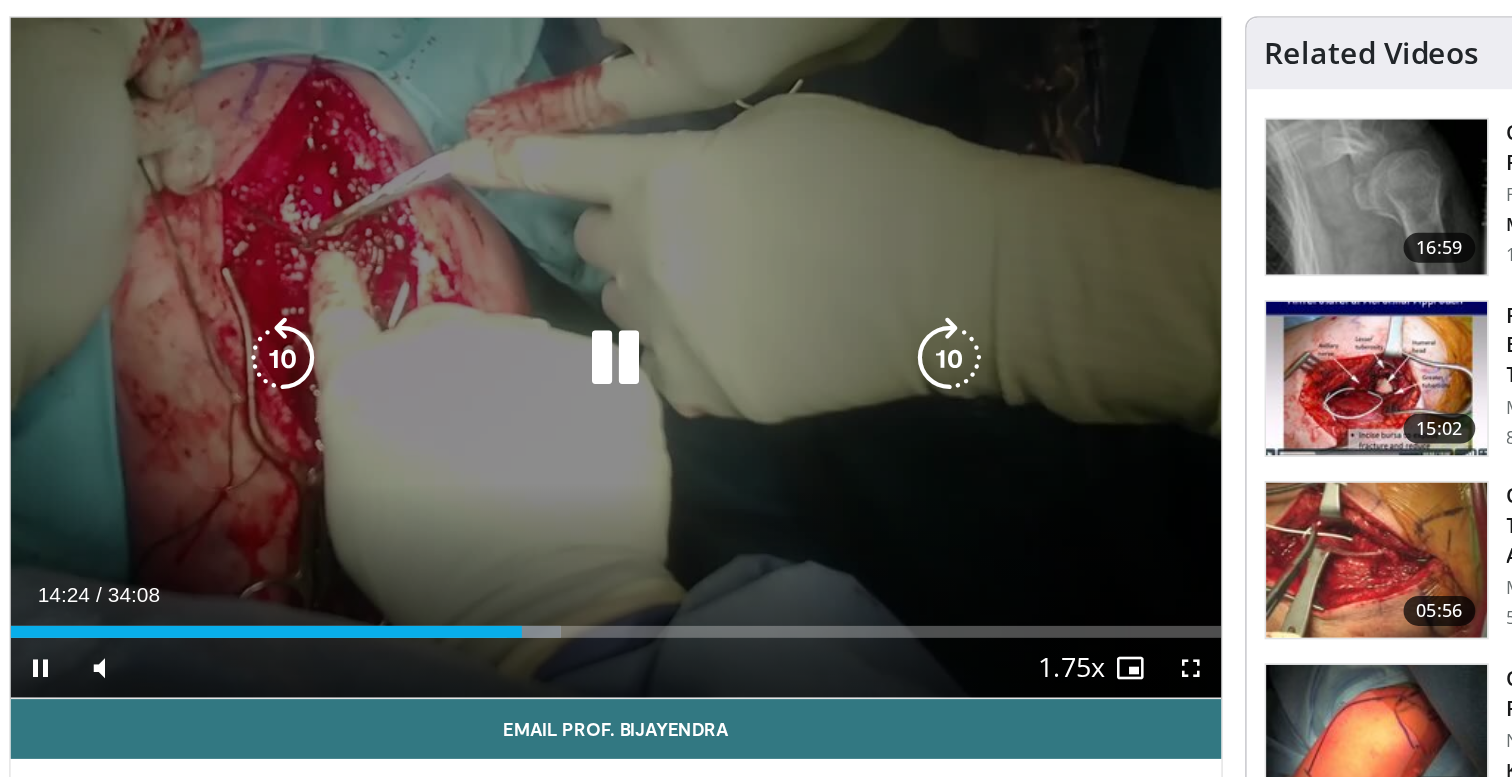 click at bounding box center [765, 383] 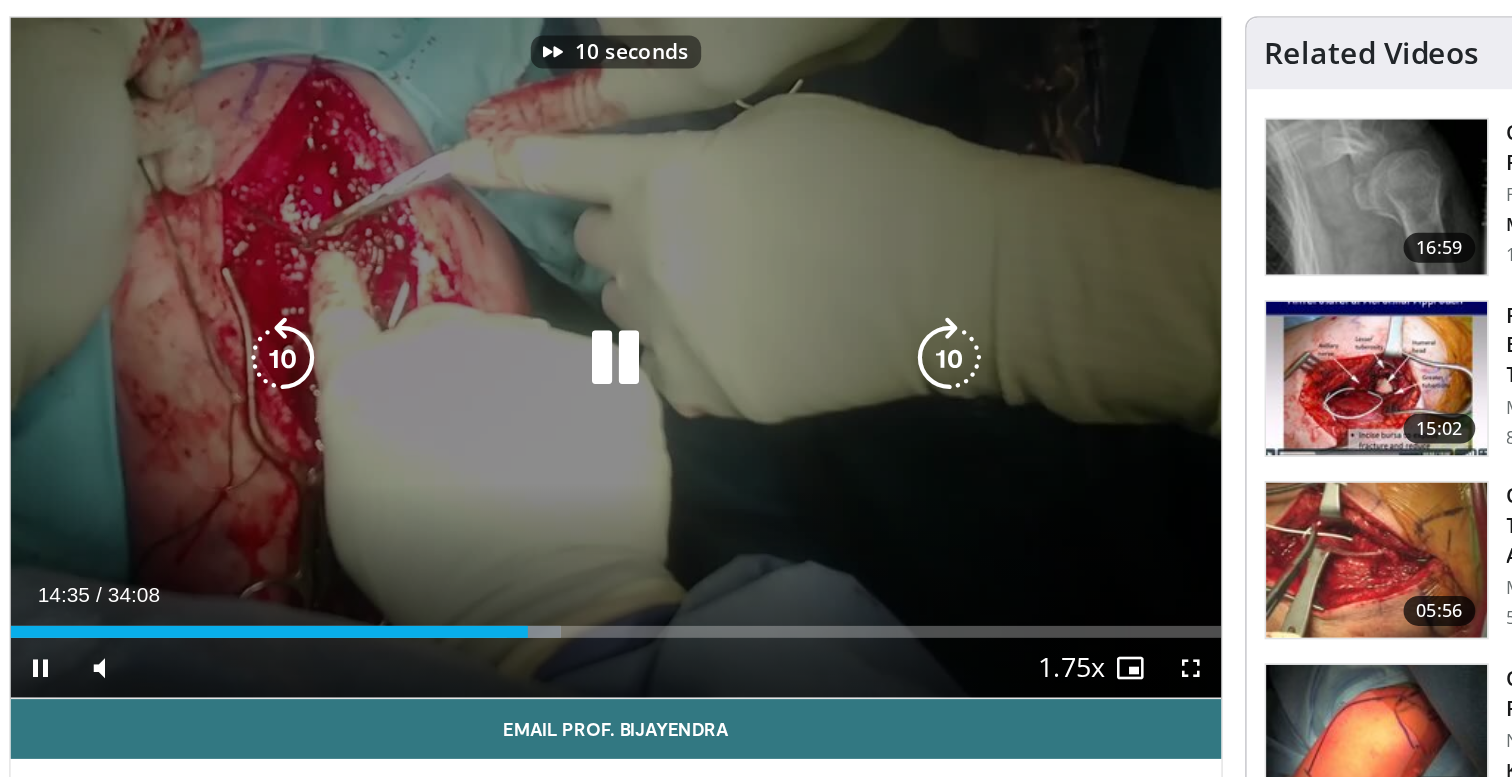 click at bounding box center [765, 383] 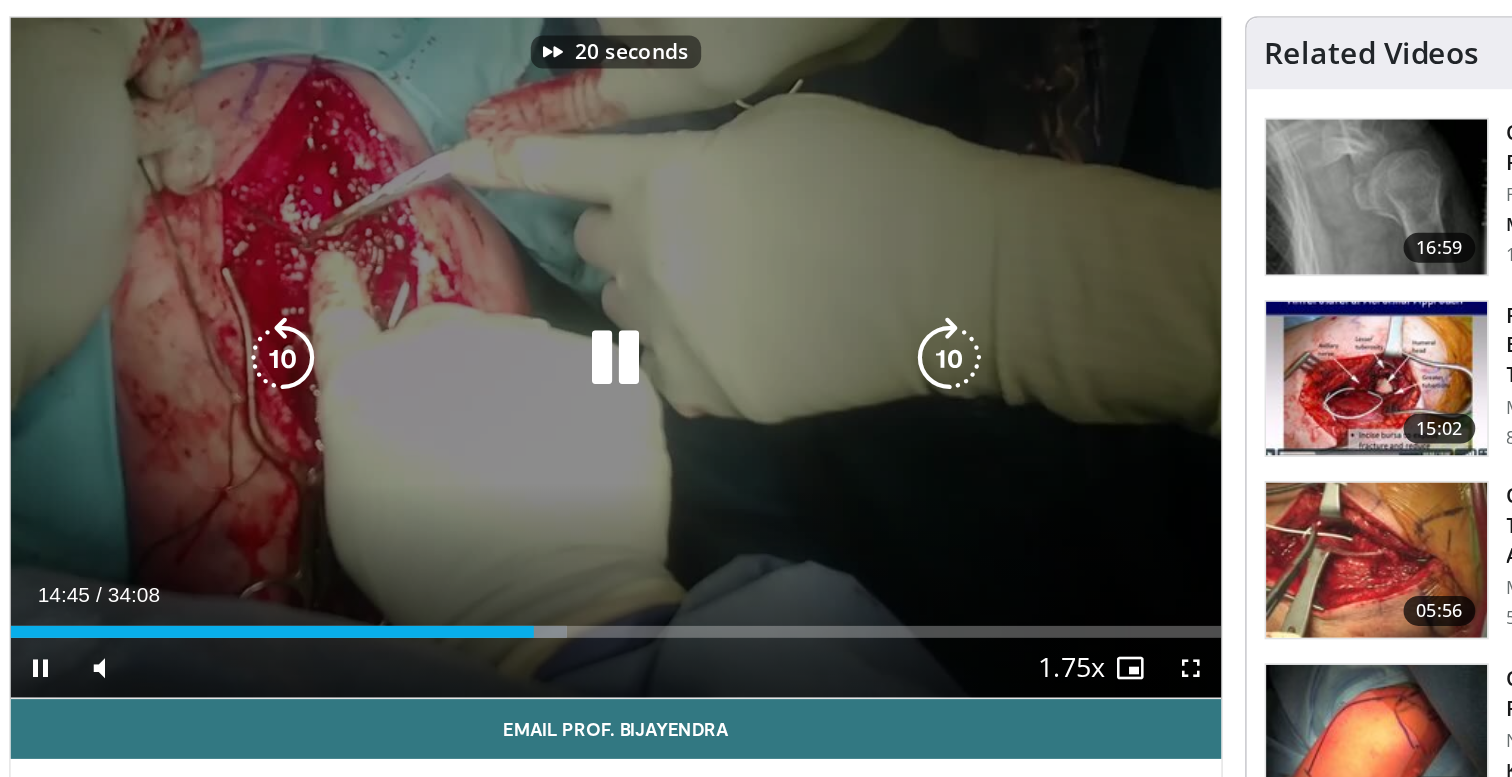 click at bounding box center [765, 383] 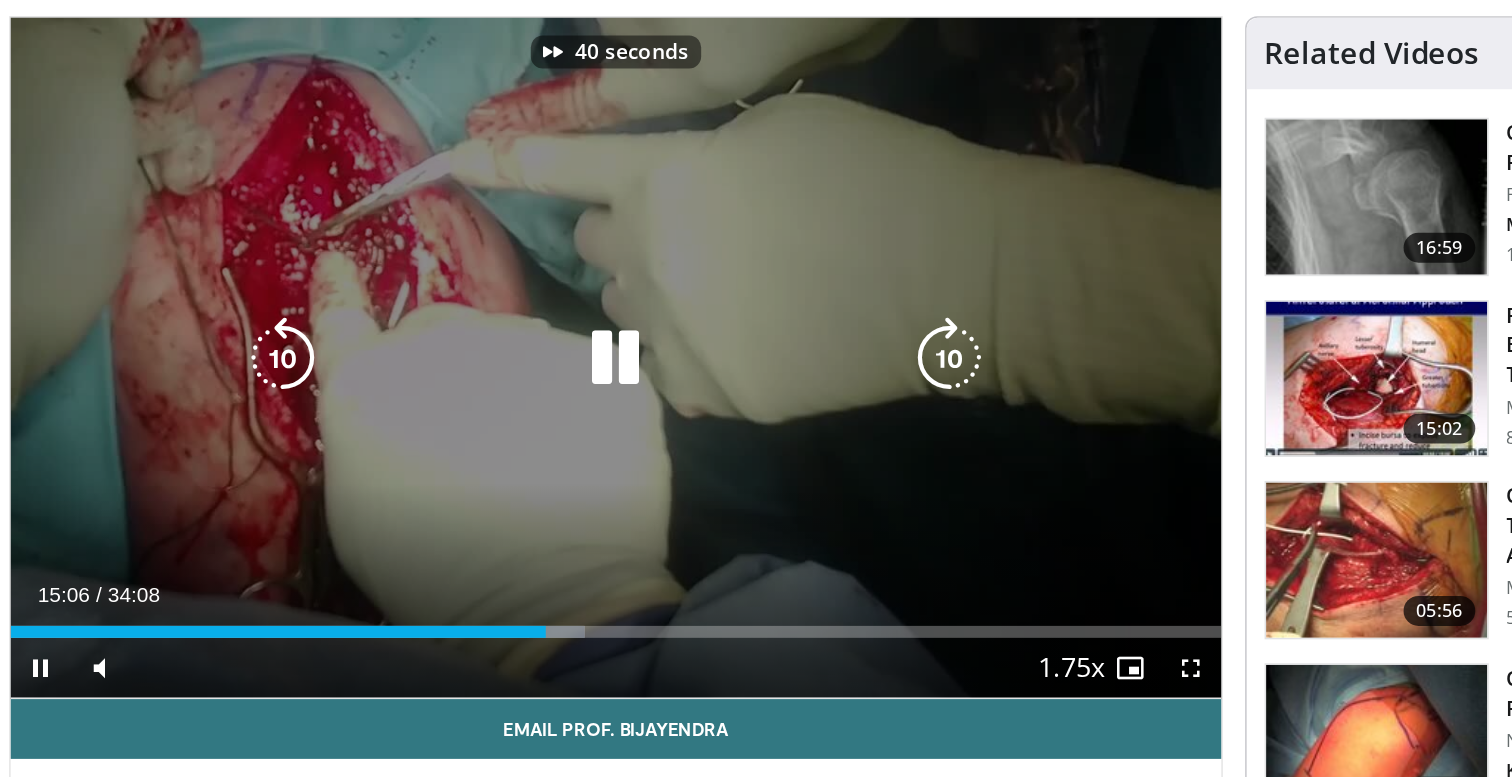 click at bounding box center [765, 383] 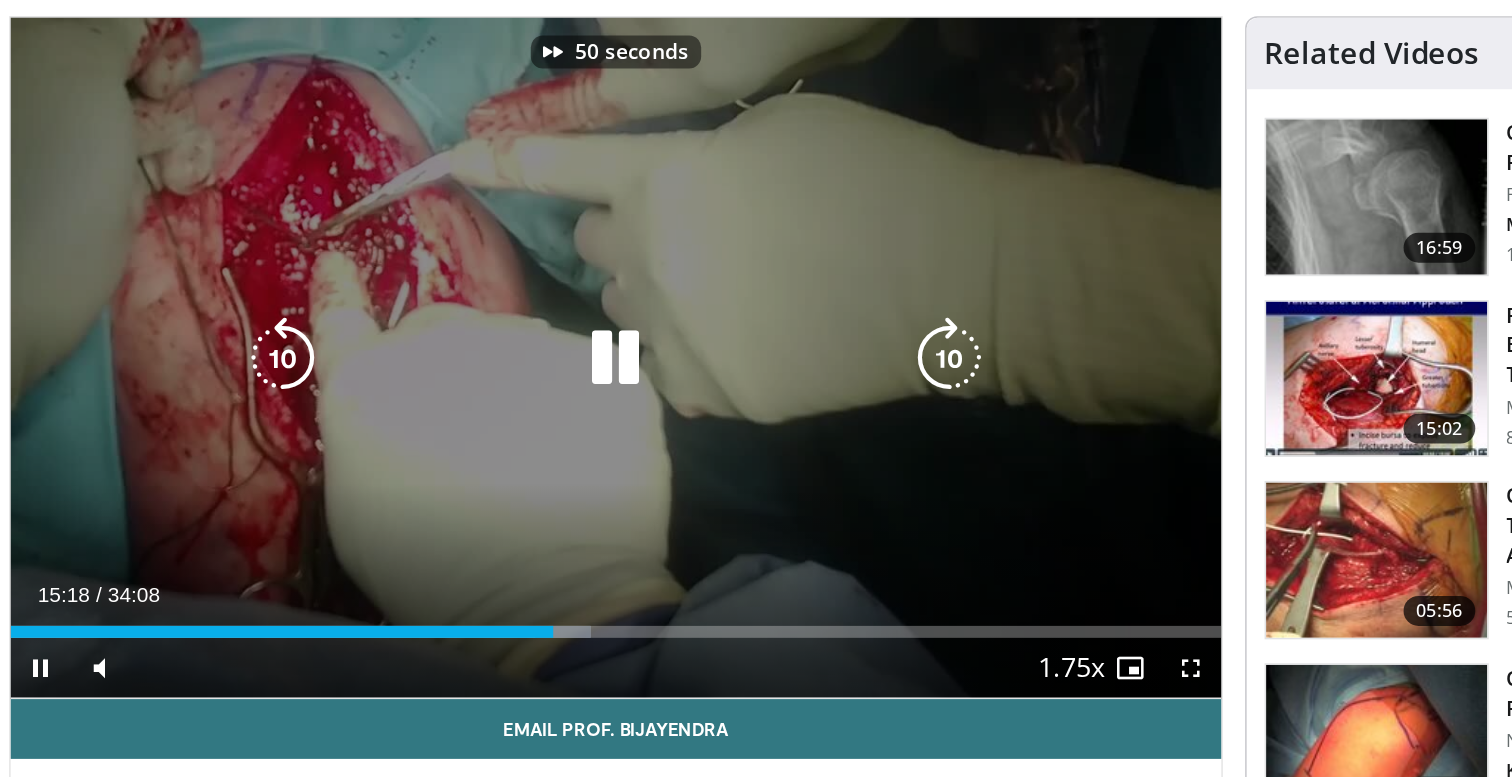 click at bounding box center (765, 383) 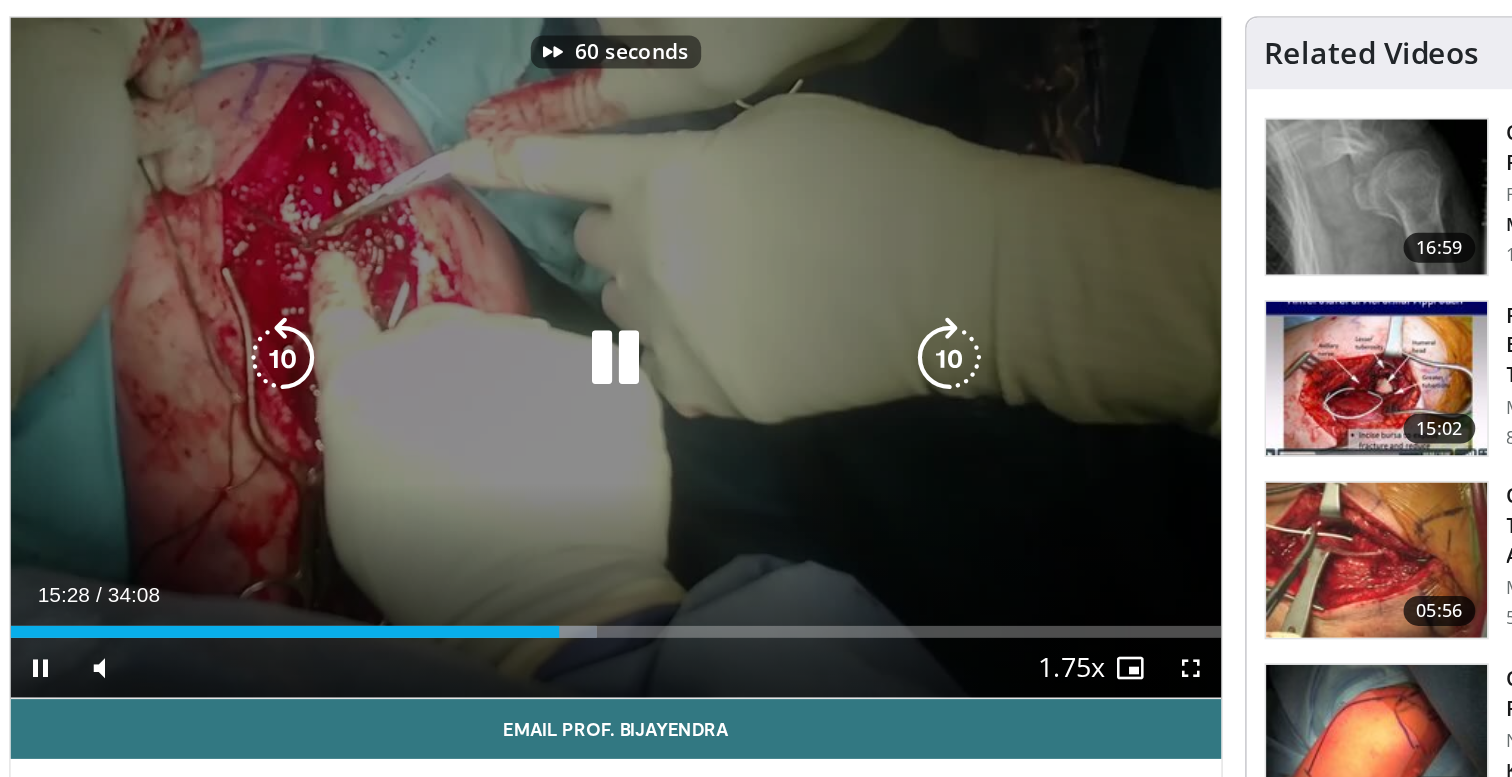 click at bounding box center [765, 383] 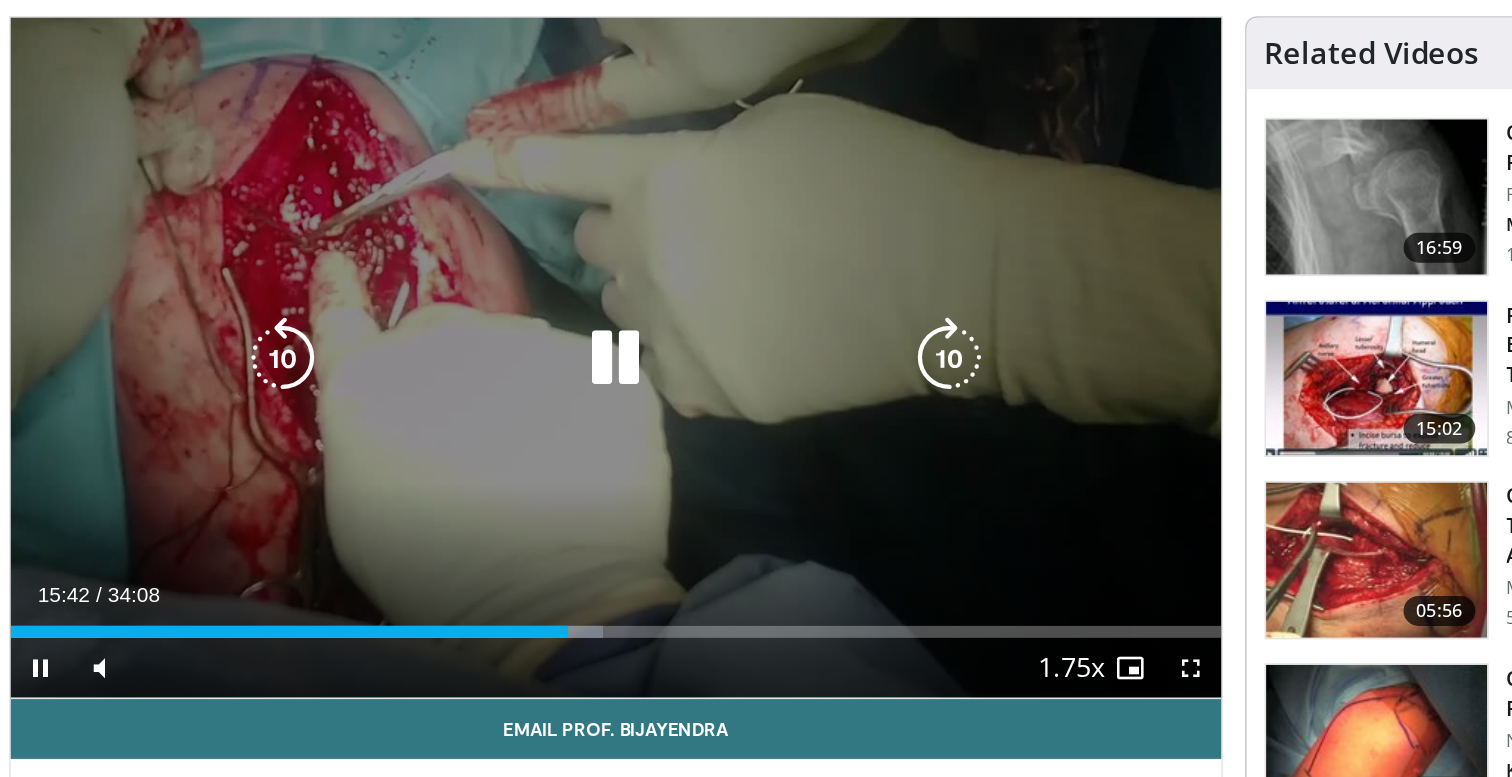 click at bounding box center (765, 383) 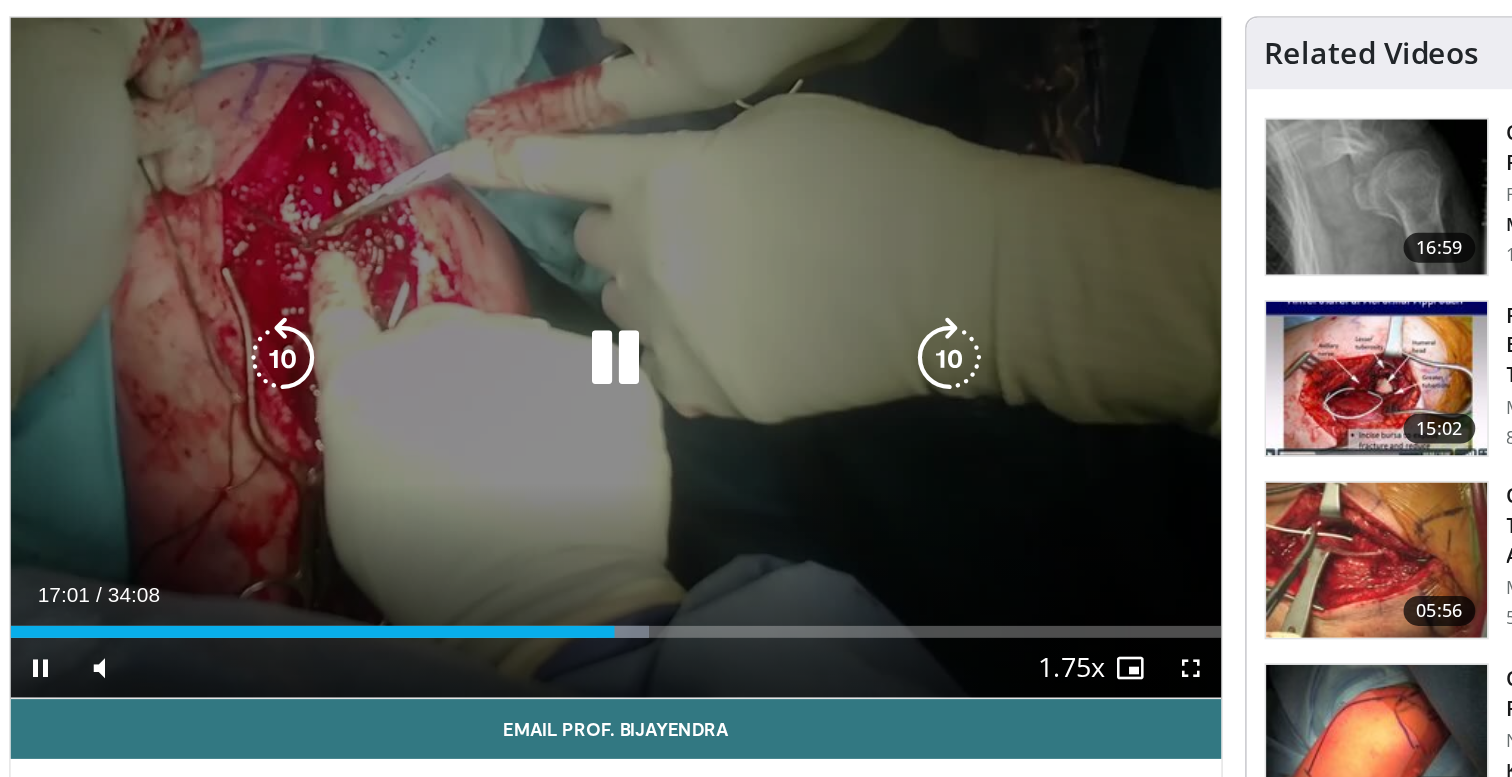 click at bounding box center [765, 383] 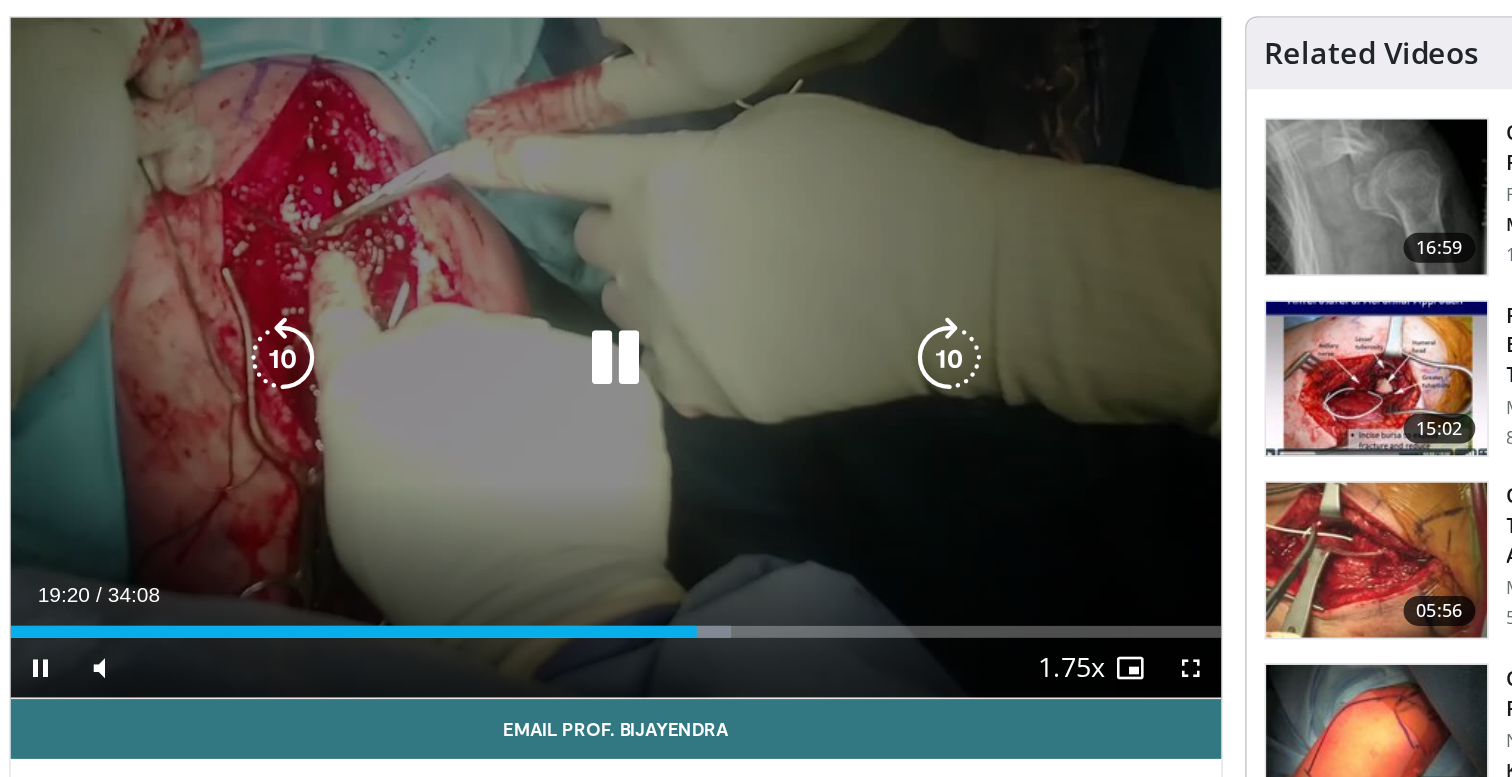 click at bounding box center (765, 383) 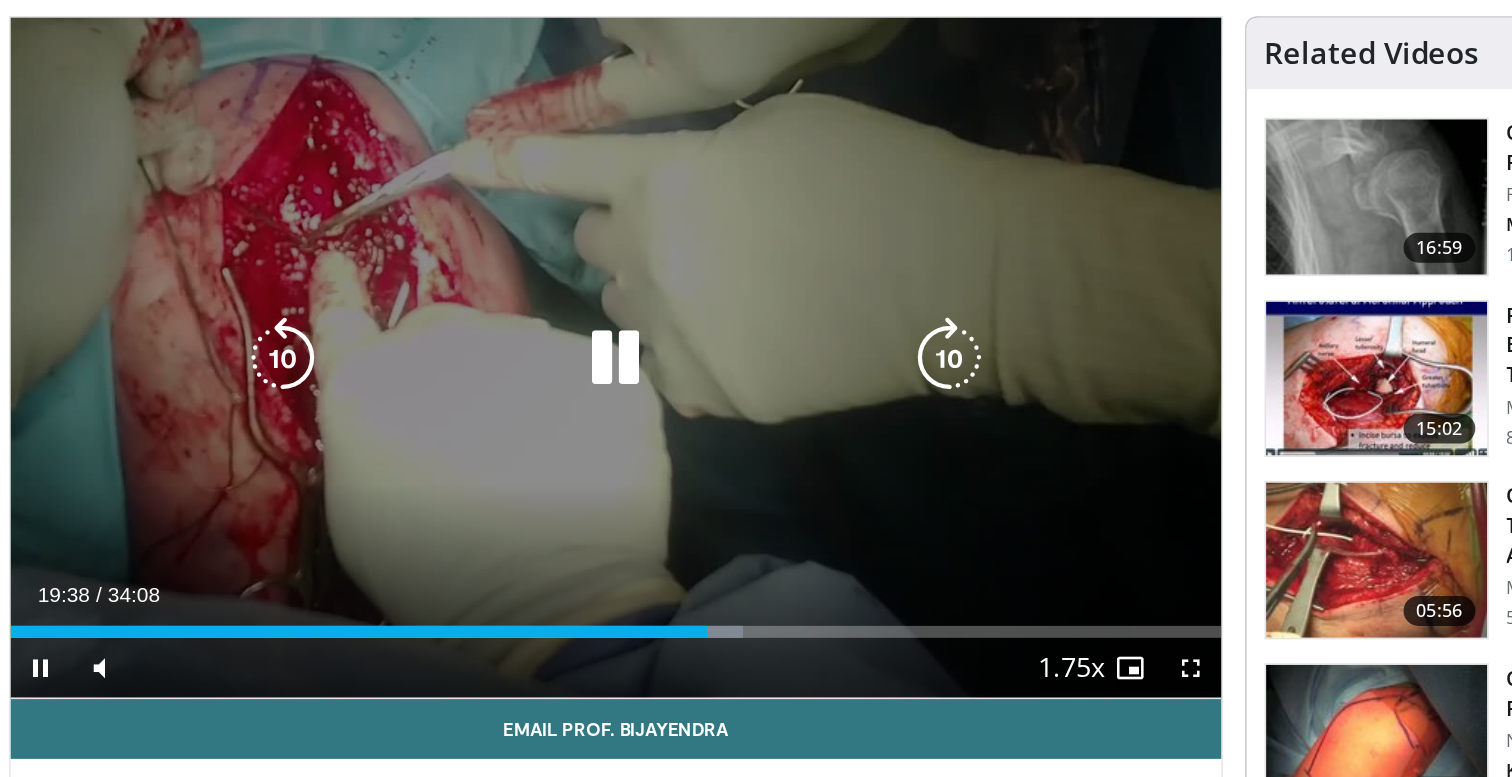click at bounding box center [765, 383] 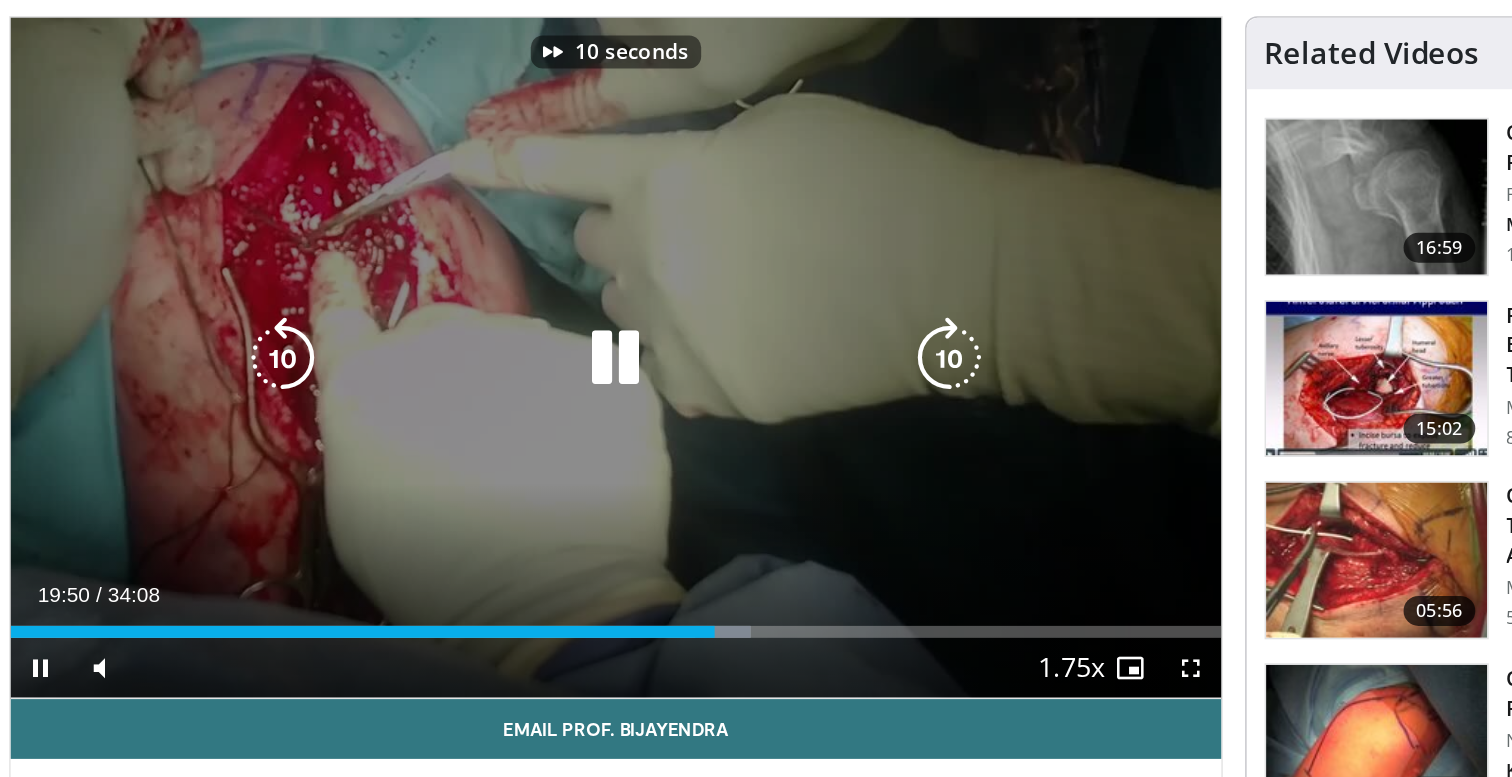 click at bounding box center [319, 383] 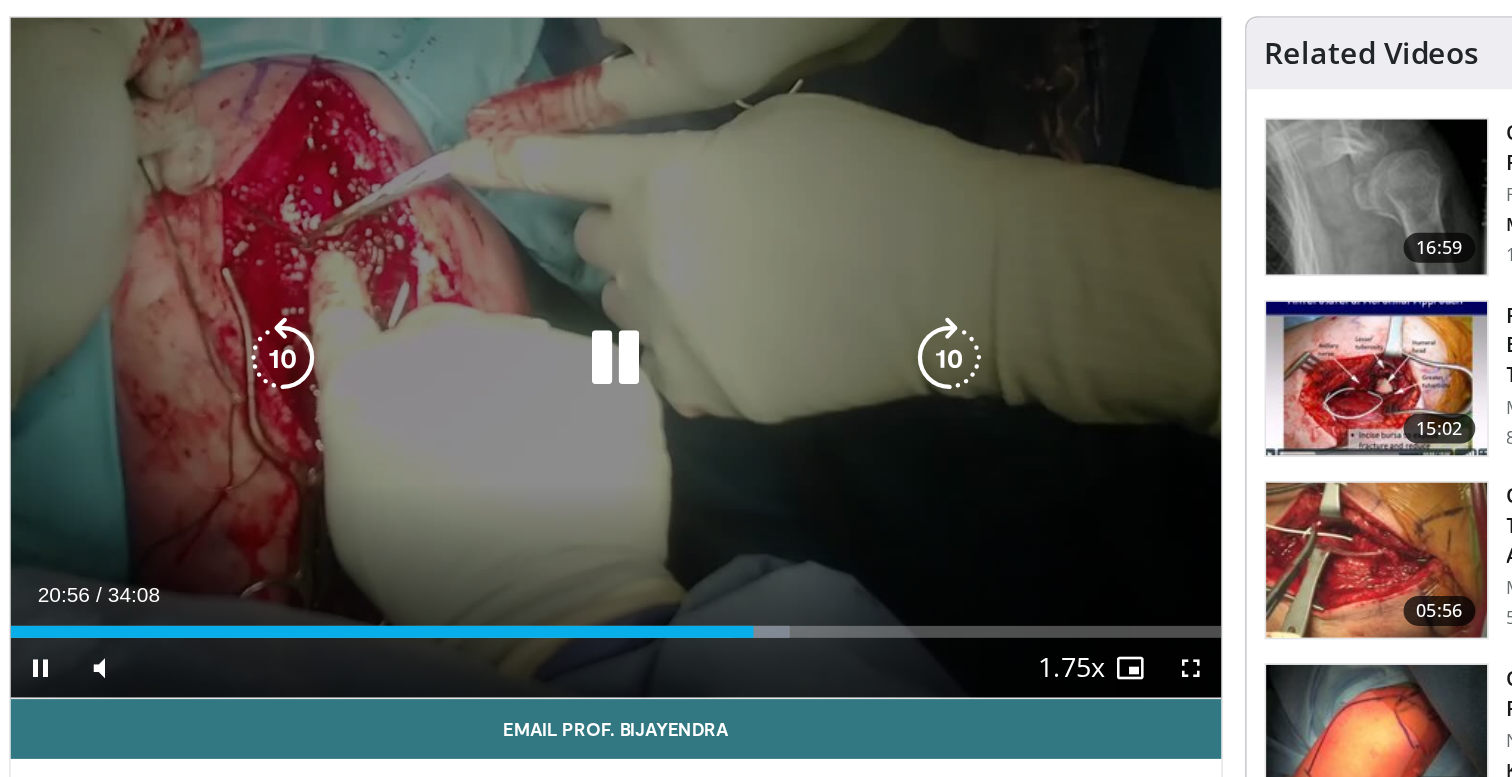 click at bounding box center (319, 383) 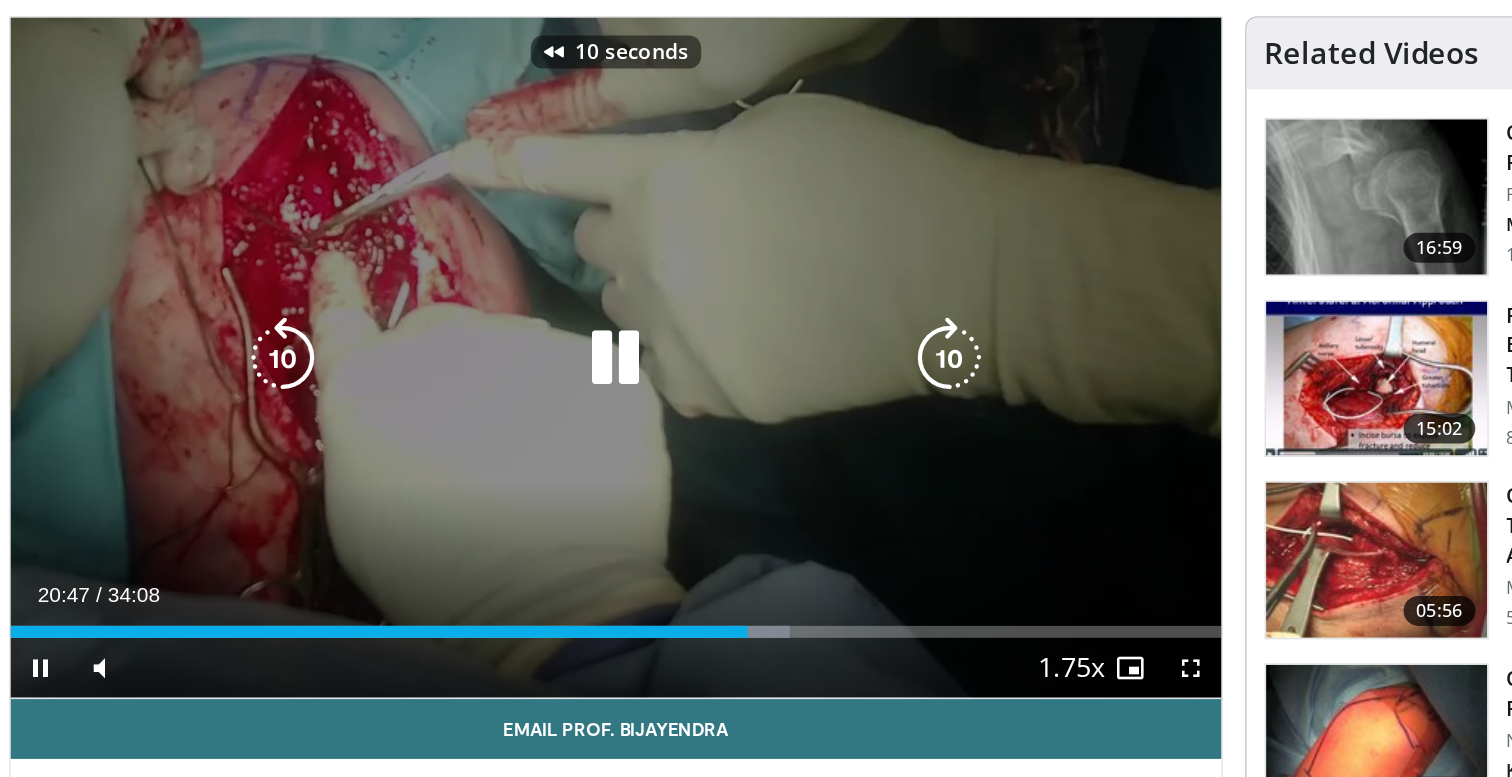 click at bounding box center [319, 383] 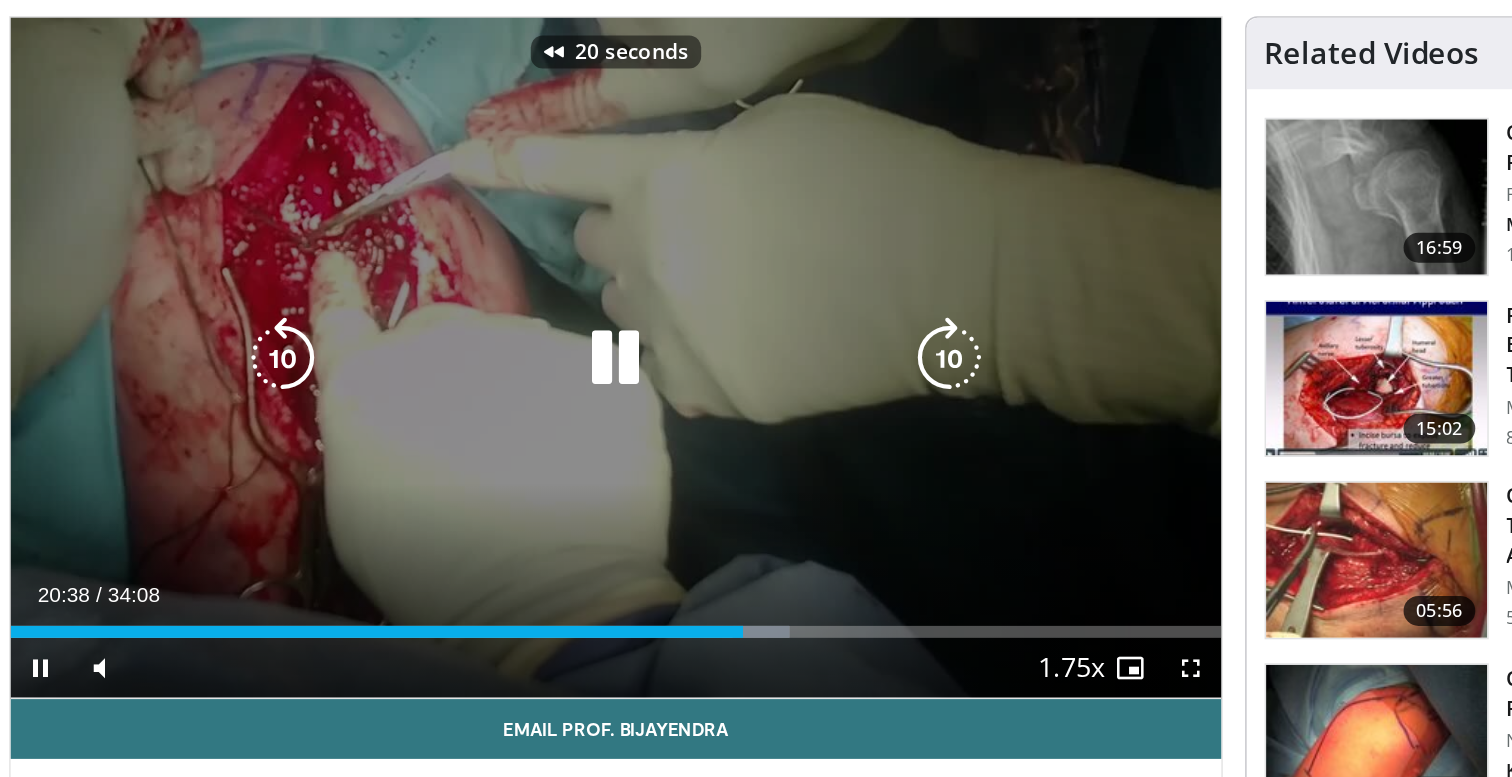 click at bounding box center [319, 383] 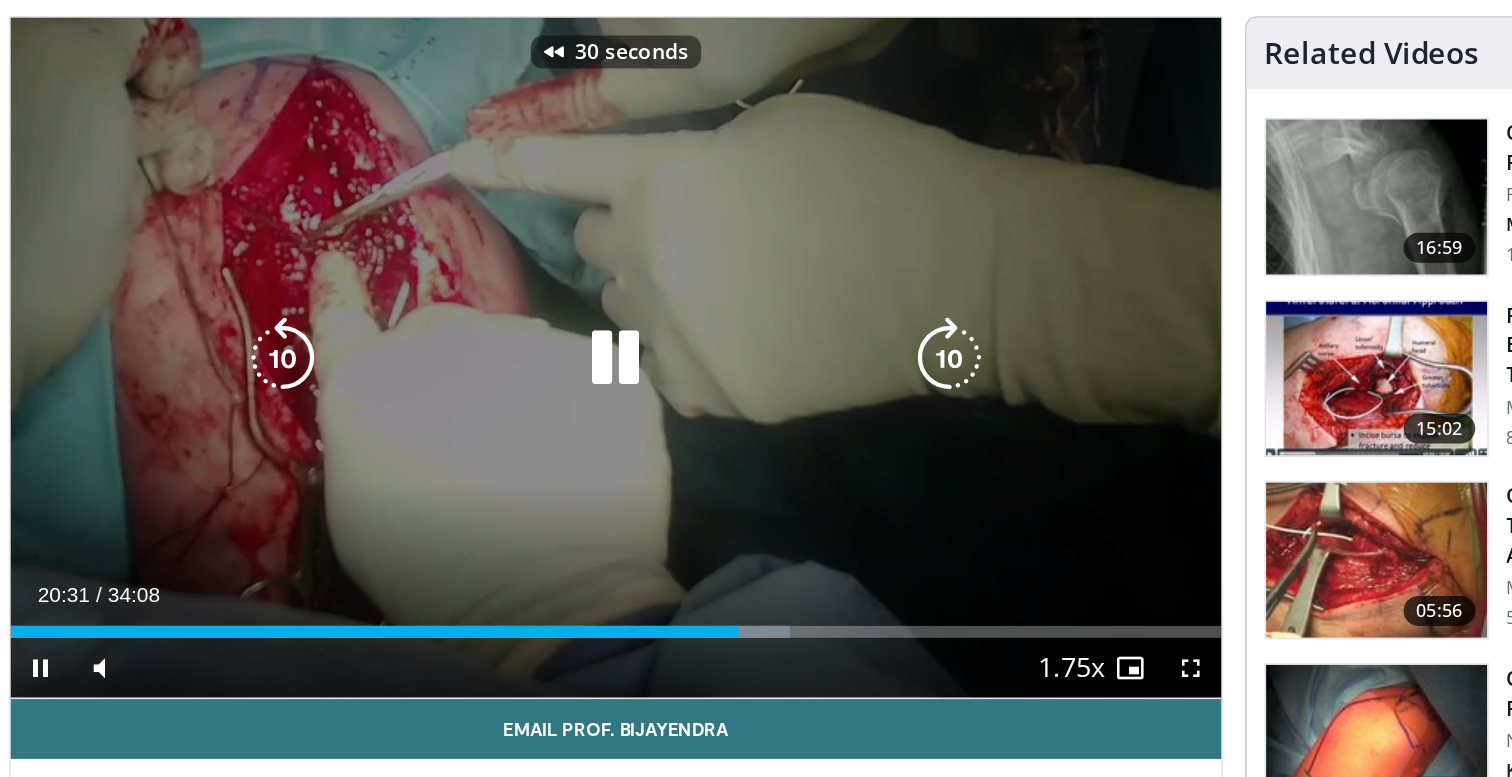 click at bounding box center [319, 383] 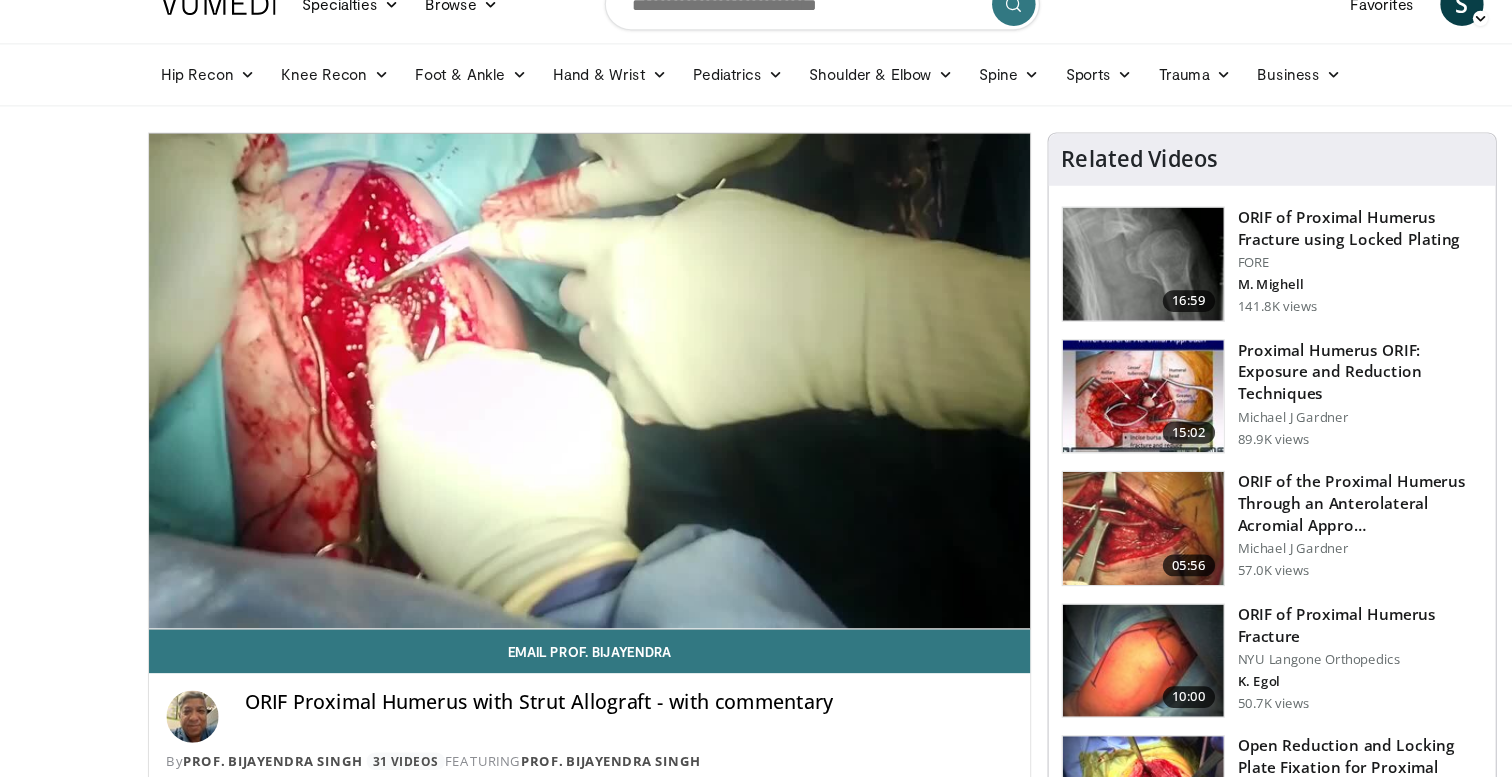 click on "Proximal Humerus ORIF: Exposure and Reduction Techniques" at bounding box center (1250, 374) 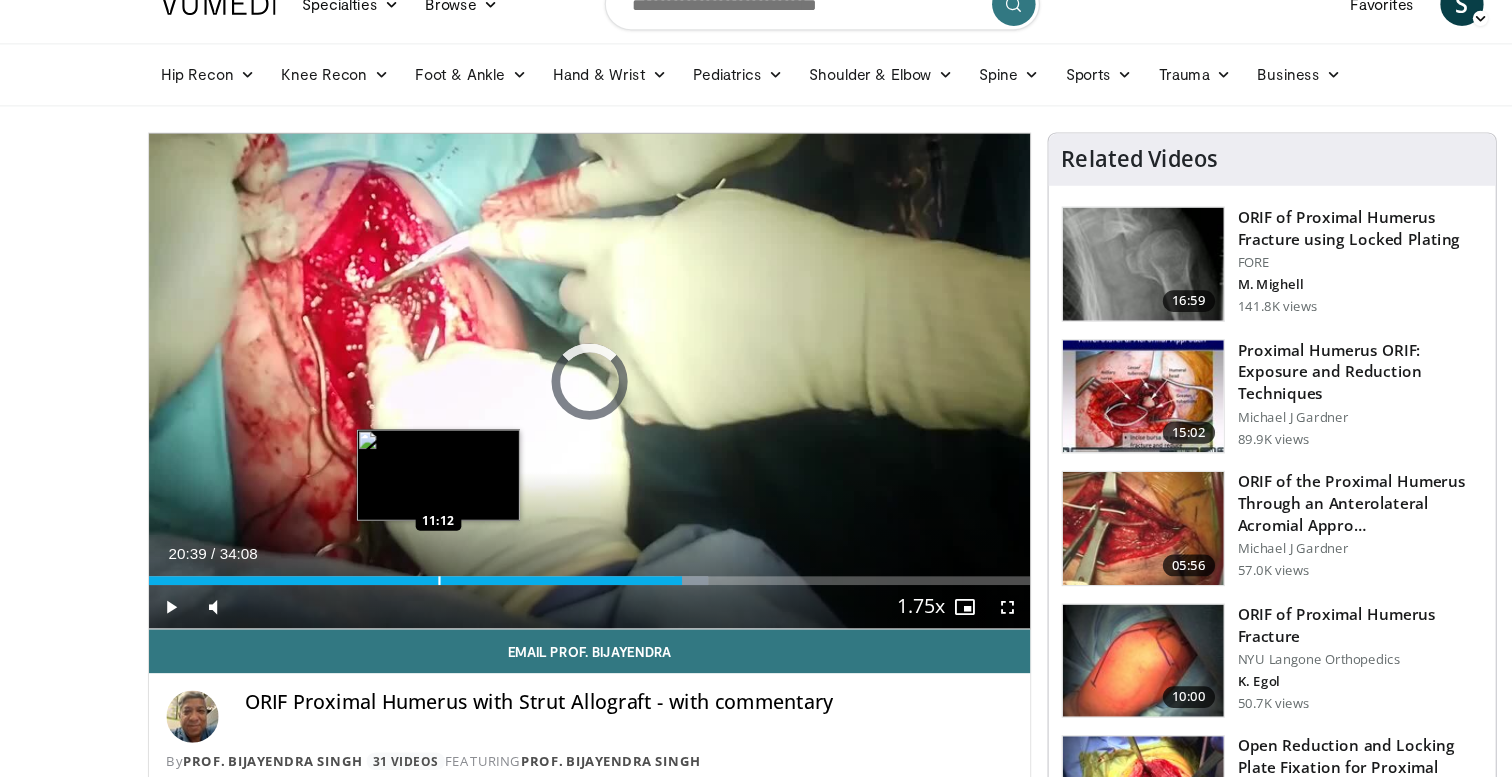 click at bounding box center [404, 566] 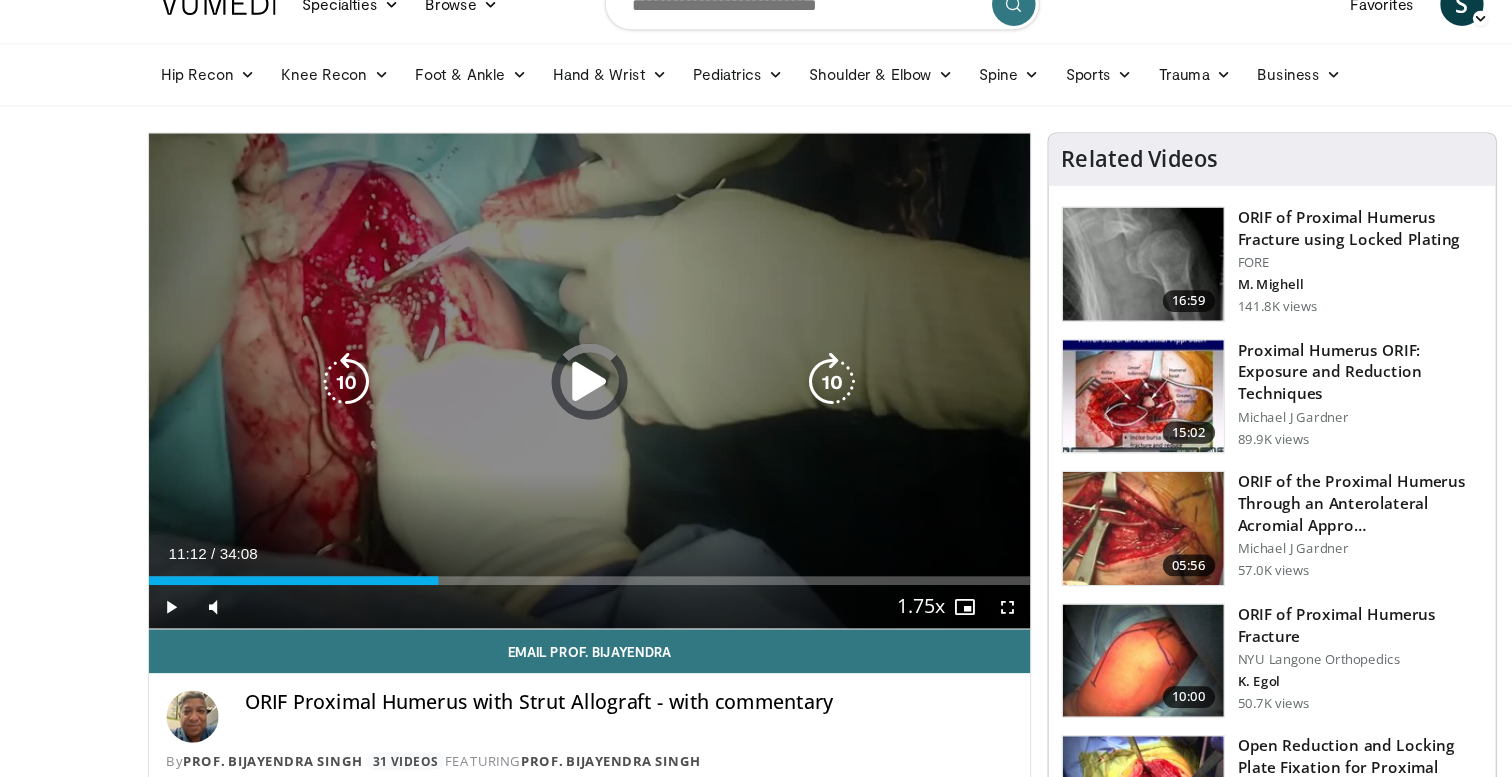 click at bounding box center (542, 383) 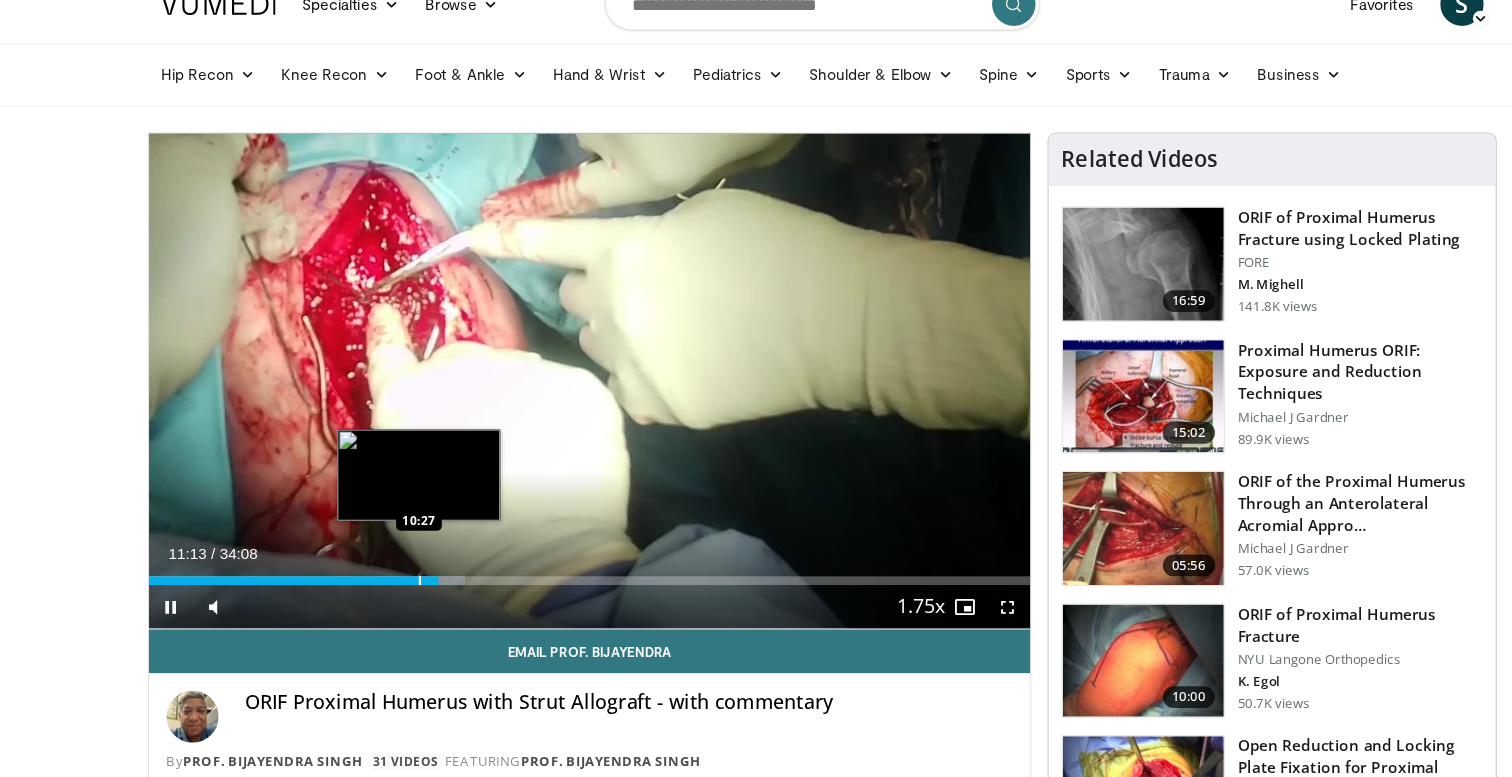 click on "Loaded :  35.83% 11:13 10:27" at bounding box center [542, 566] 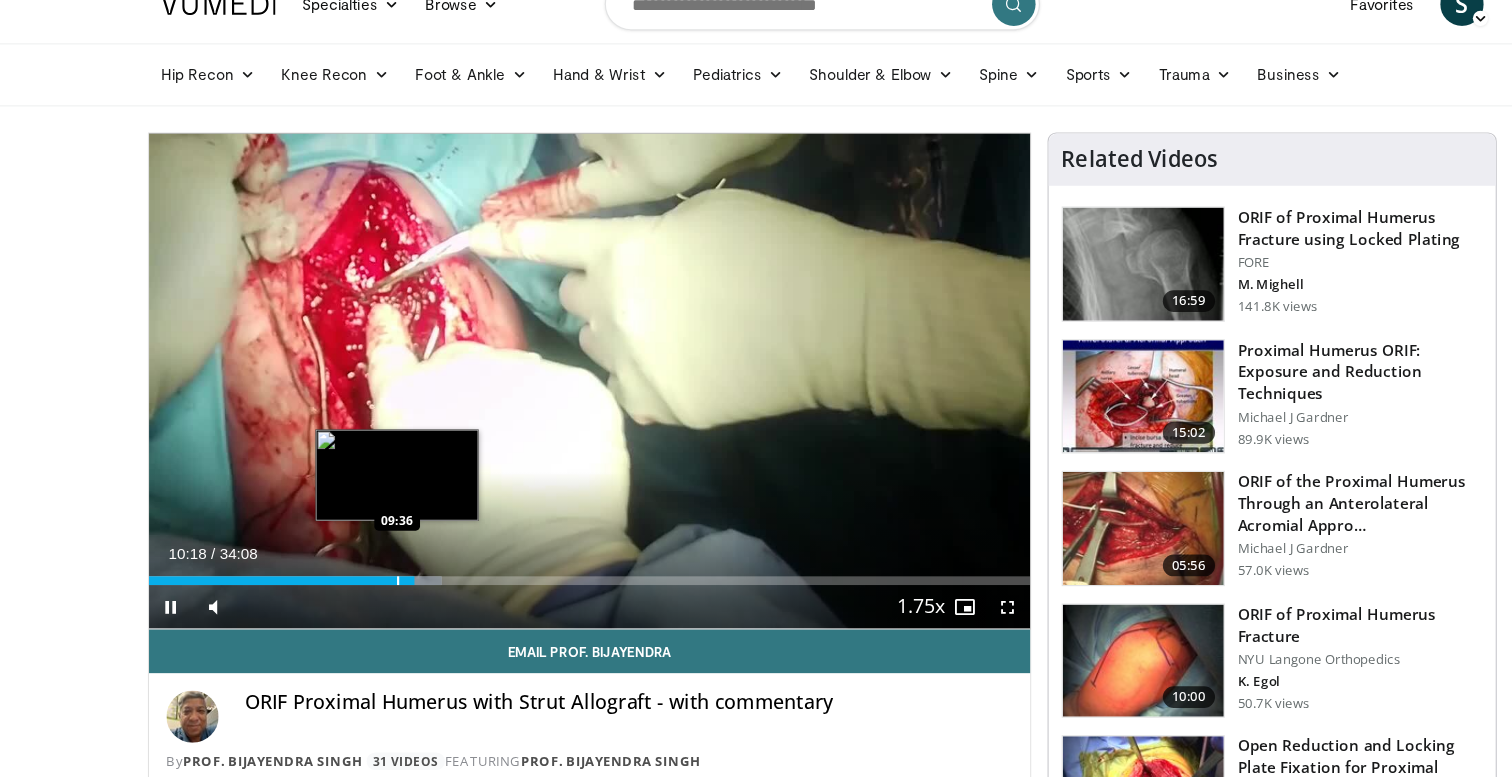 click at bounding box center [366, 566] 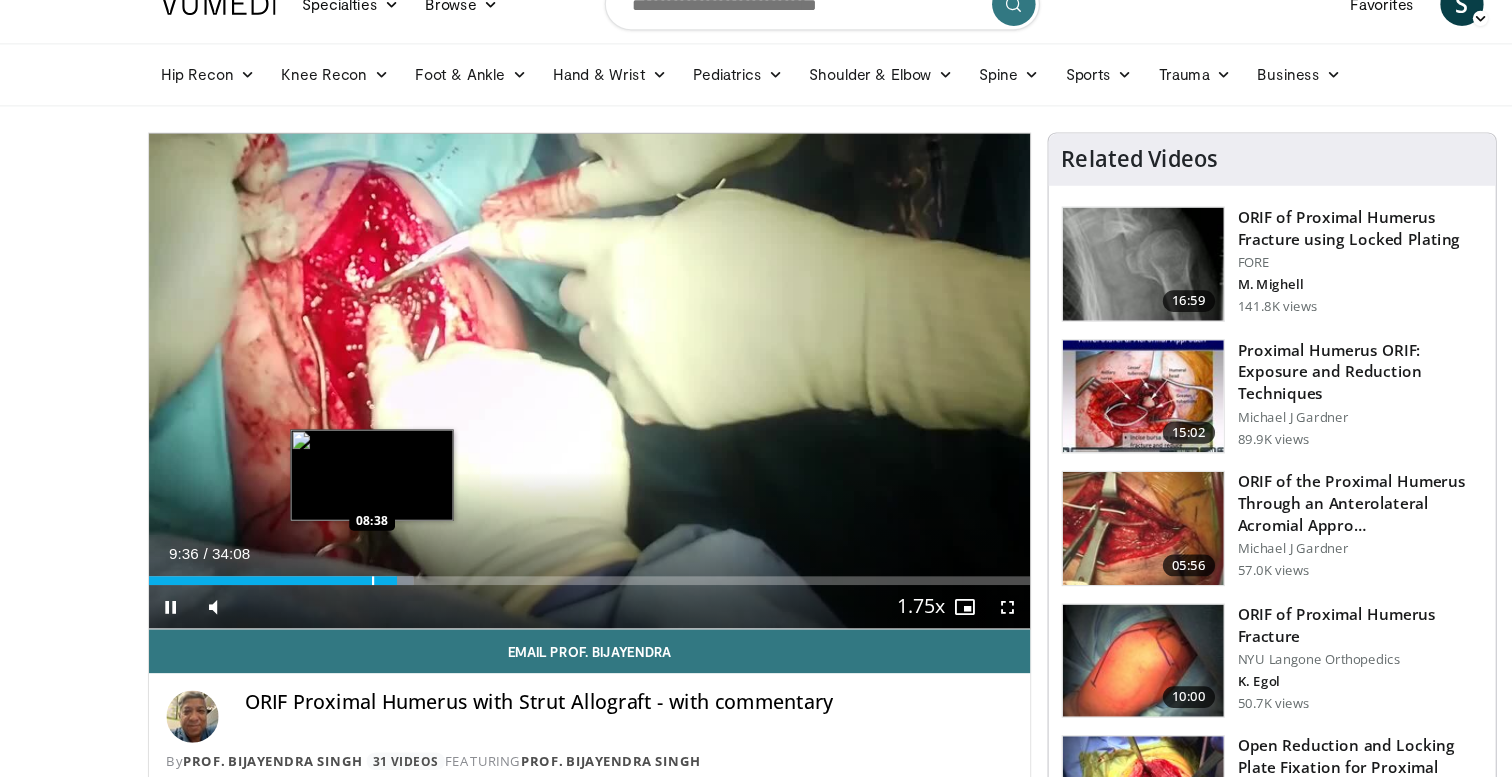 click at bounding box center (343, 566) 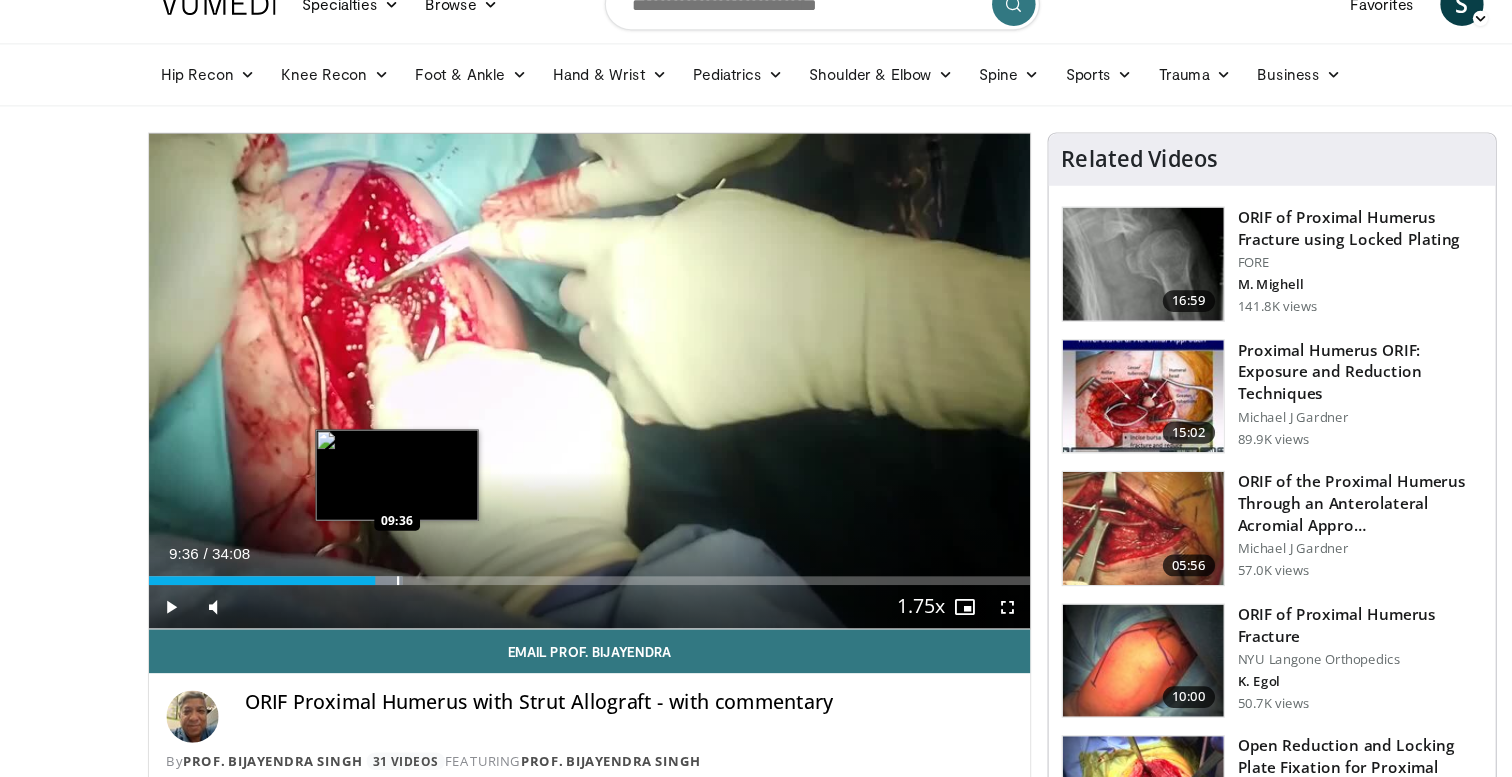 click at bounding box center [366, 566] 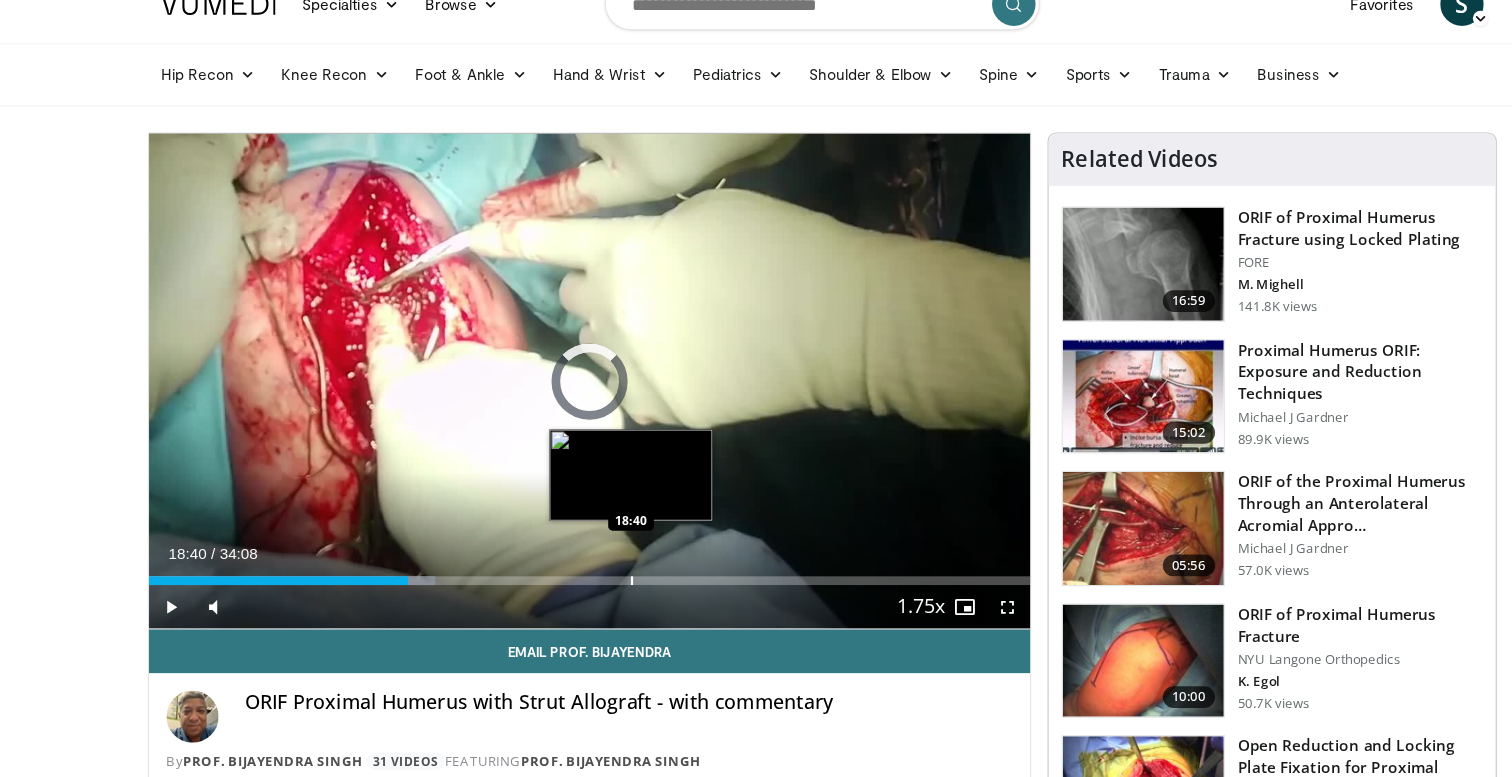 click at bounding box center (581, 566) 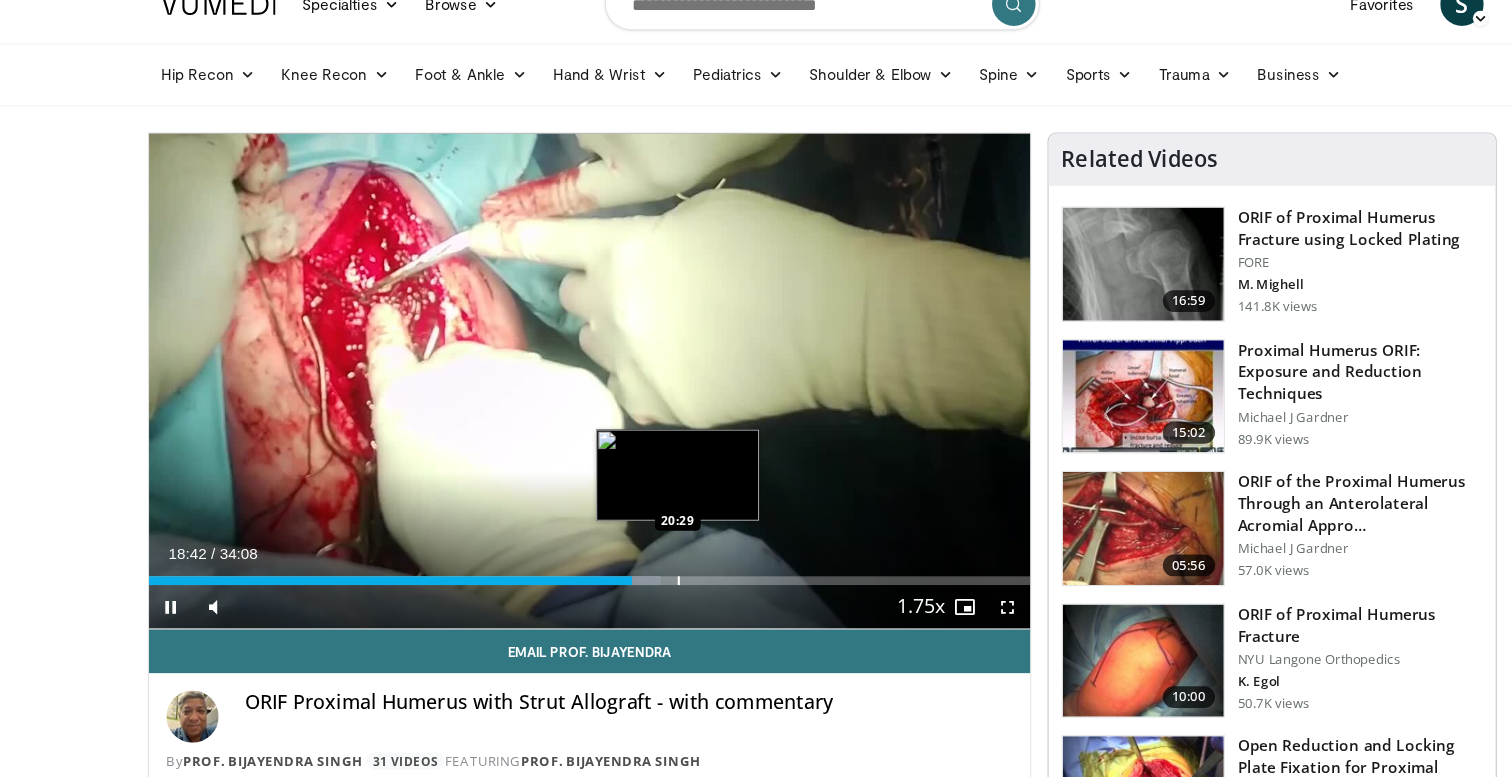 click at bounding box center [624, 566] 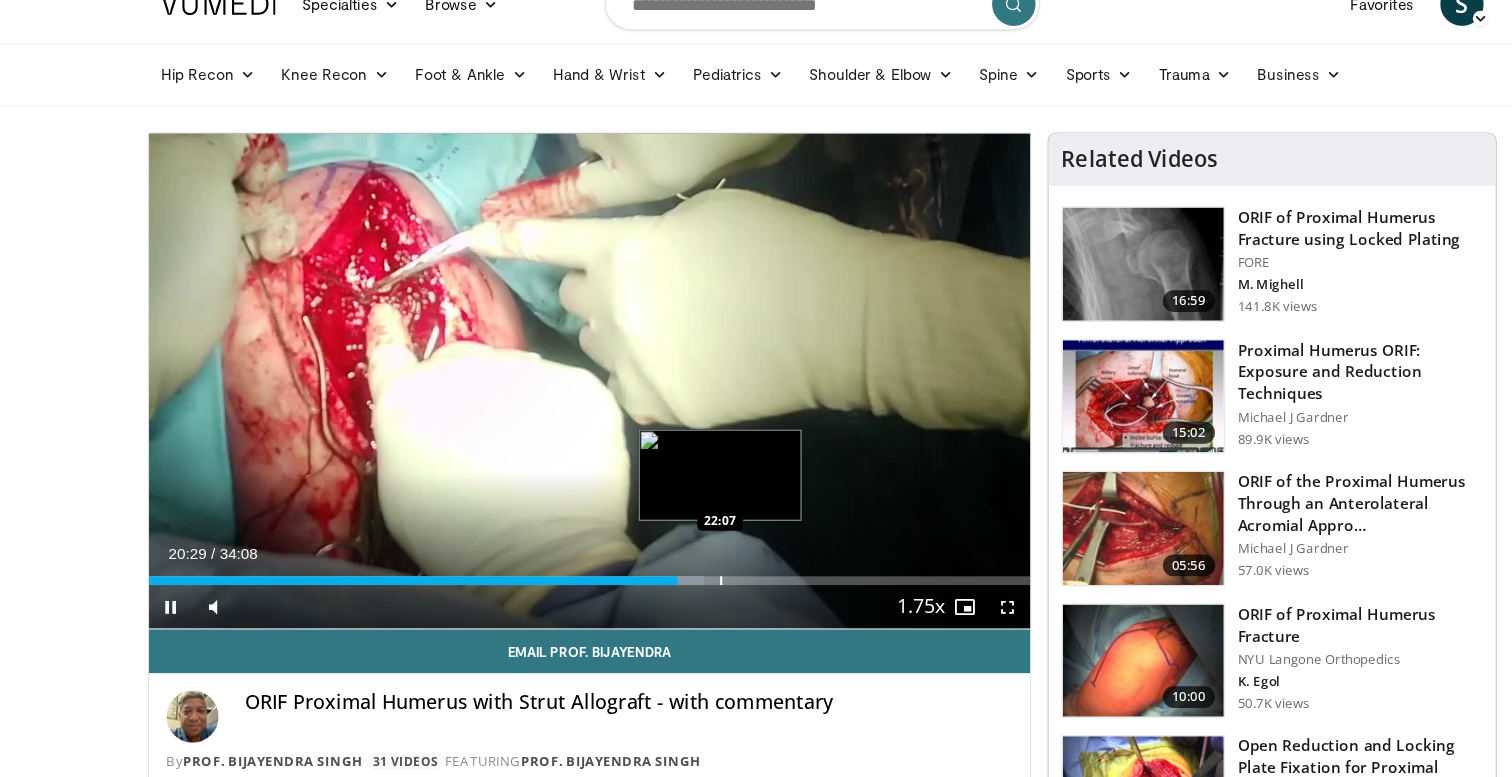 click at bounding box center [663, 566] 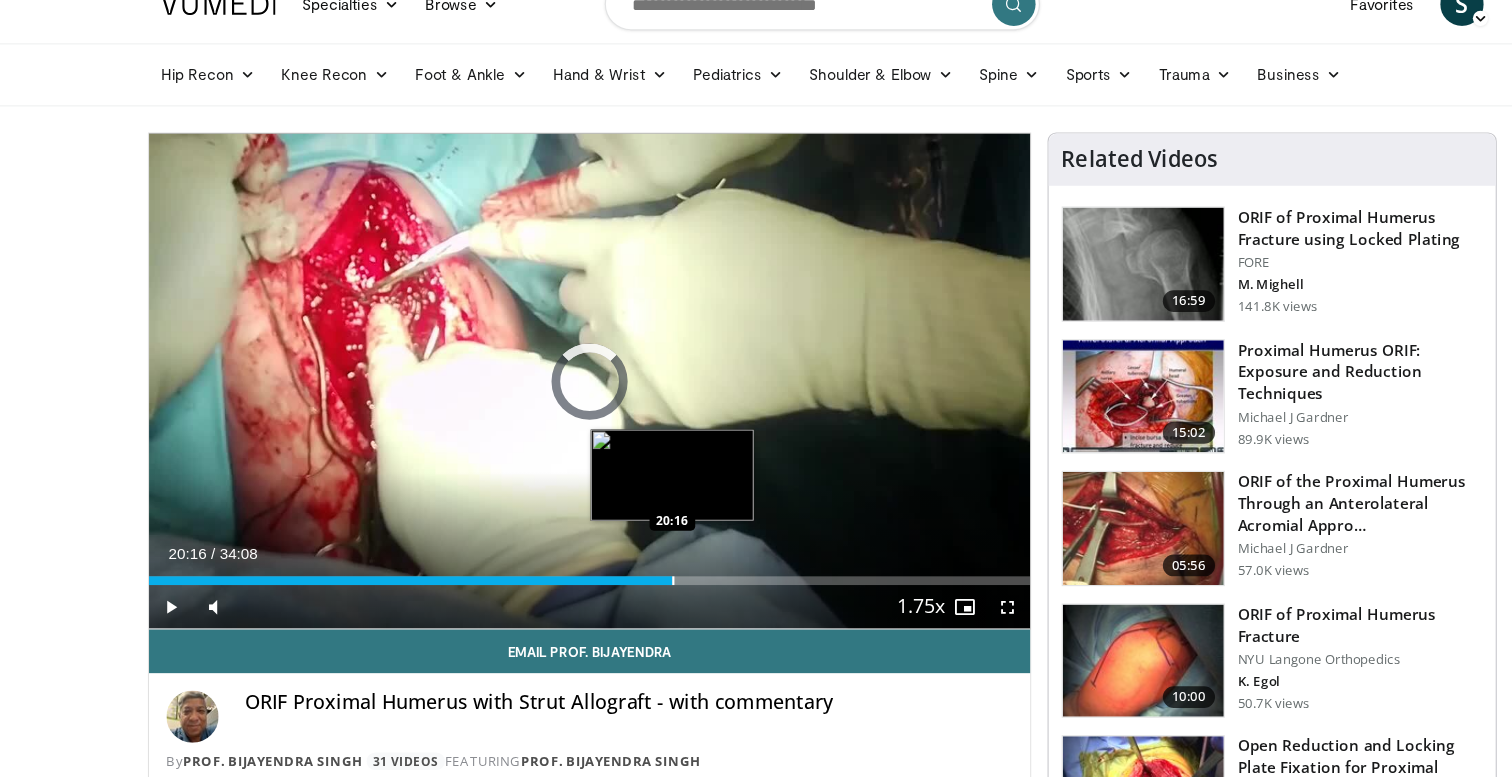click at bounding box center [619, 566] 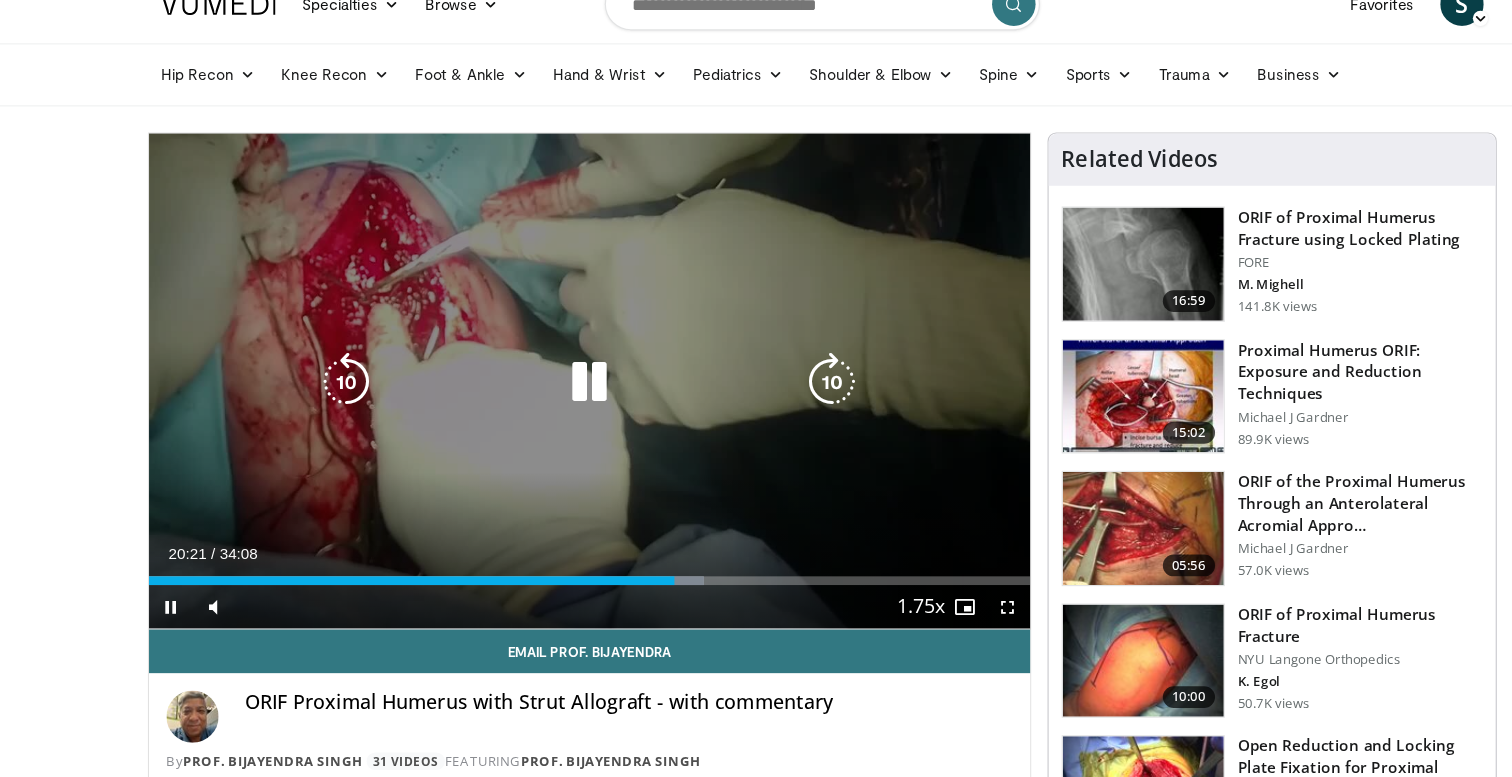 click at bounding box center [765, 383] 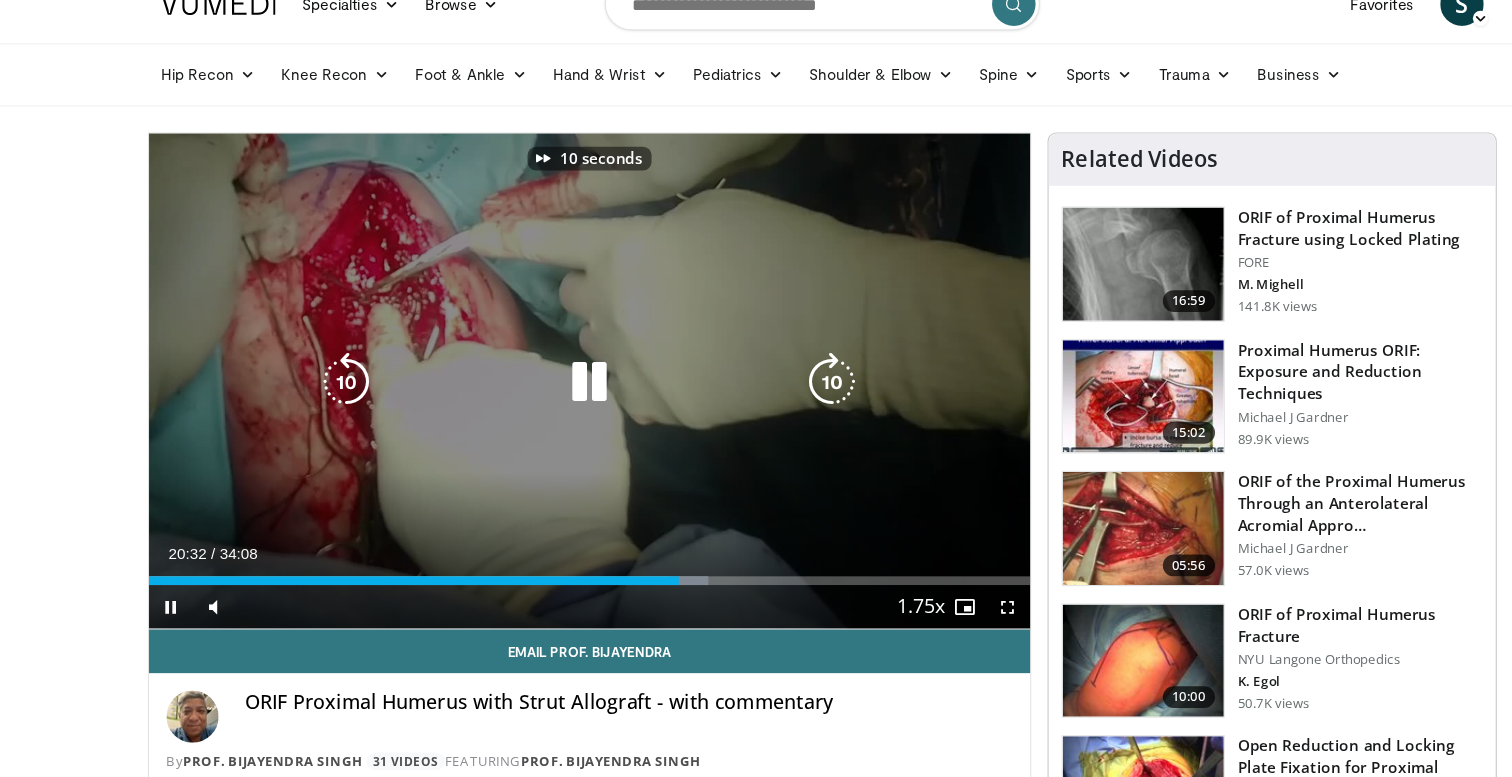 click at bounding box center [765, 383] 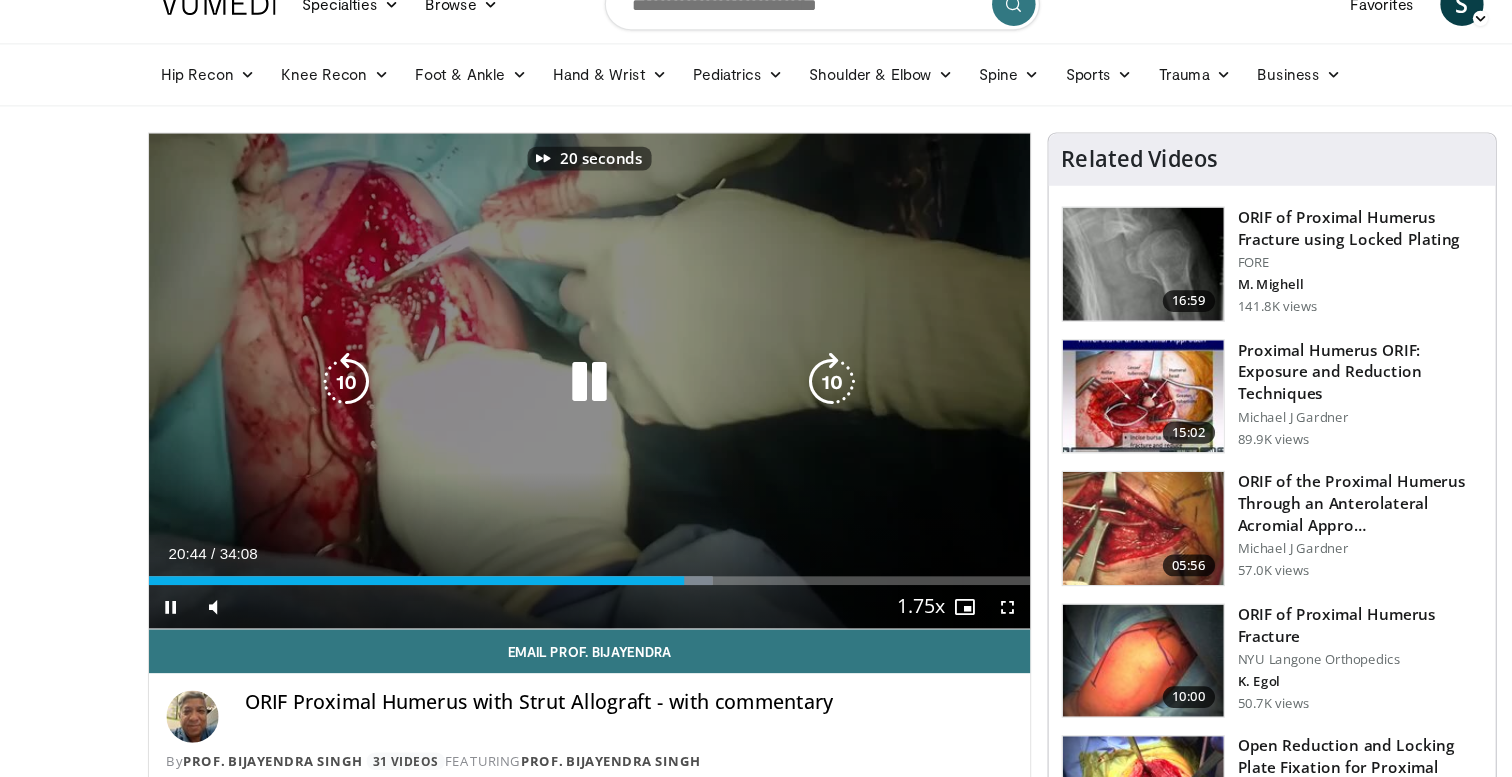 click at bounding box center (542, 383) 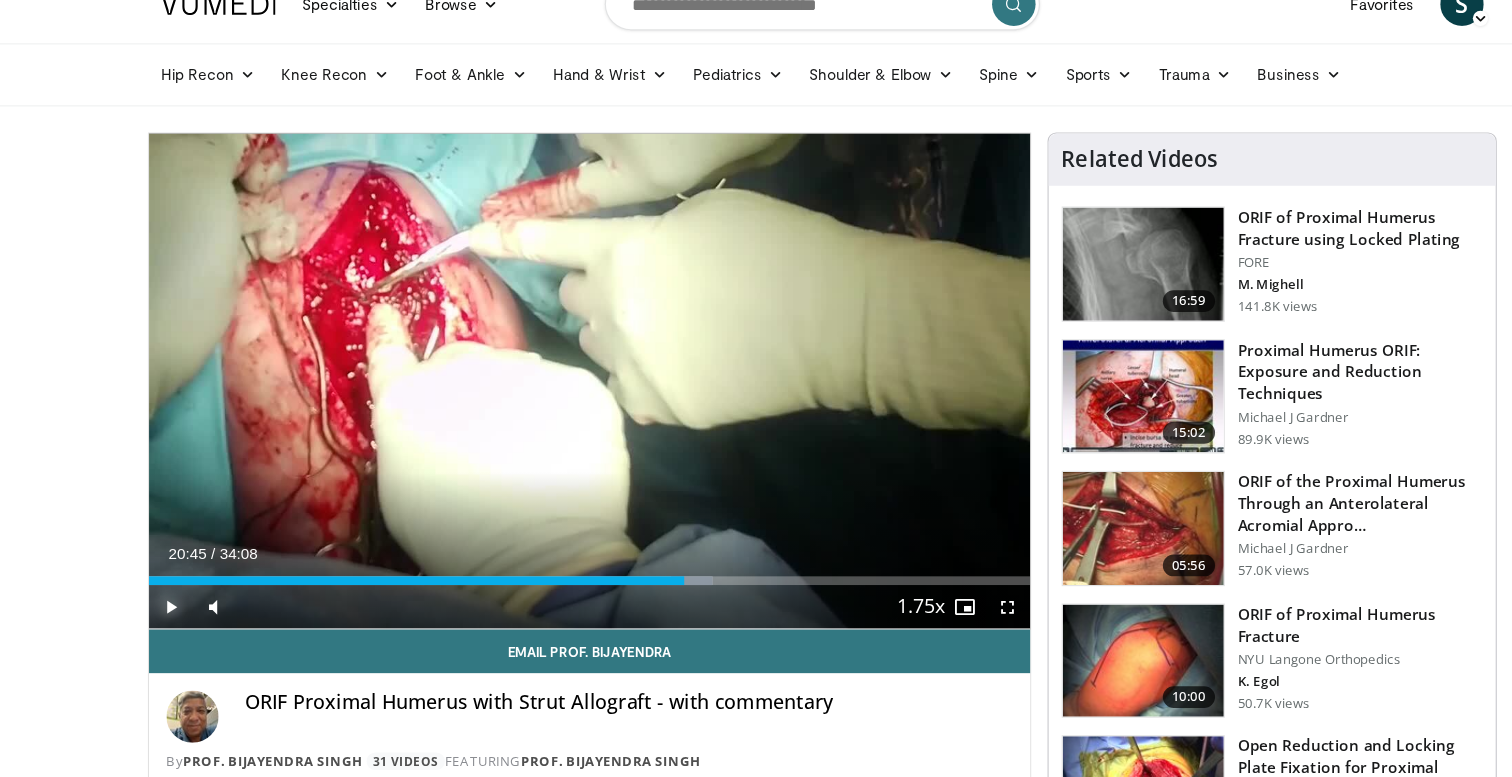 click at bounding box center (157, 590) 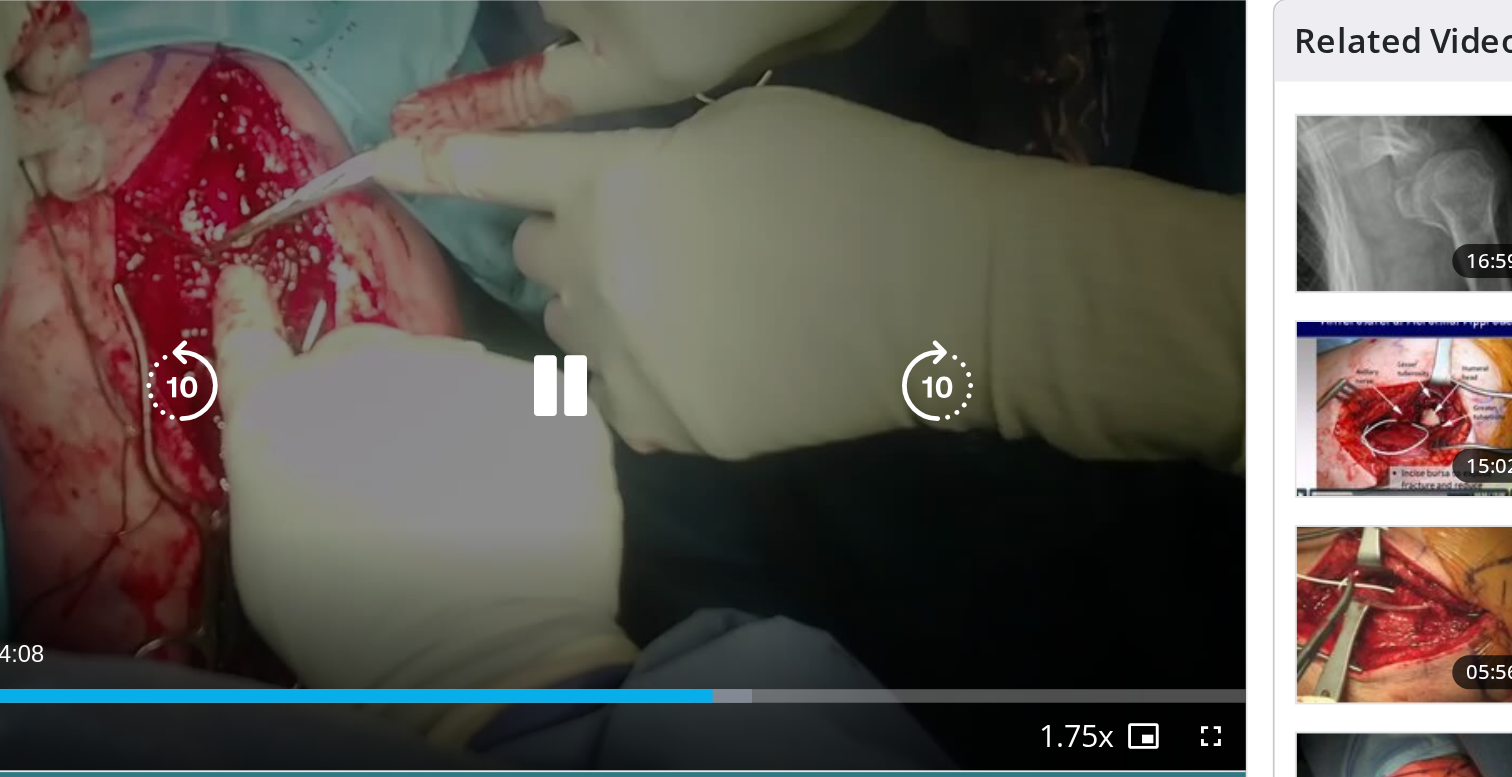 click at bounding box center [319, 383] 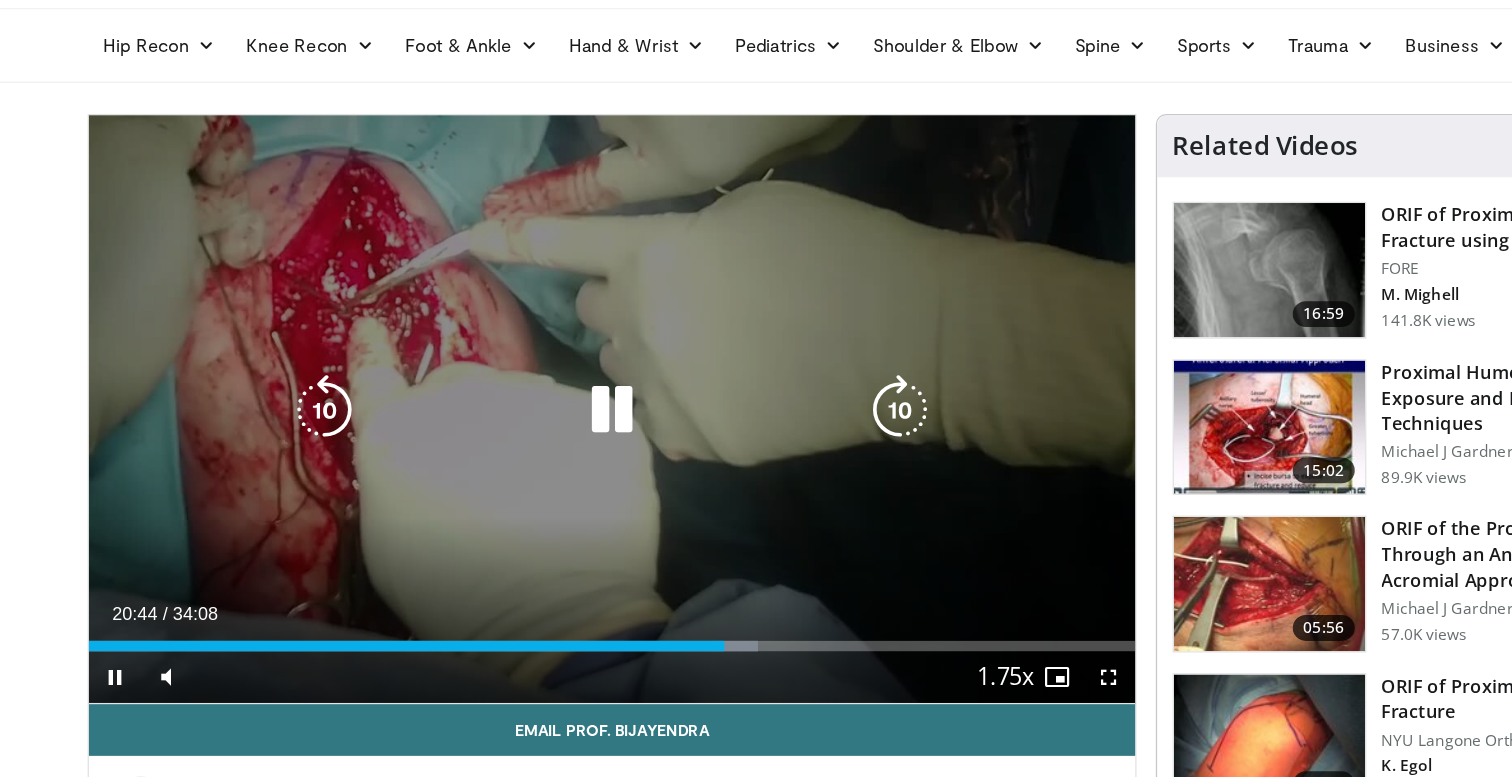 click at bounding box center (542, 383) 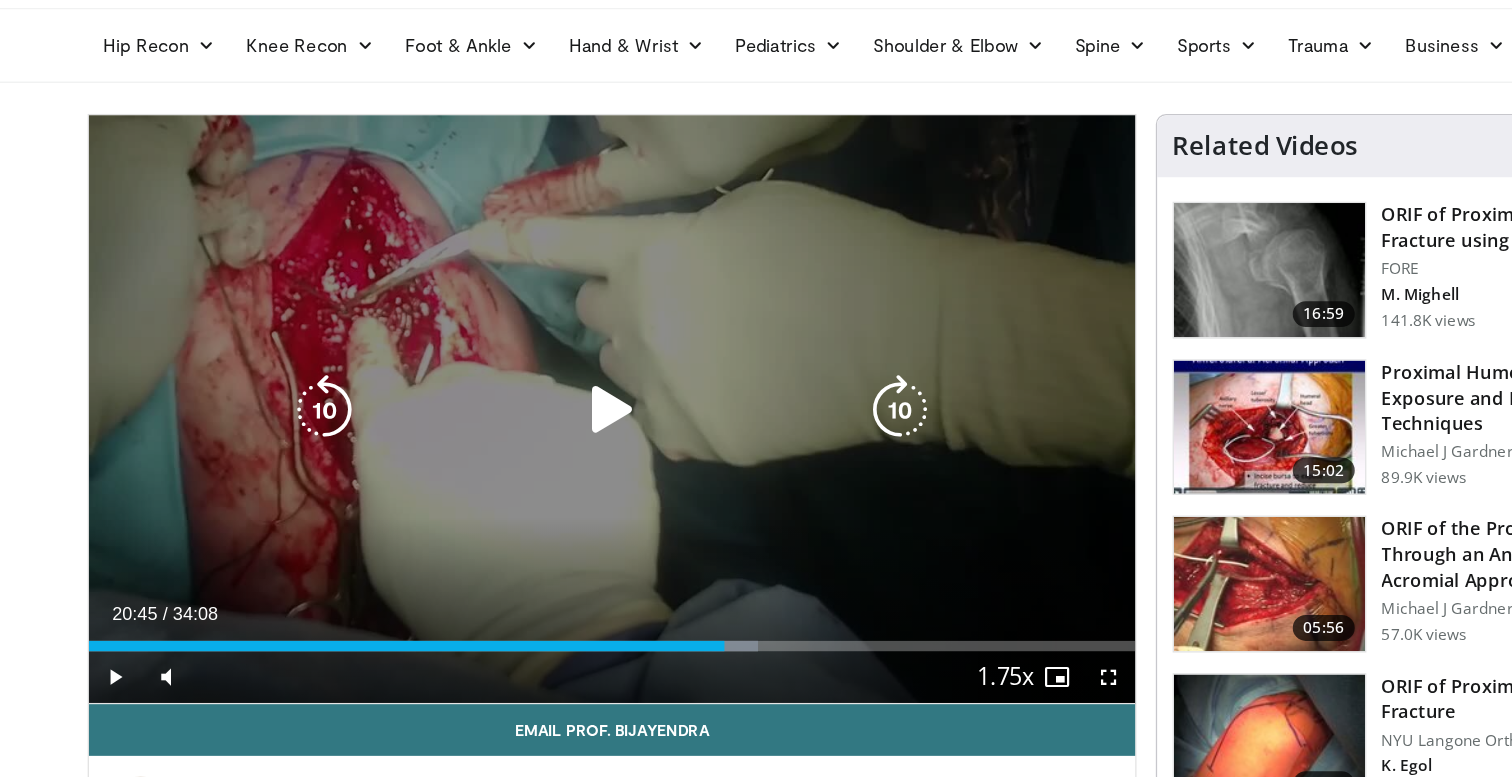 click on "10 seconds
Tap to unmute" at bounding box center (542, 382) 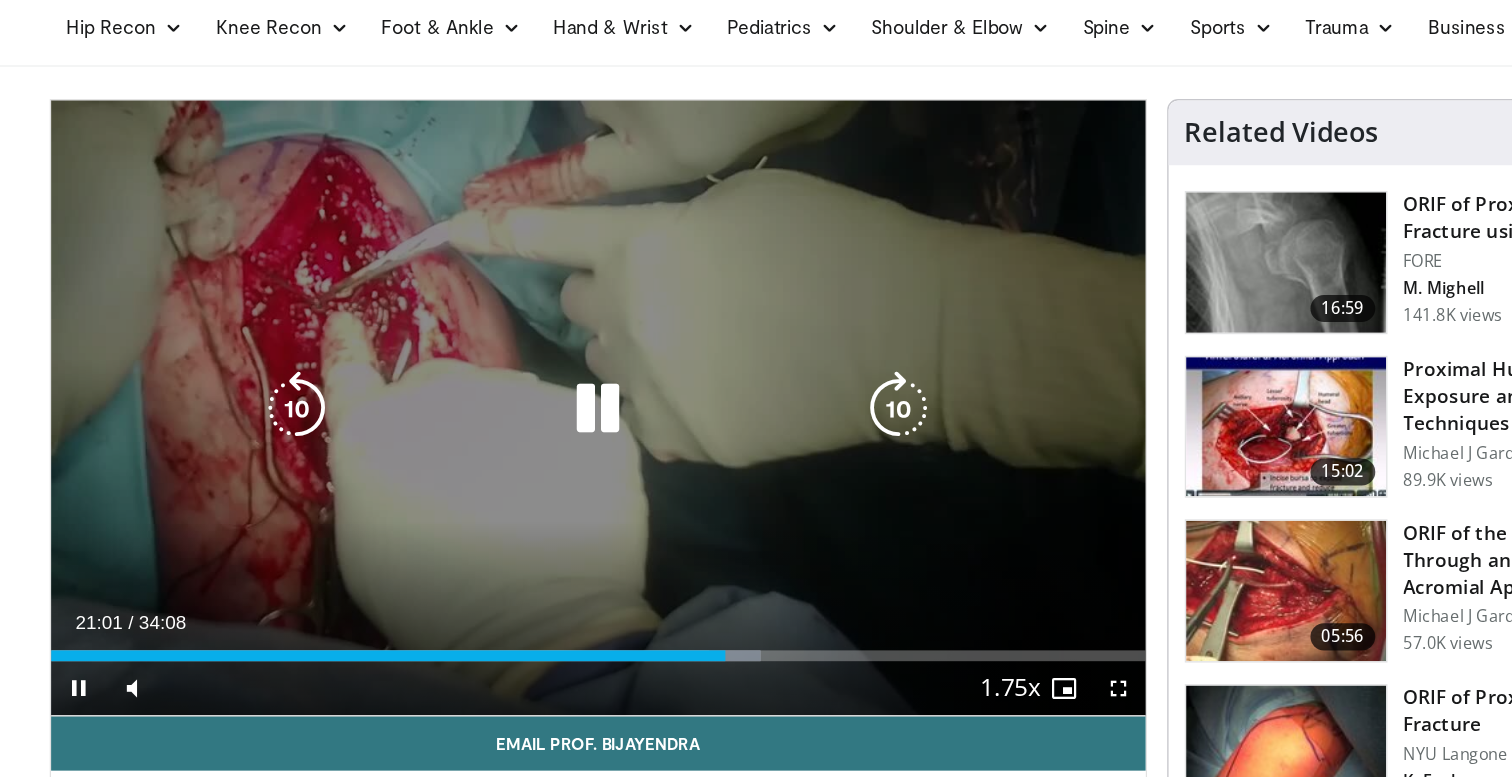 click at bounding box center (542, 383) 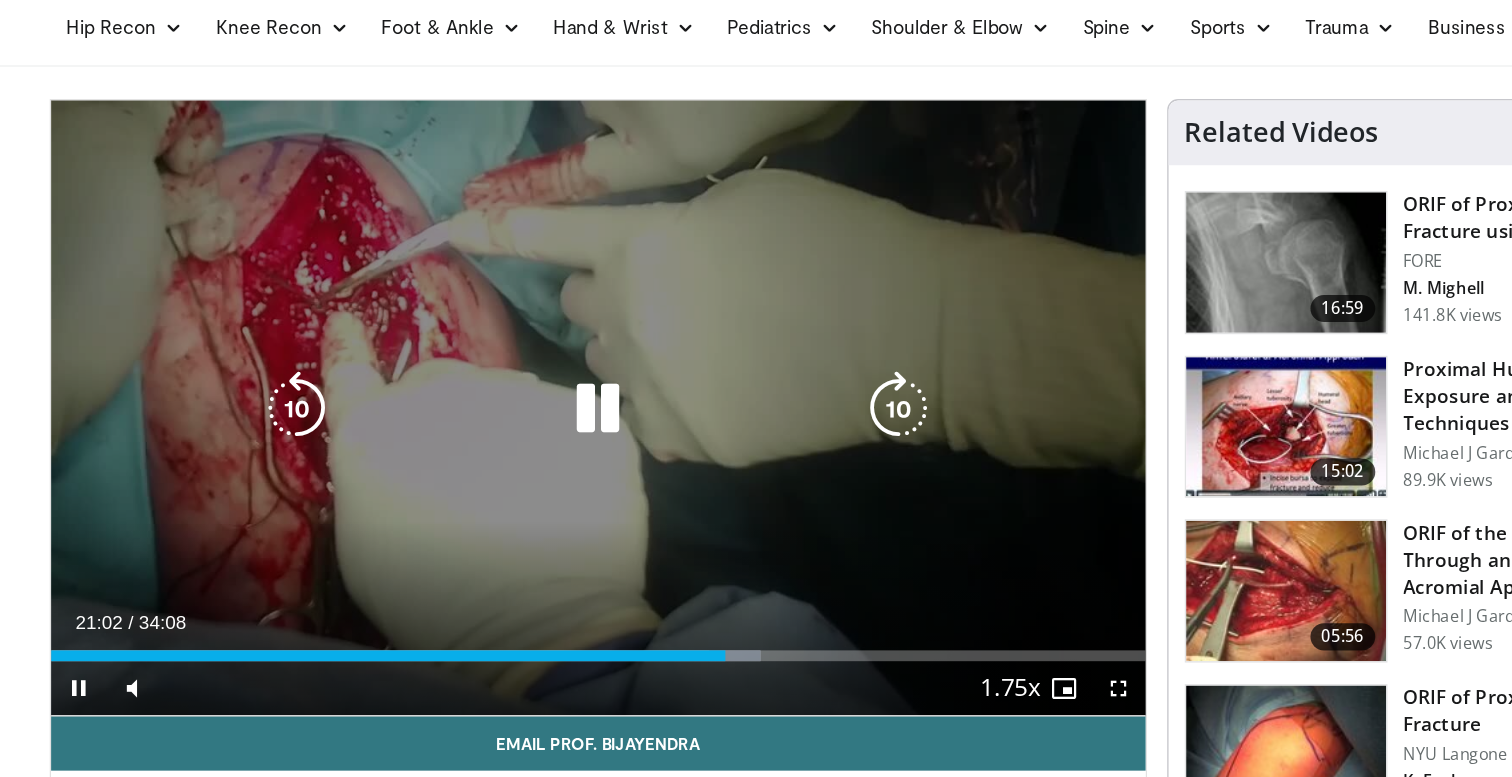 click at bounding box center (542, 383) 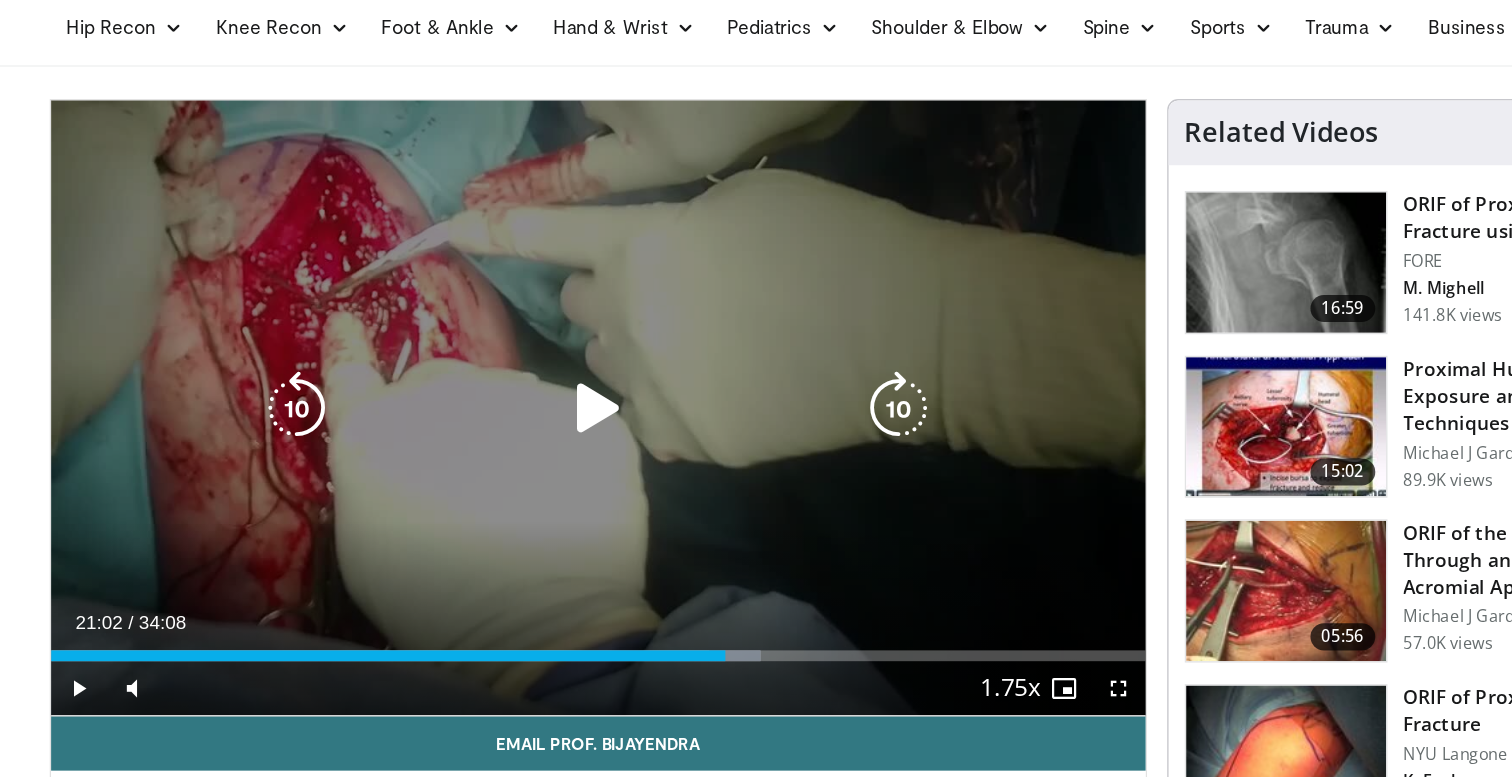 click at bounding box center [542, 383] 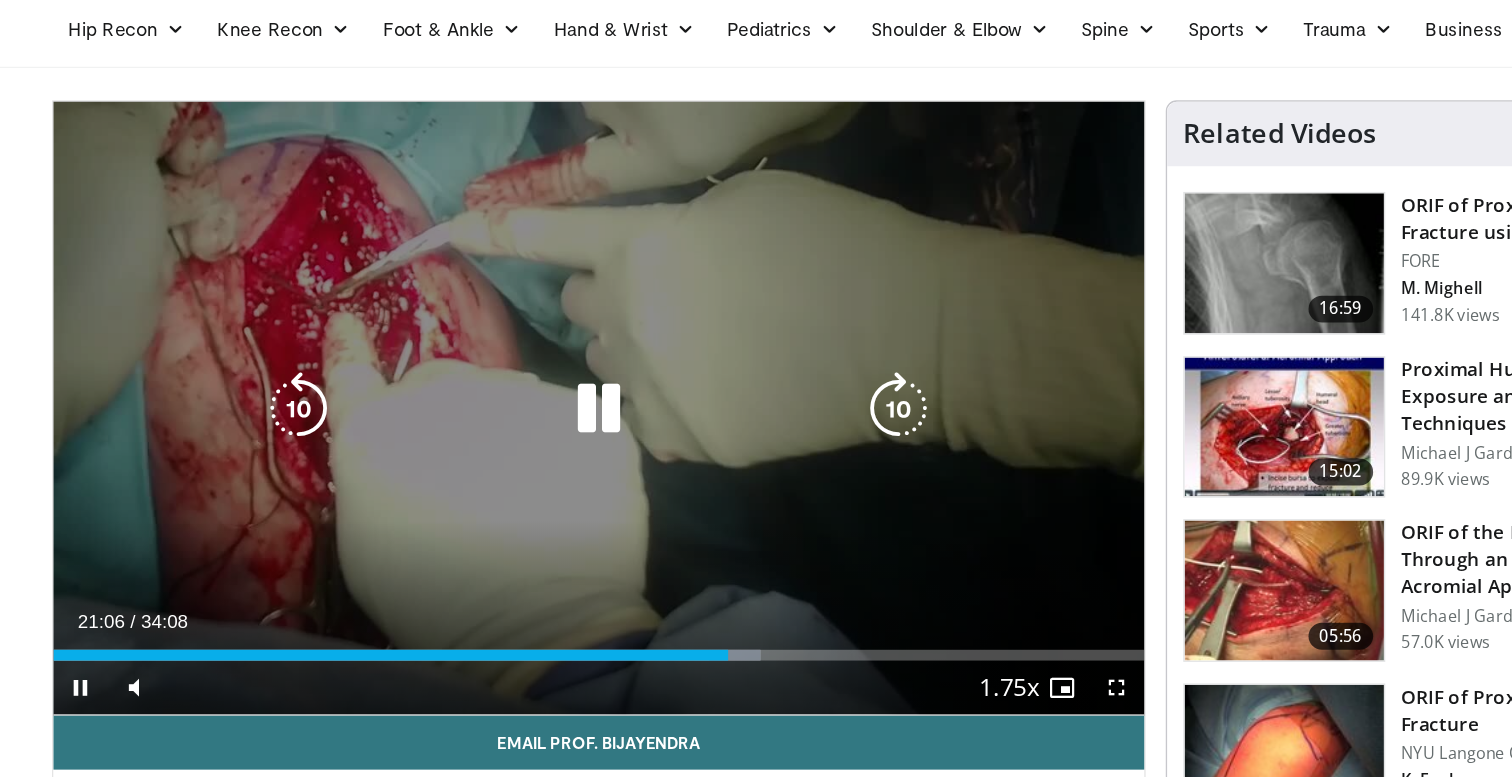 click at bounding box center [319, 383] 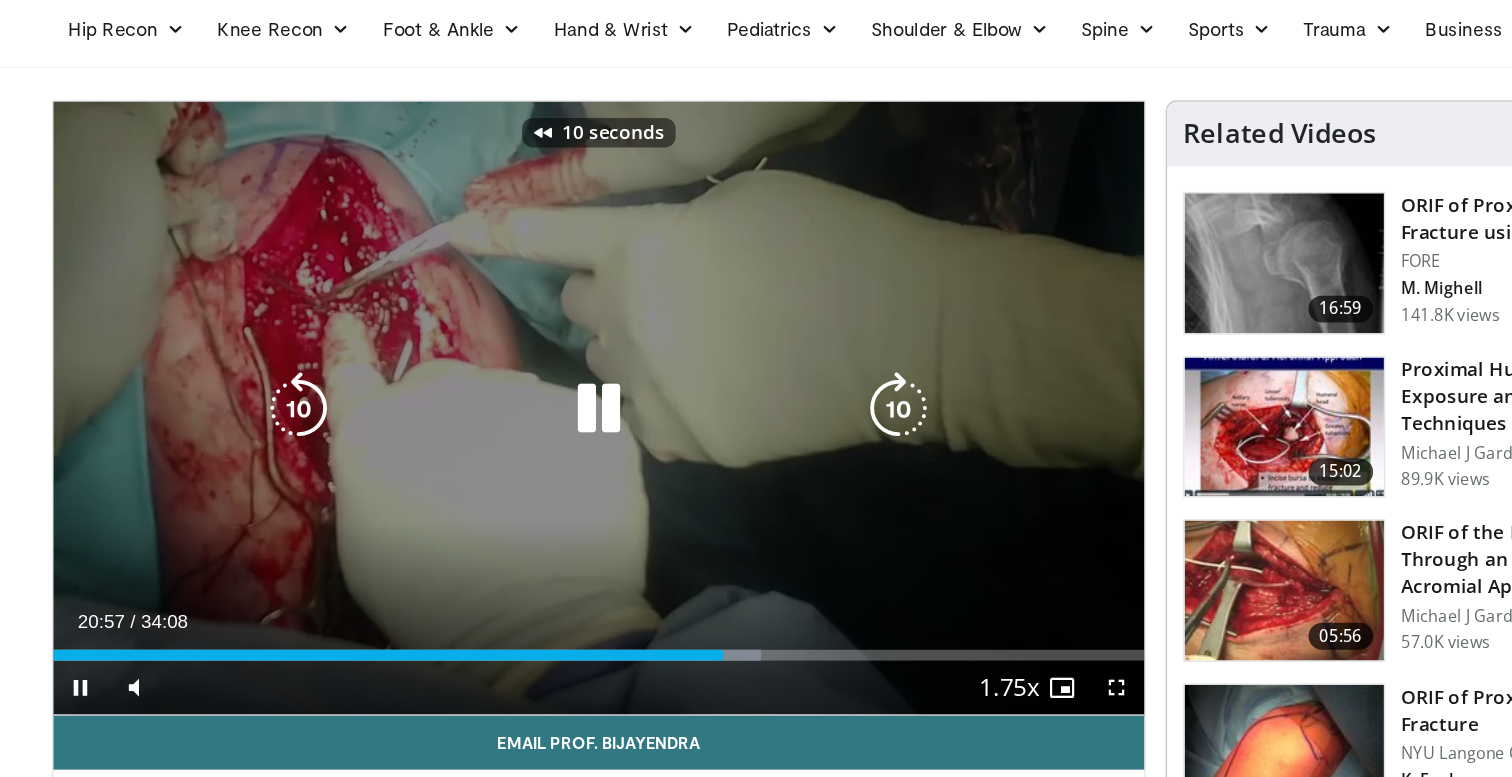 click at bounding box center [319, 383] 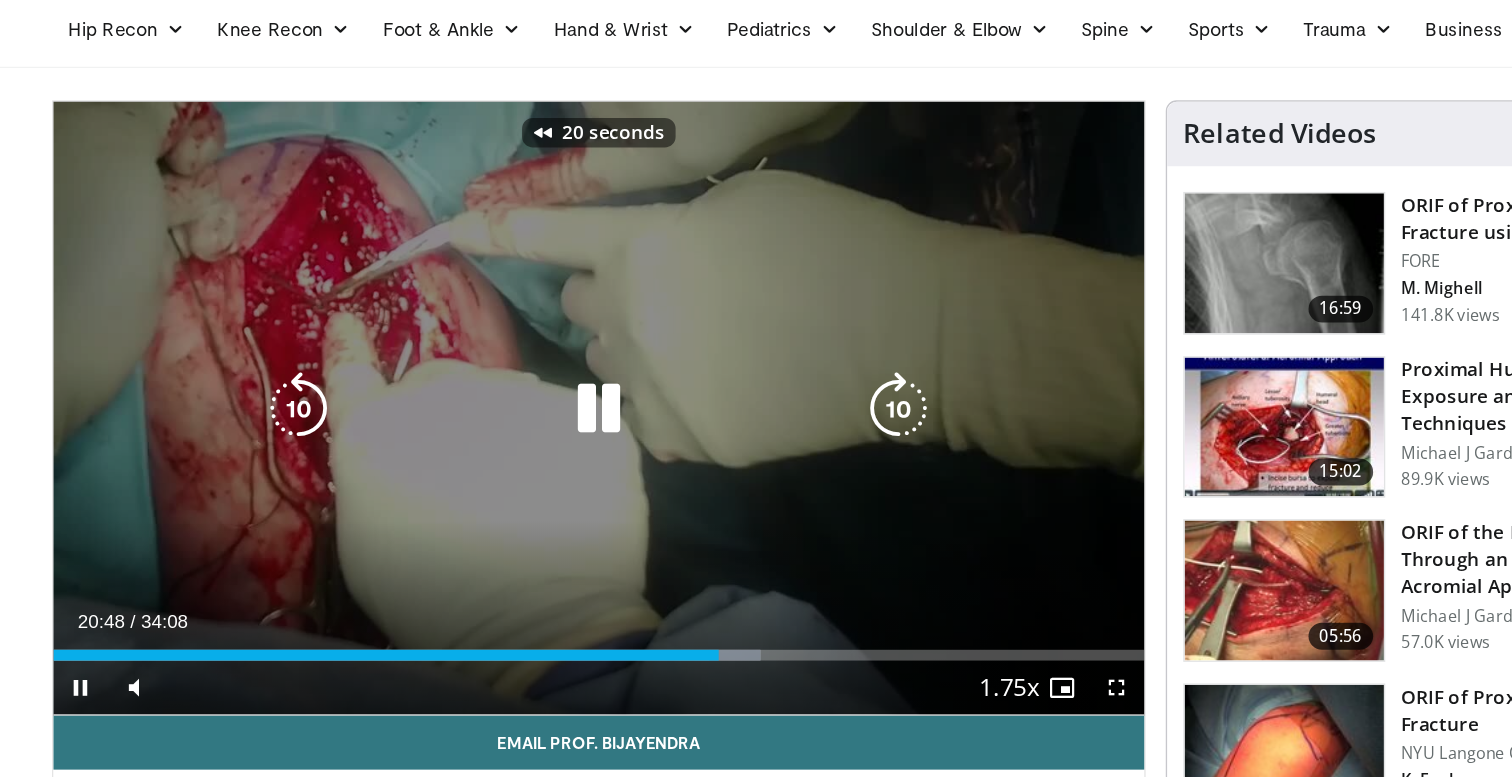 click at bounding box center (319, 383) 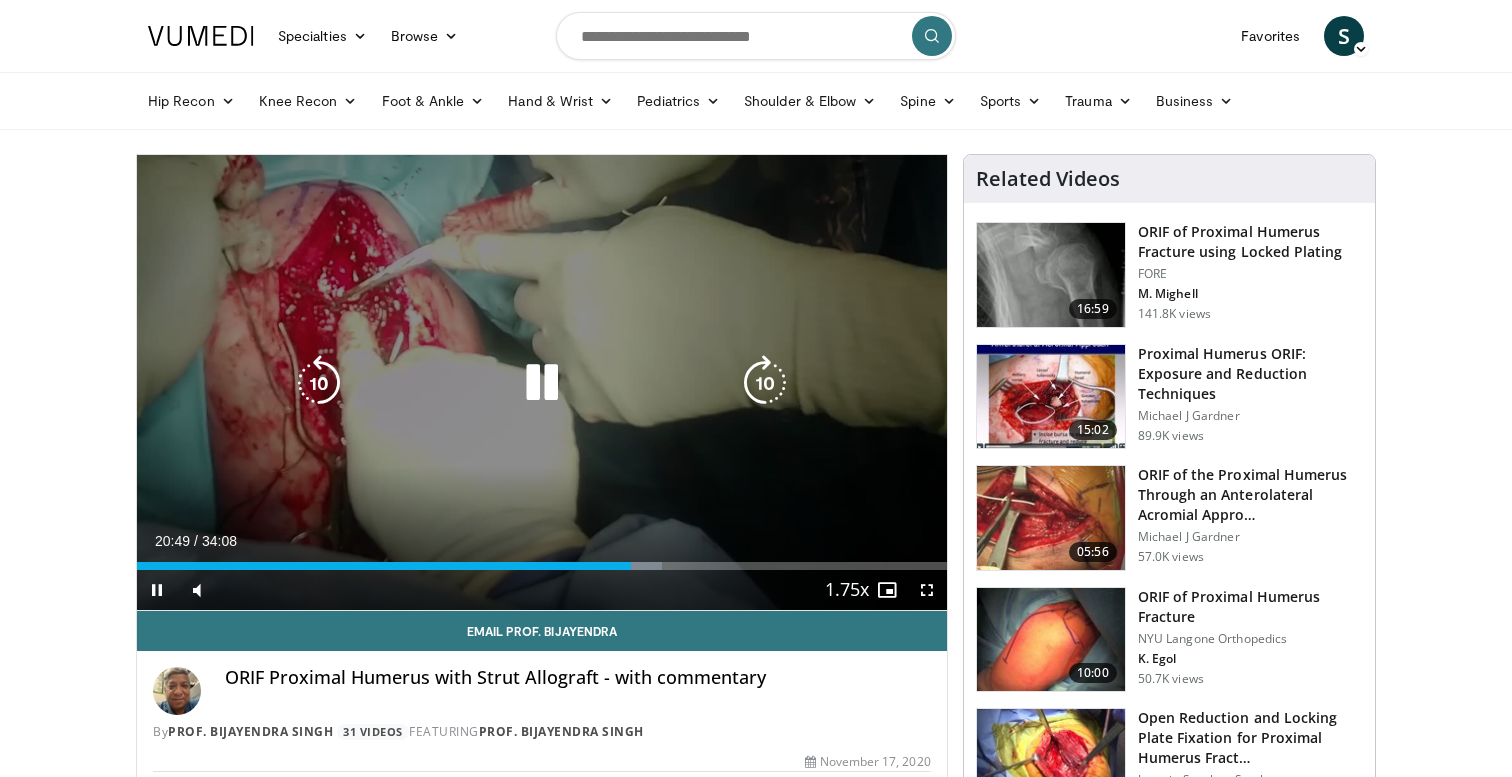 click at bounding box center (542, 383) 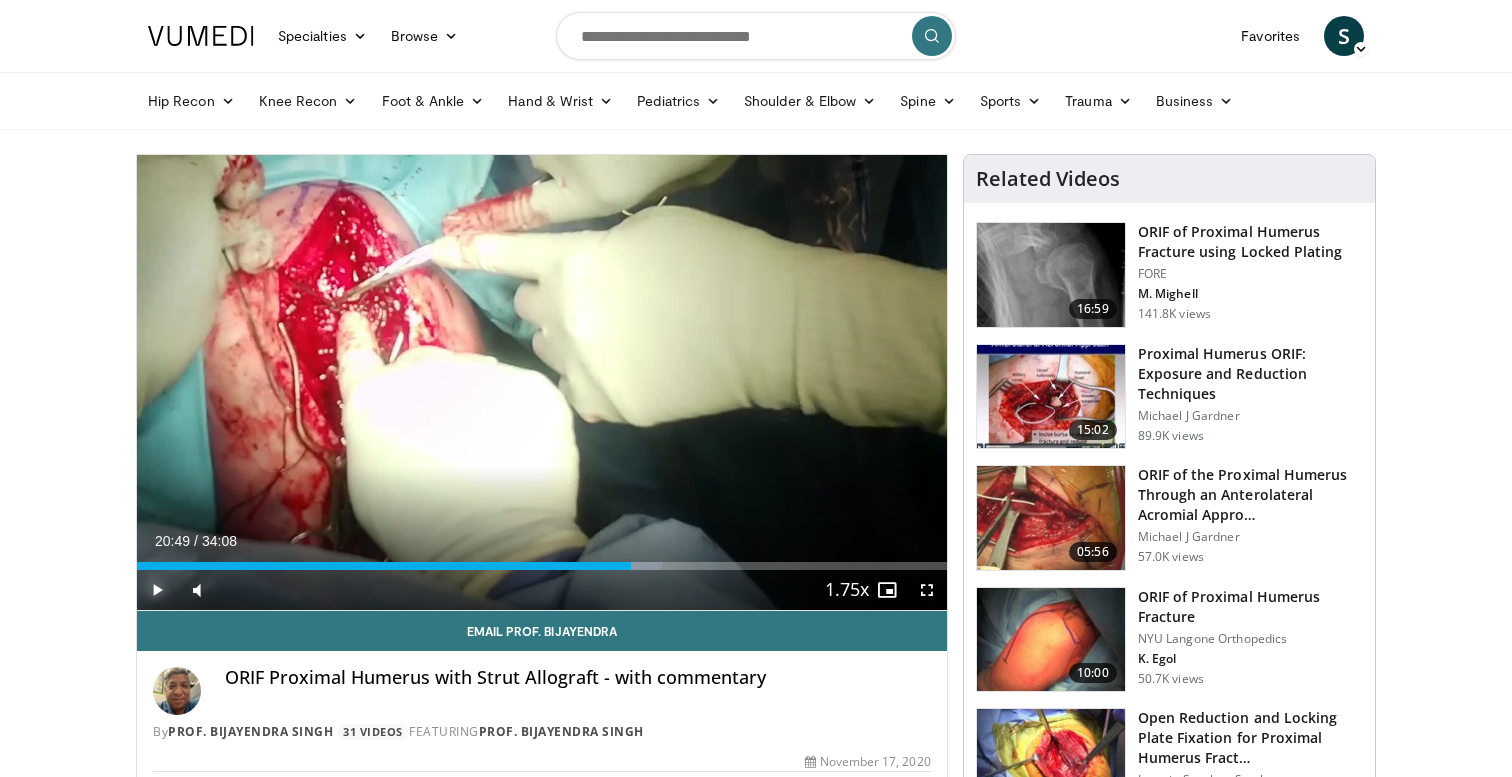 click at bounding box center [157, 590] 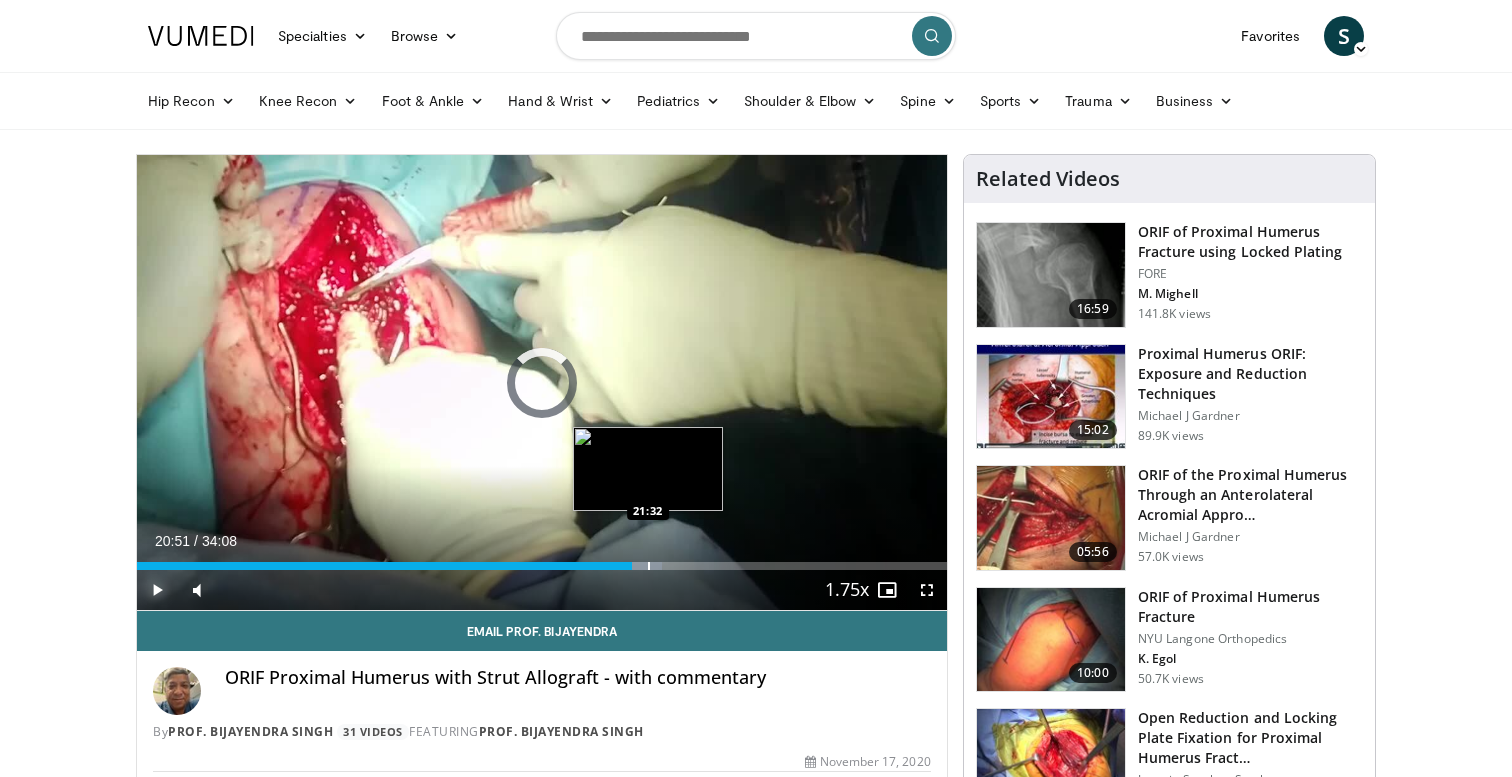 click at bounding box center [649, 566] 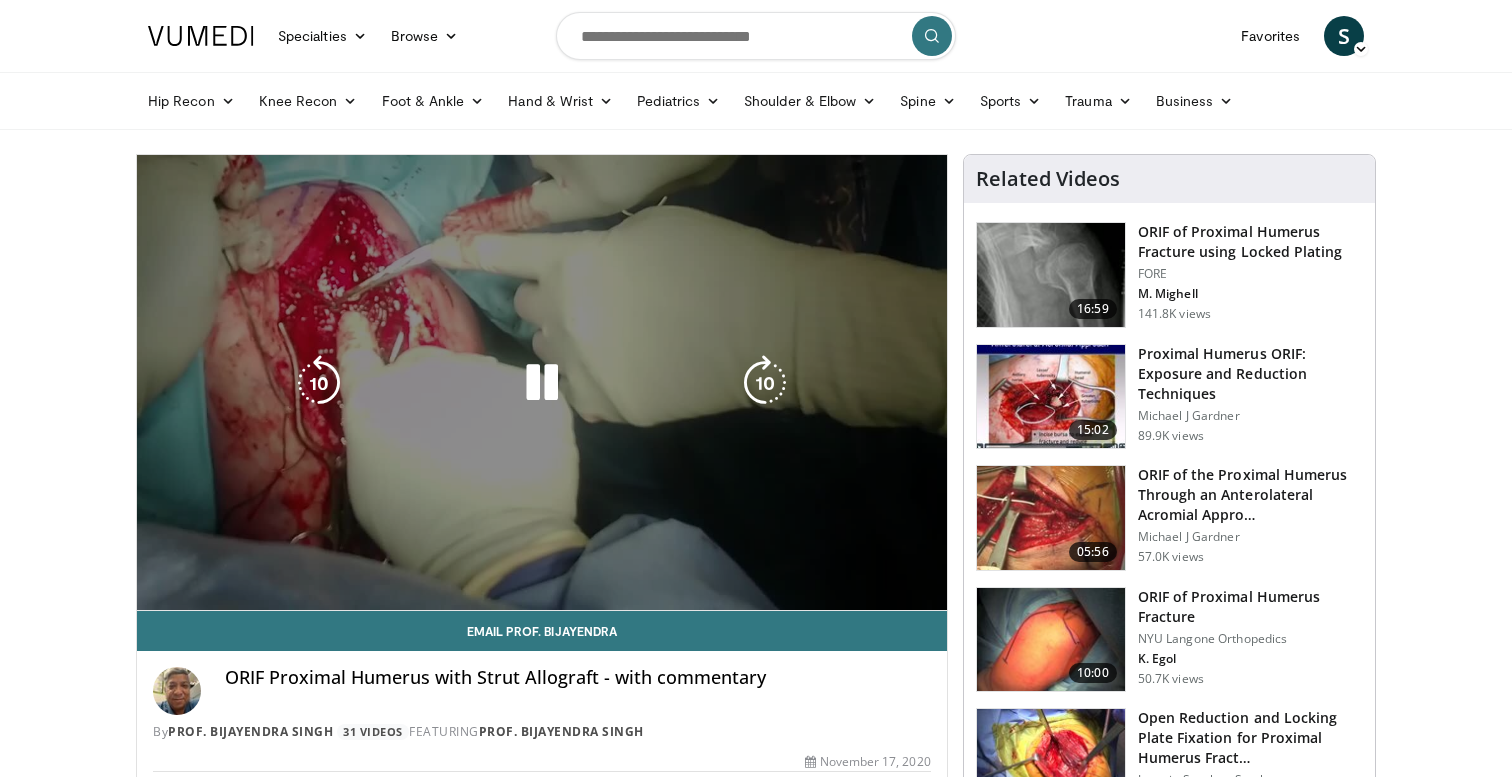 click on "**********" at bounding box center [542, 383] 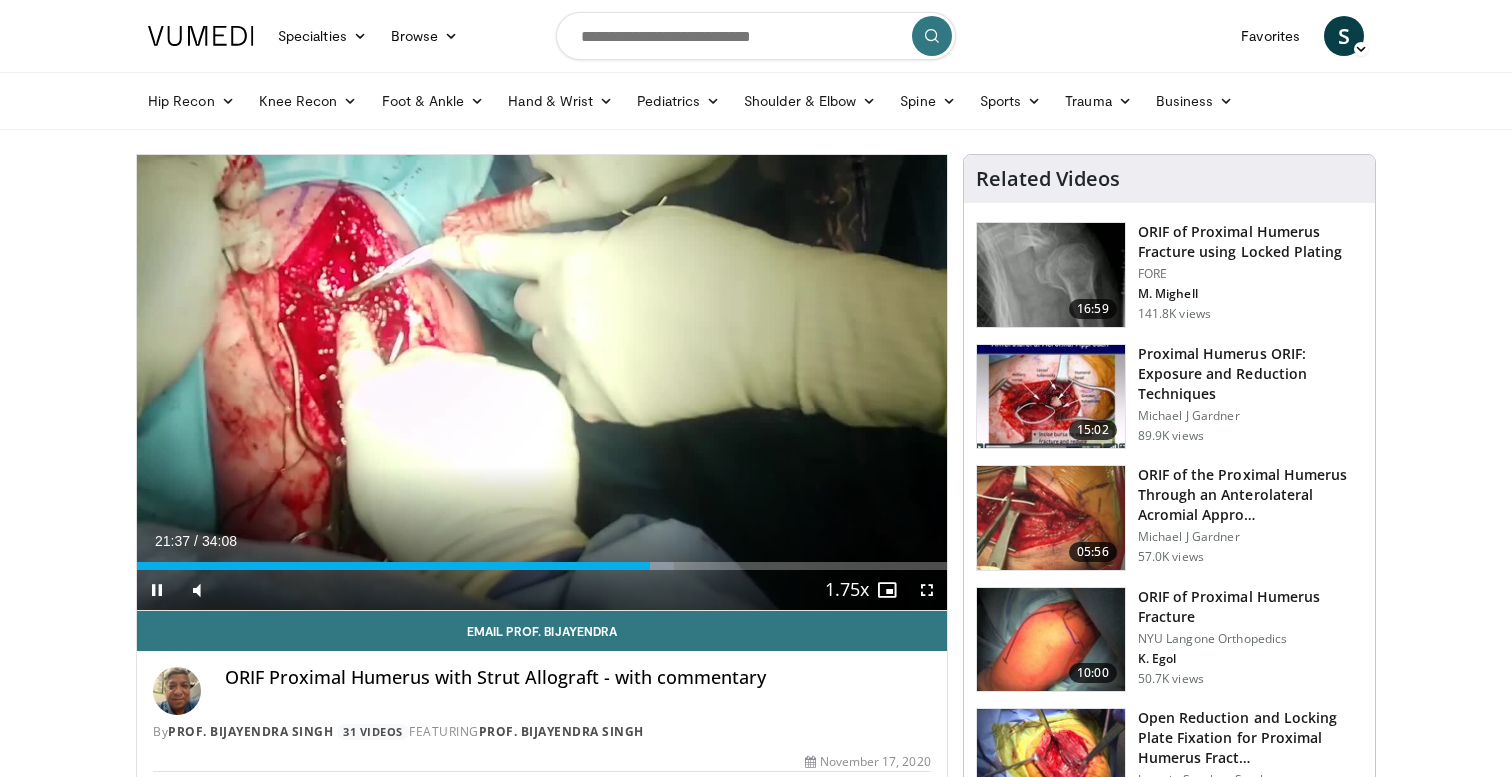 click on "Current Time  21:37 / Duration  34:08 Pause Skip Backward Skip Forward Mute 25% Loaded :  66.34% 21:37 22:32 Stream Type  LIVE Seek to live, currently behind live LIVE   1.75x Playback Rate 0.5x 0.75x 1x 1.25x 1.5x 1.75x , selected 2x Chapters Chapters Descriptions descriptions off , selected Subtitles subtitles settings , opens subtitles settings dialog subtitles off , selected Audio Track en (Main) , selected Fullscreen Enable picture-in-picture mode" at bounding box center (542, 590) 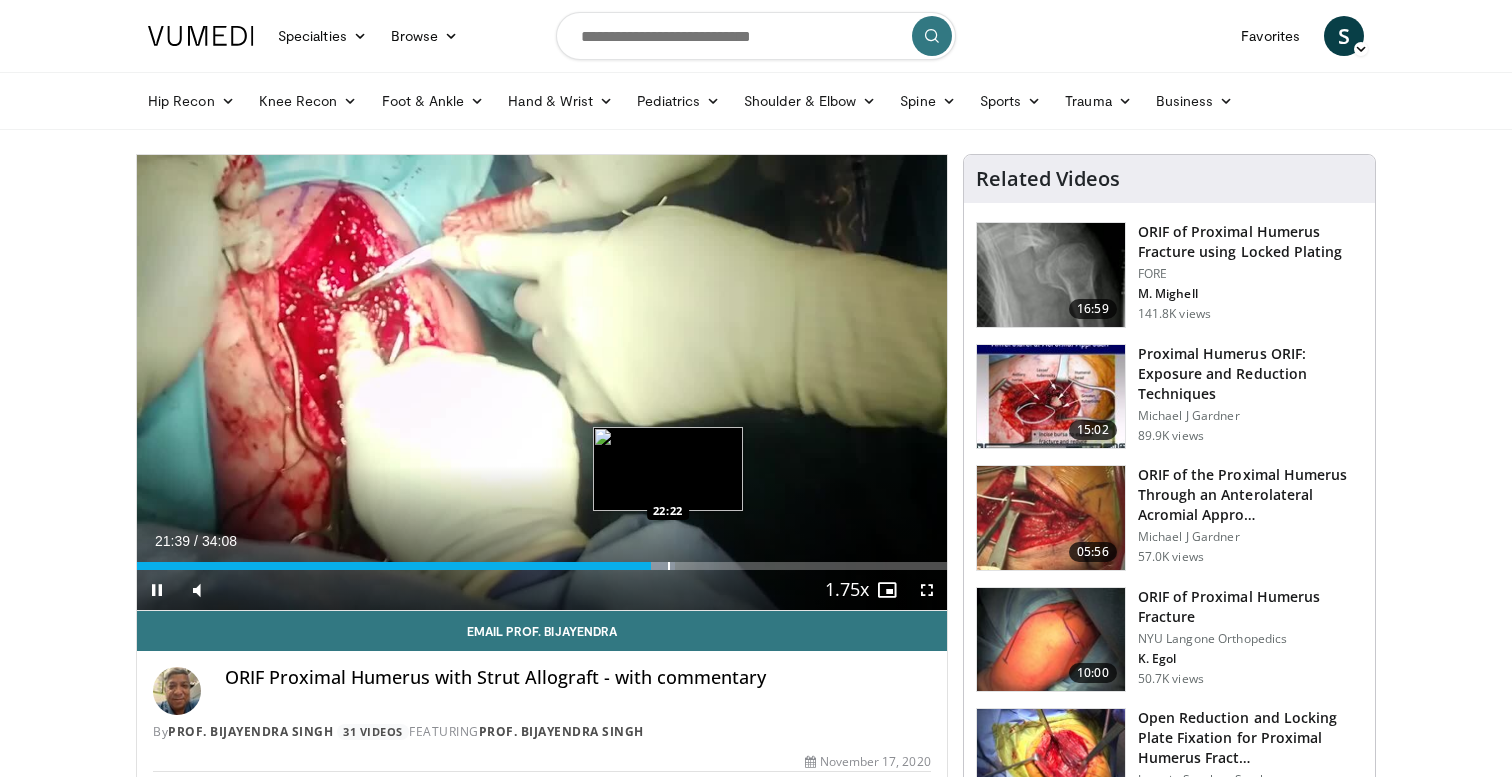 click on "Loaded :  66.46% 21:39 22:22" at bounding box center (542, 566) 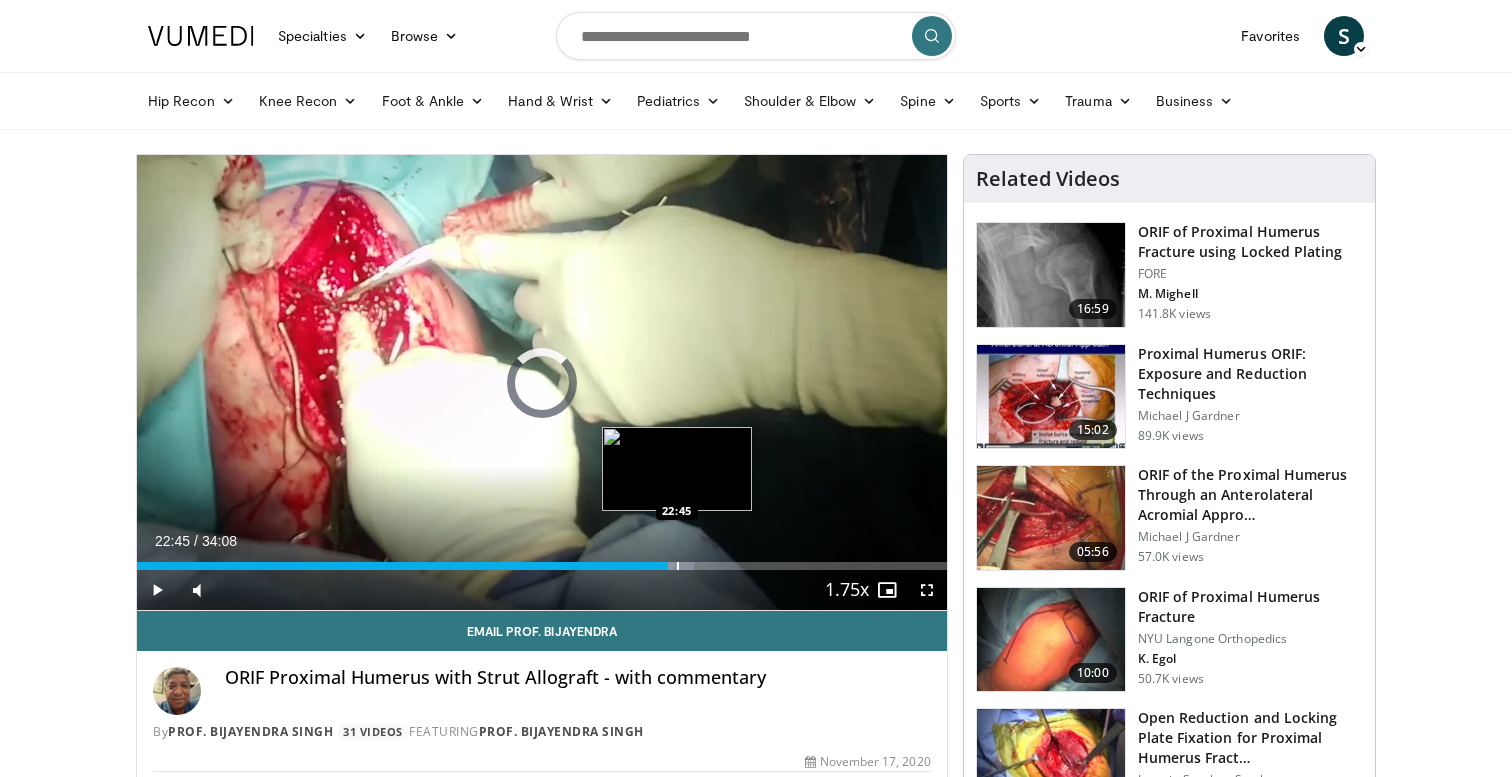 click at bounding box center [678, 566] 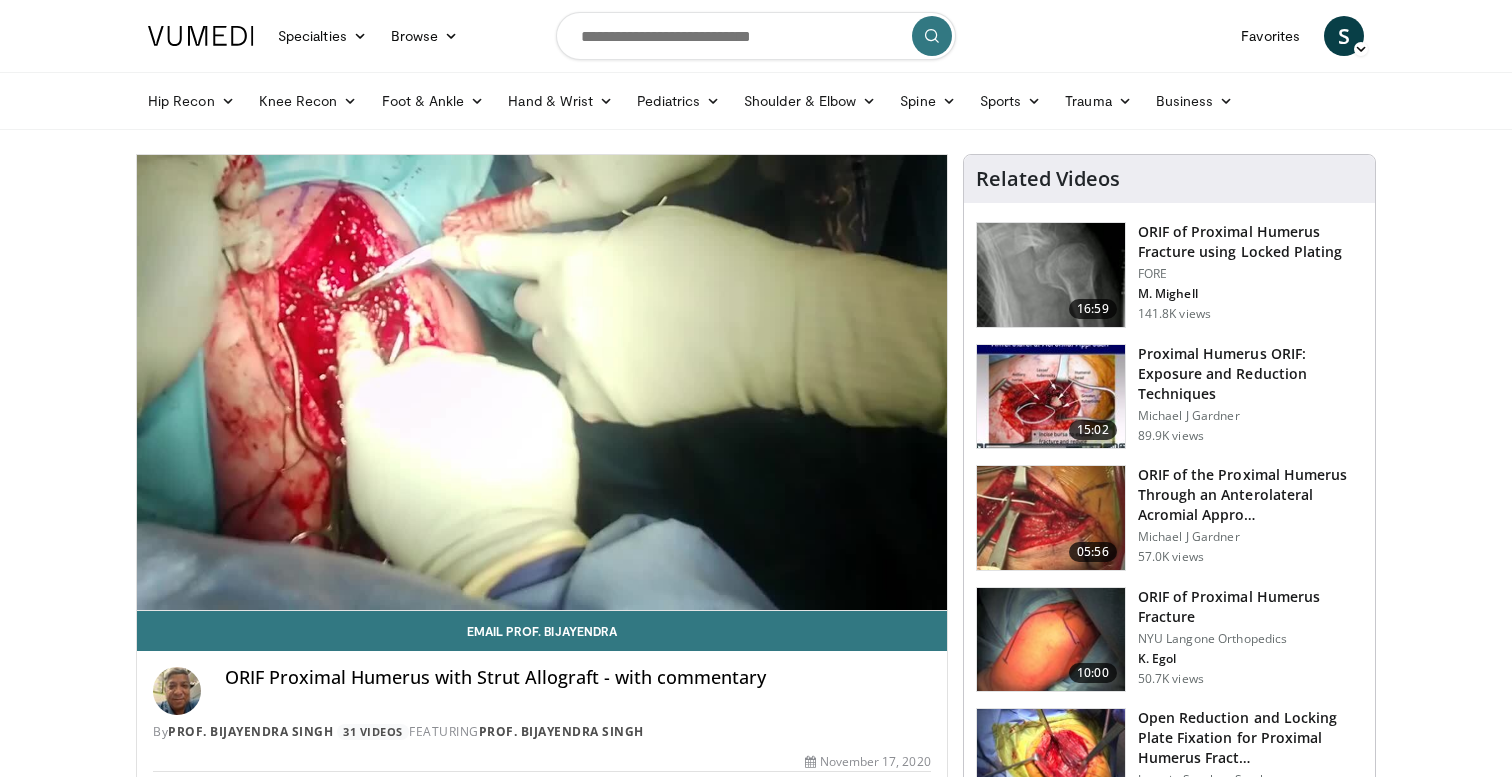 click on "30 seconds
Tap to unmute" at bounding box center (542, 382) 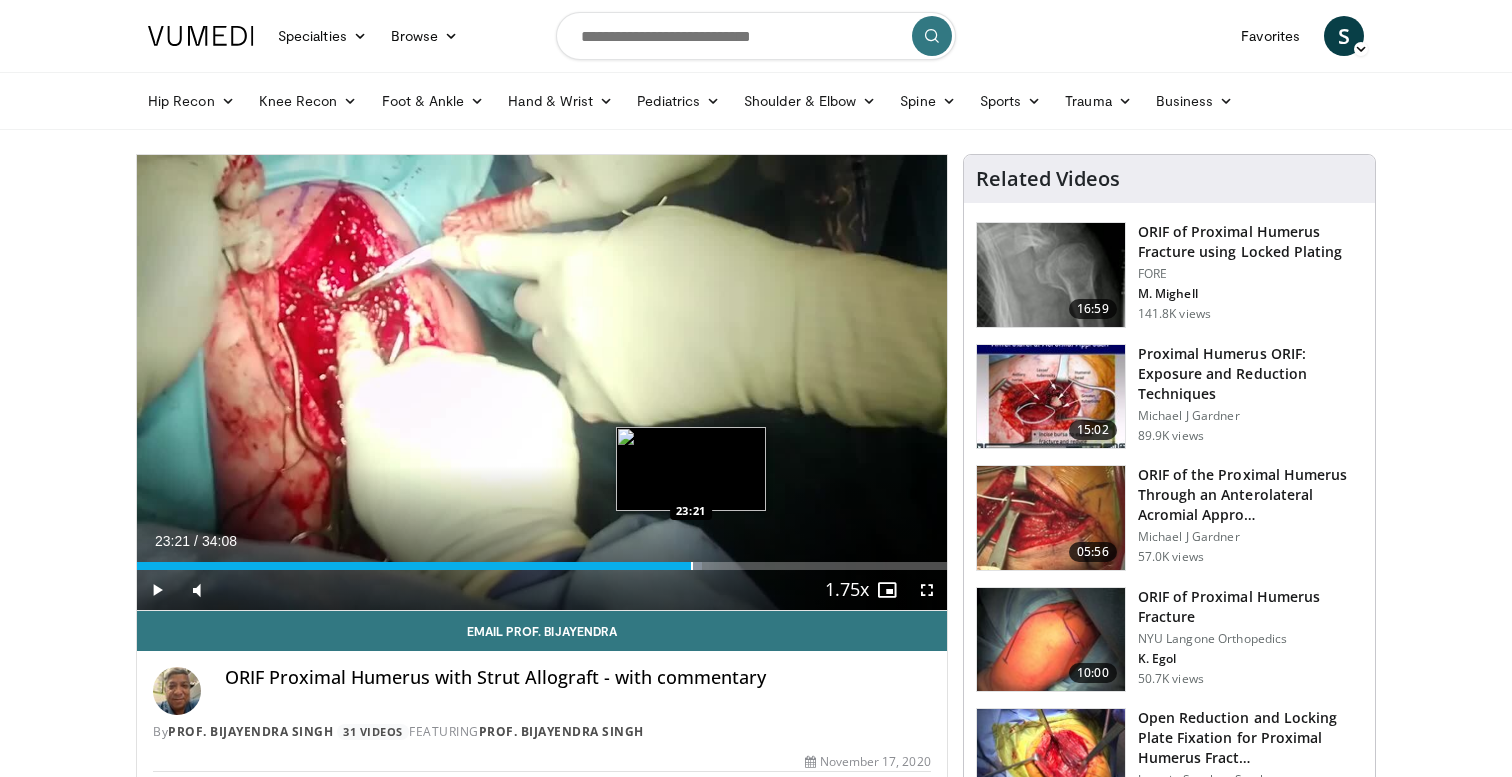 click on "Loaded :  69.73% 23:21 23:21" at bounding box center (542, 560) 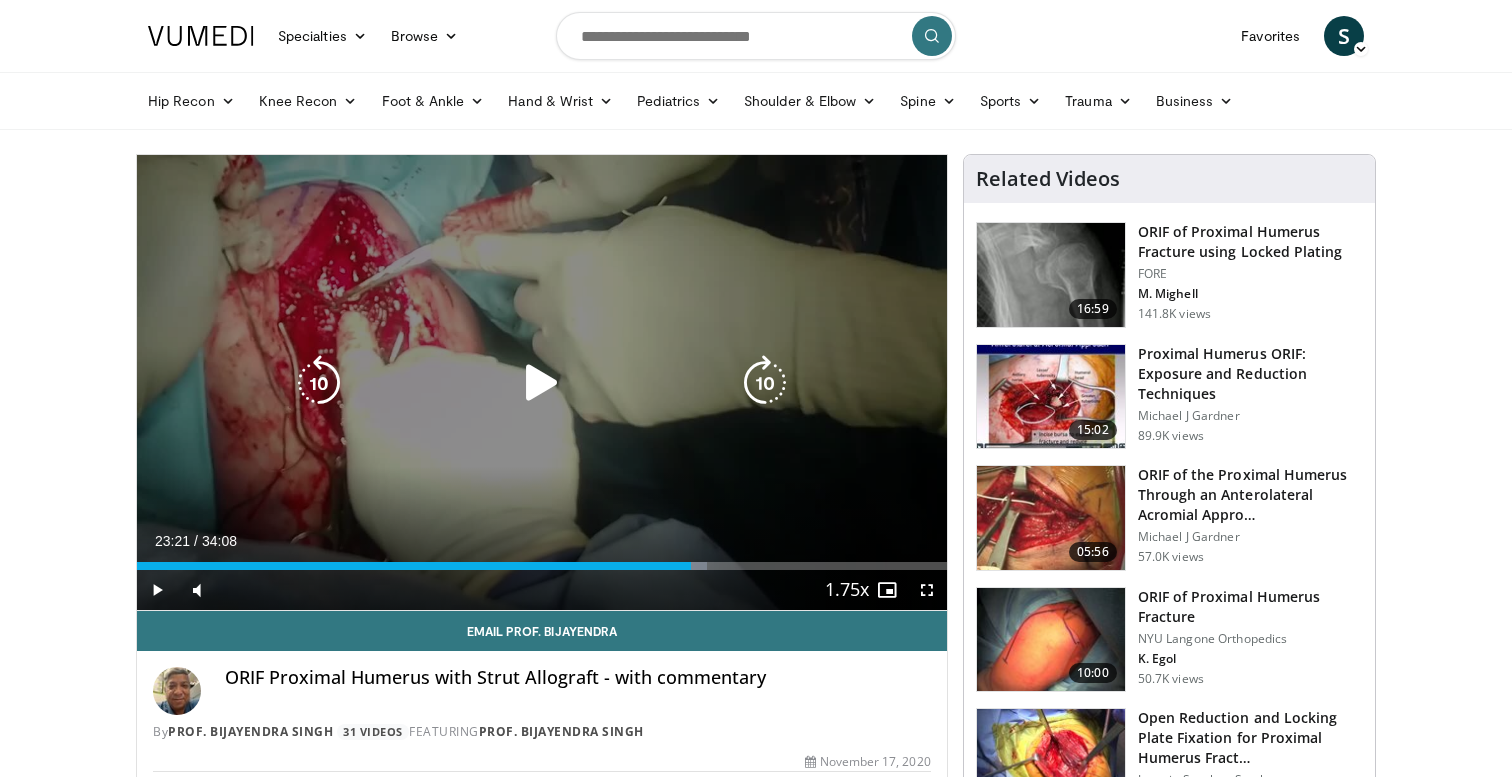 click at bounding box center (542, 383) 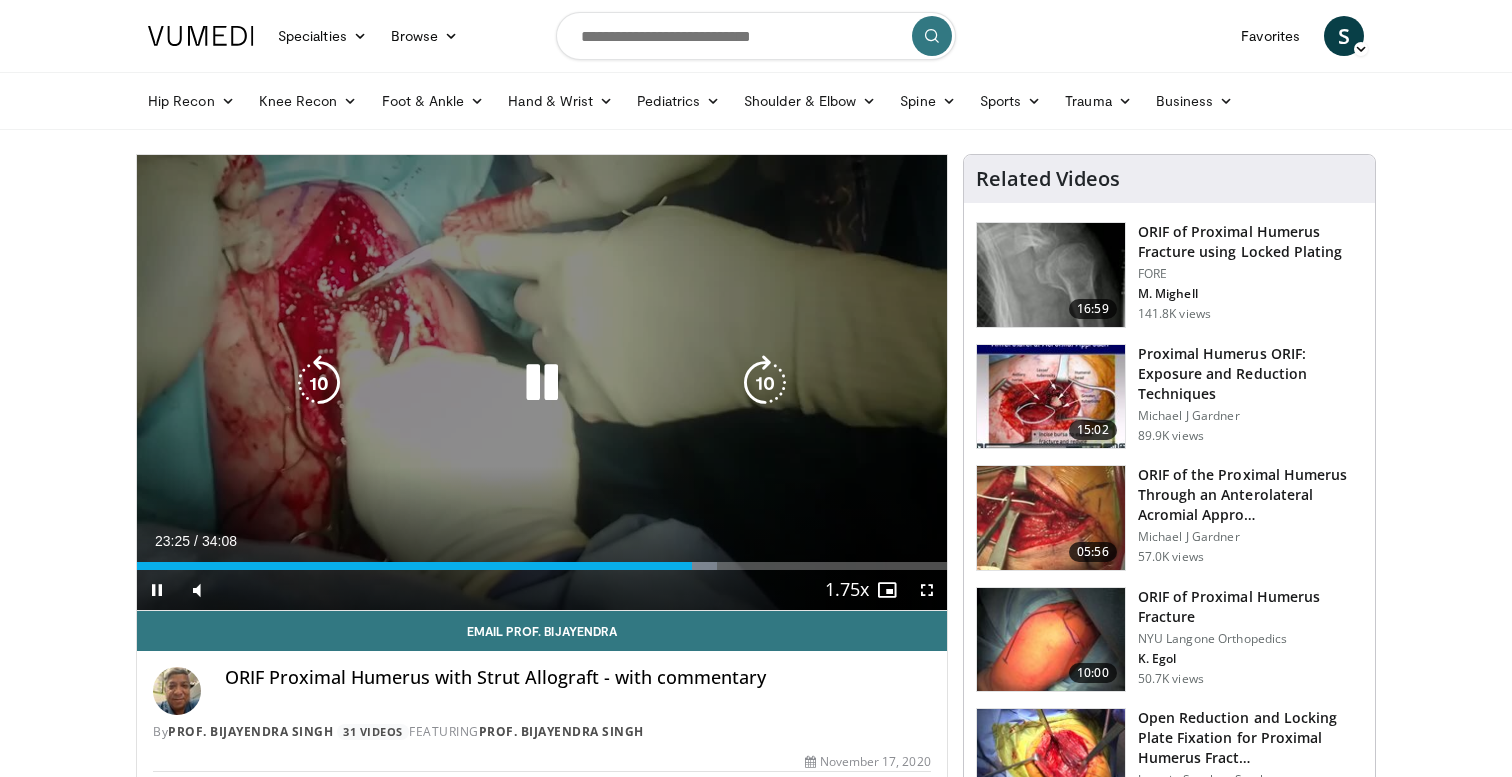 click at bounding box center (319, 383) 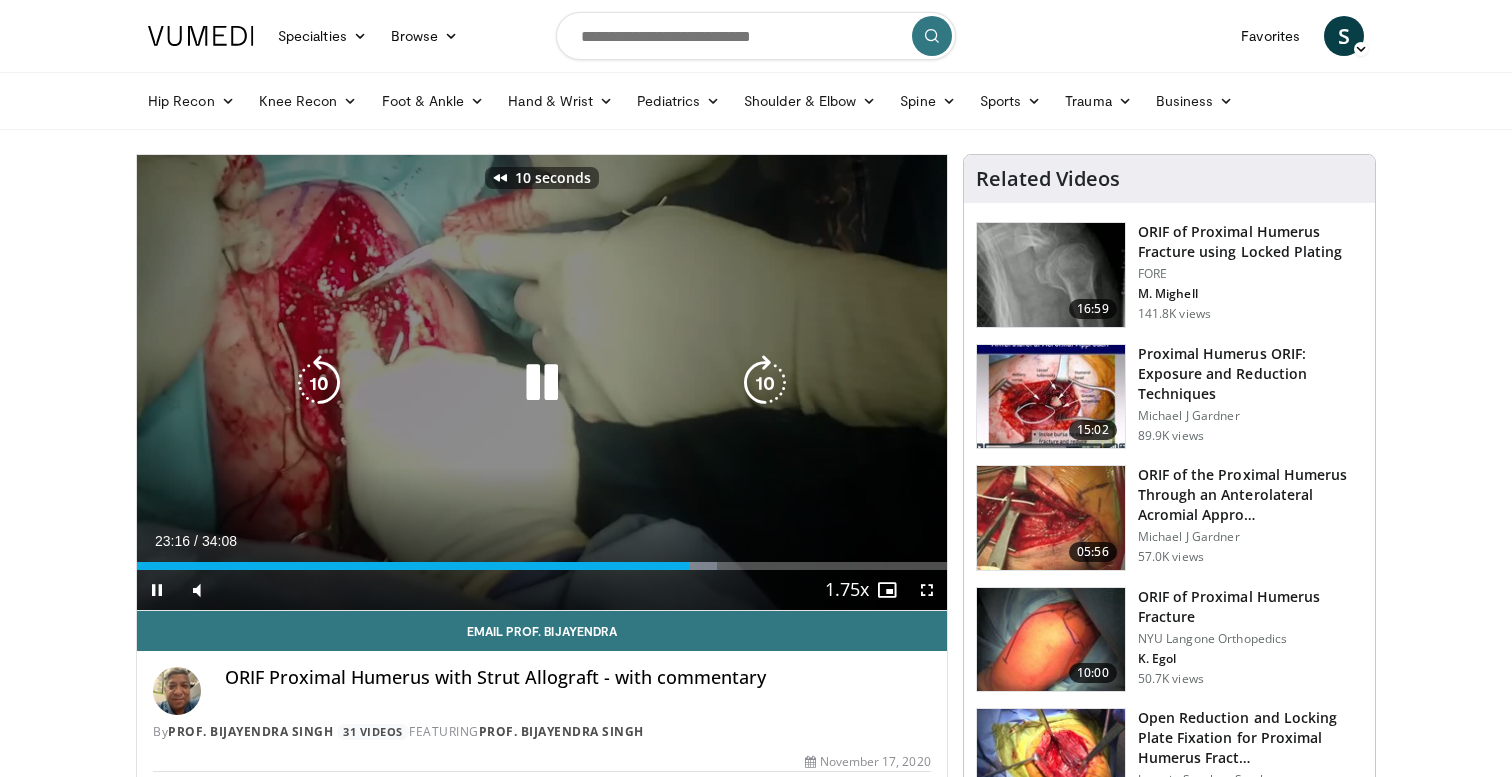 click at bounding box center (319, 383) 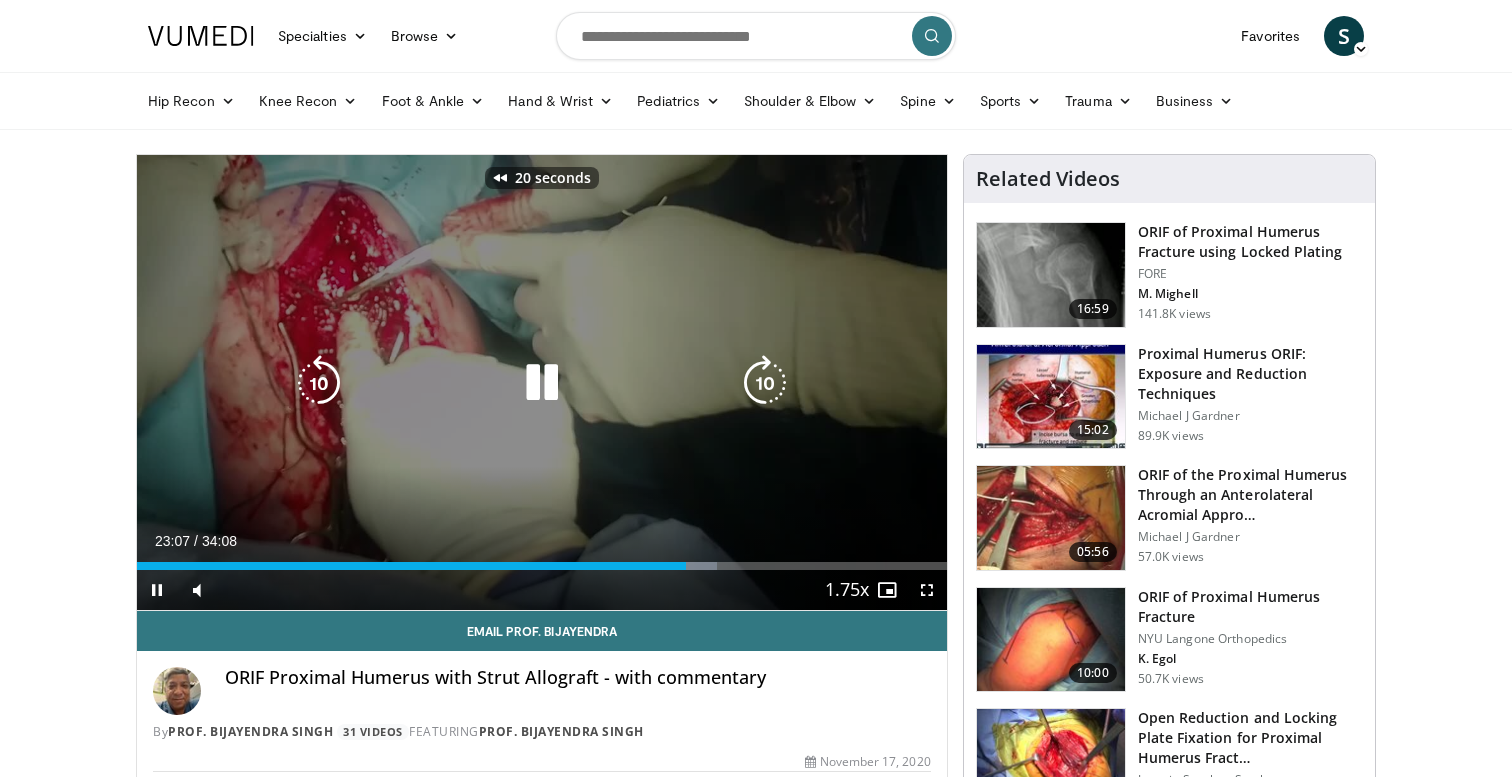 click at bounding box center [319, 383] 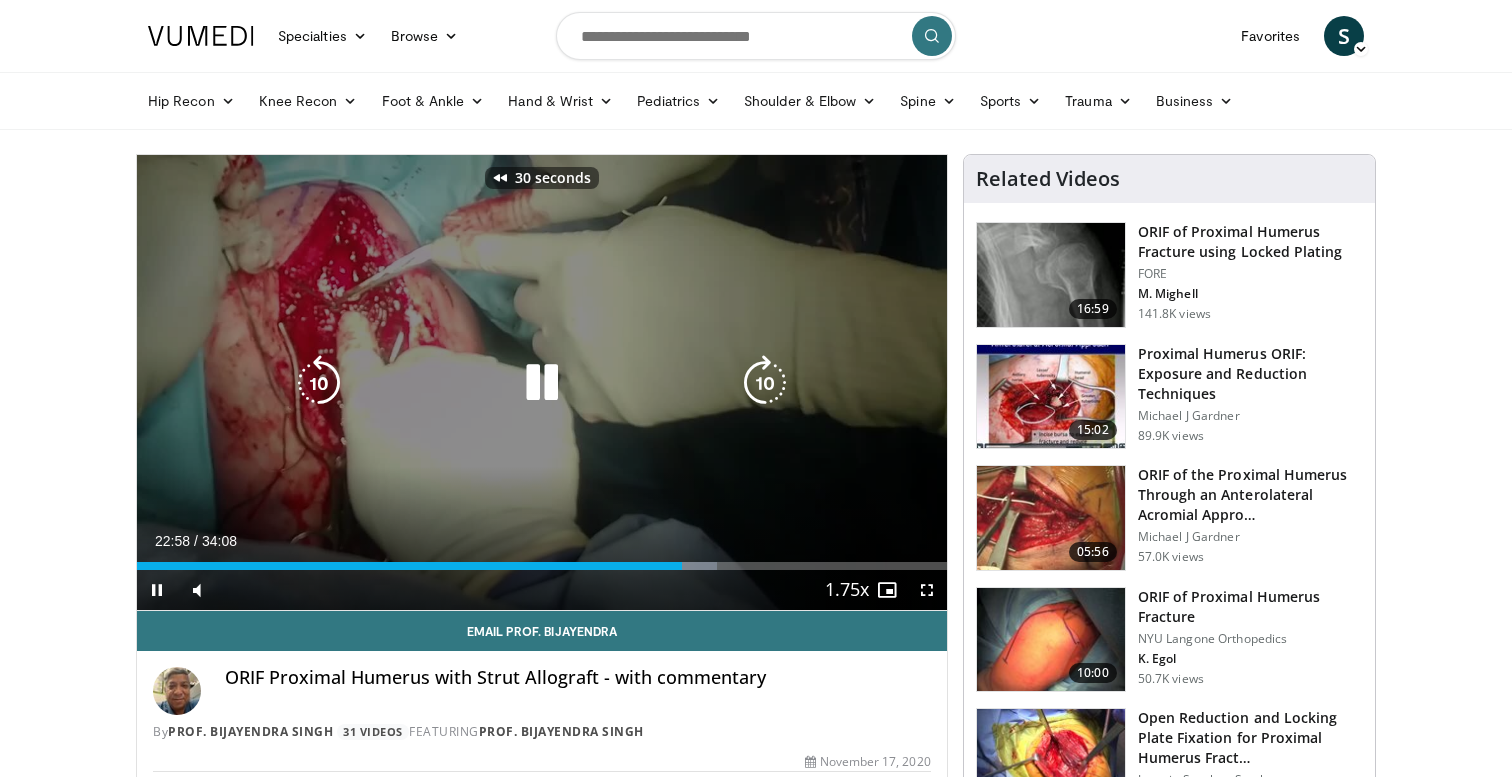 click at bounding box center (319, 383) 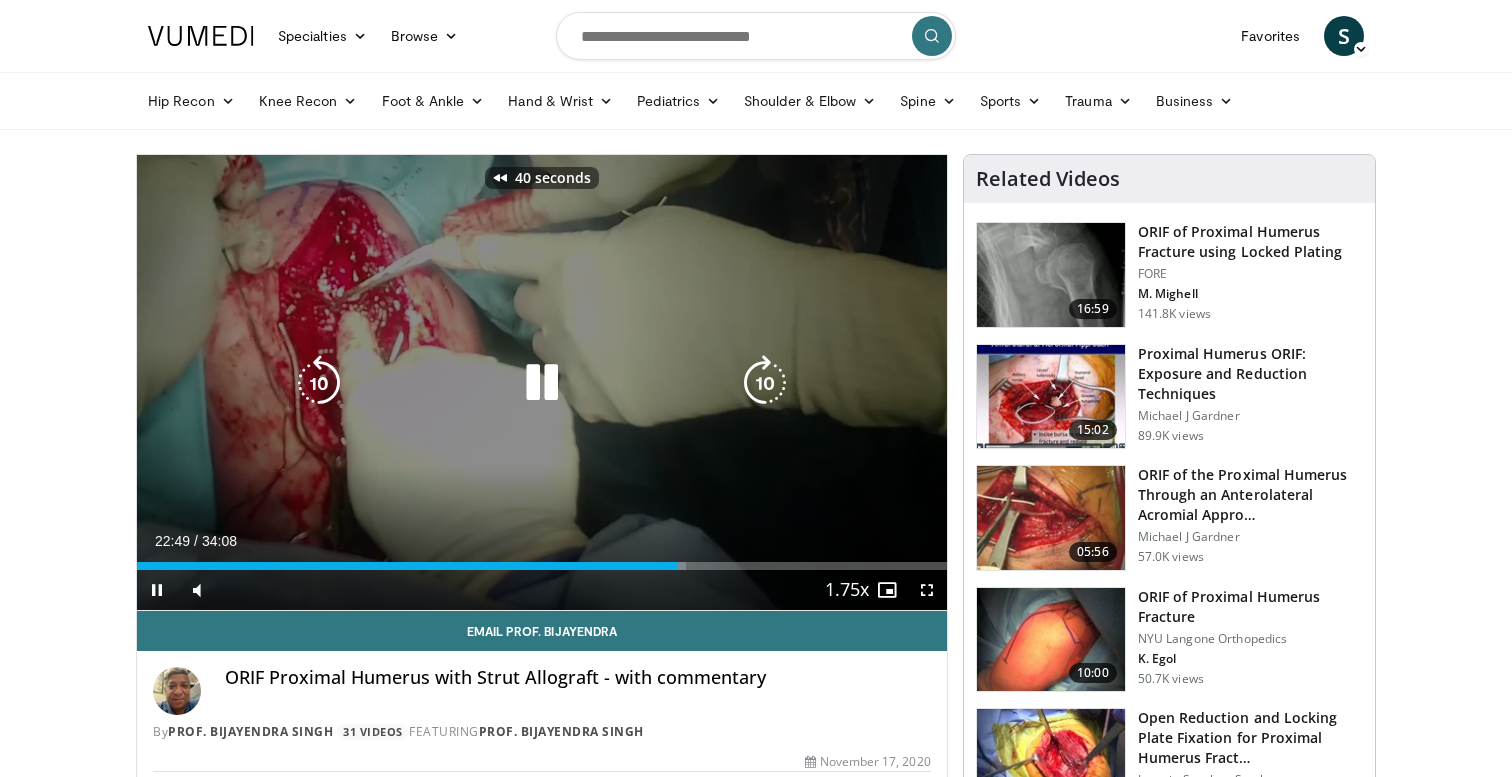 click at bounding box center (319, 383) 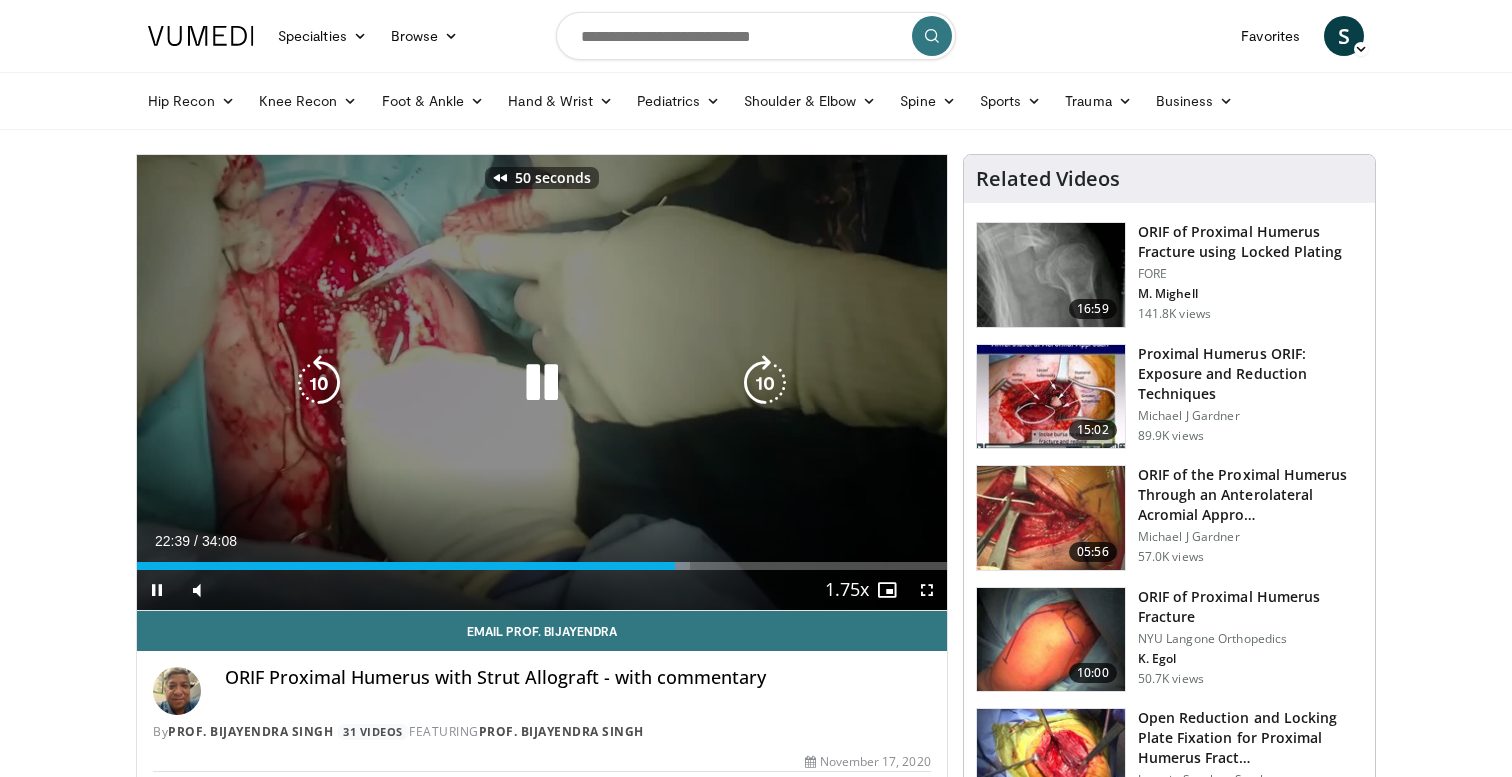 click at bounding box center [319, 383] 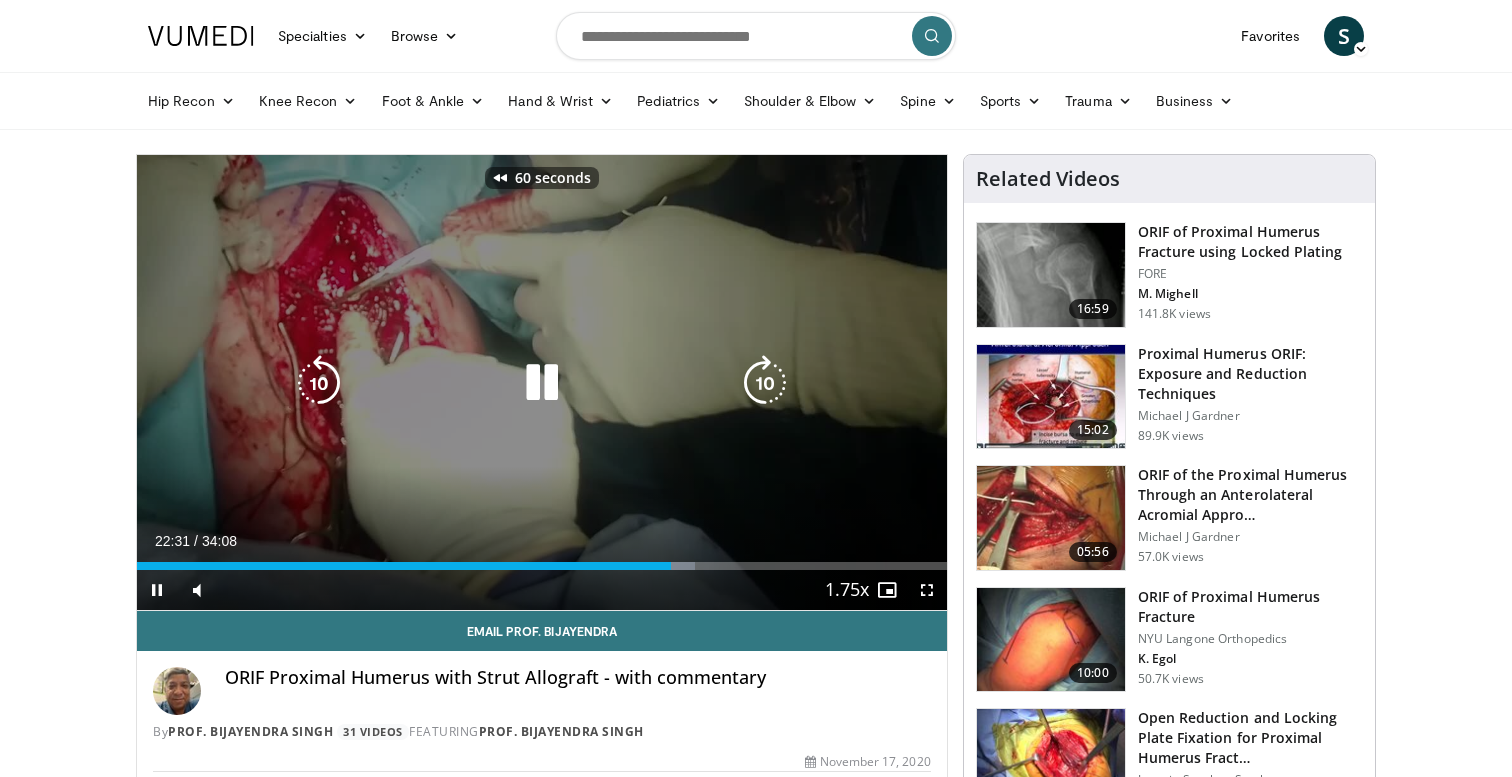 click at bounding box center [319, 383] 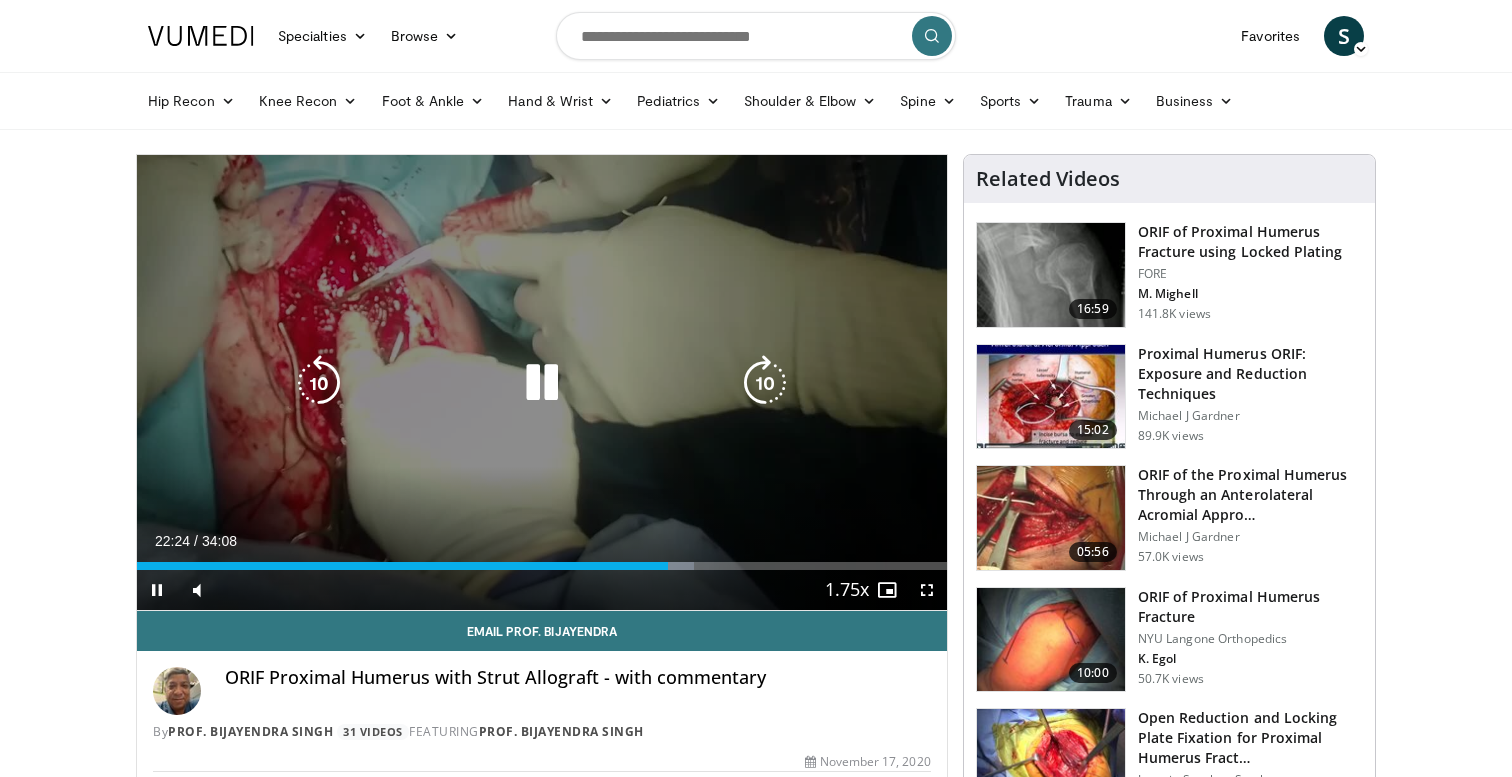 click at bounding box center (765, 383) 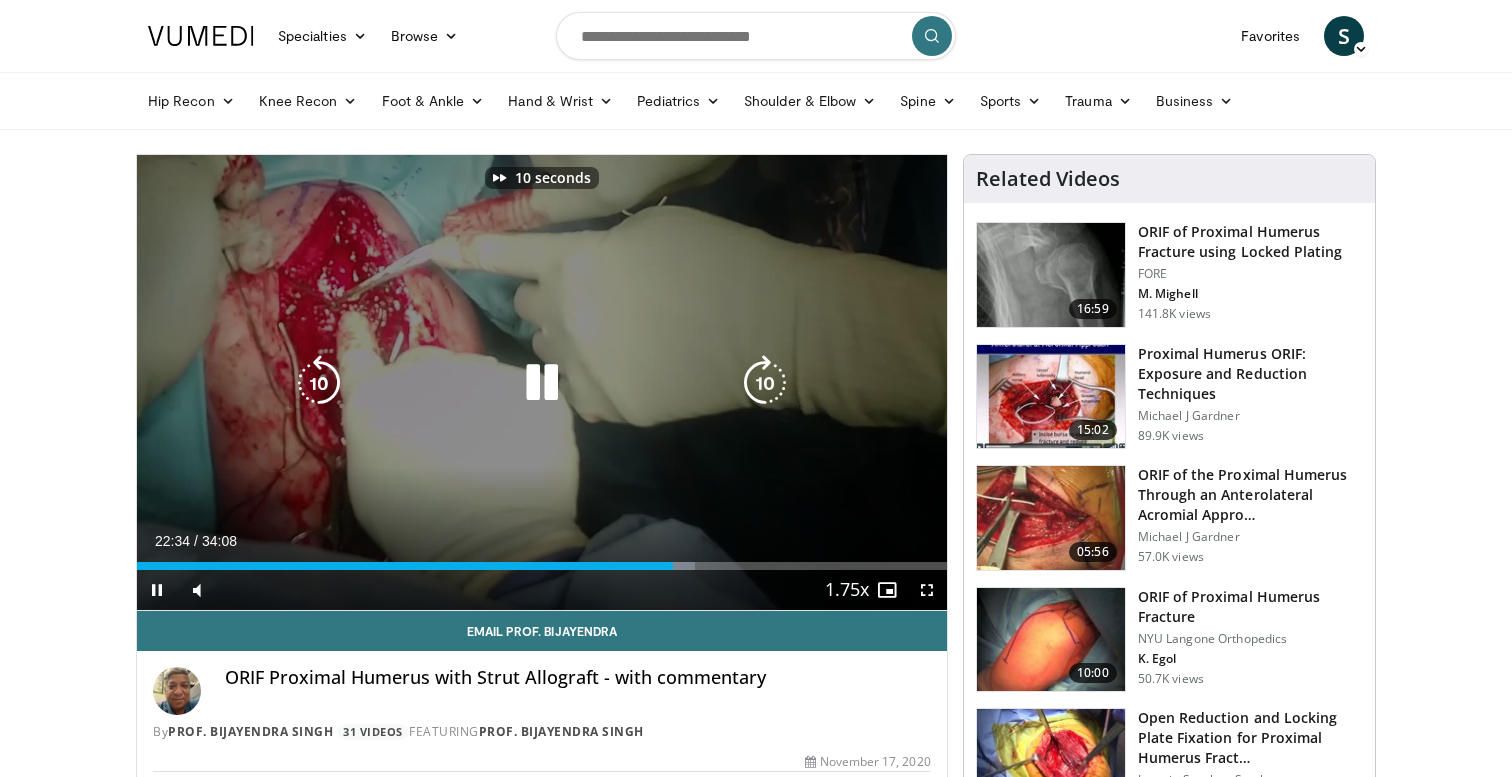 click at bounding box center [765, 383] 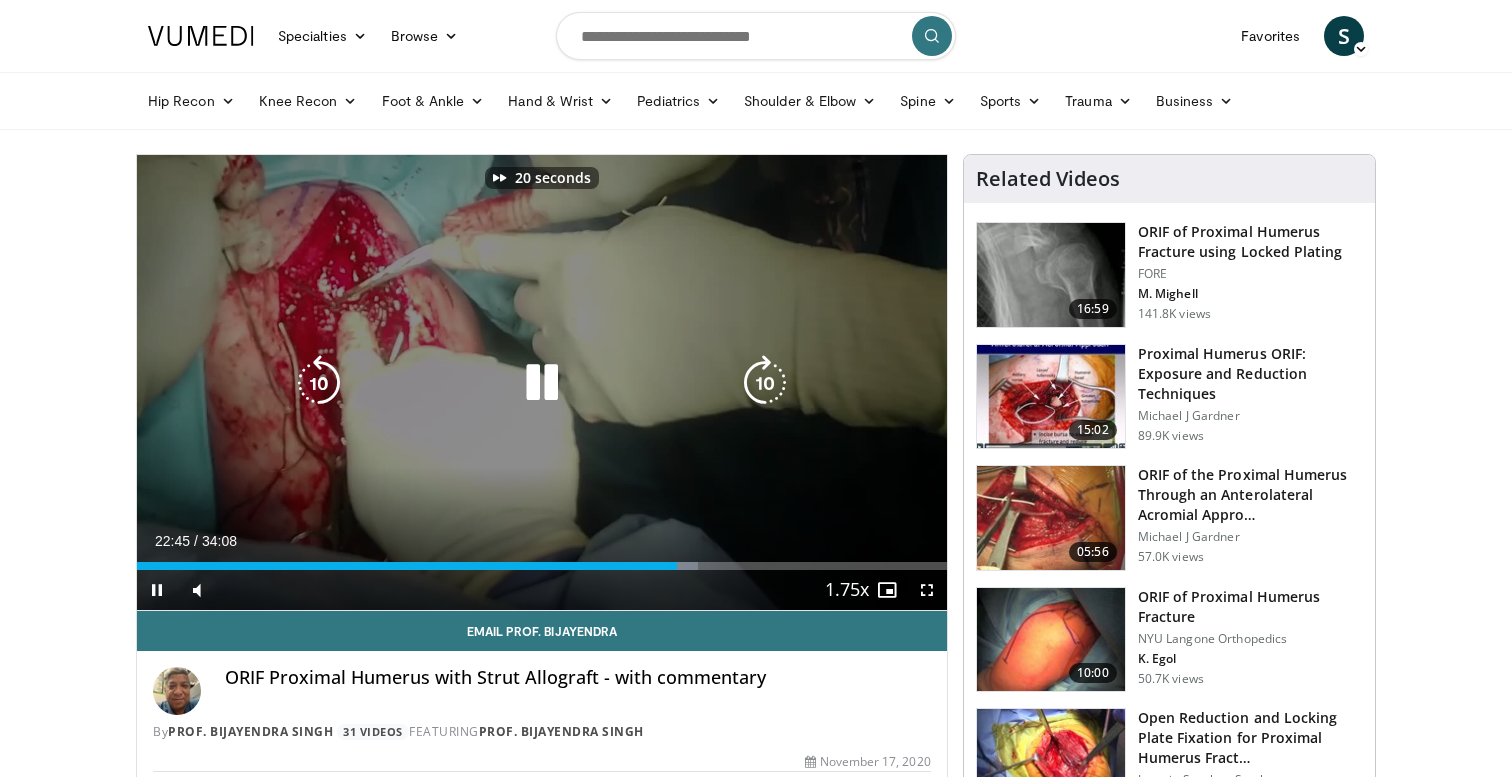 click at bounding box center (765, 383) 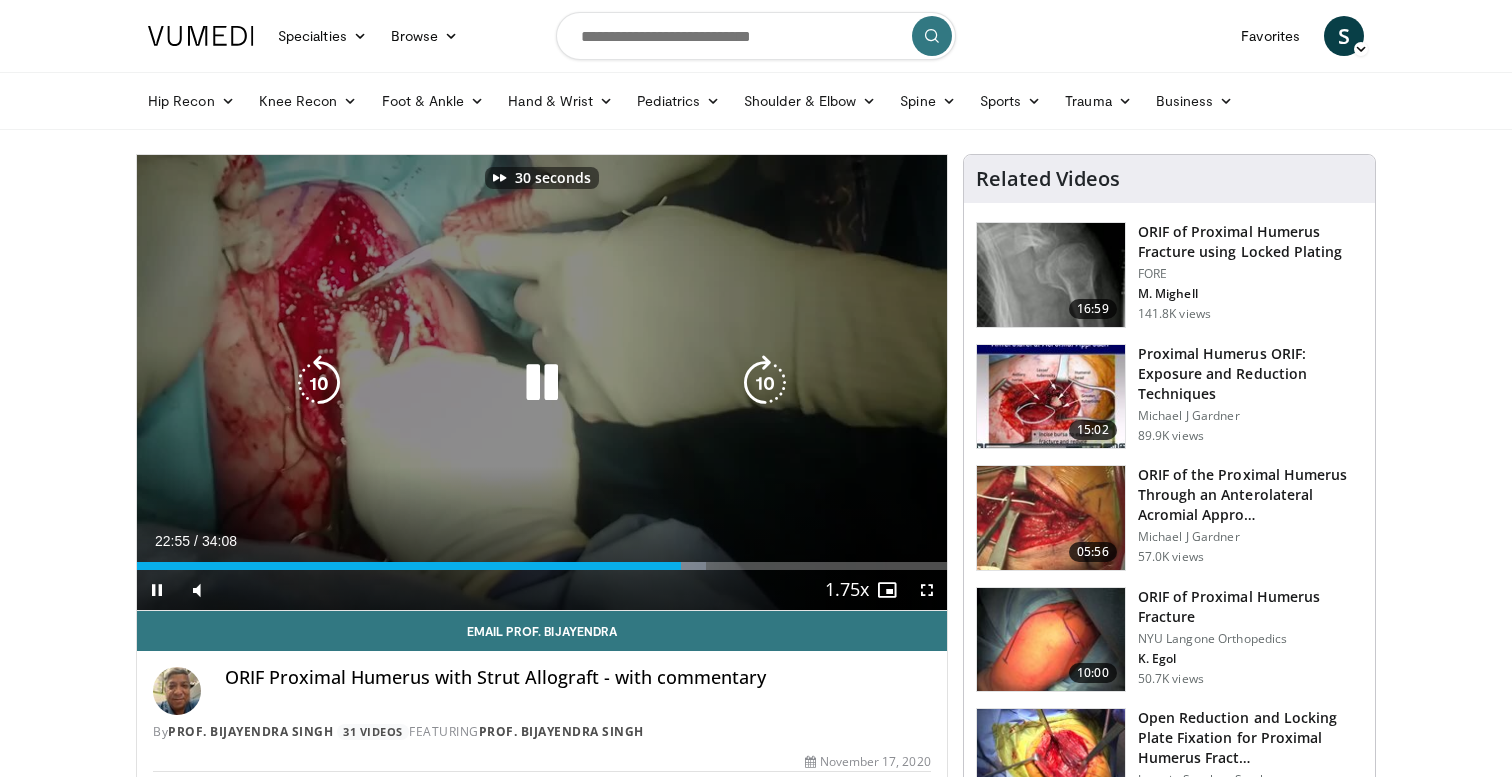 click at bounding box center [765, 383] 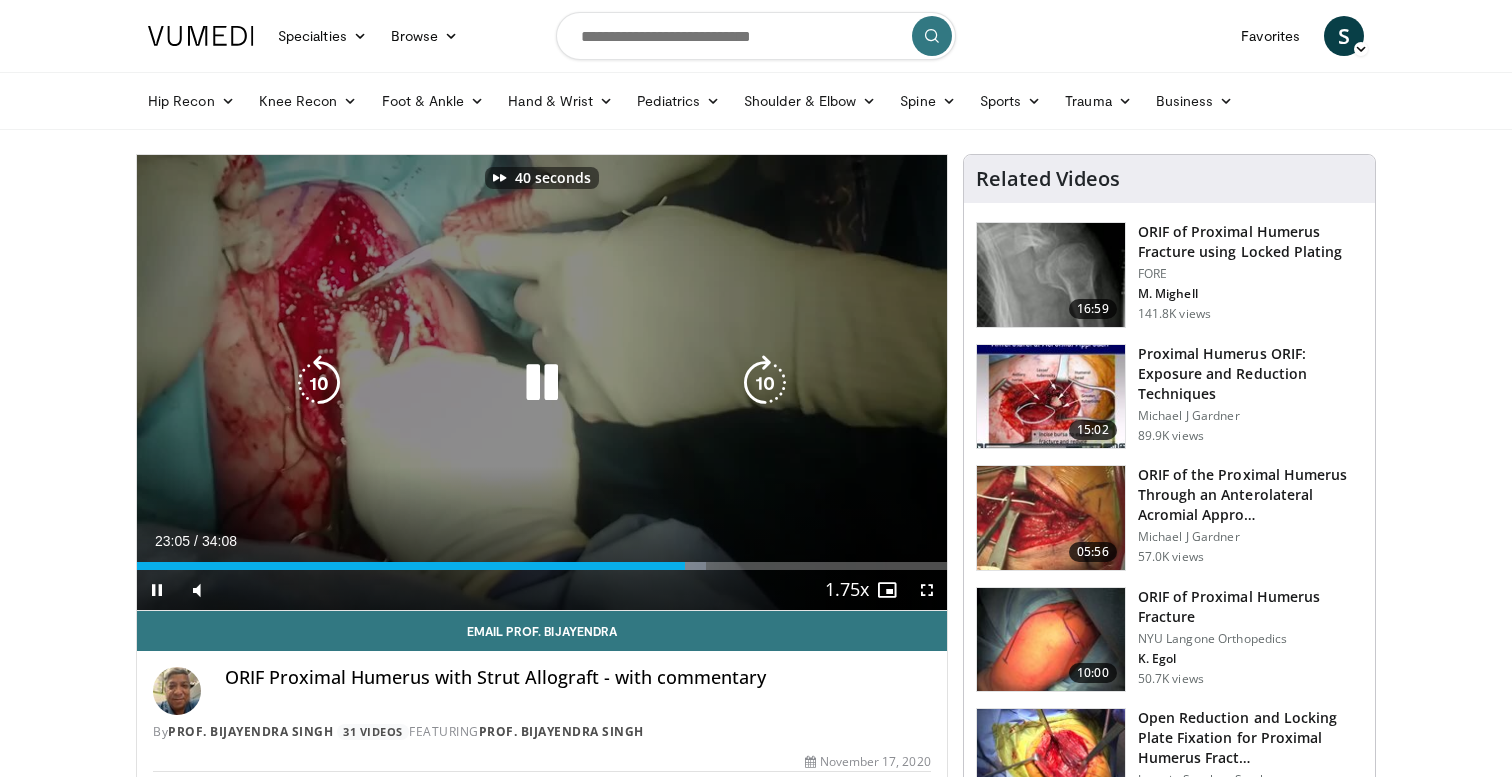 click at bounding box center (765, 383) 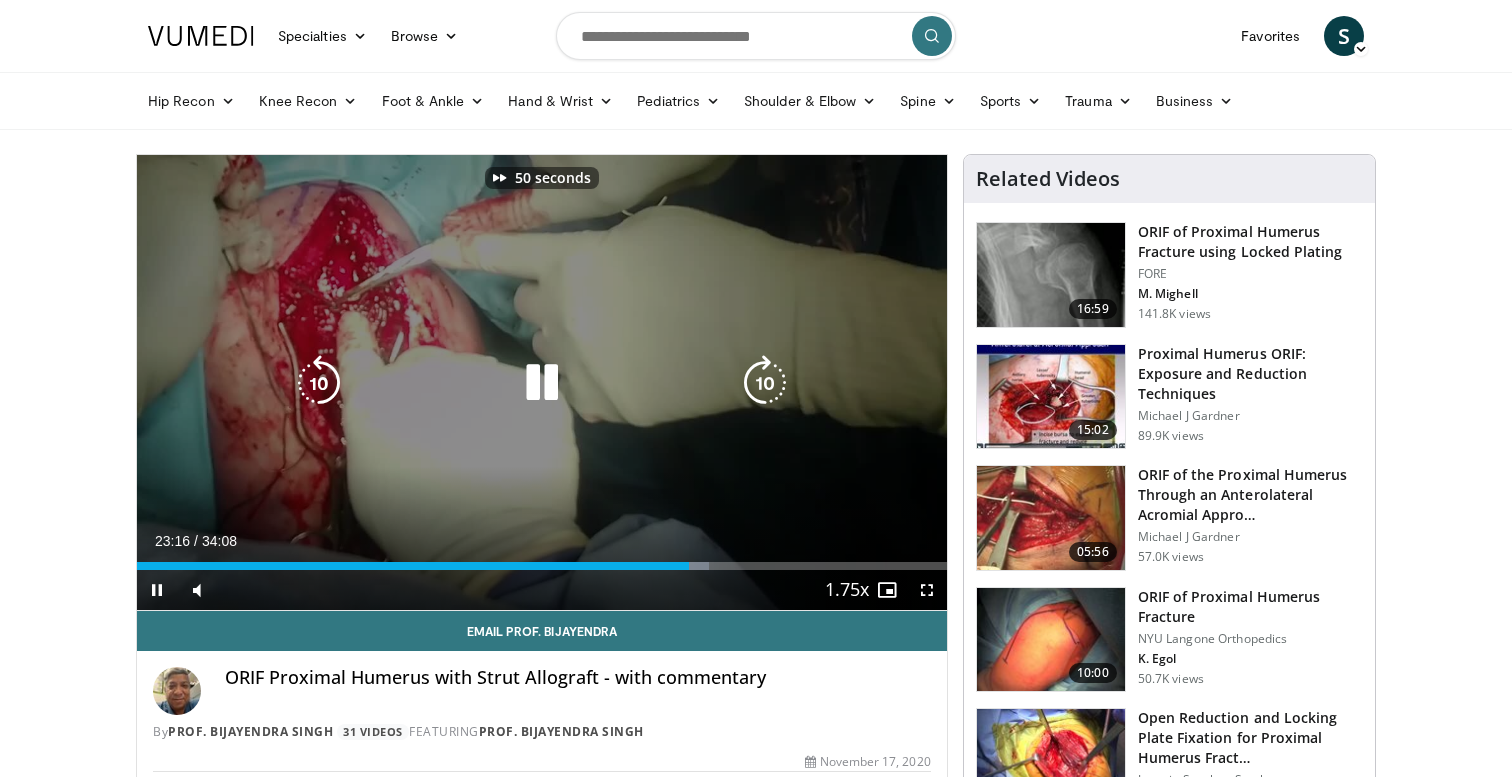 click at bounding box center [765, 383] 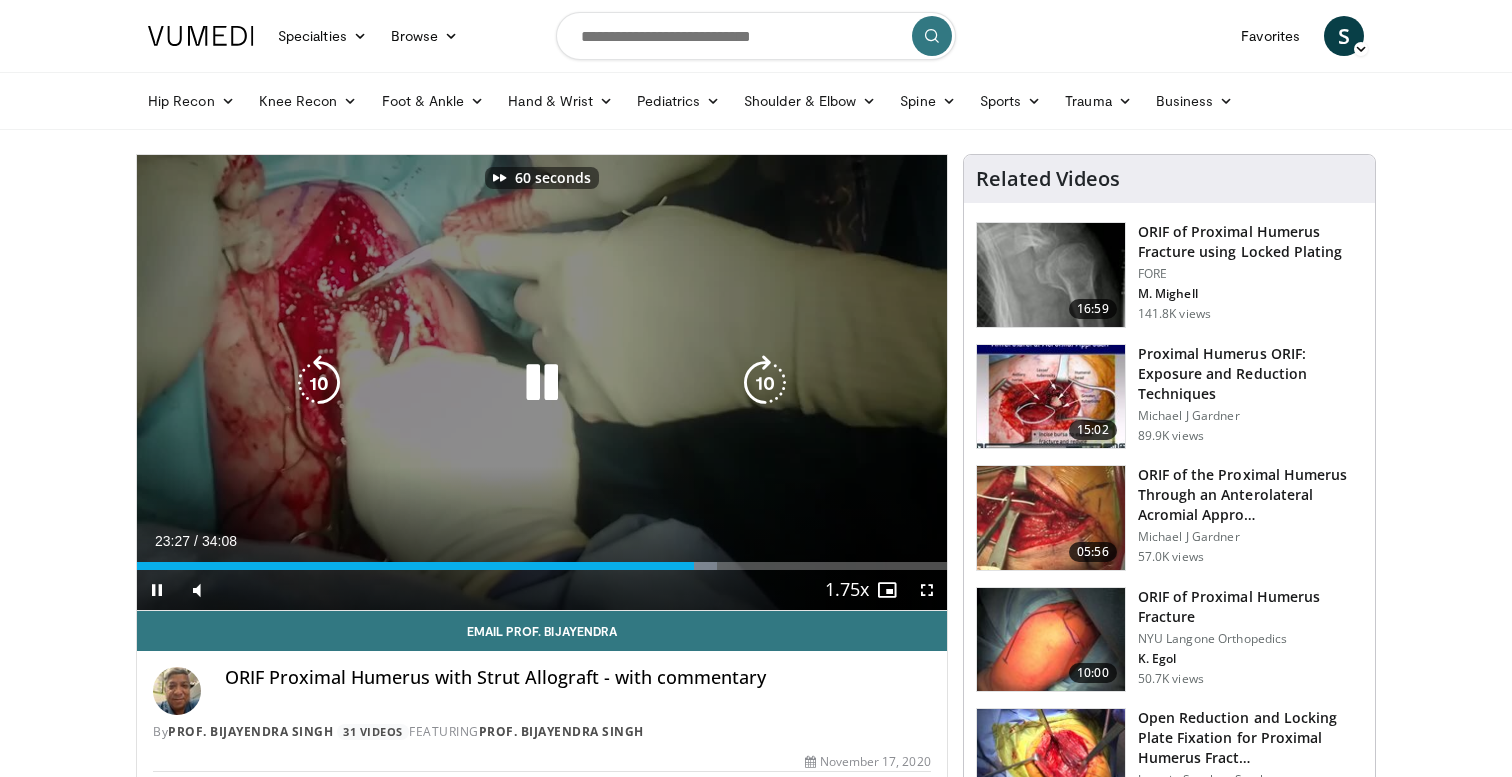 click at bounding box center [765, 383] 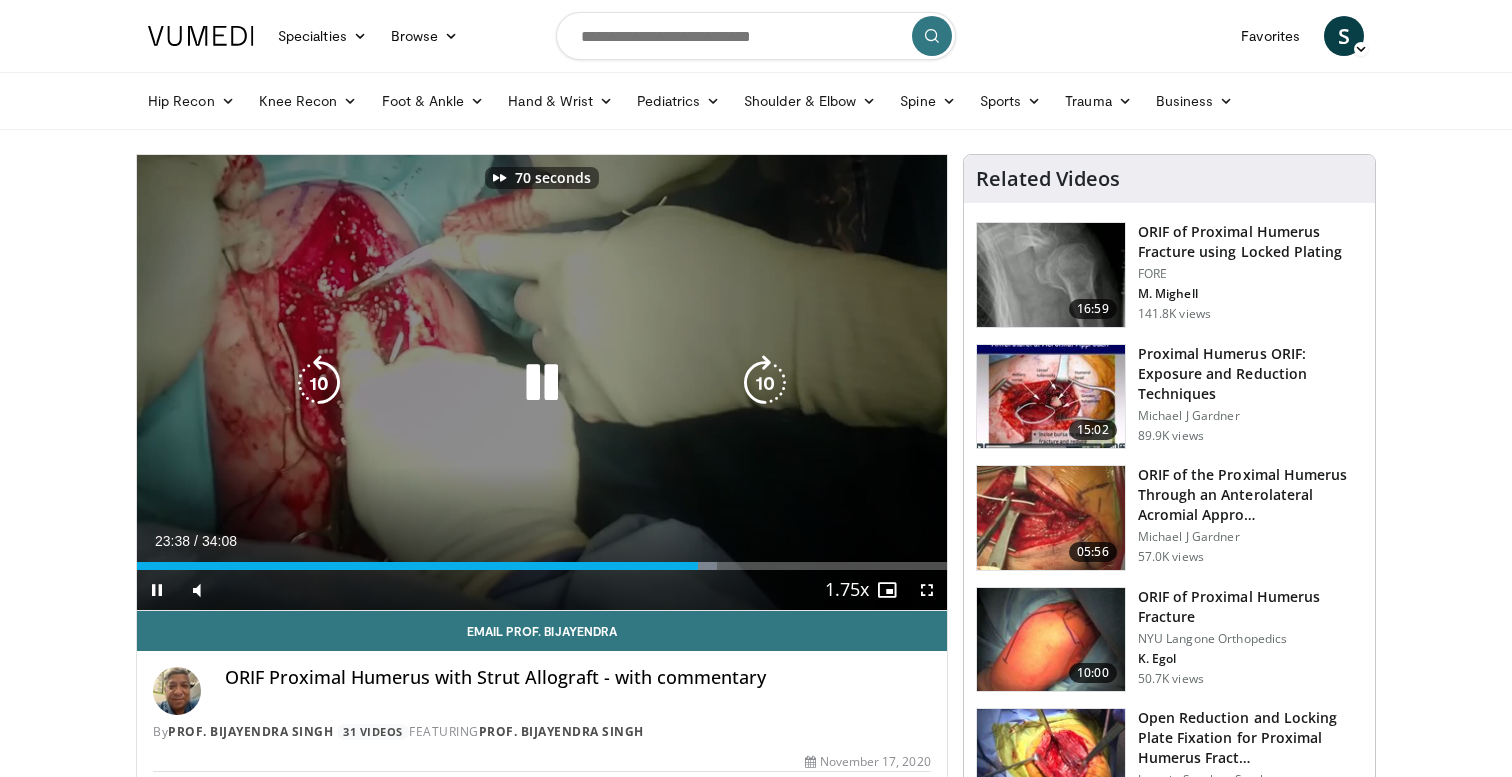 click at bounding box center (765, 383) 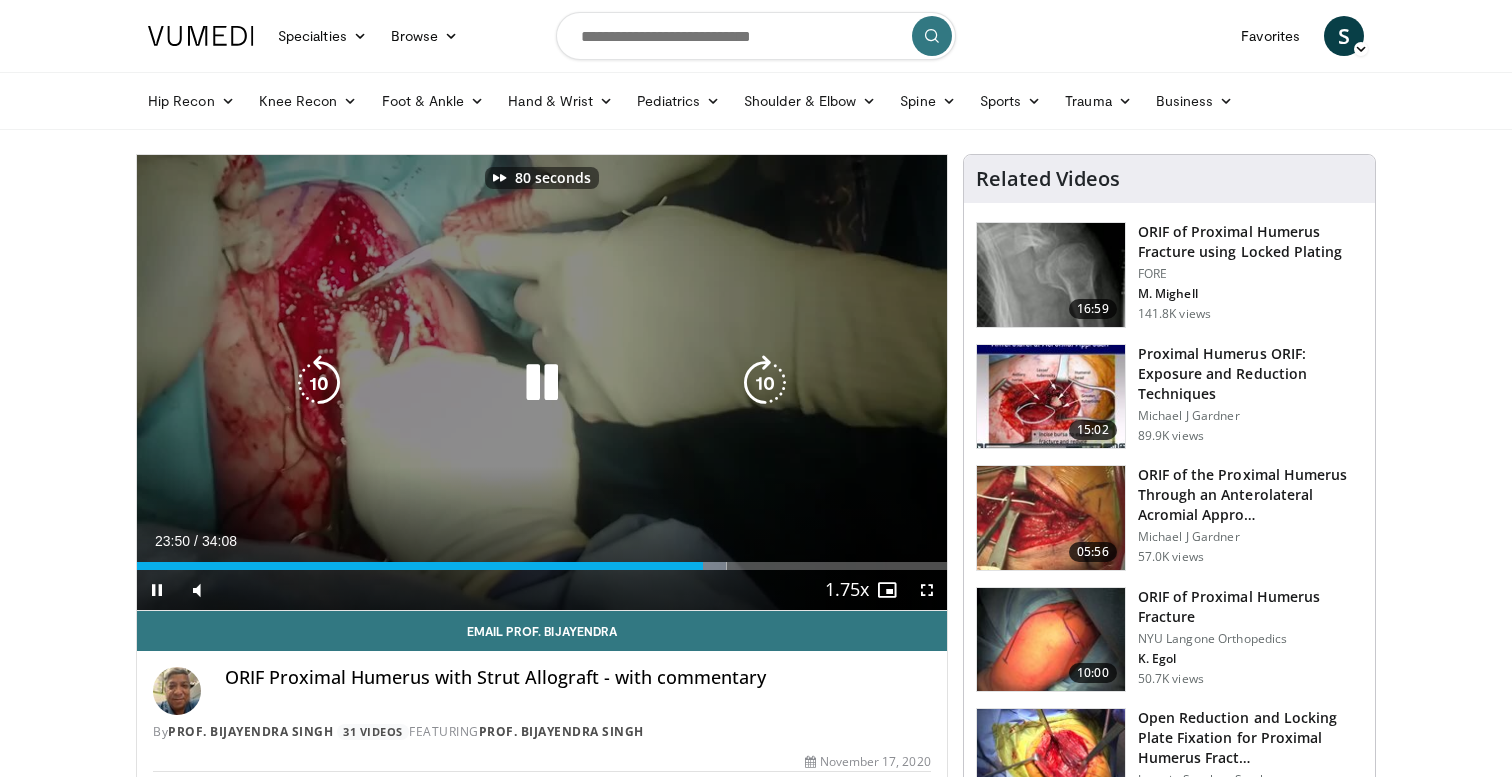 click at bounding box center [765, 383] 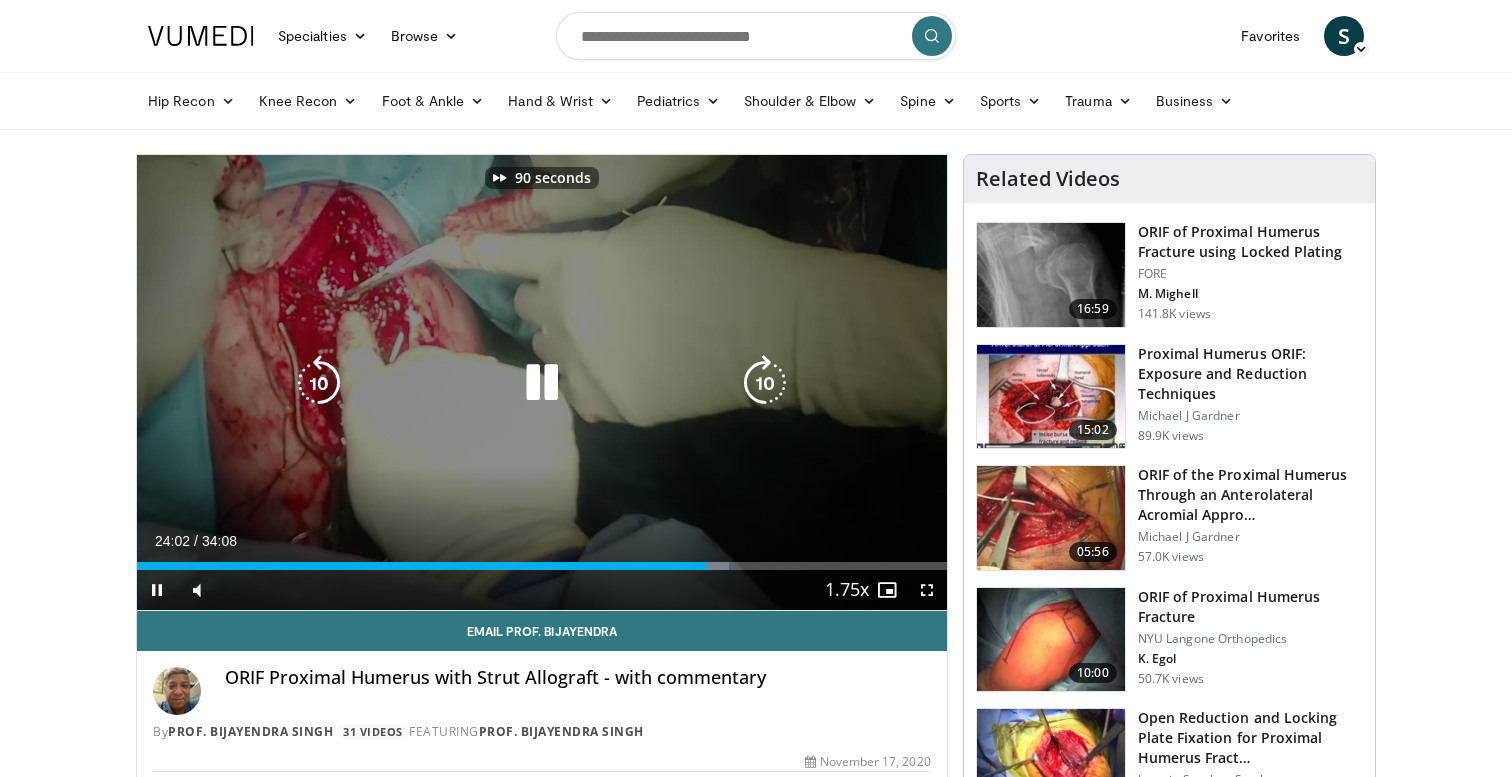 click at bounding box center [765, 383] 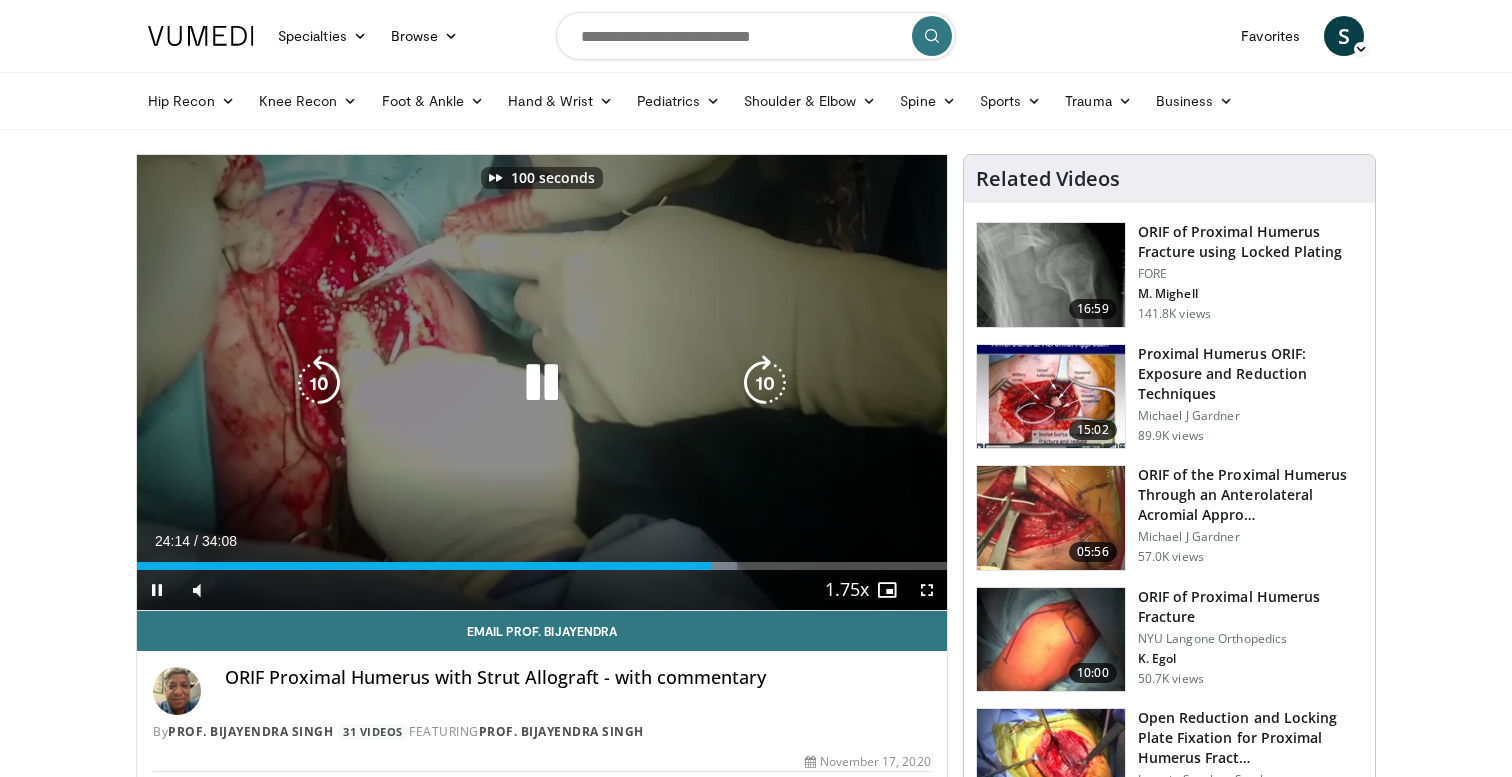 click at bounding box center (765, 383) 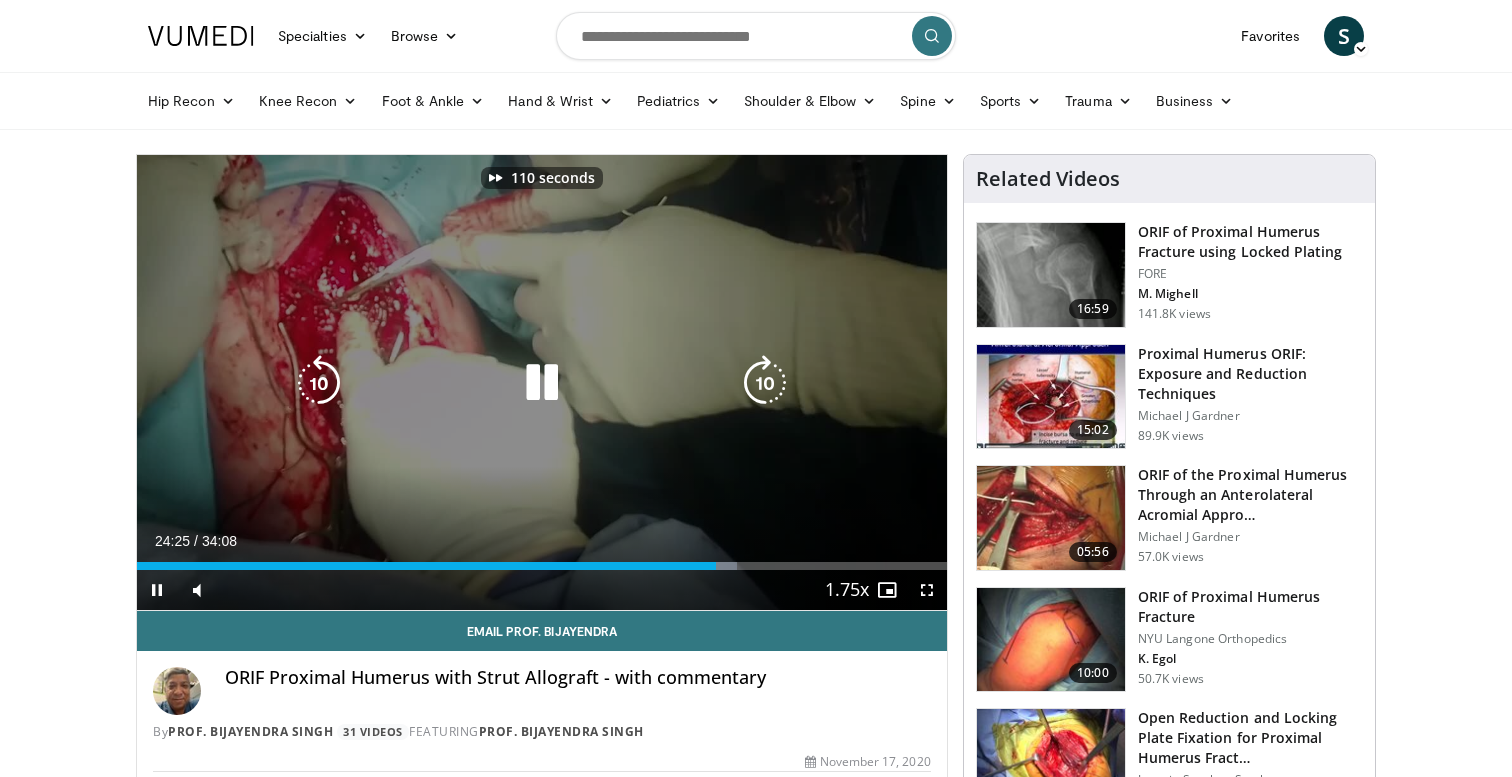 click at bounding box center [765, 383] 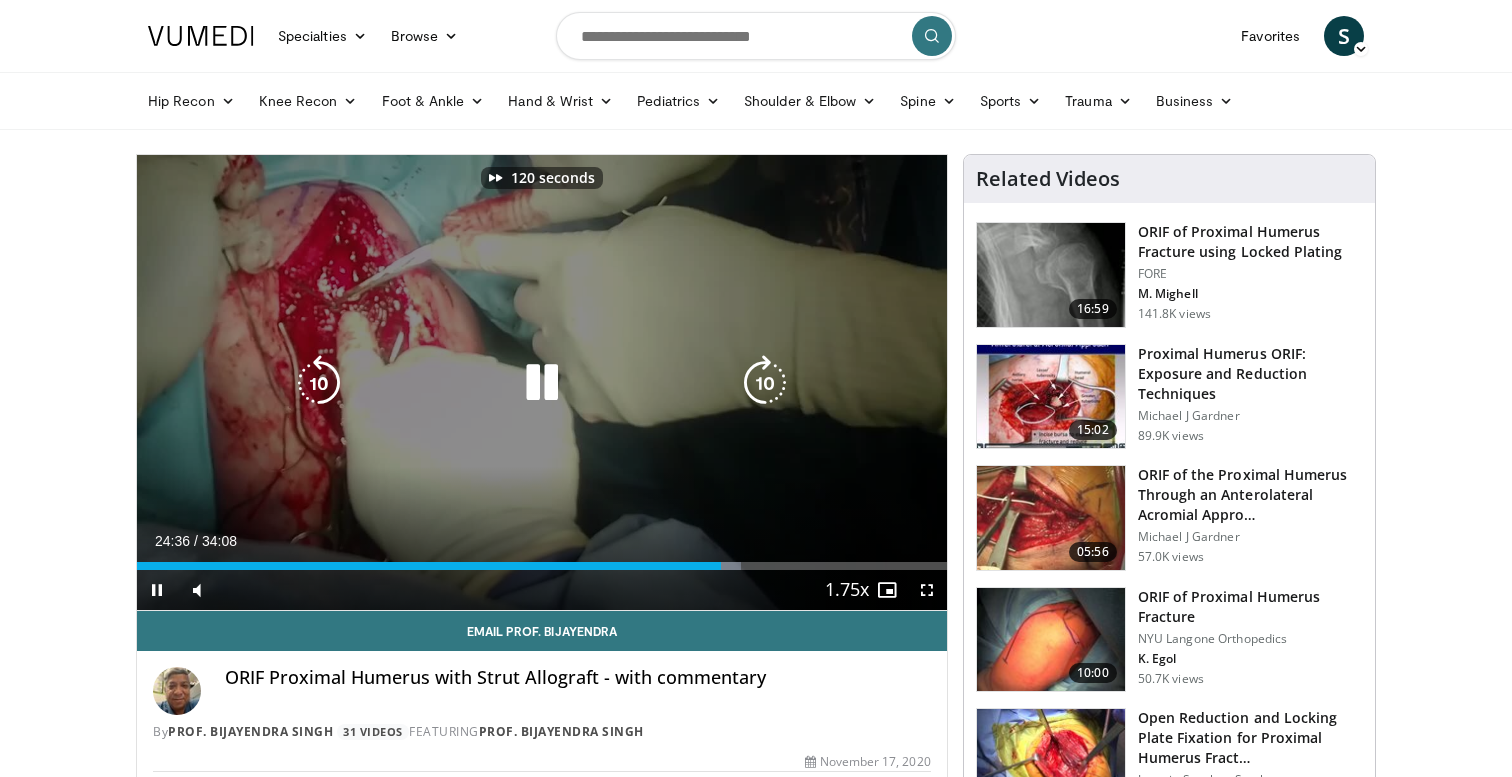 click at bounding box center [765, 383] 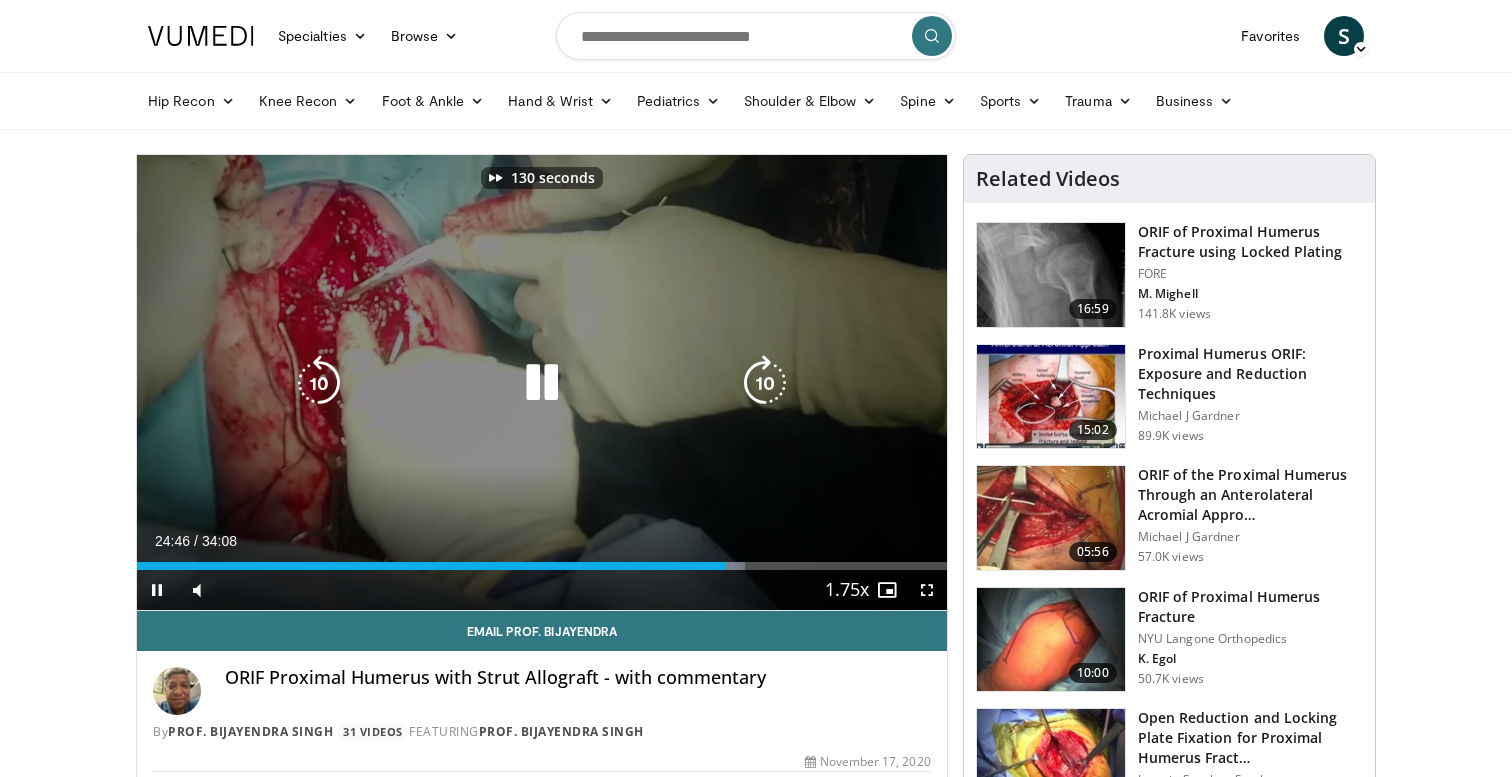 click at bounding box center (765, 383) 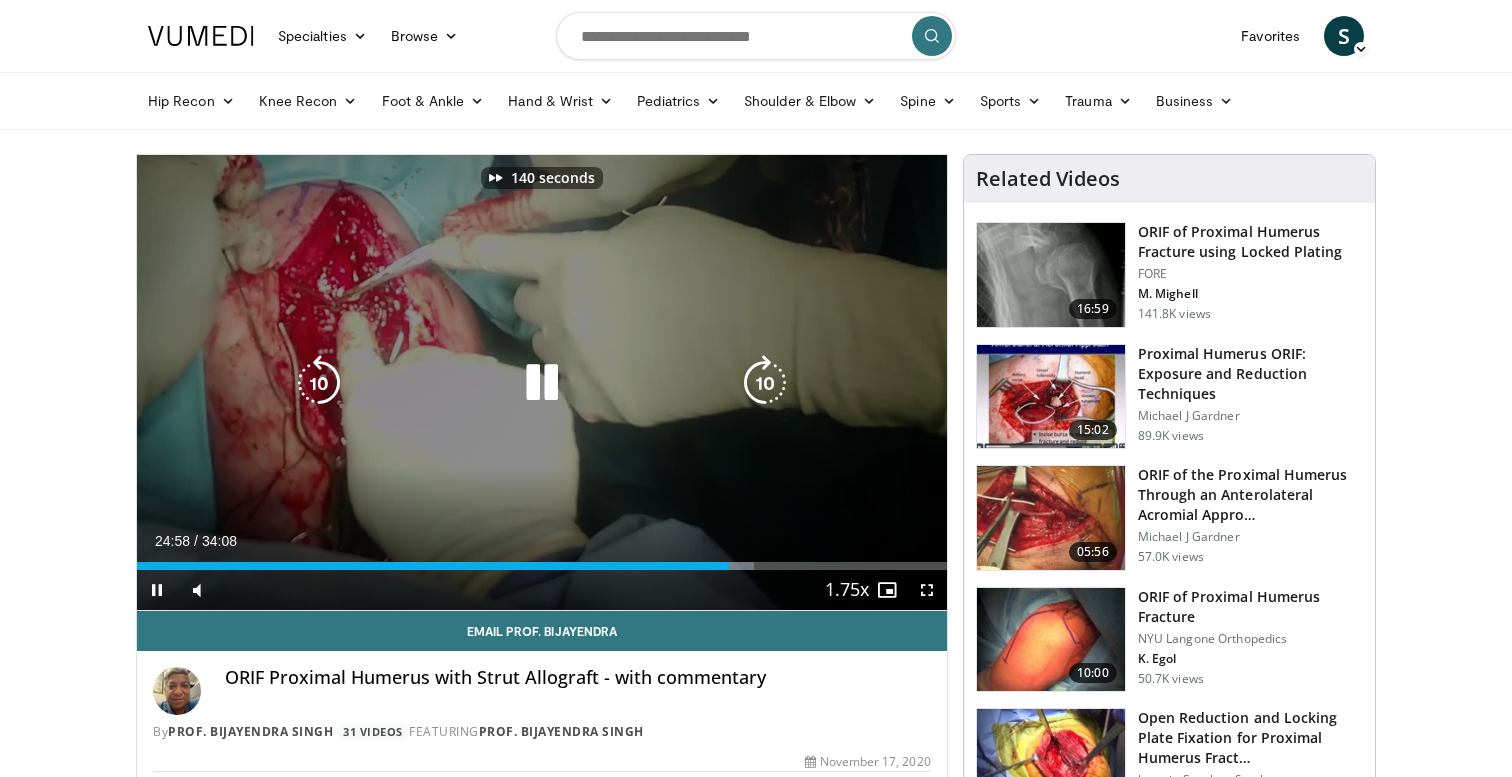 click at bounding box center [765, 383] 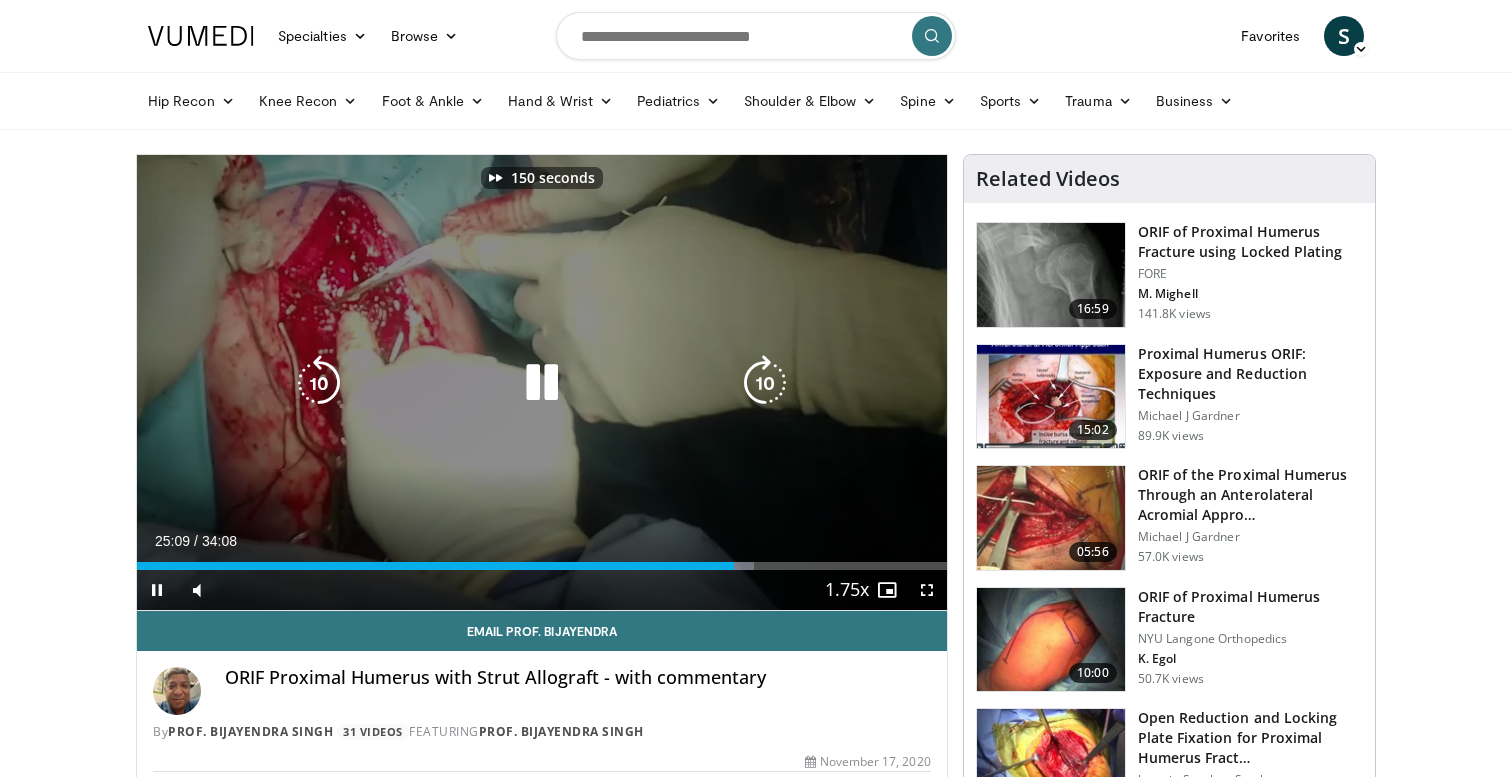 click at bounding box center [765, 383] 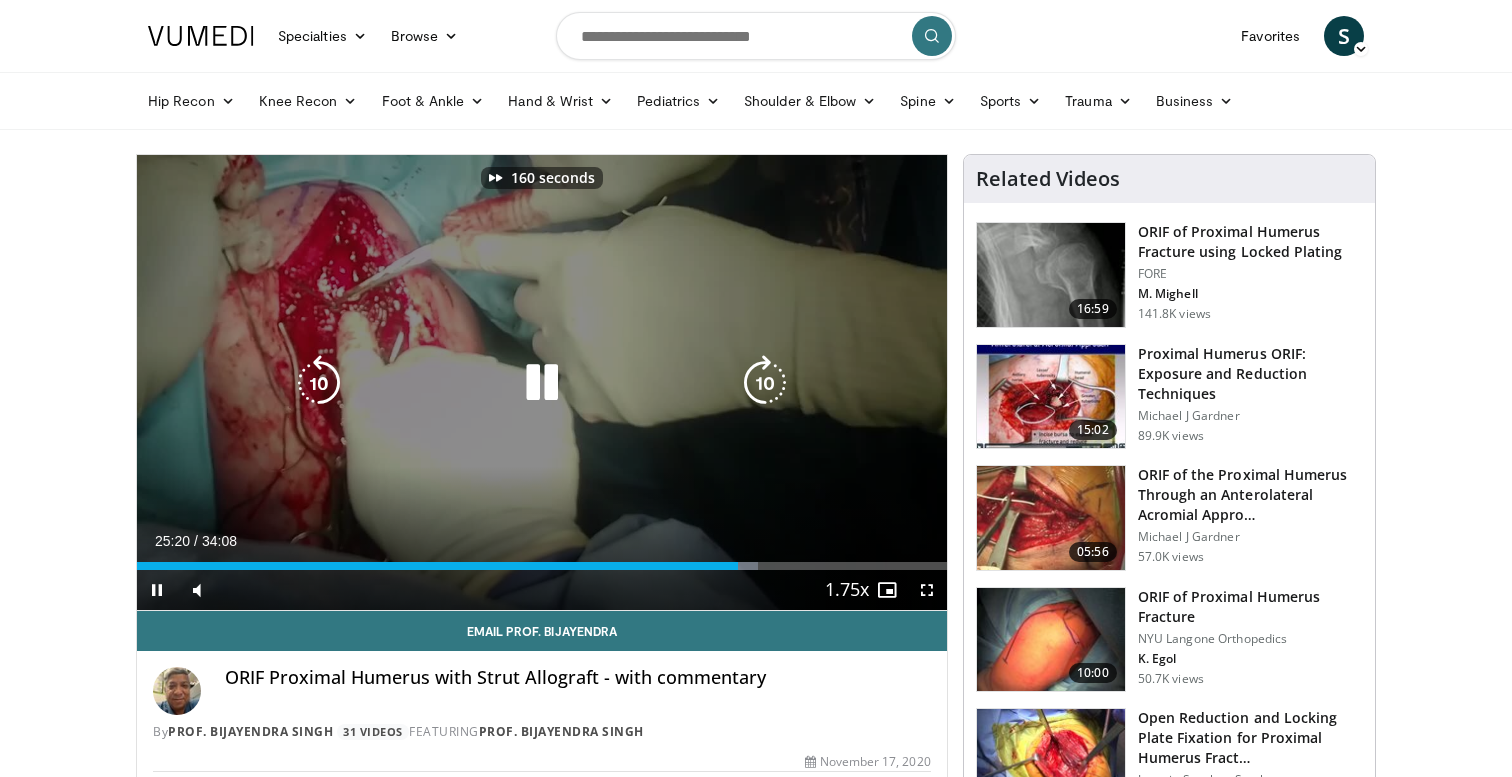 click at bounding box center [765, 383] 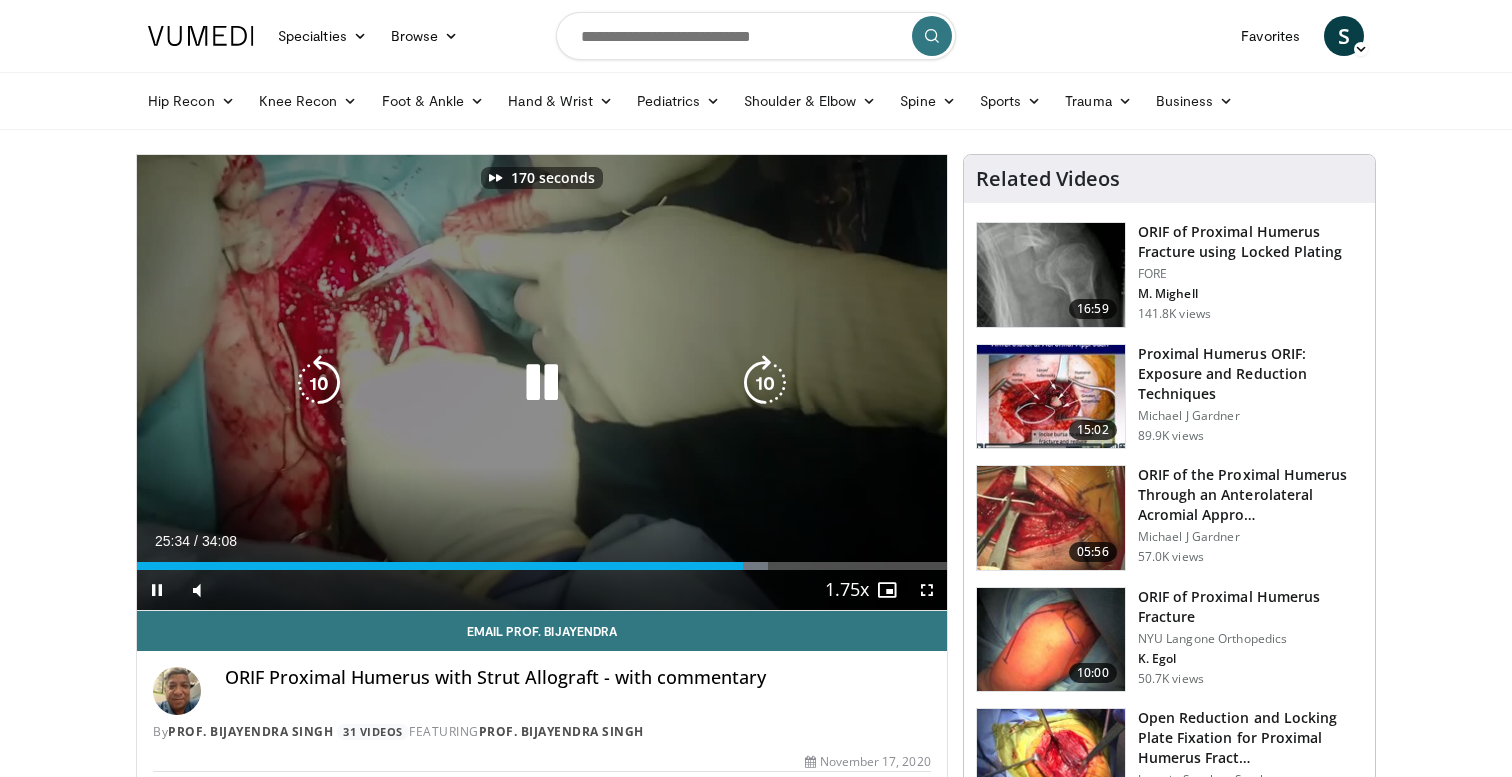 click at bounding box center (765, 383) 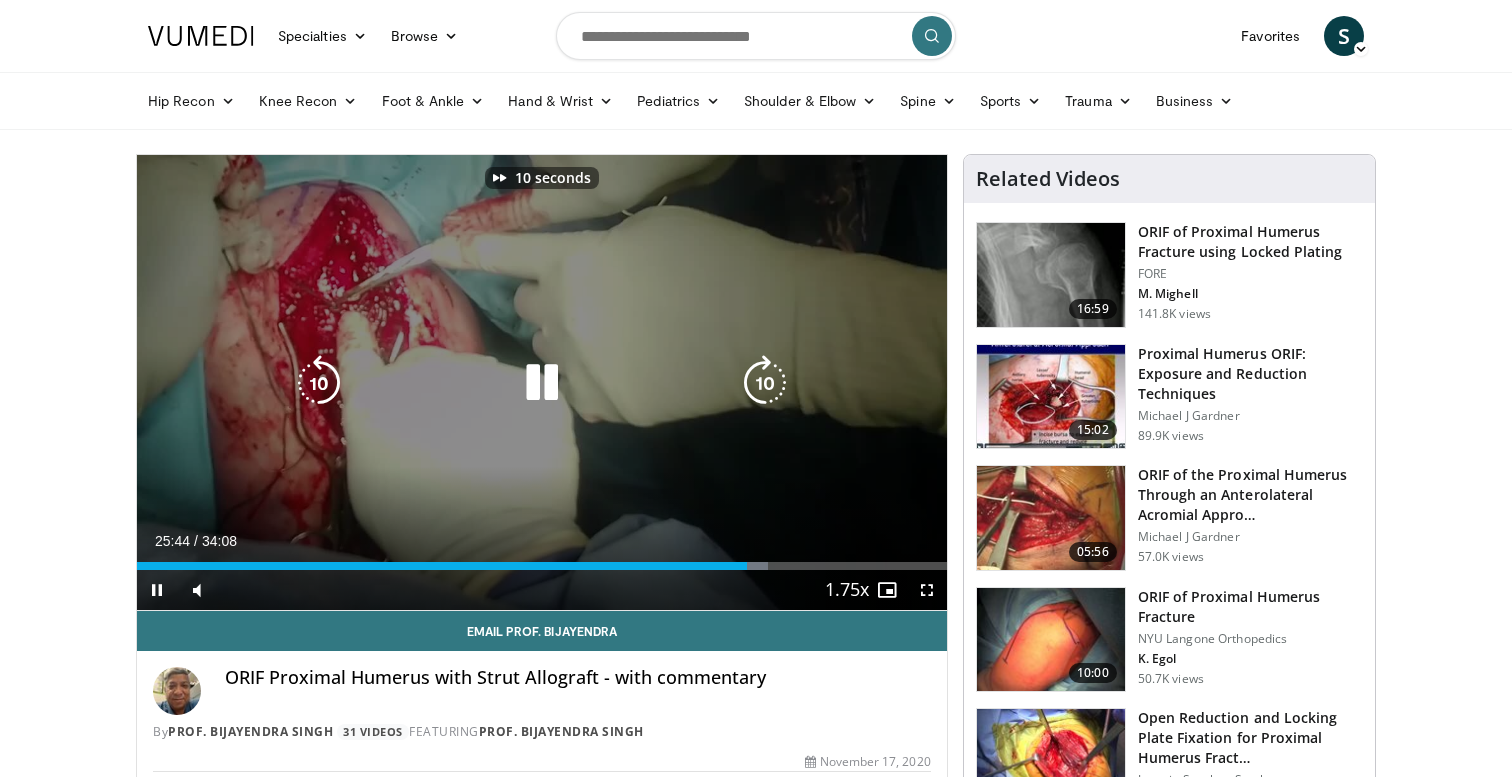 click at bounding box center [765, 383] 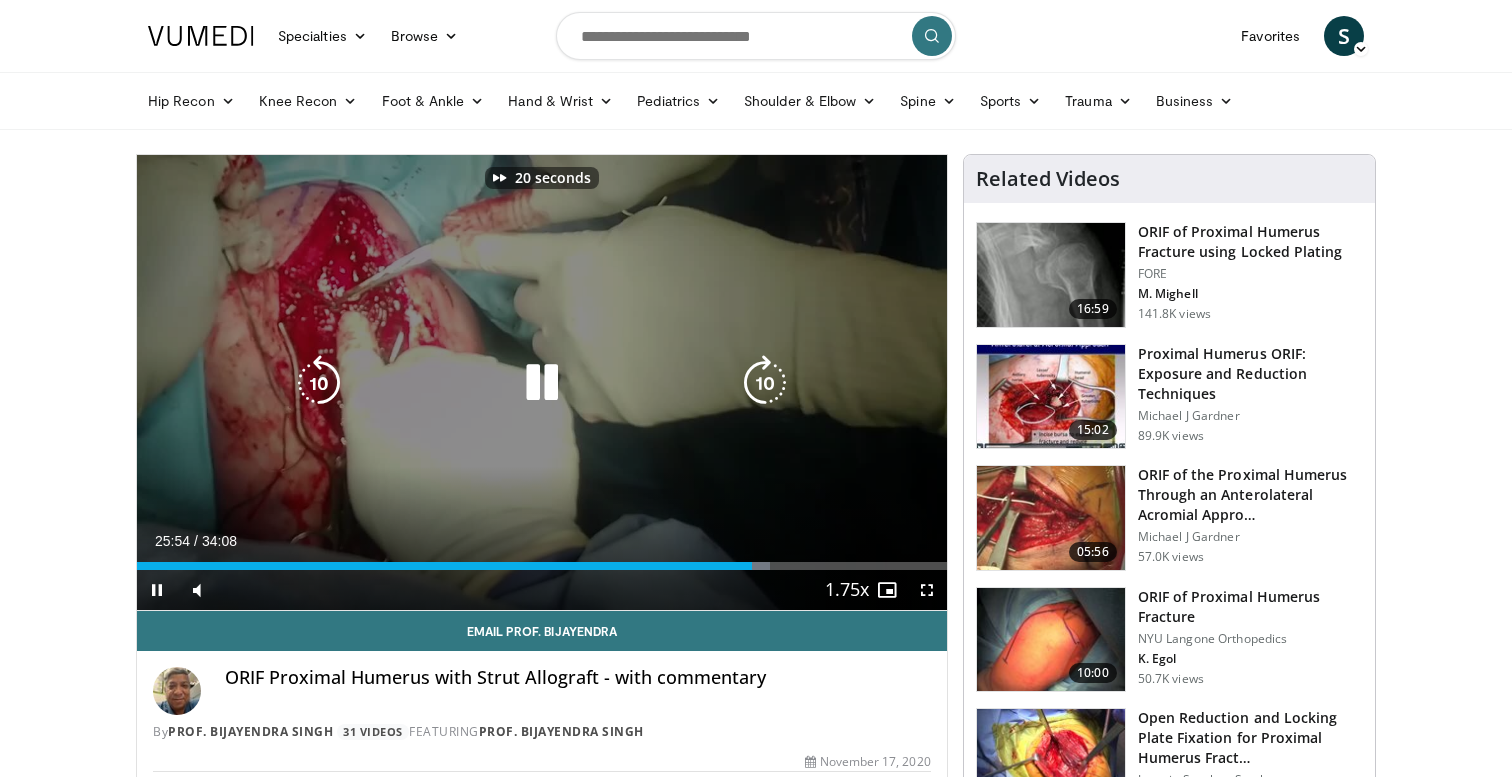 click at bounding box center (765, 383) 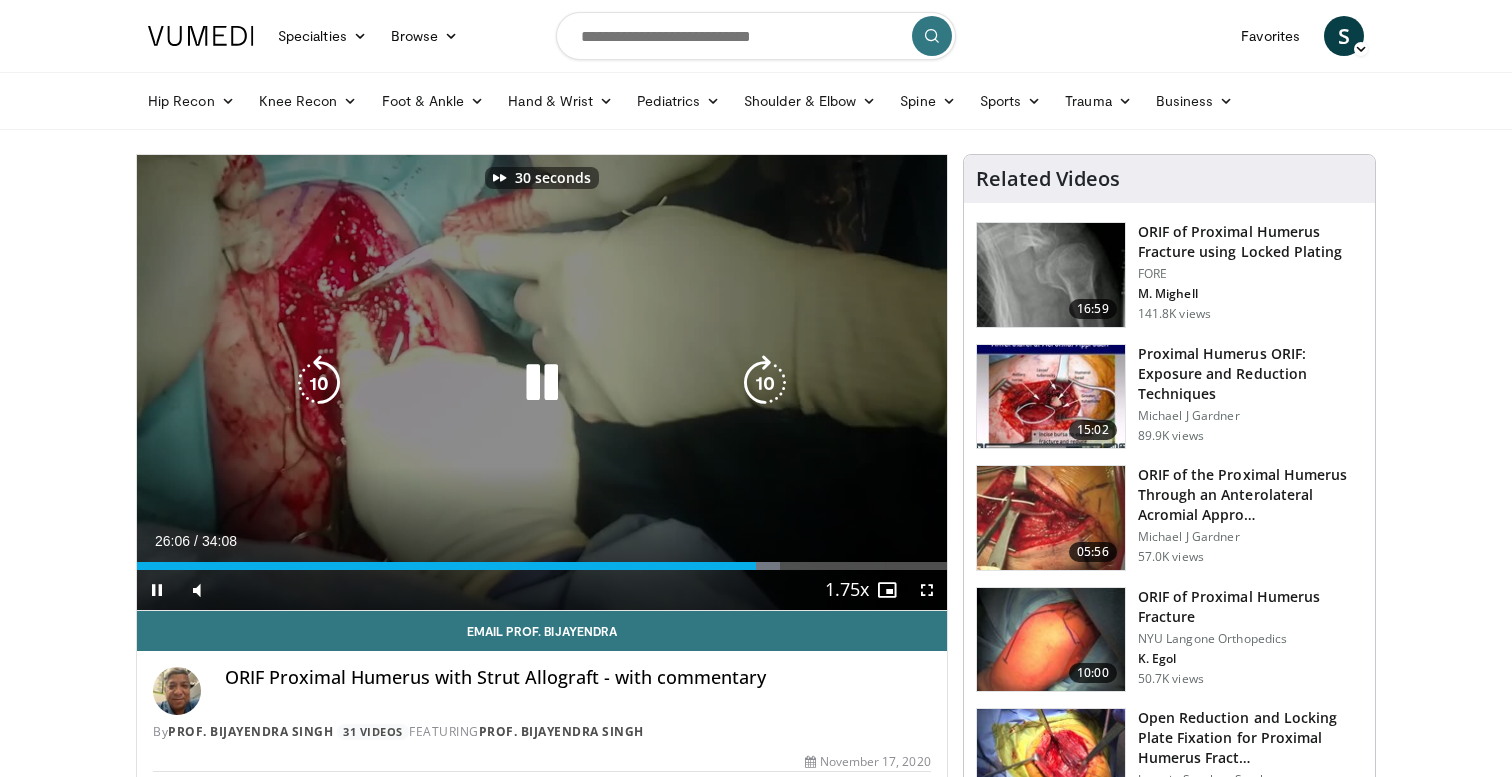 click at bounding box center (319, 383) 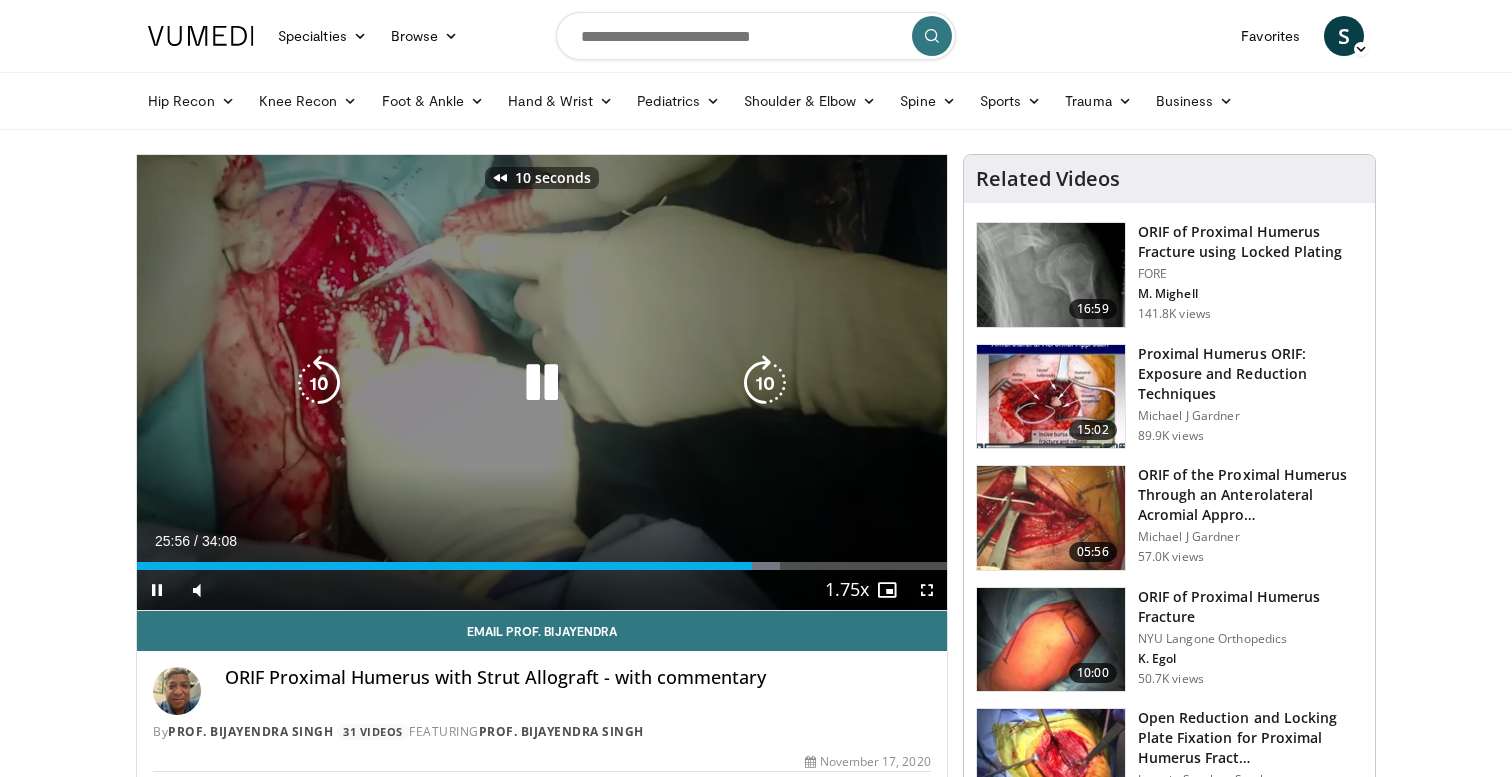 click at bounding box center (319, 383) 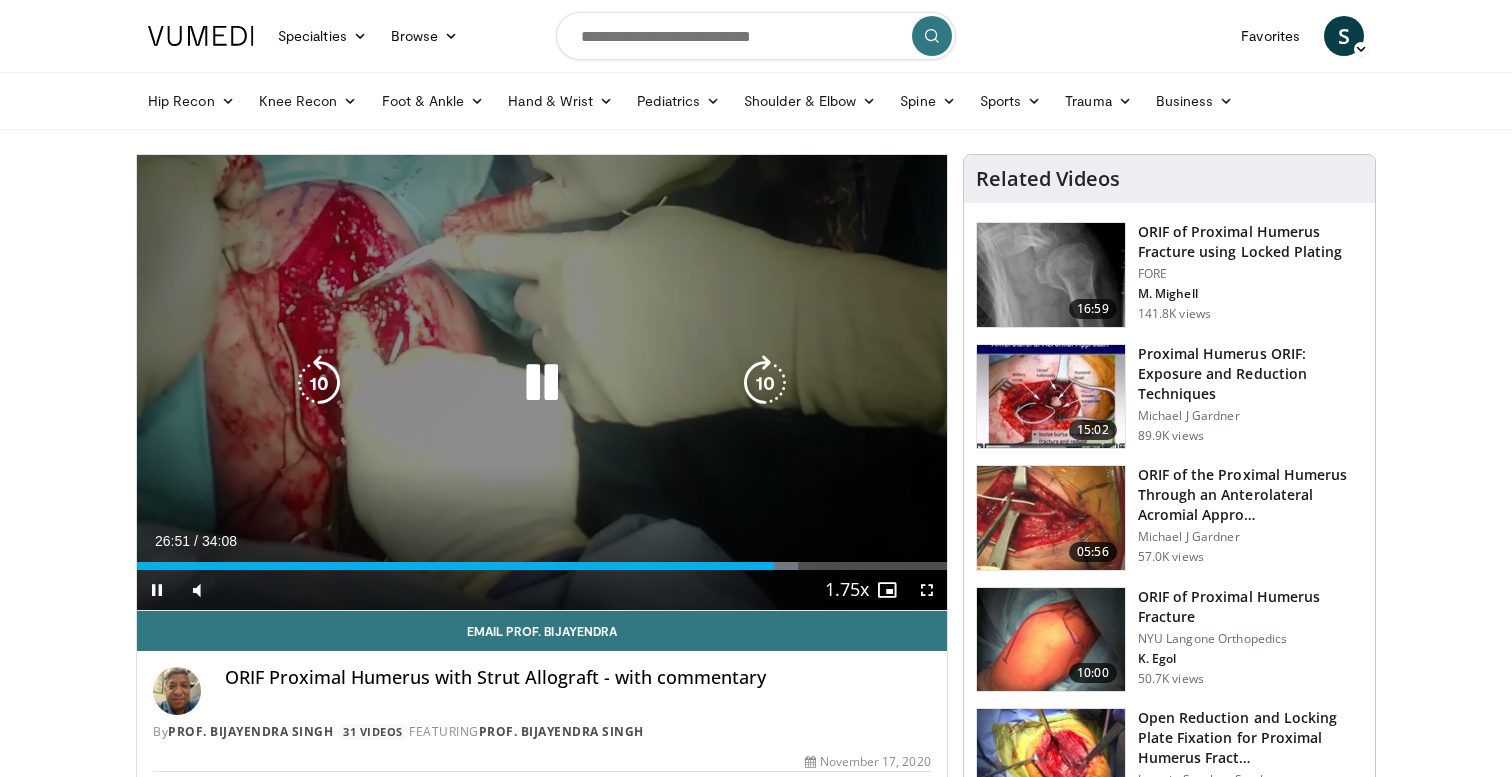 click on "20 seconds
Tap to unmute" at bounding box center (542, 382) 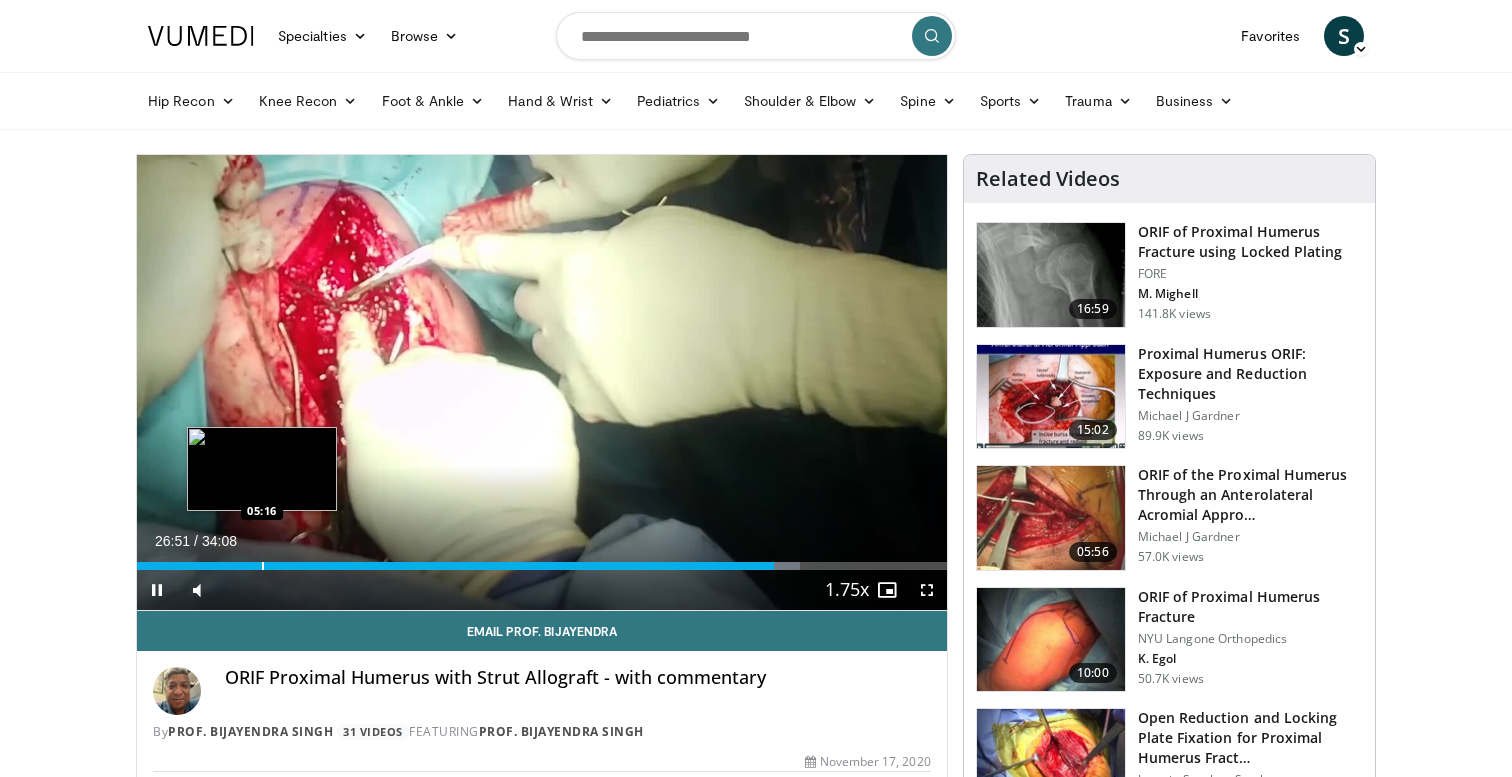 click on "Loaded :  81.84% 26:51 05:16" at bounding box center (542, 560) 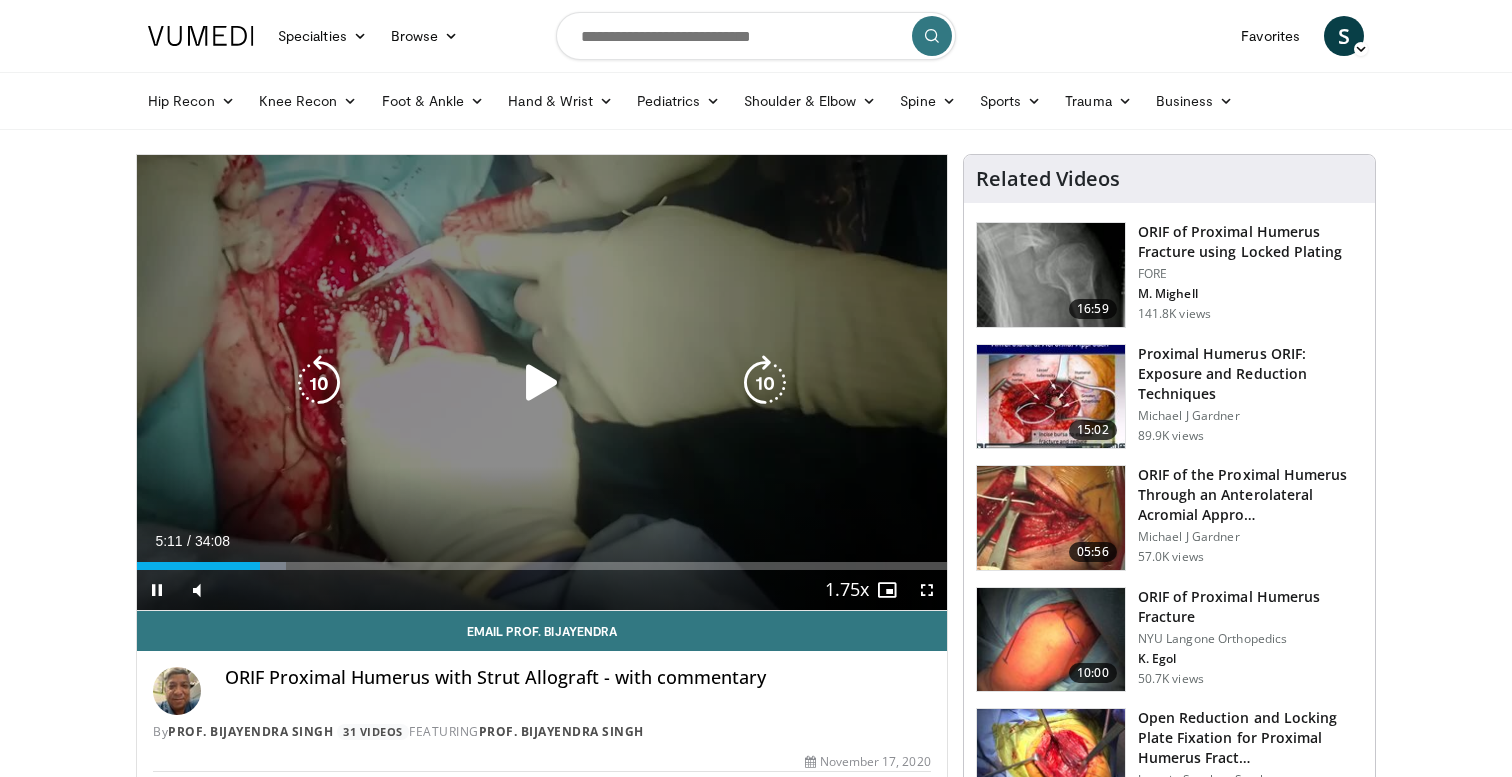 click at bounding box center (542, 383) 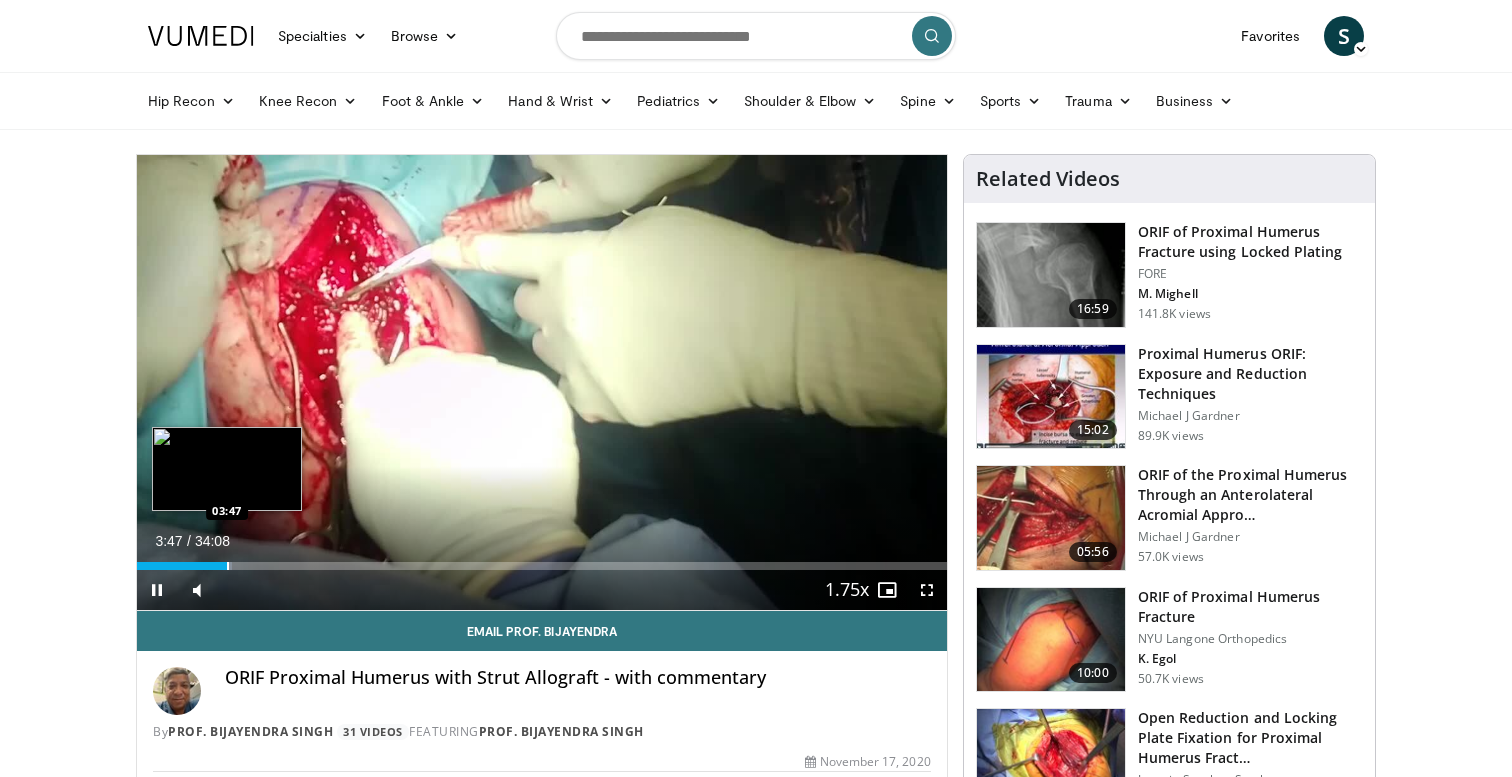 click at bounding box center (228, 566) 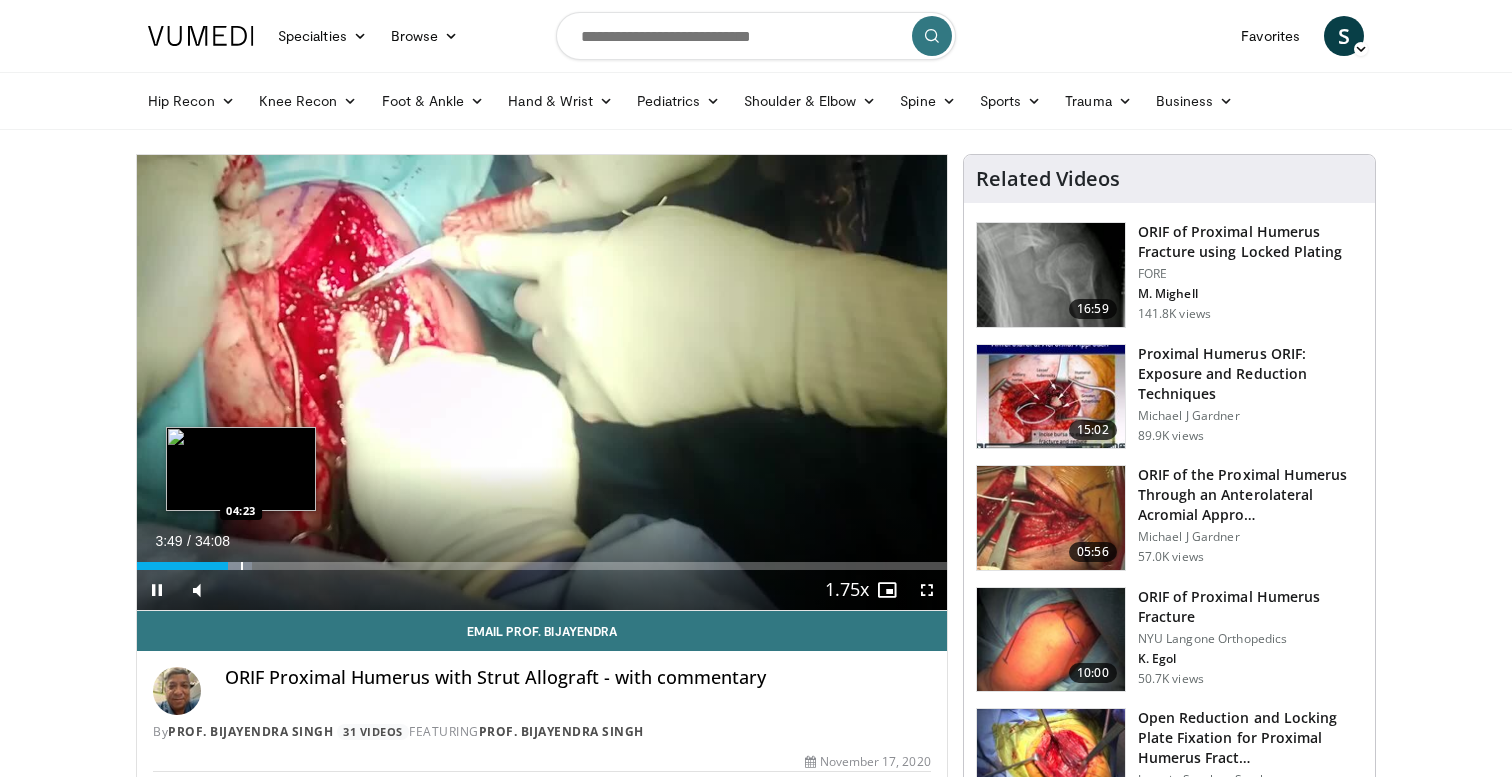 click at bounding box center [242, 566] 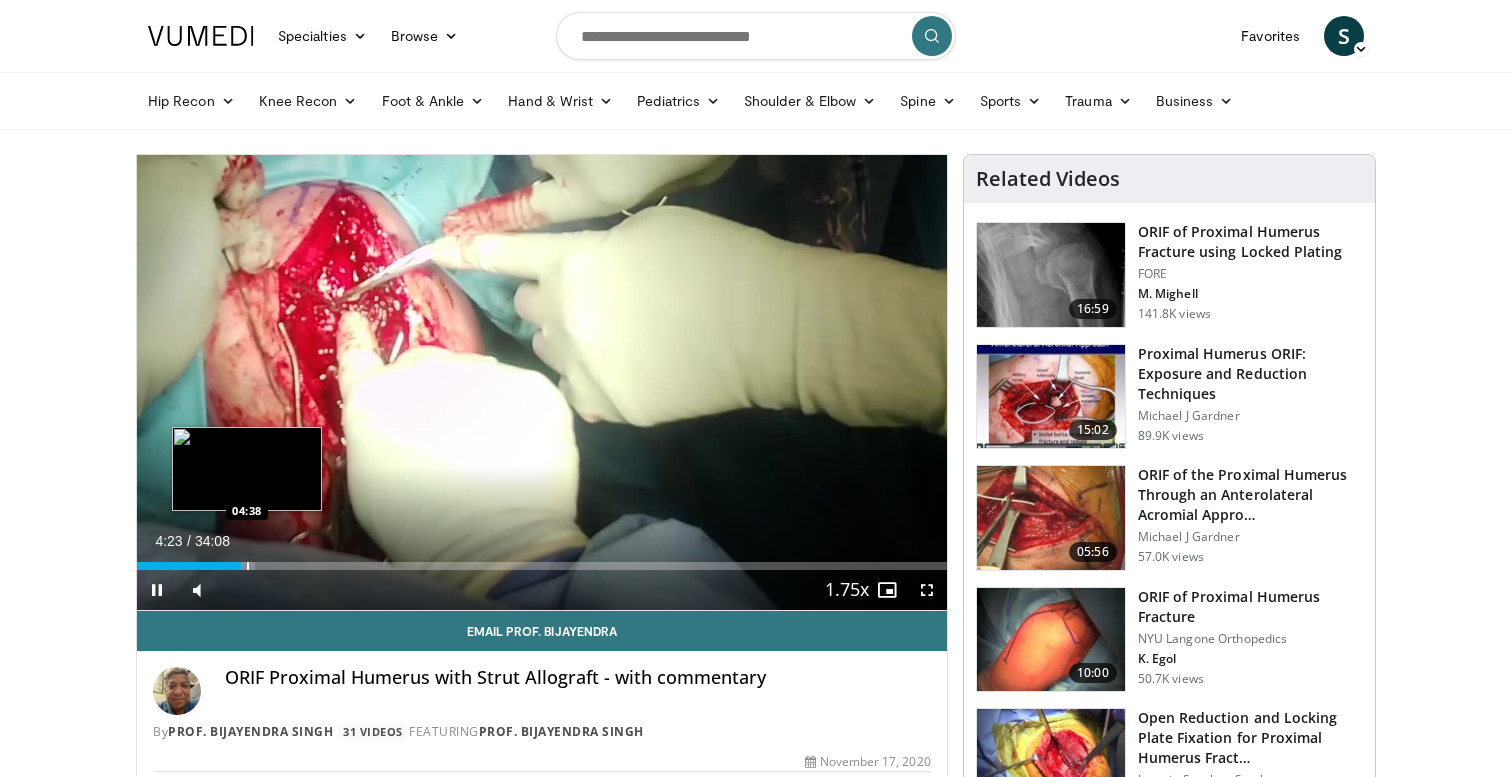 click at bounding box center [248, 566] 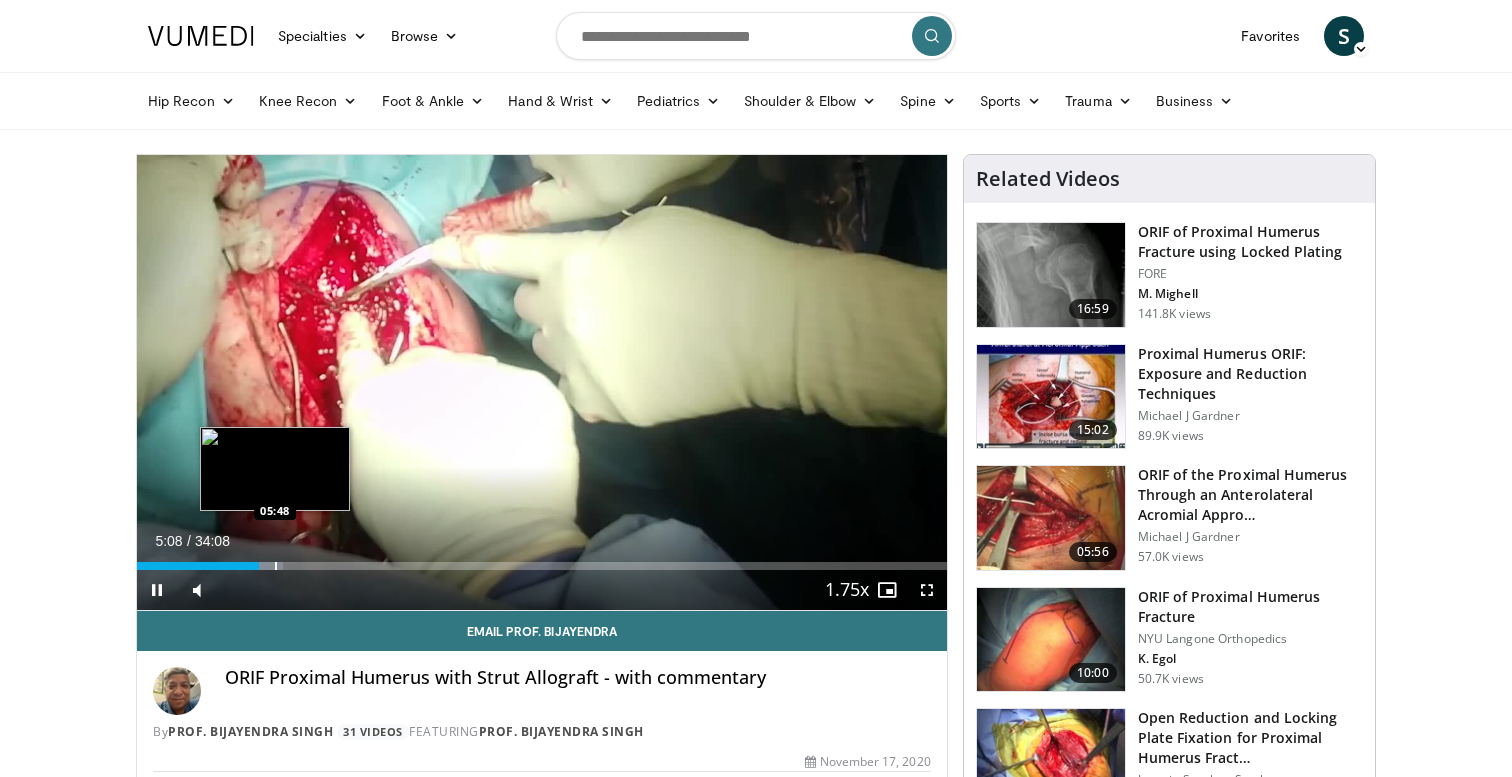 click on "20 seconds
Tap to unmute" at bounding box center (542, 382) 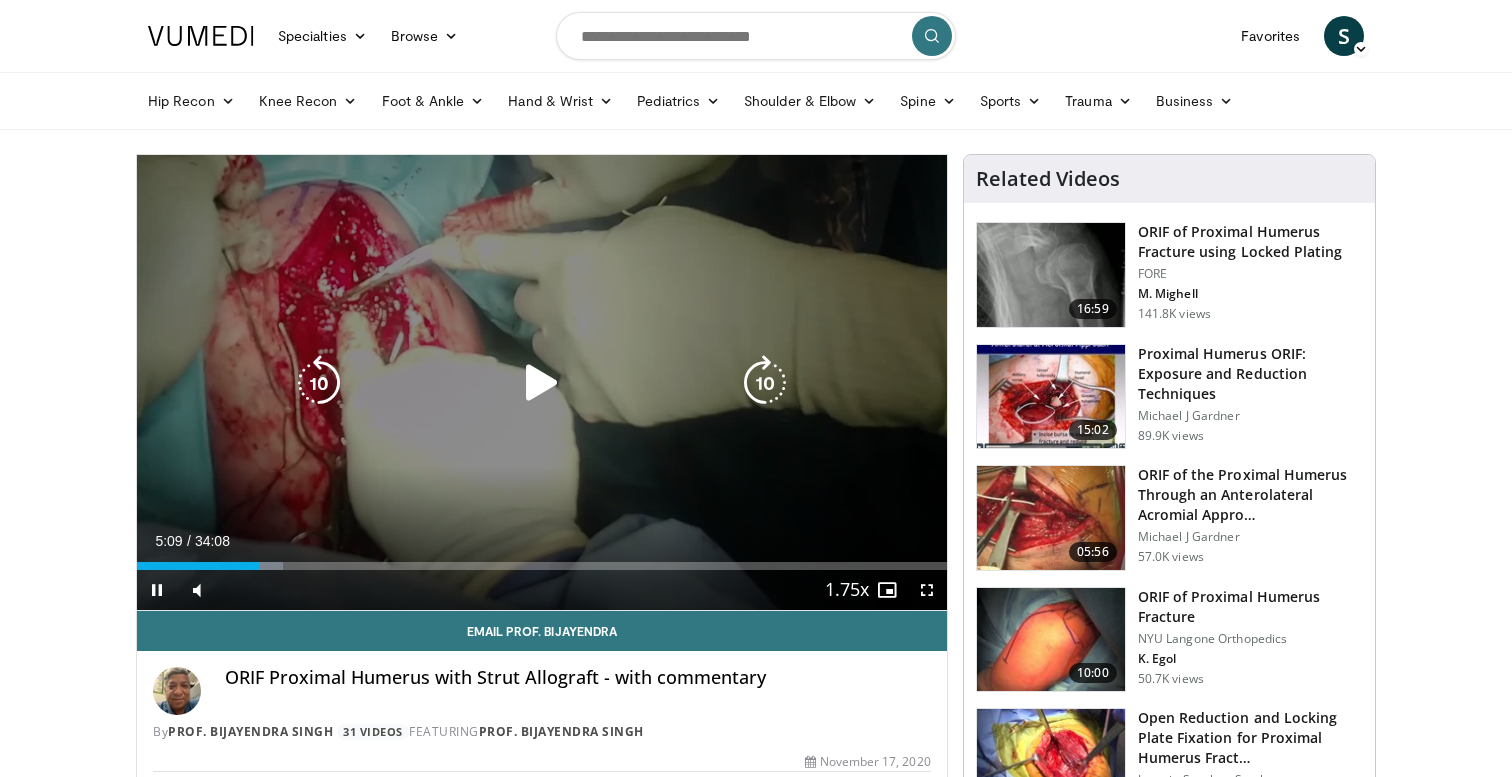 click at bounding box center [542, 383] 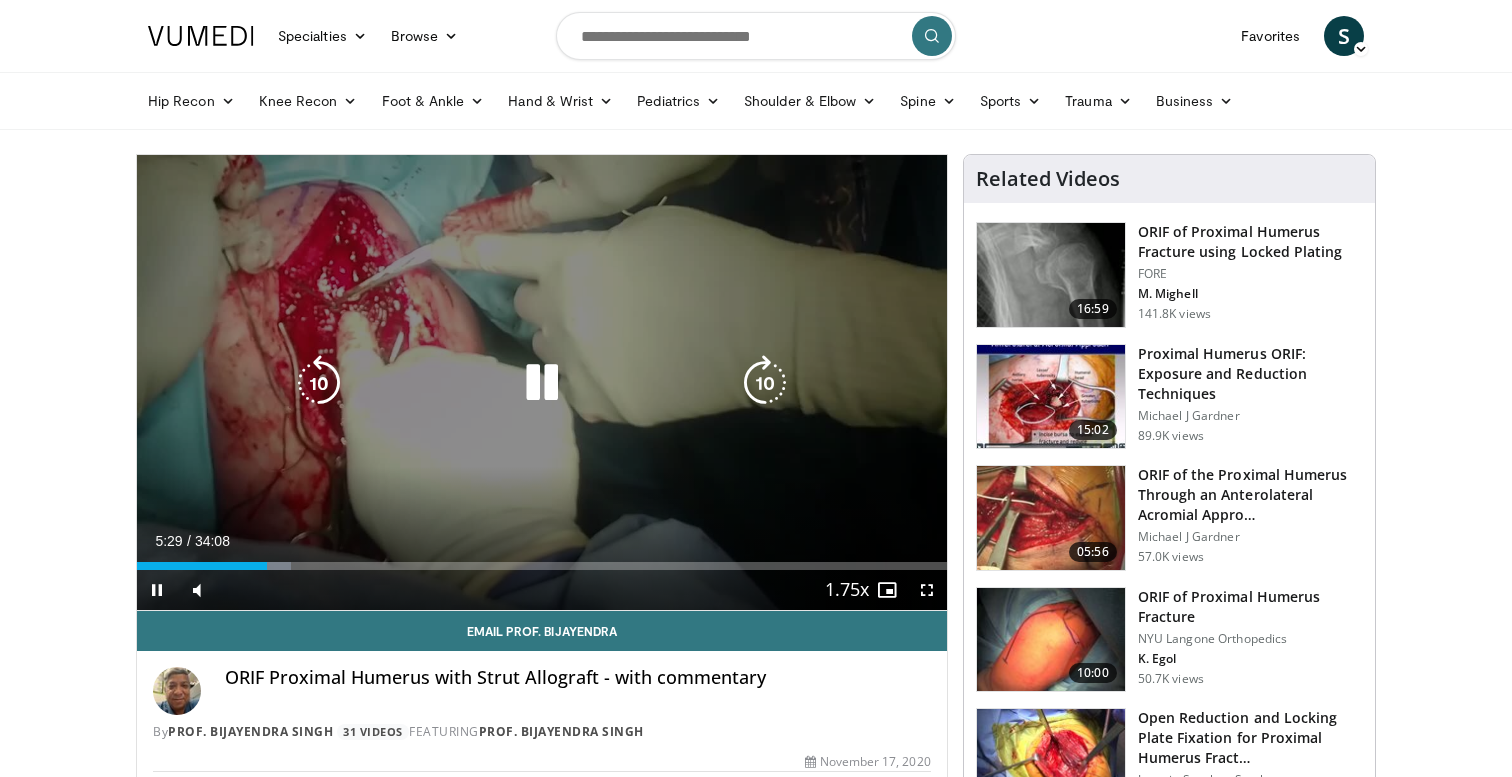 click at bounding box center (765, 383) 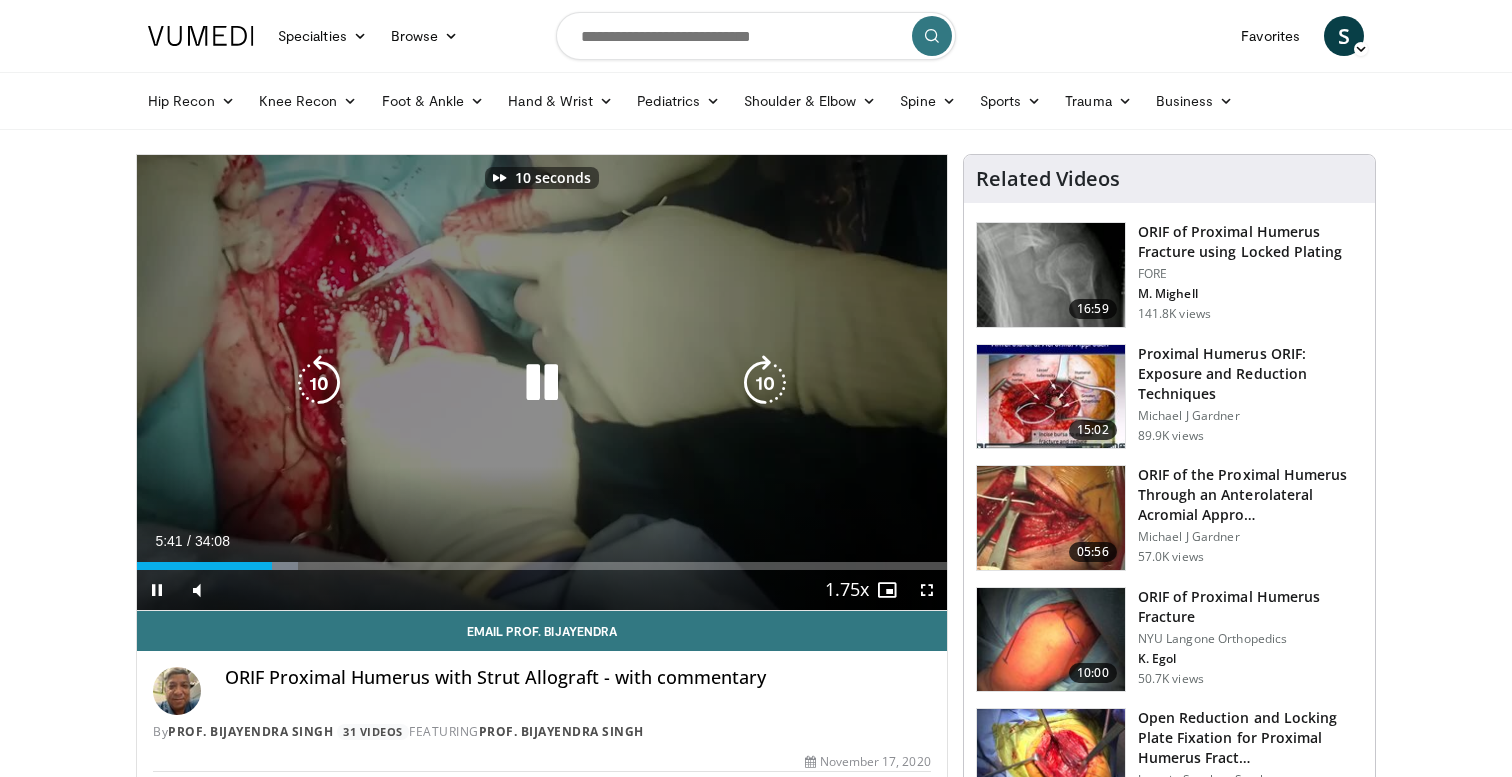 click at bounding box center (765, 383) 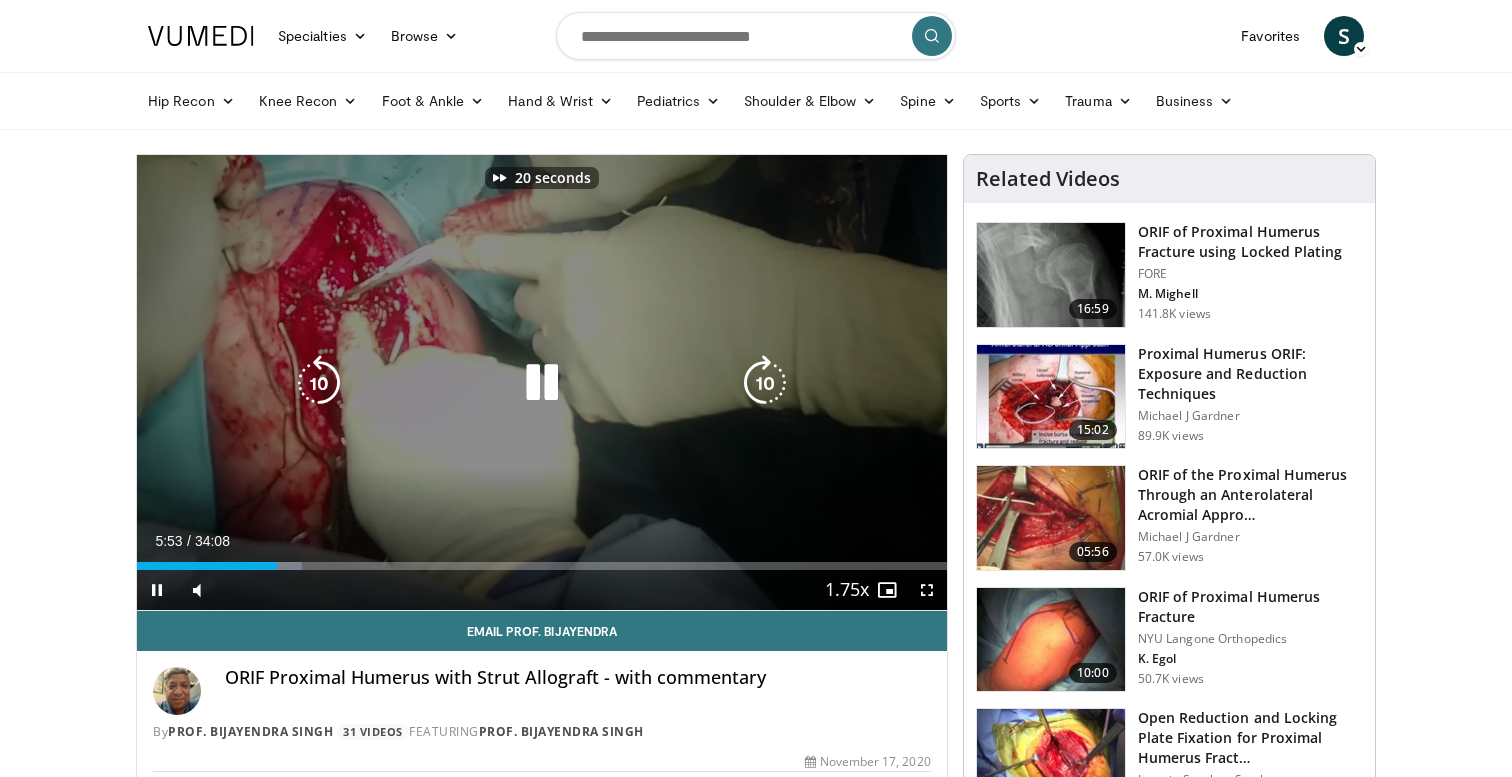 click at bounding box center [765, 383] 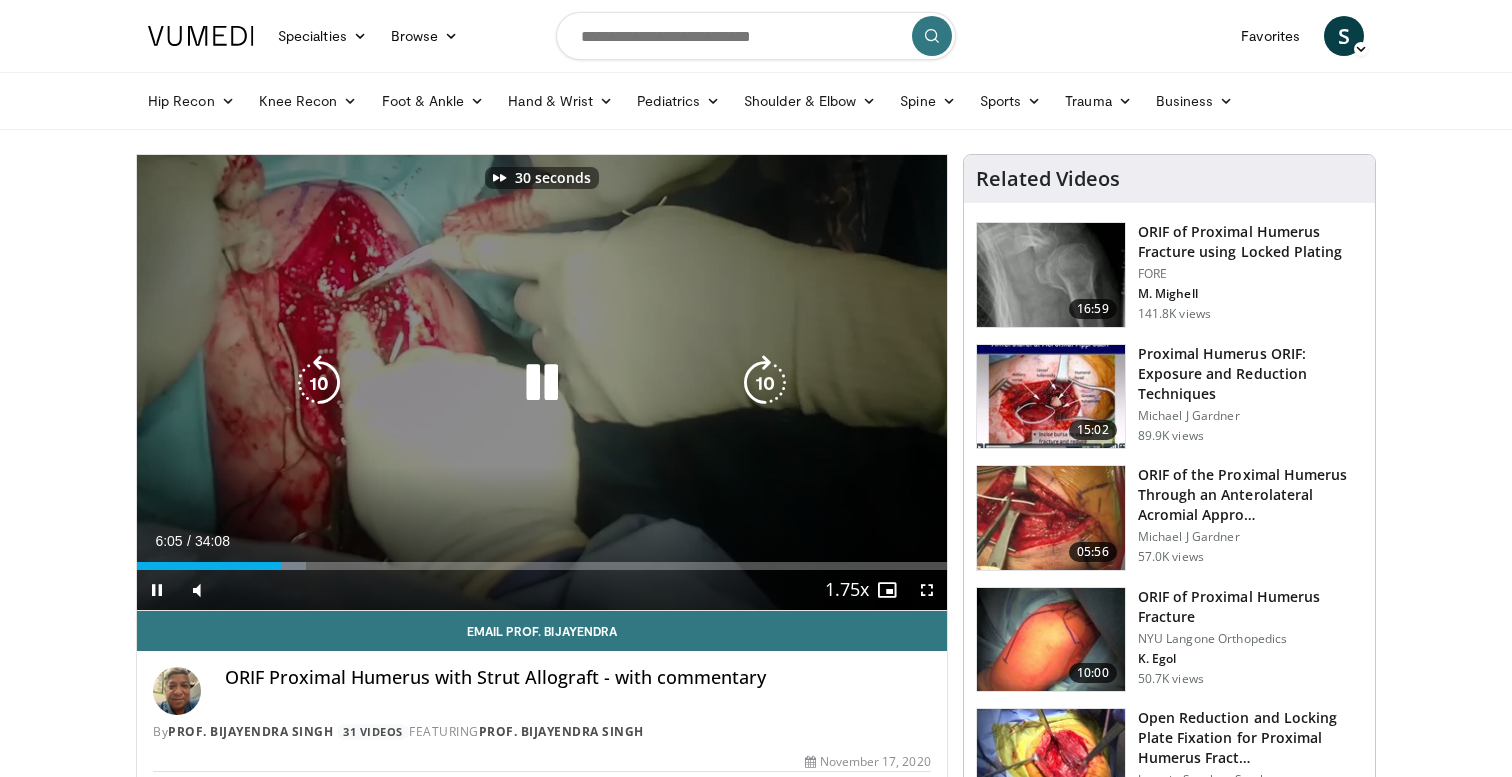 click at bounding box center (765, 383) 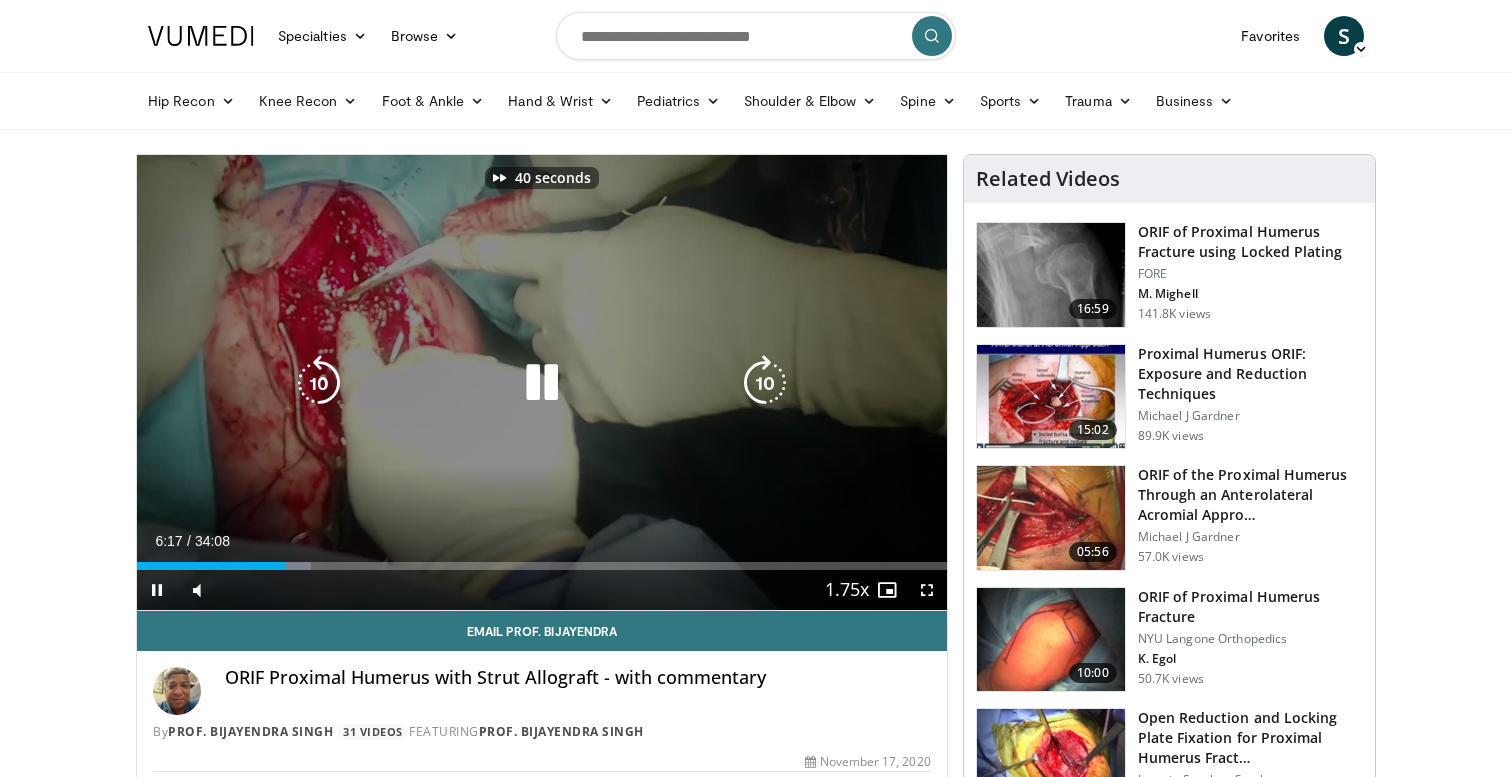click at bounding box center (765, 383) 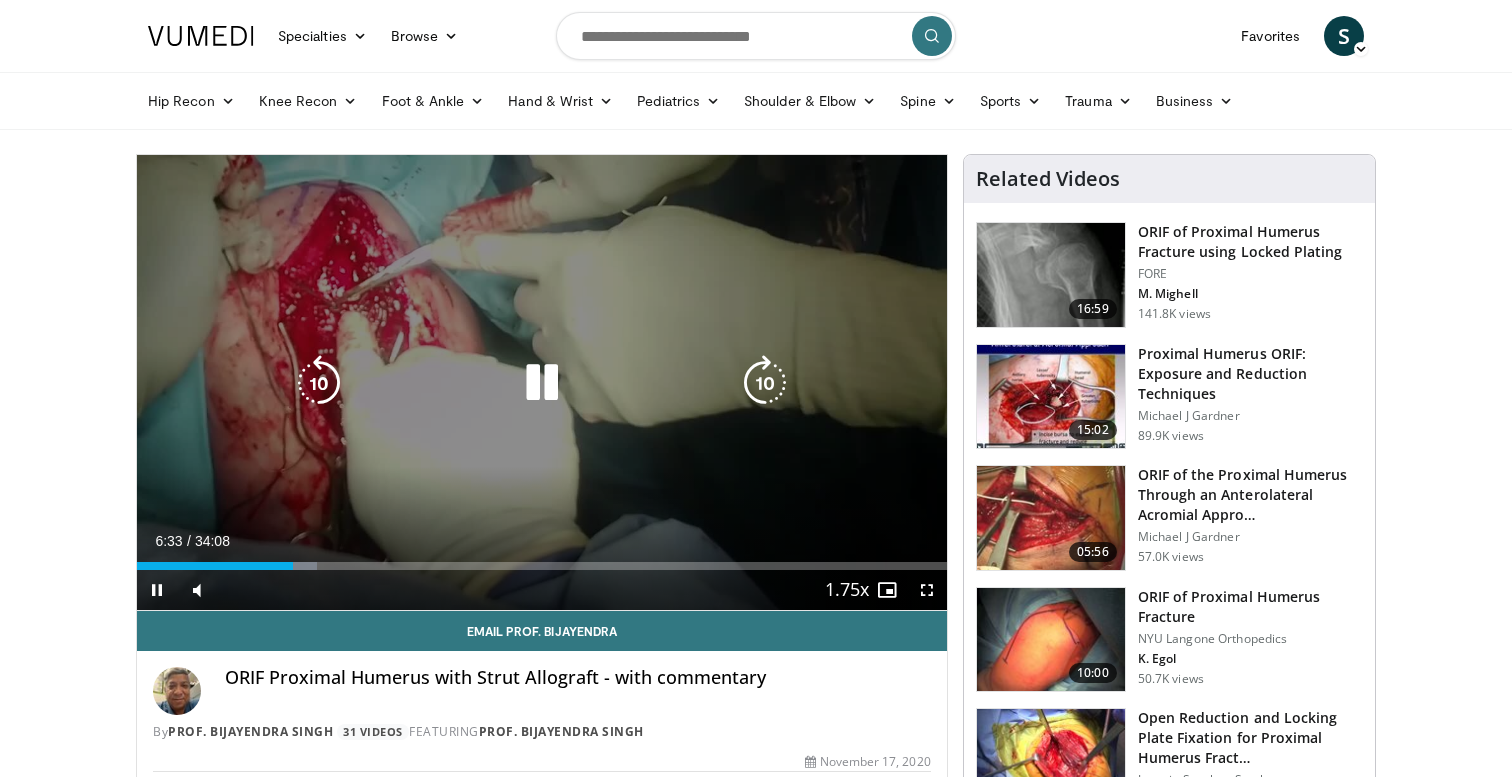 click at bounding box center [765, 383] 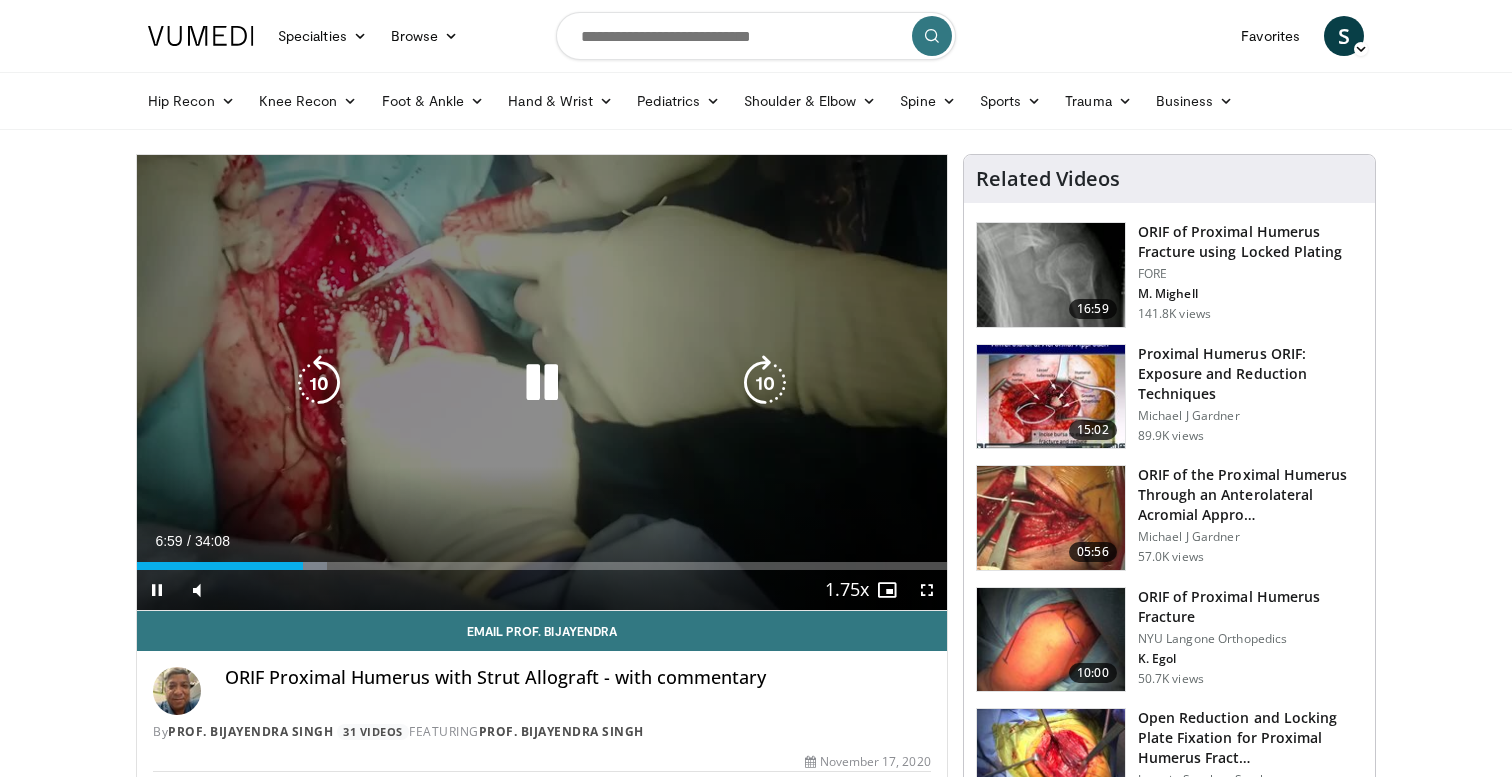 click at bounding box center [765, 383] 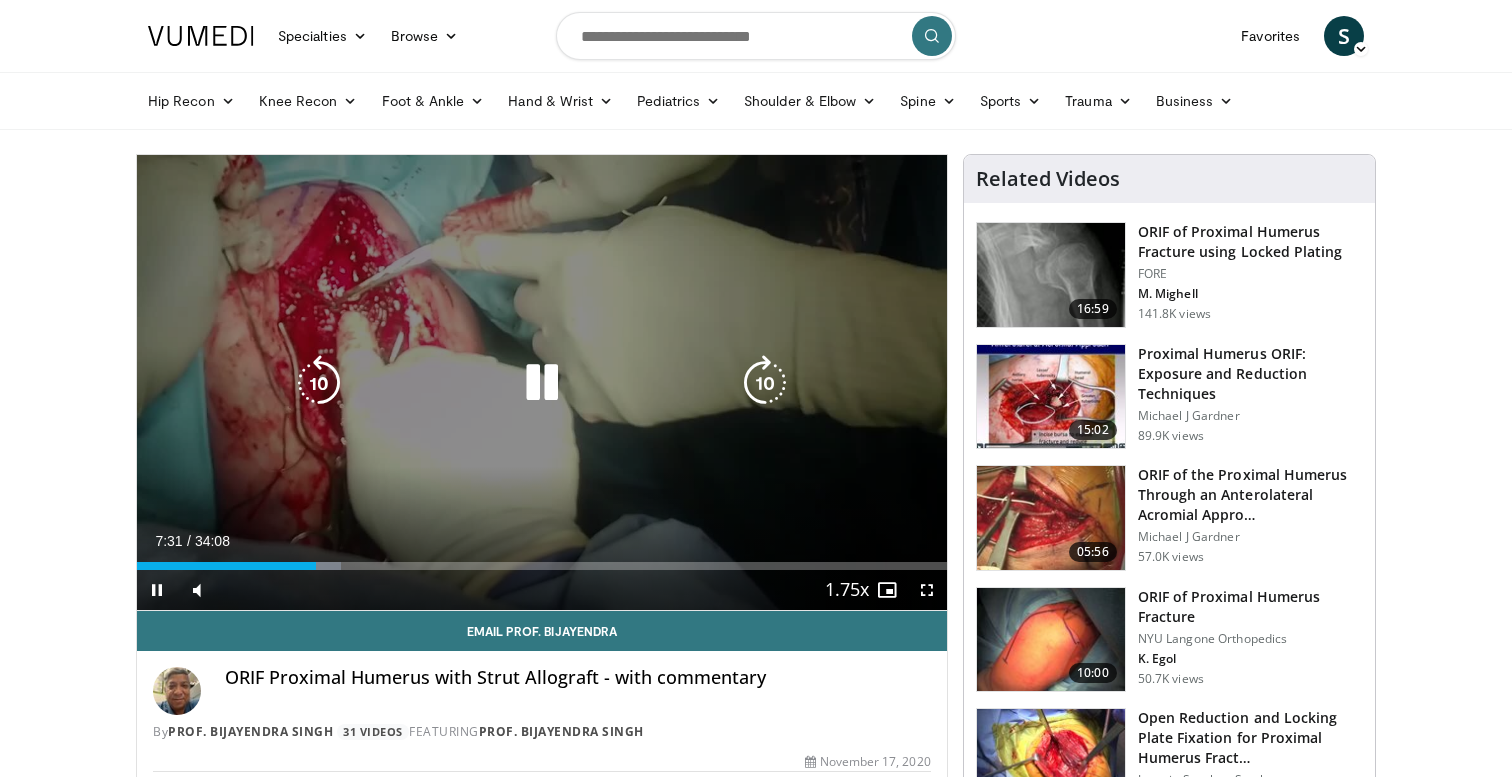 click at bounding box center [542, 383] 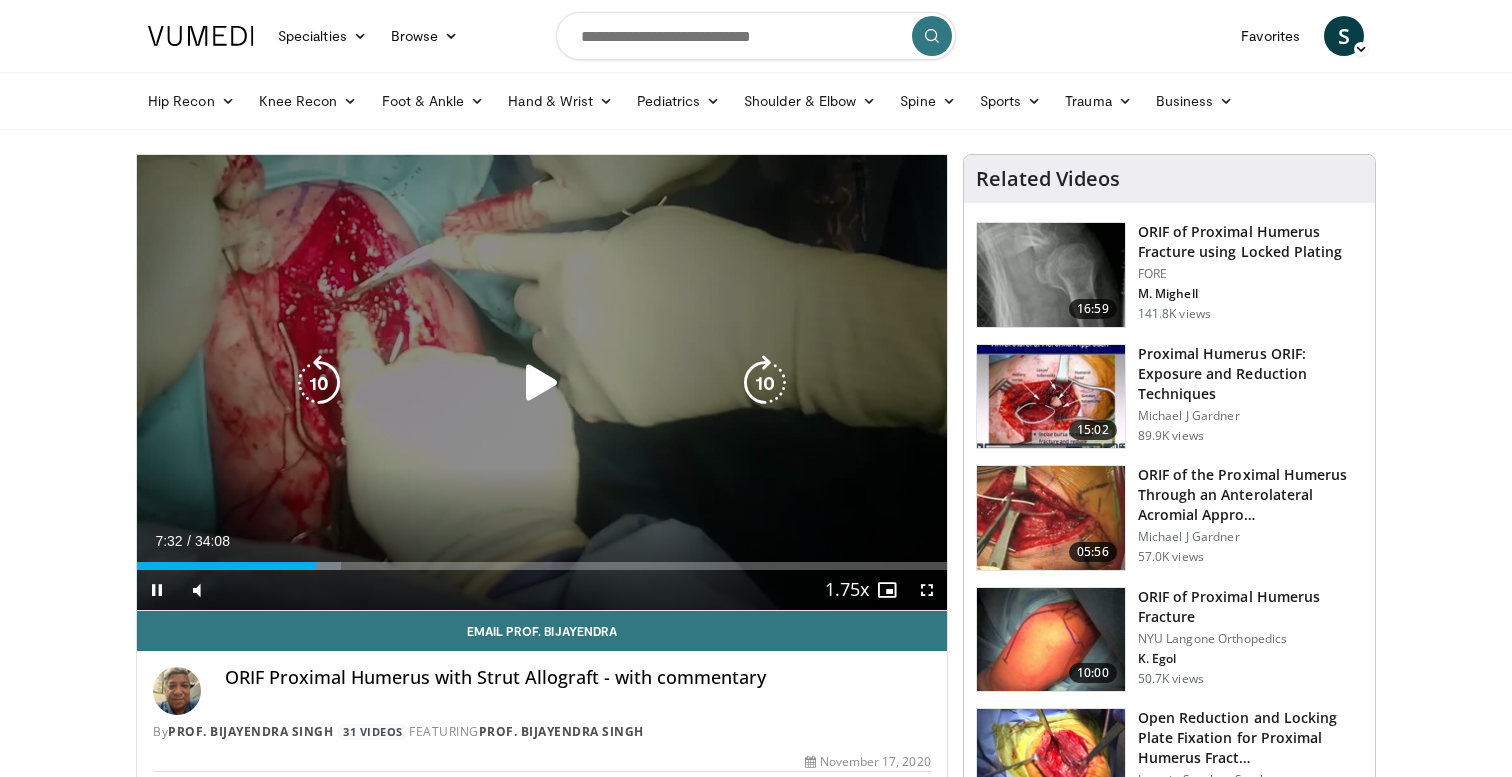 click at bounding box center [542, 383] 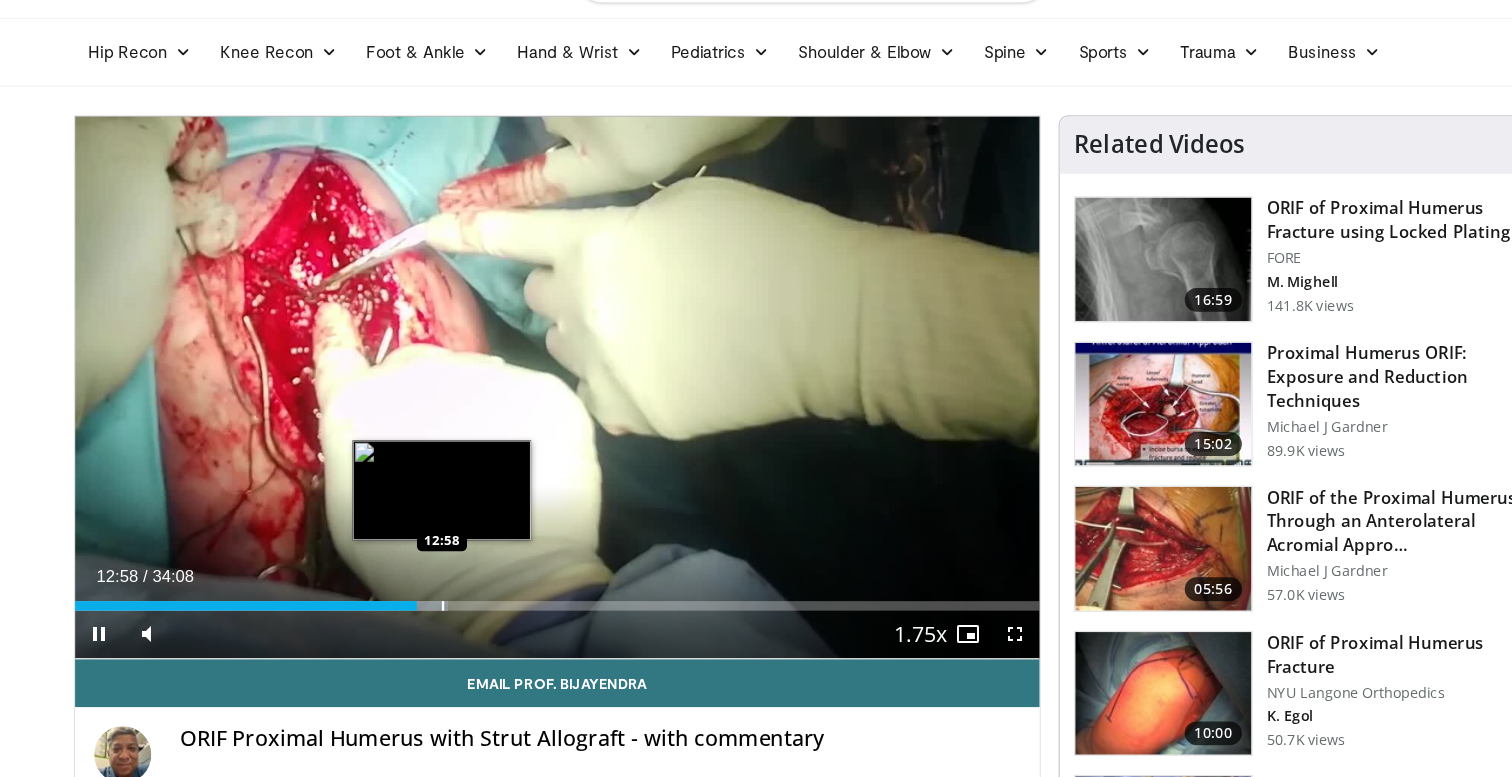 click at bounding box center (446, 566) 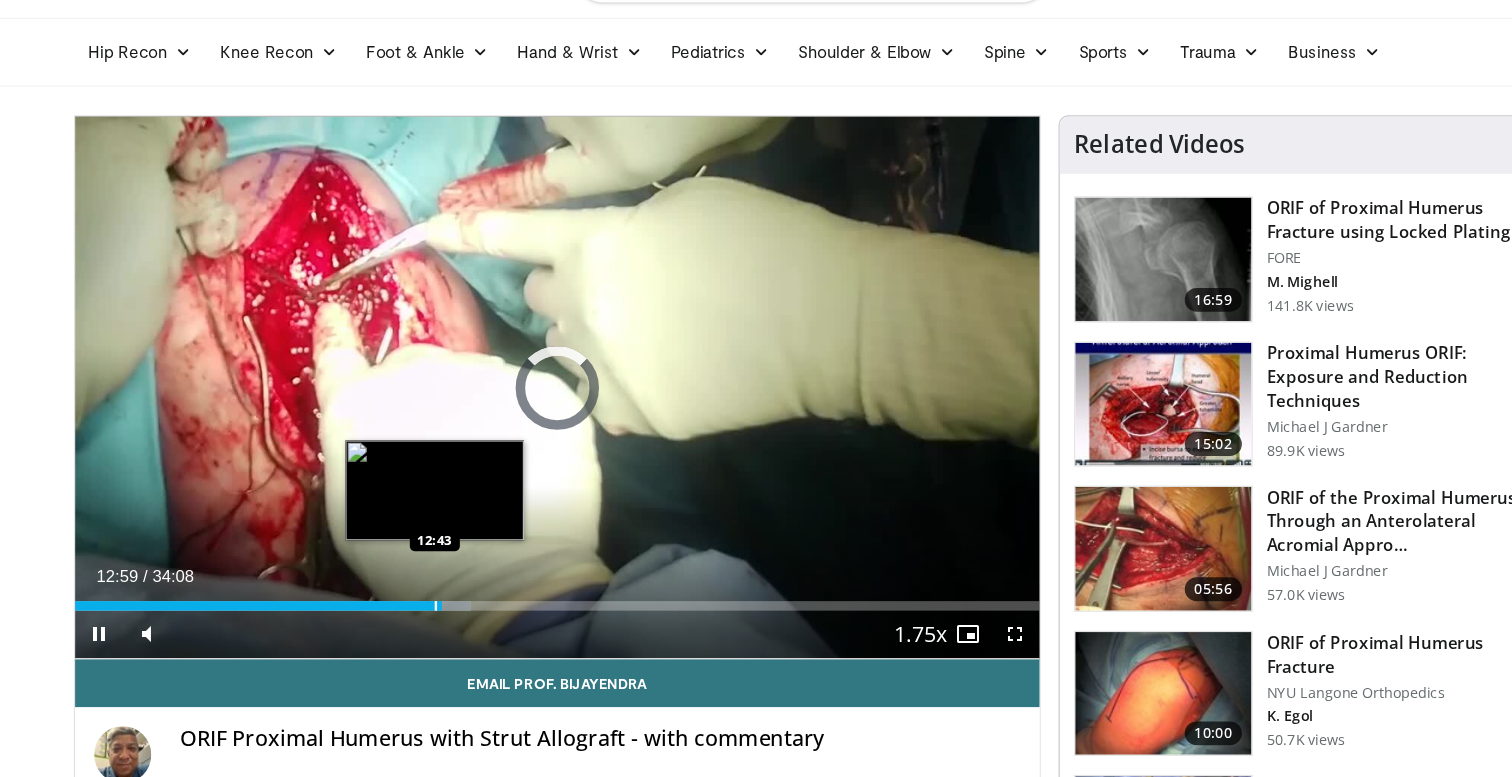 click at bounding box center (440, 566) 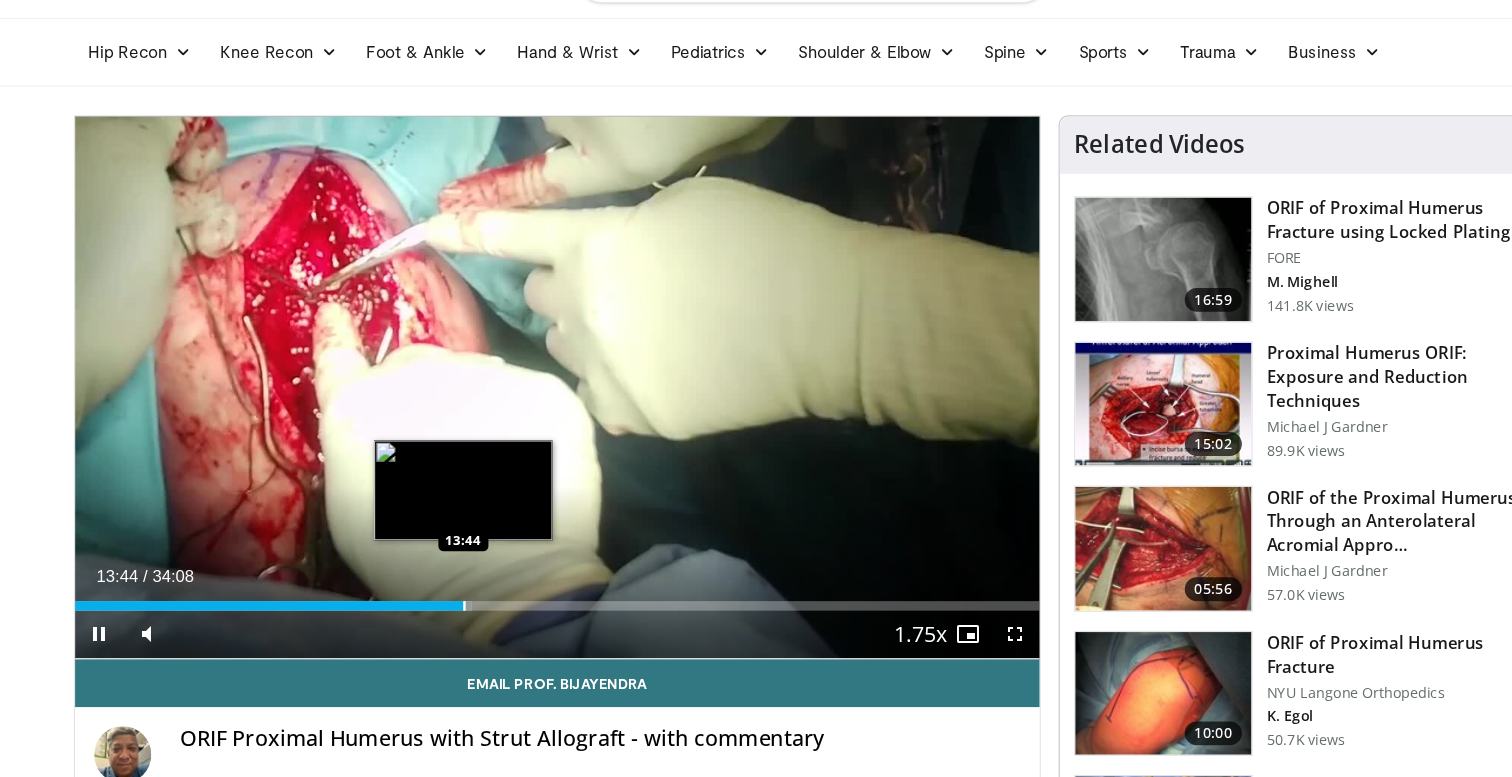 click at bounding box center [464, 566] 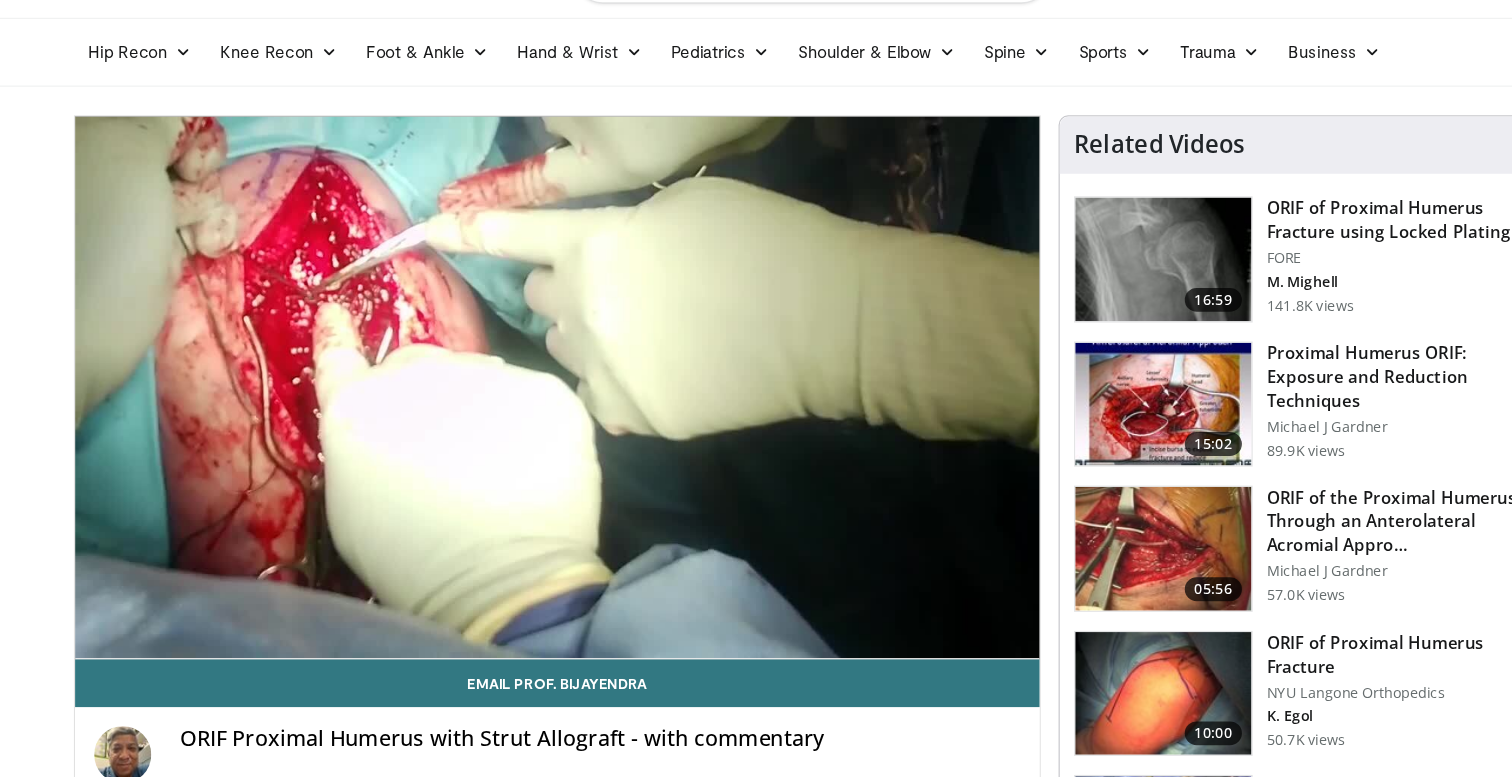 click at bounding box center [473, 606] 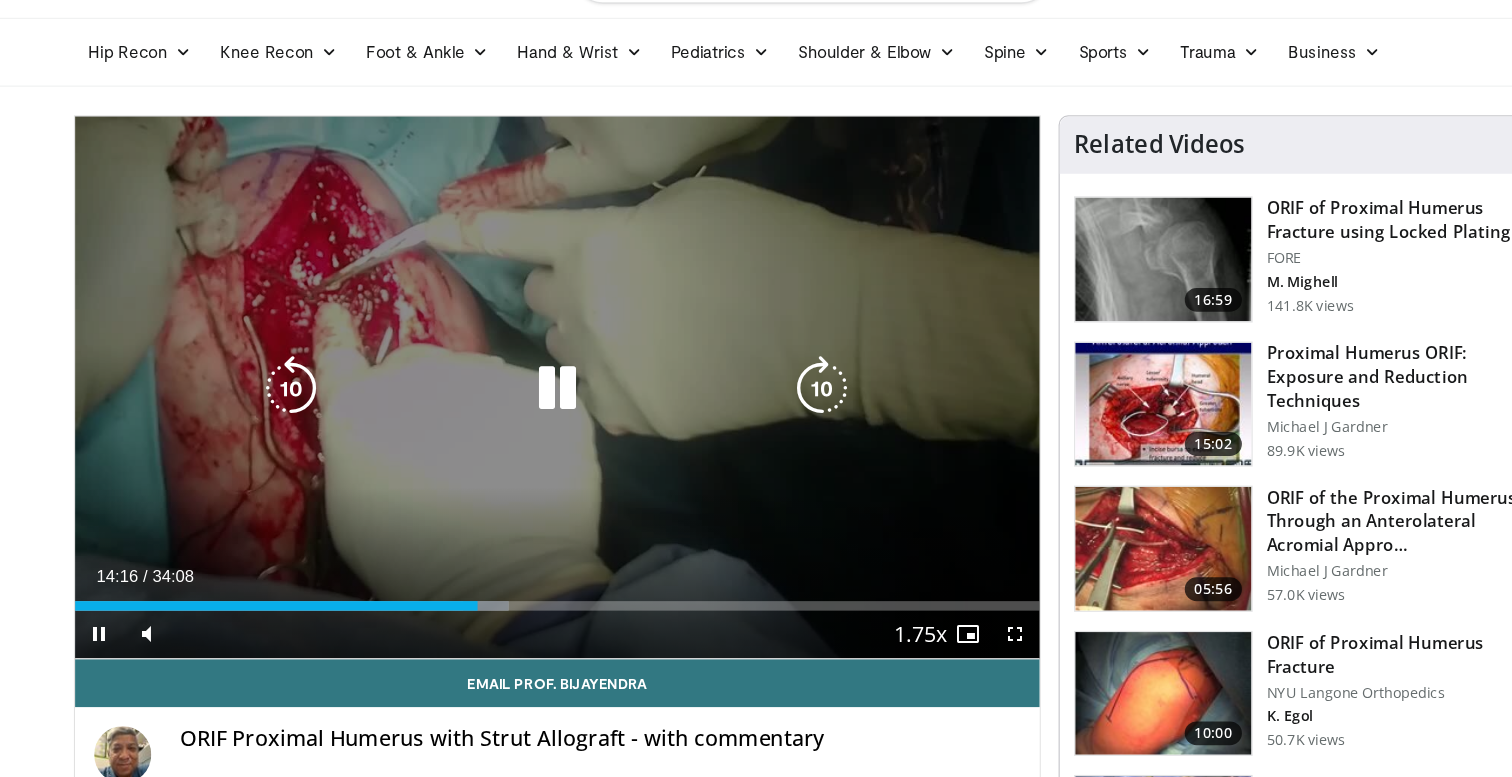 click at bounding box center (542, 383) 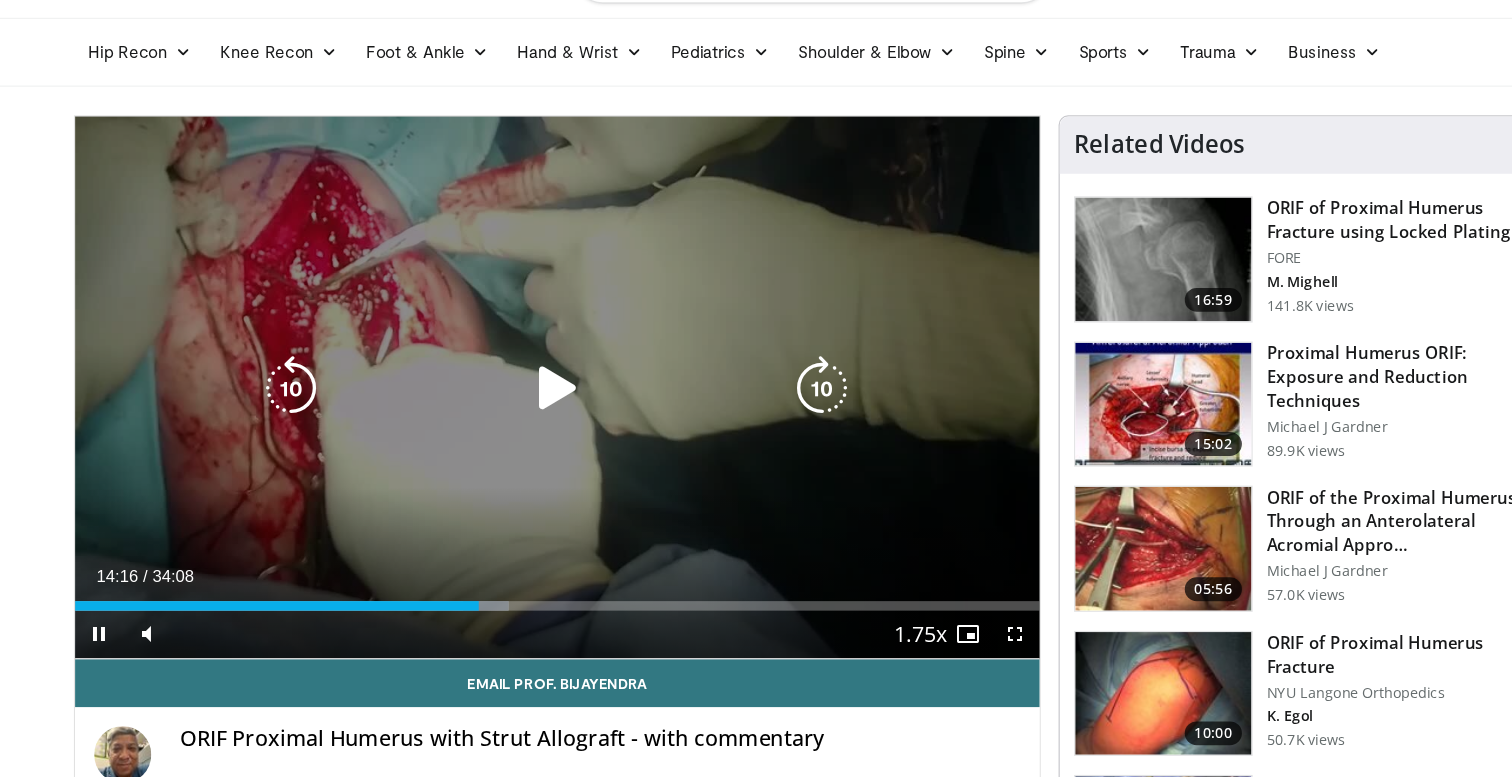 click on "10 seconds
Tap to unmute" at bounding box center [542, 382] 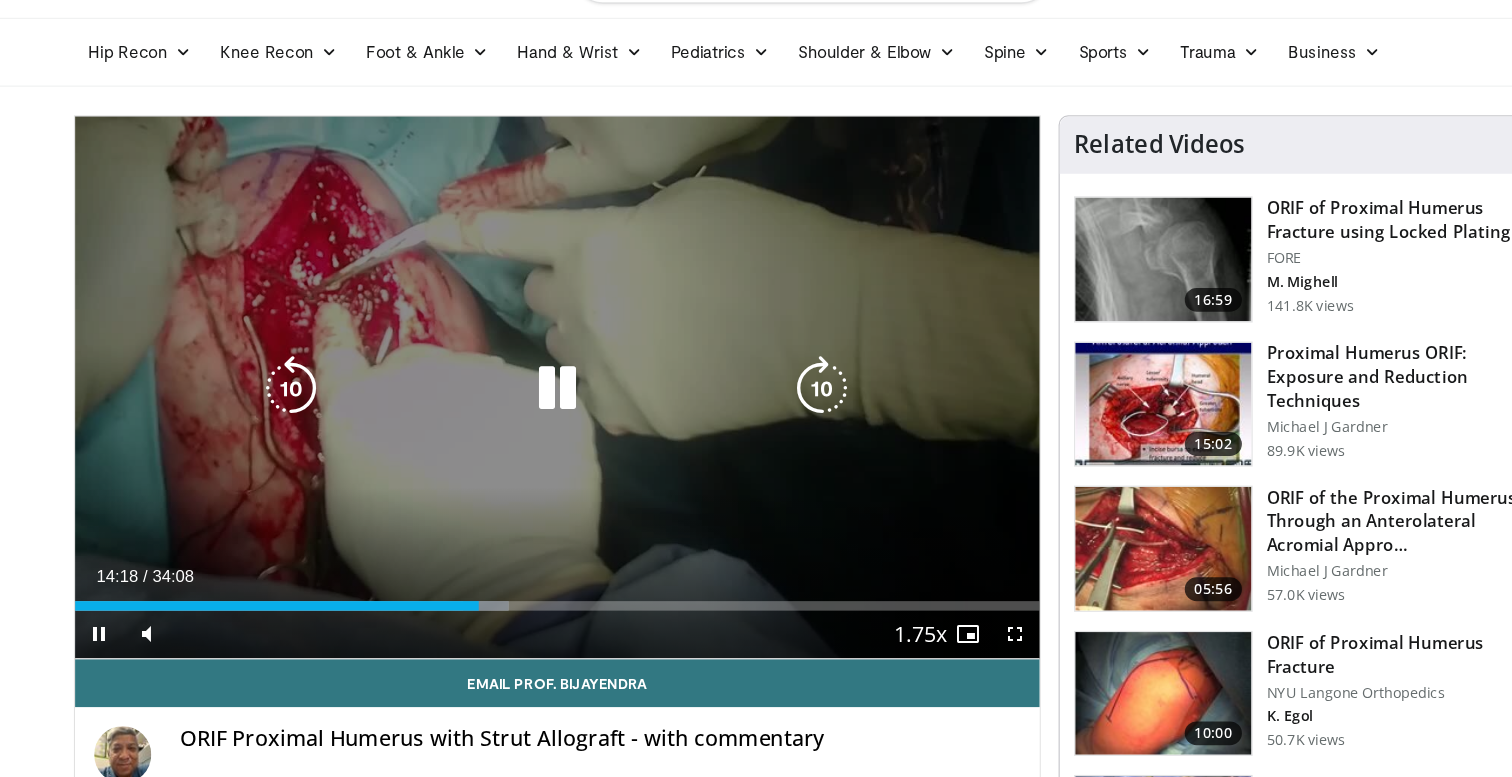 click at bounding box center (765, 383) 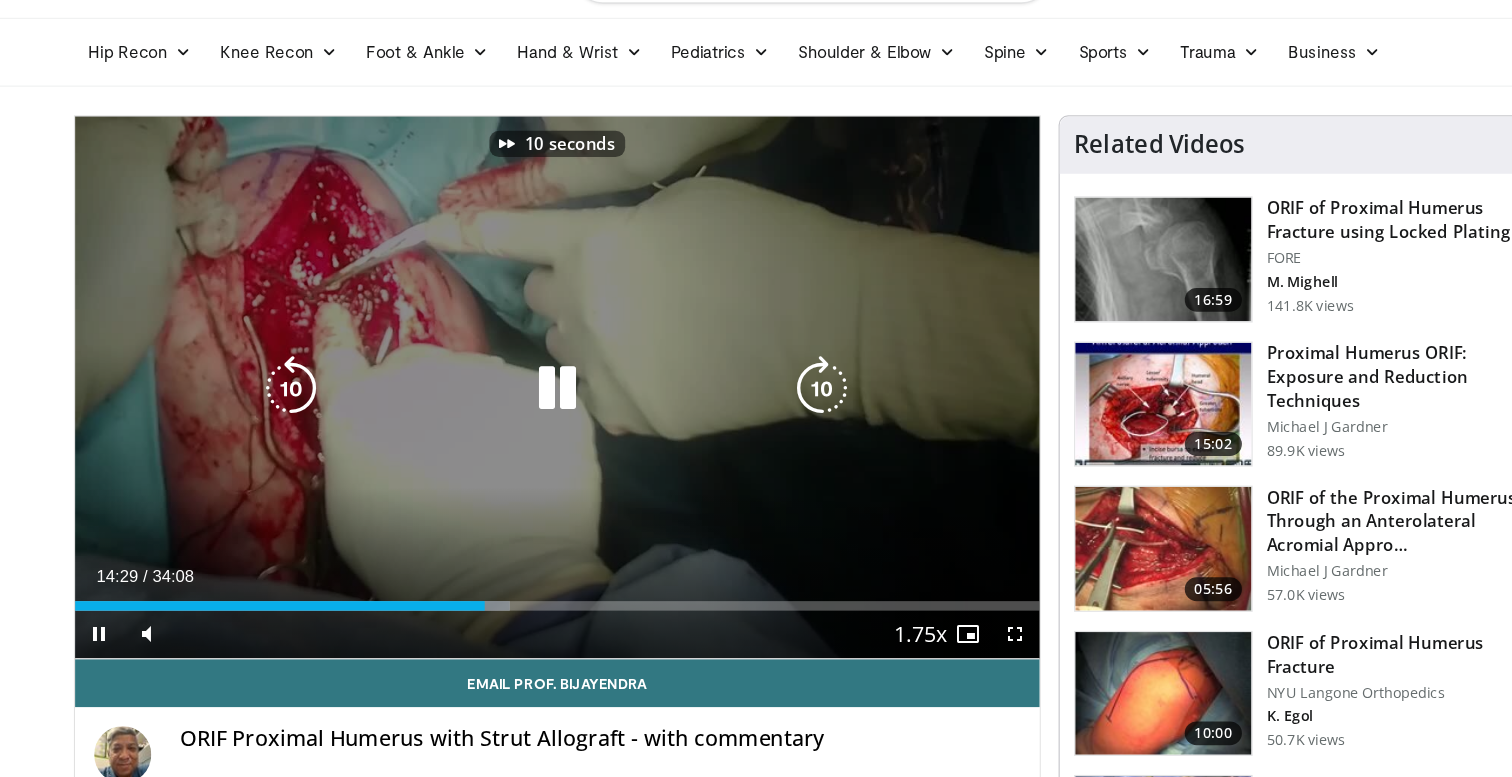 click at bounding box center [765, 383] 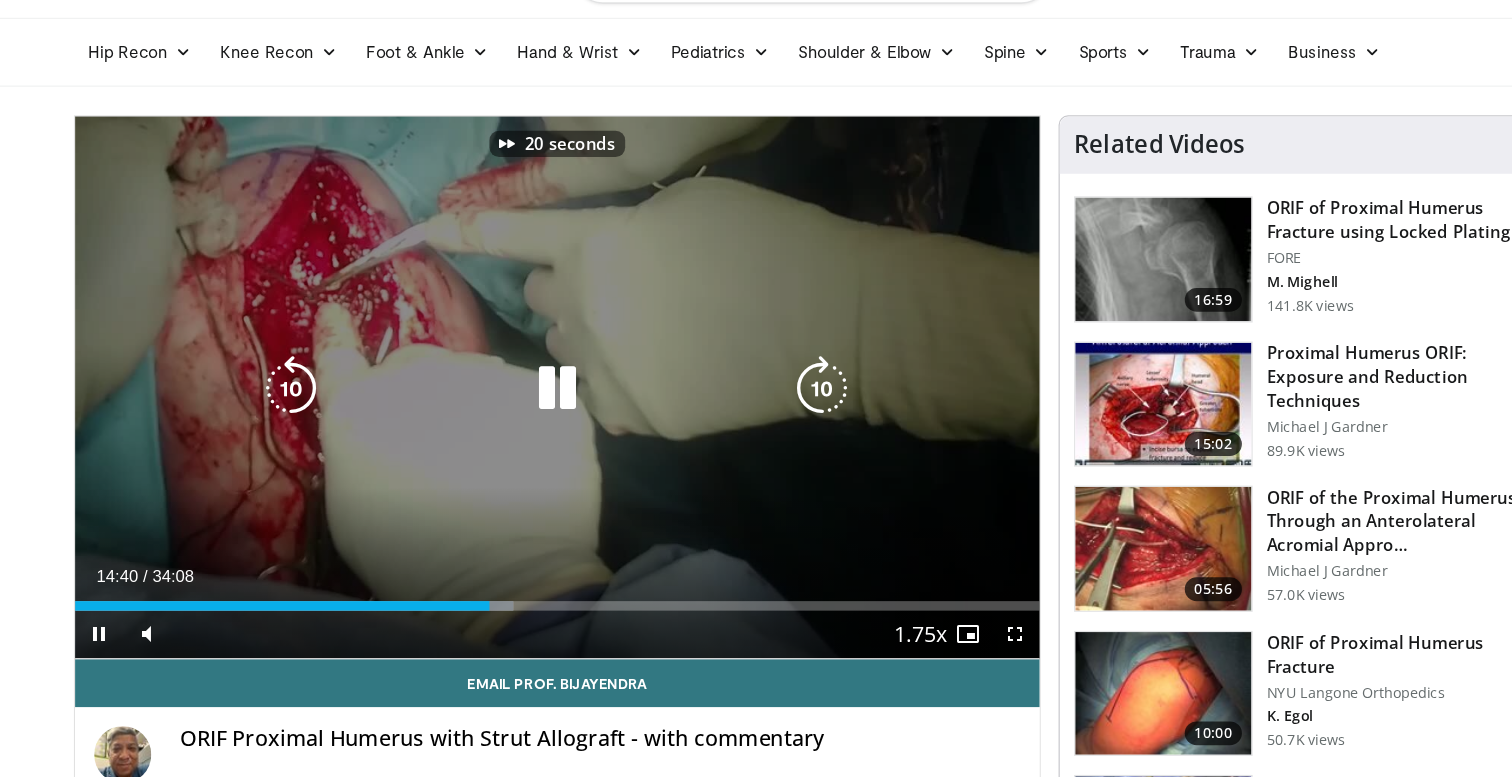 click at bounding box center (765, 383) 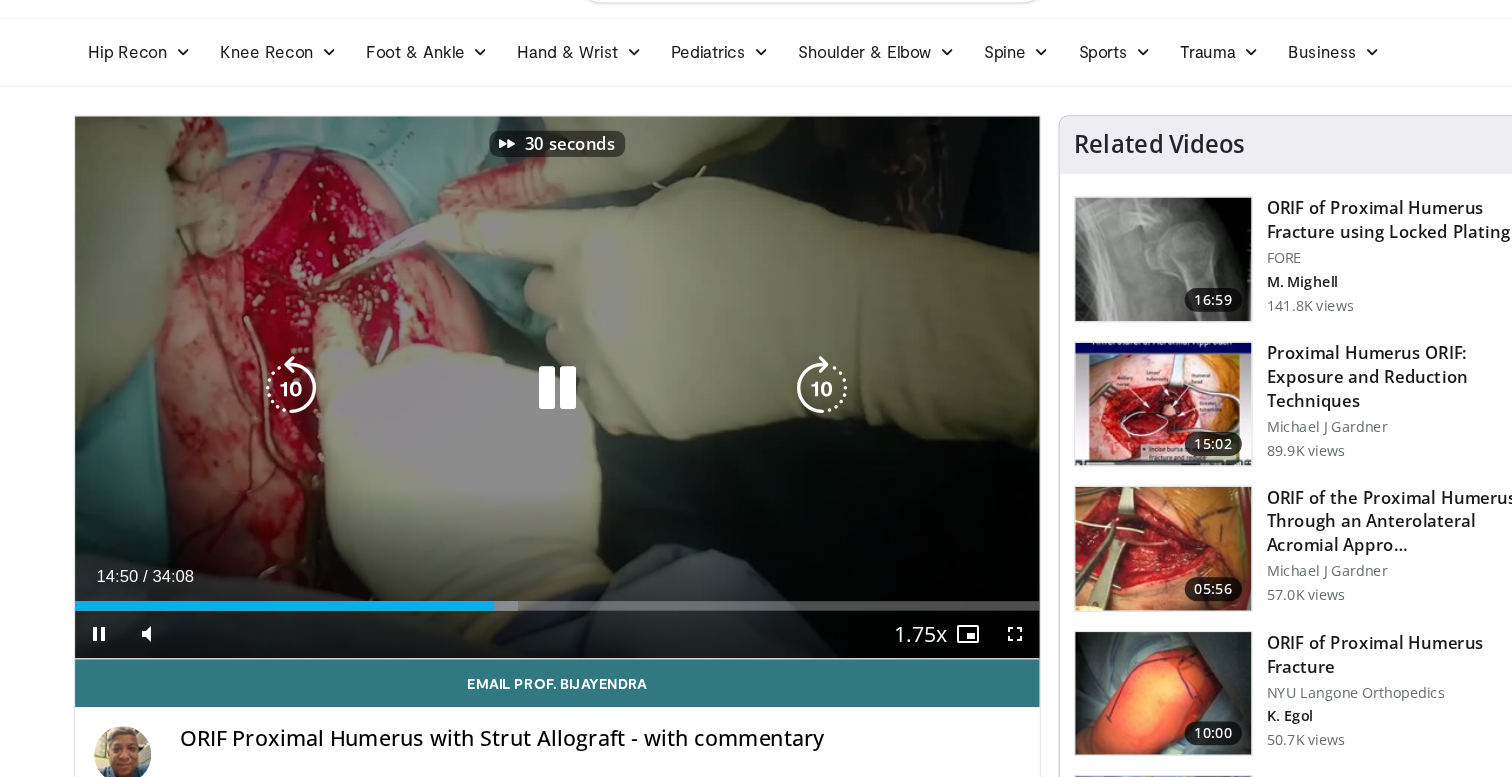 click at bounding box center [765, 383] 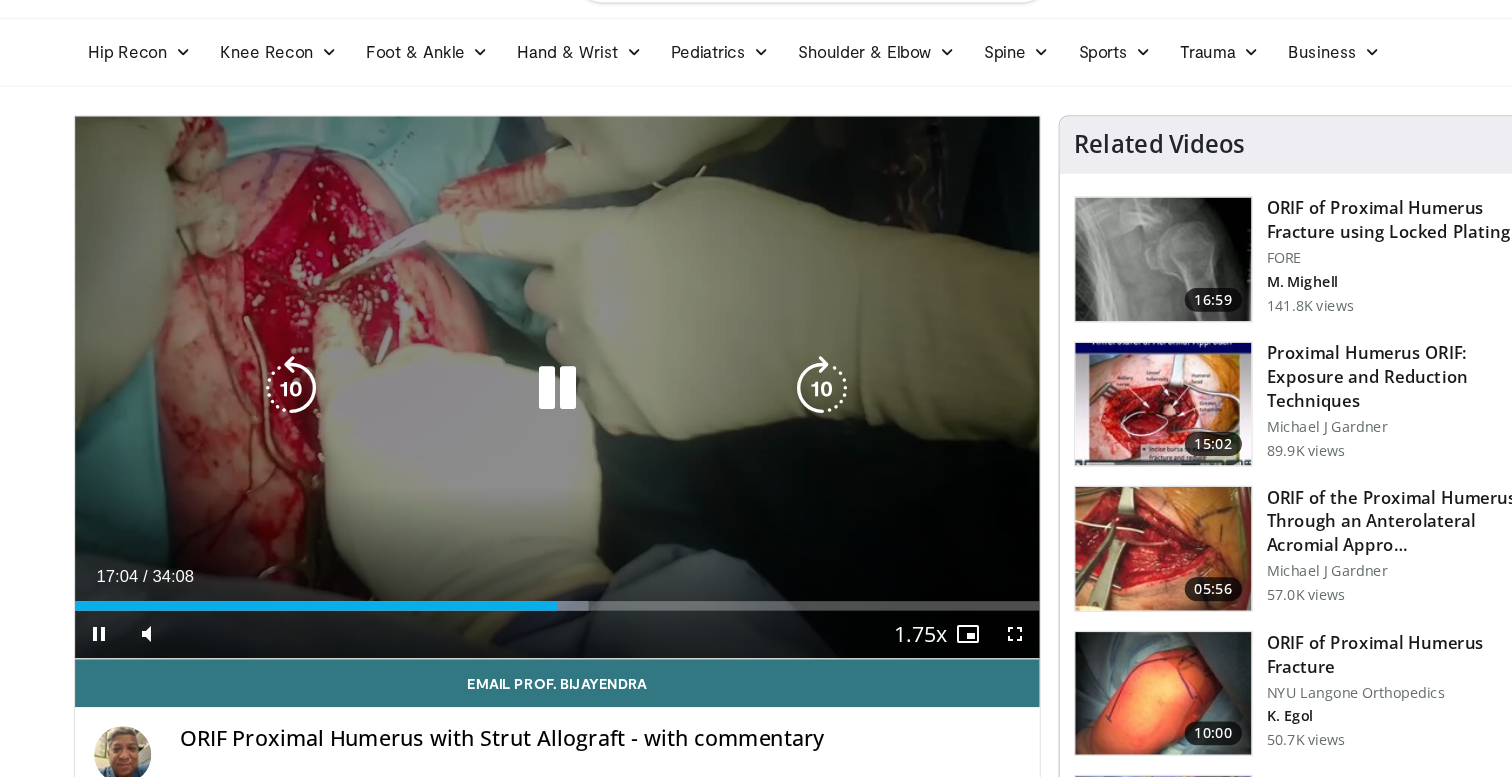 click at bounding box center [319, 383] 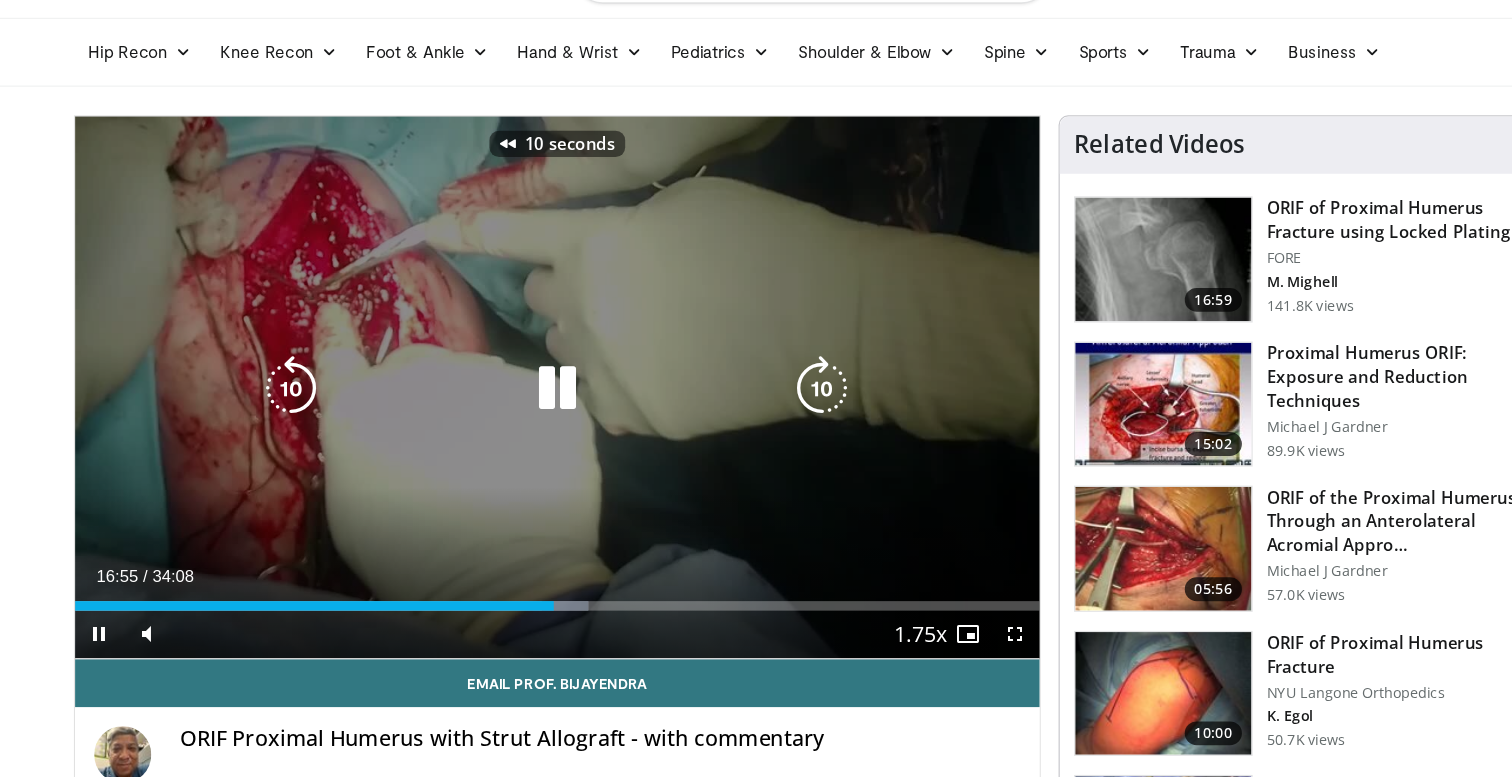 click at bounding box center [319, 383] 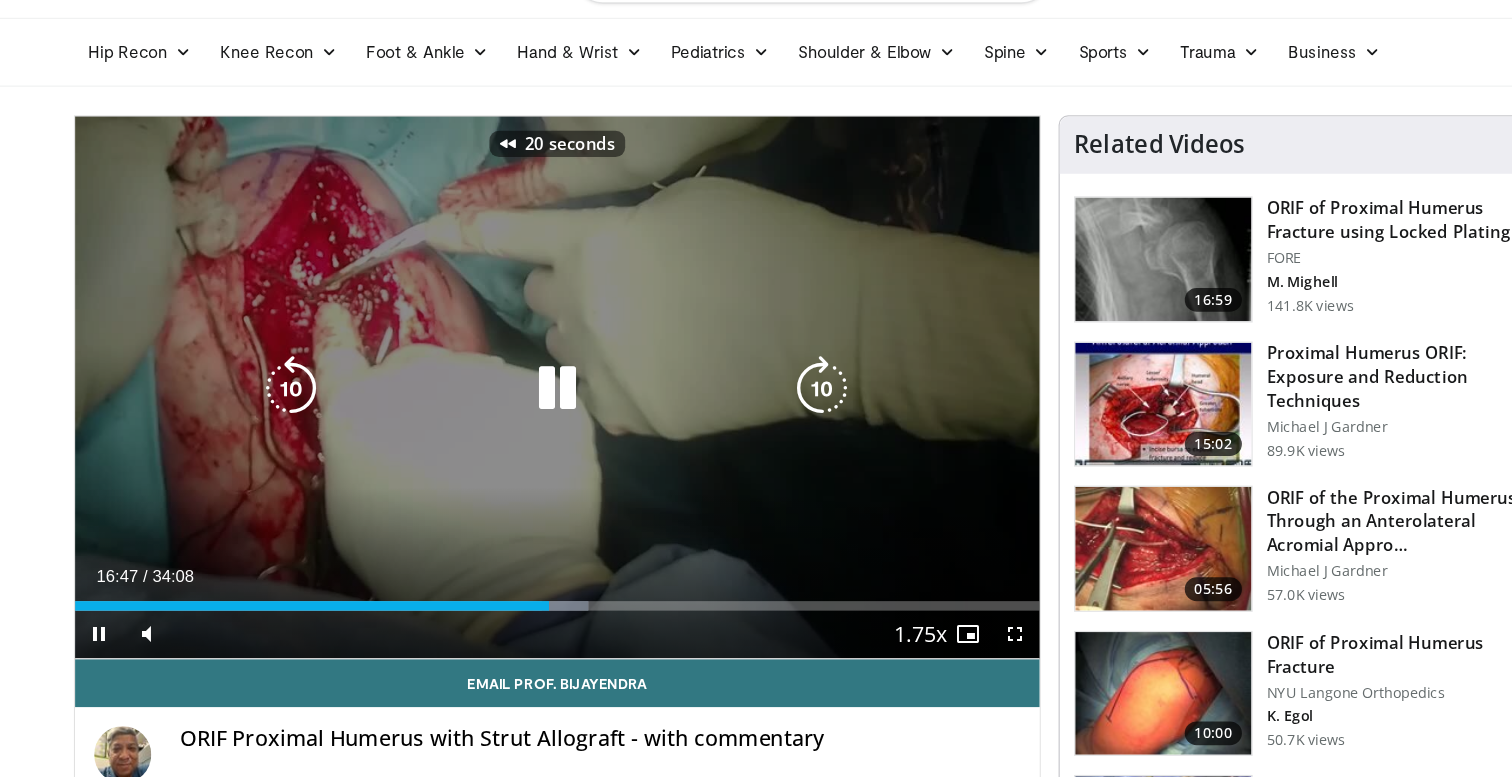 click at bounding box center (319, 383) 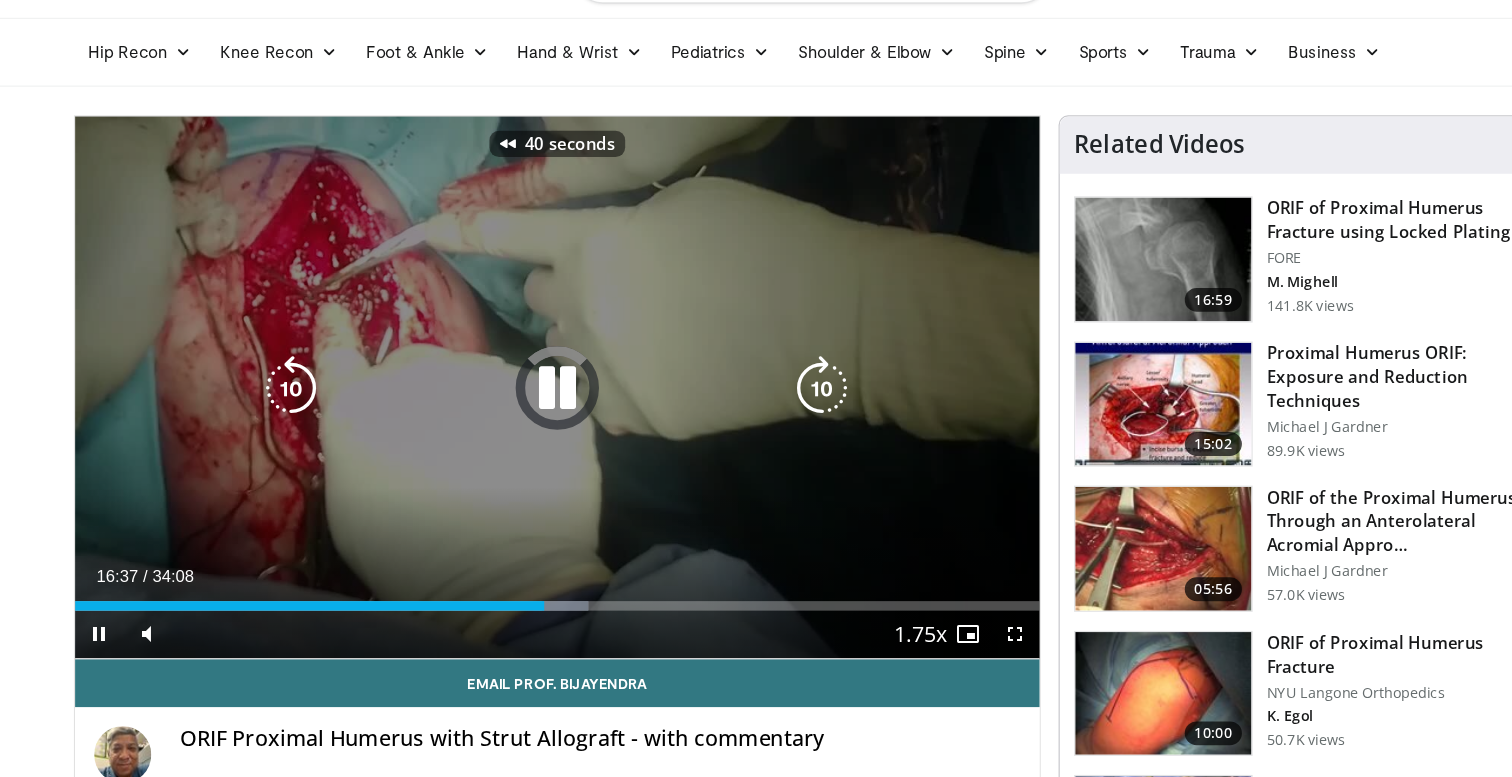 click at bounding box center (319, 383) 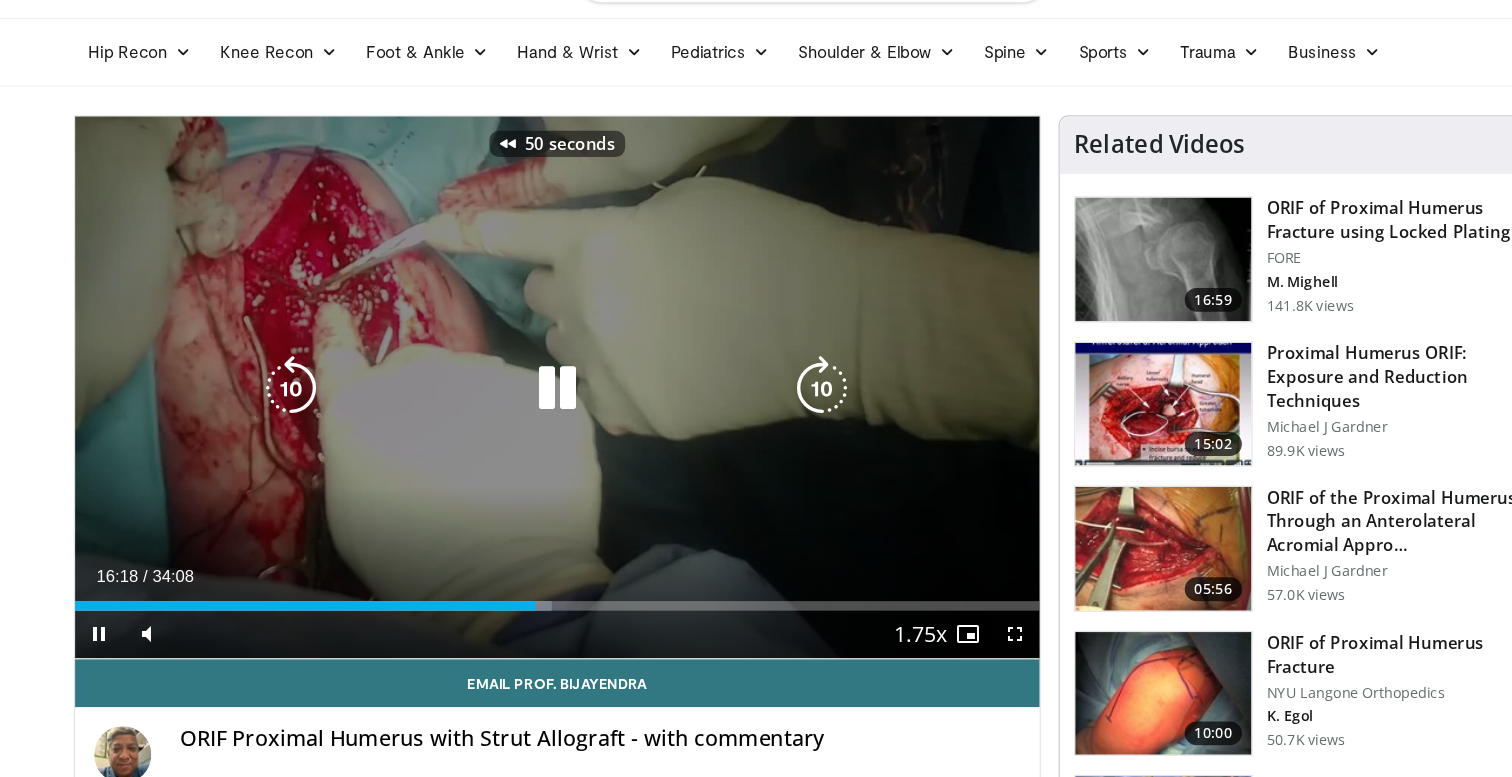 click at bounding box center (319, 383) 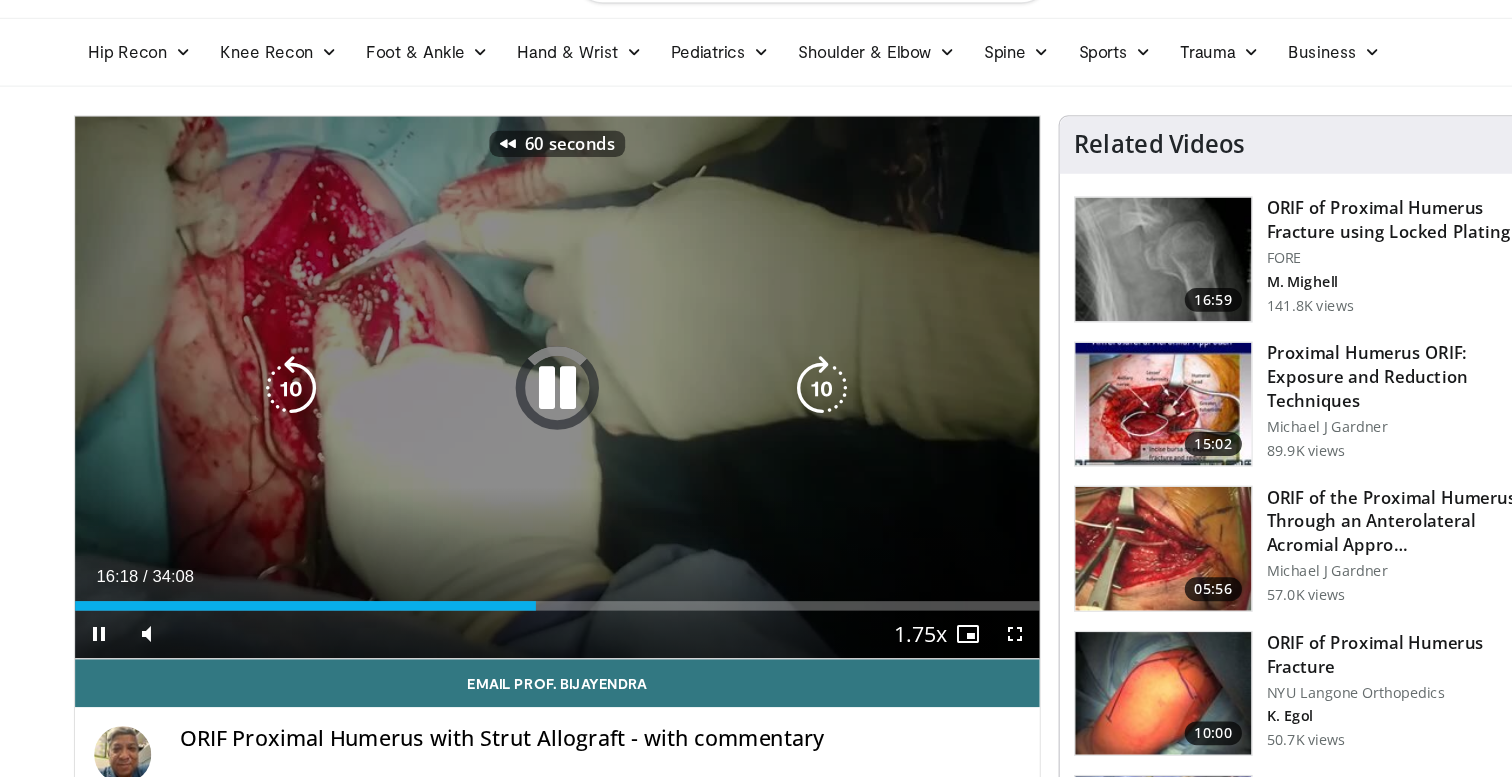 click at bounding box center (319, 383) 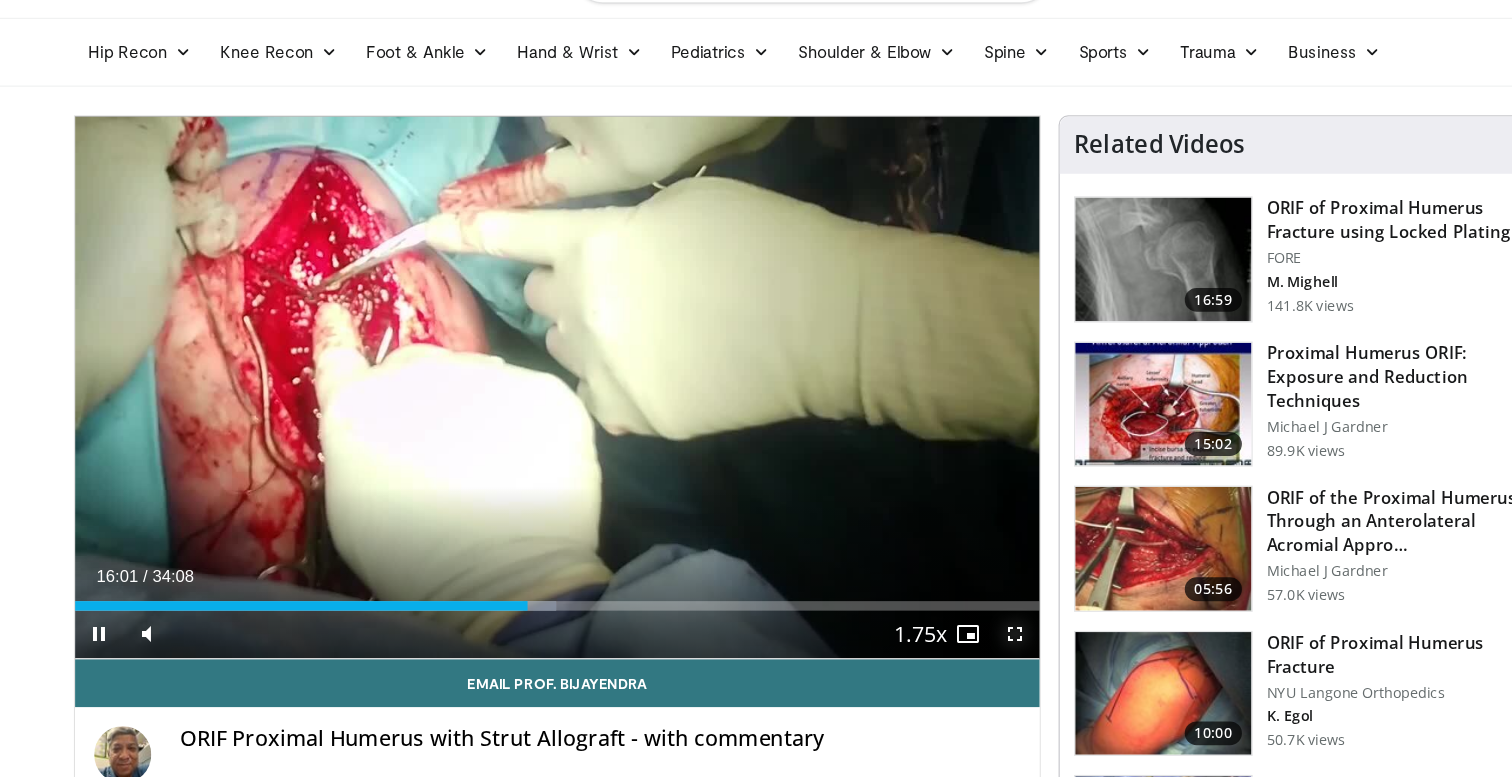 click at bounding box center [927, 590] 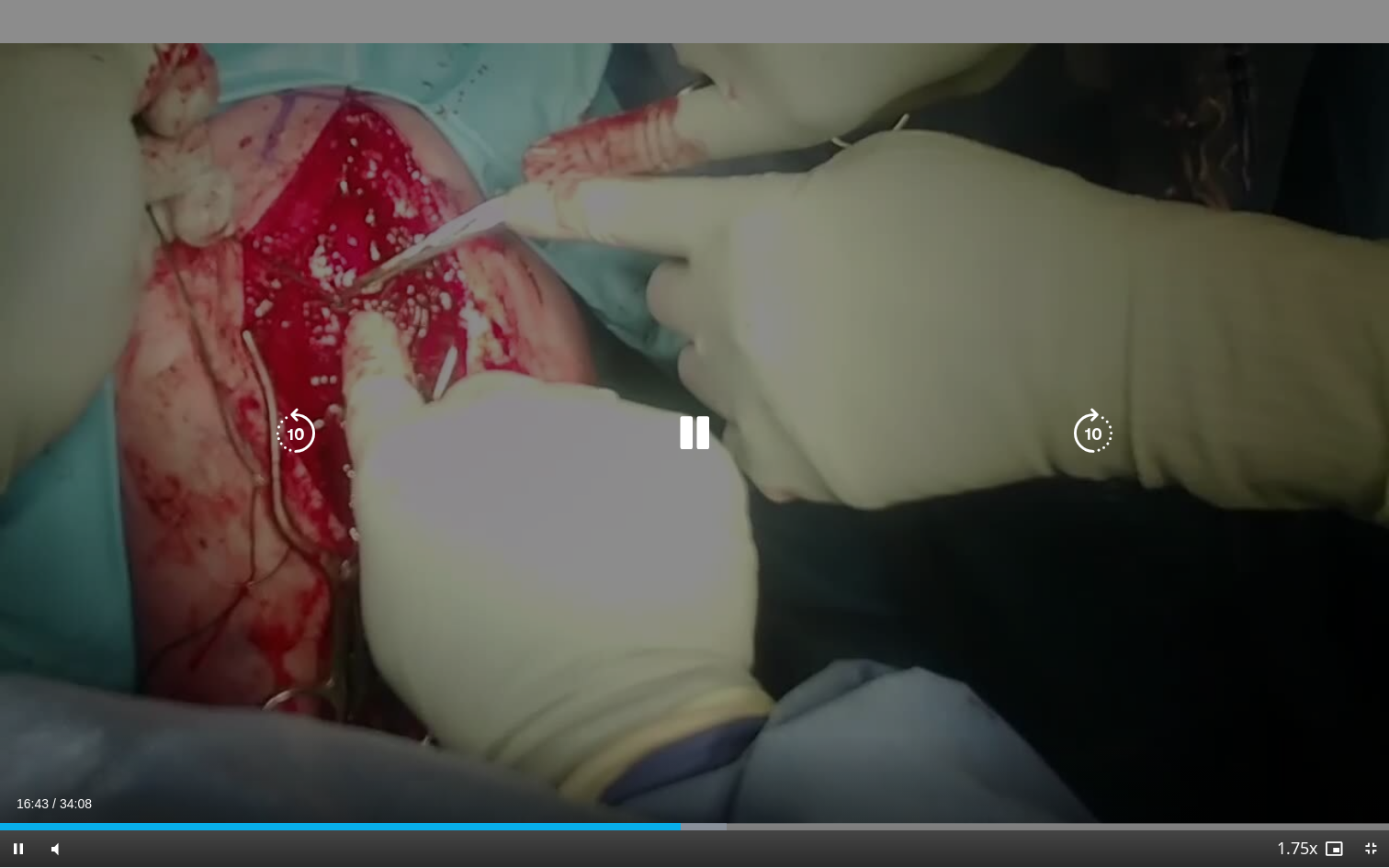 click on "70 seconds
Tap to unmute" at bounding box center [694, 434] 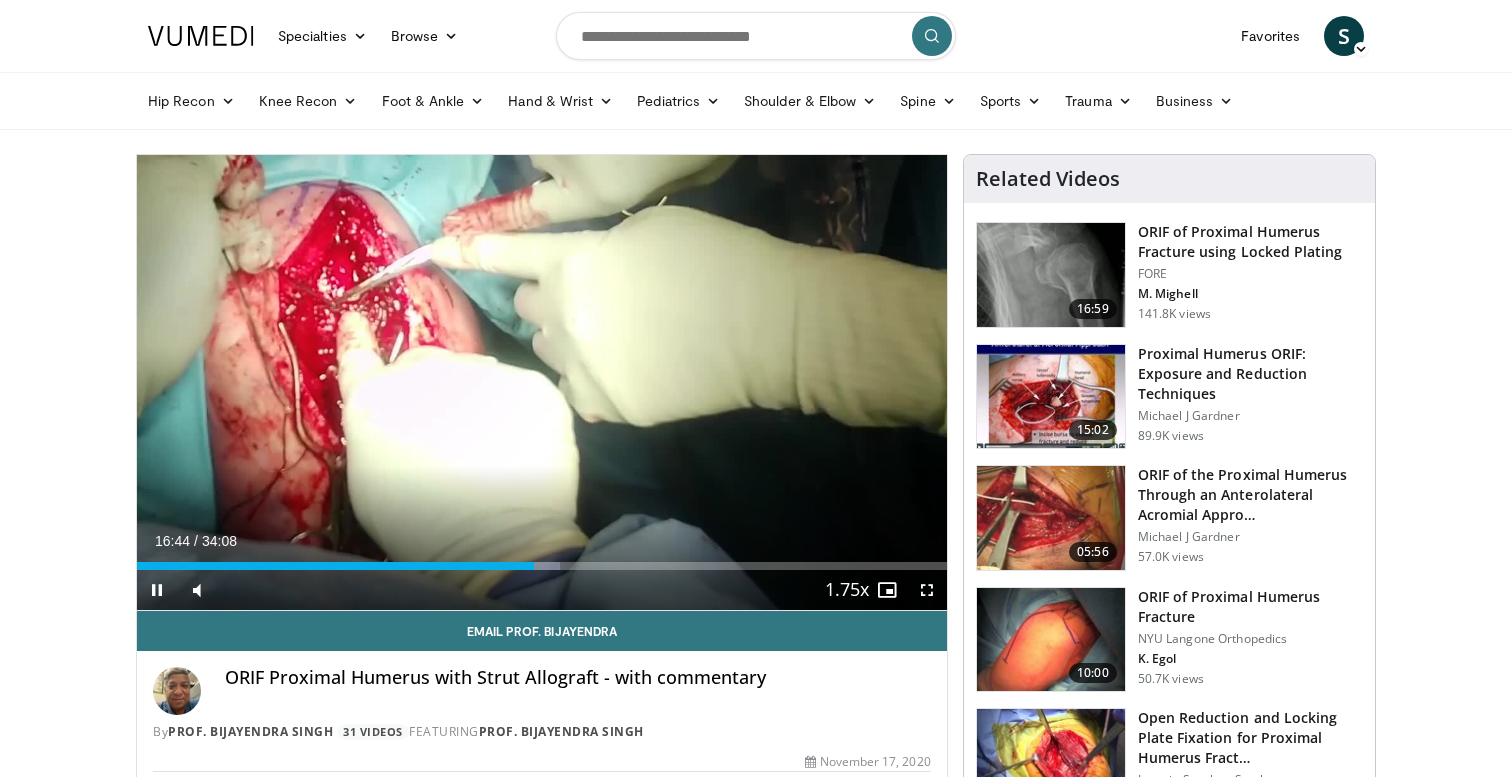 click on "Current Time  16:44 / Duration  34:08 Pause Skip Backward Skip Forward Mute 5% Loaded :  52.29% 16:44 11:12 Stream Type  LIVE Seek to live, currently behind live LIVE   1.75x Playback Rate 0.5x 0.75x 1x 1.25x 1.5x 1.75x , selected 2x Chapters Chapters Descriptions descriptions off , selected Subtitles subtitles settings , opens subtitles settings dialog subtitles off , selected Audio Track en (Main) , selected Fullscreen Enable picture-in-picture mode" at bounding box center [542, 590] 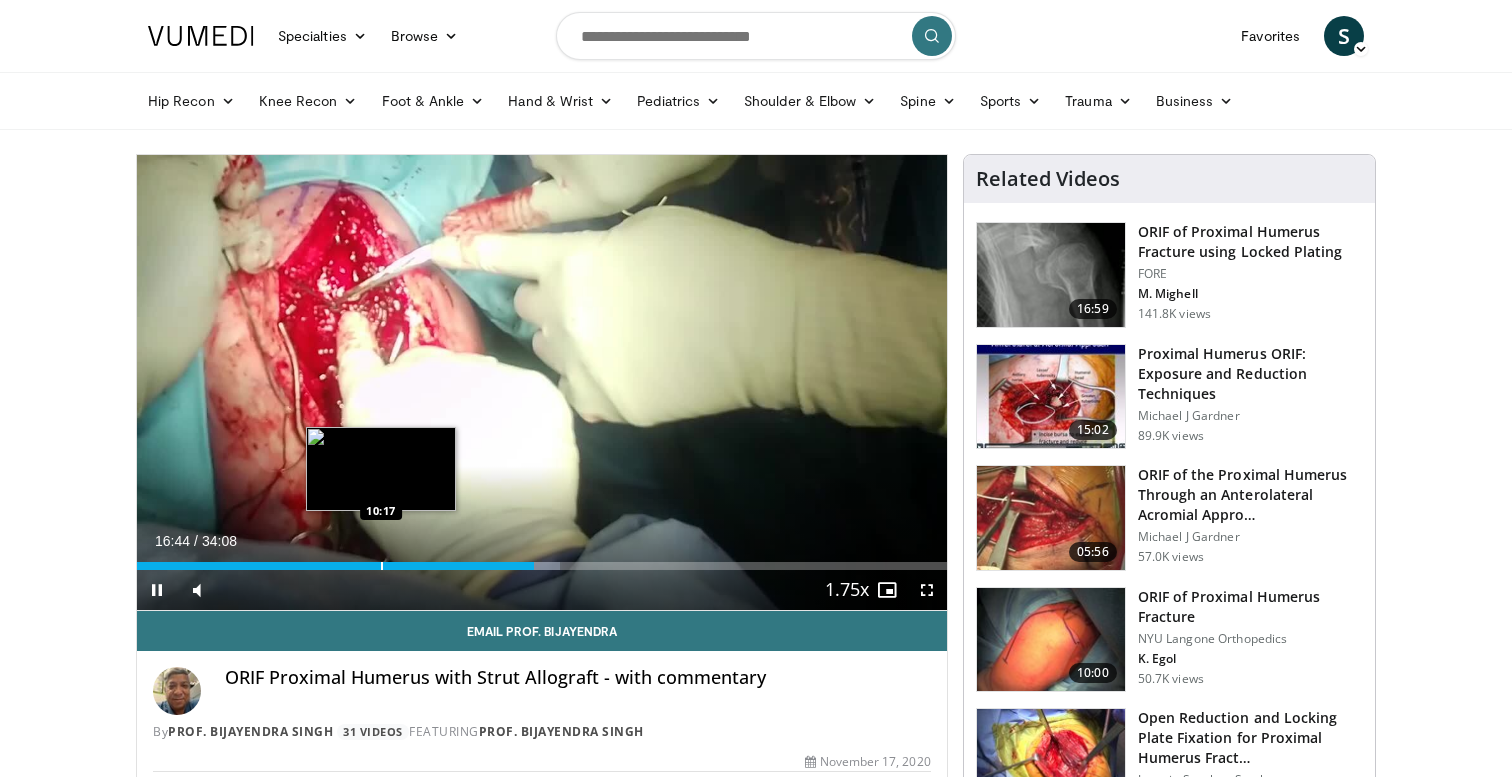 click at bounding box center (382, 566) 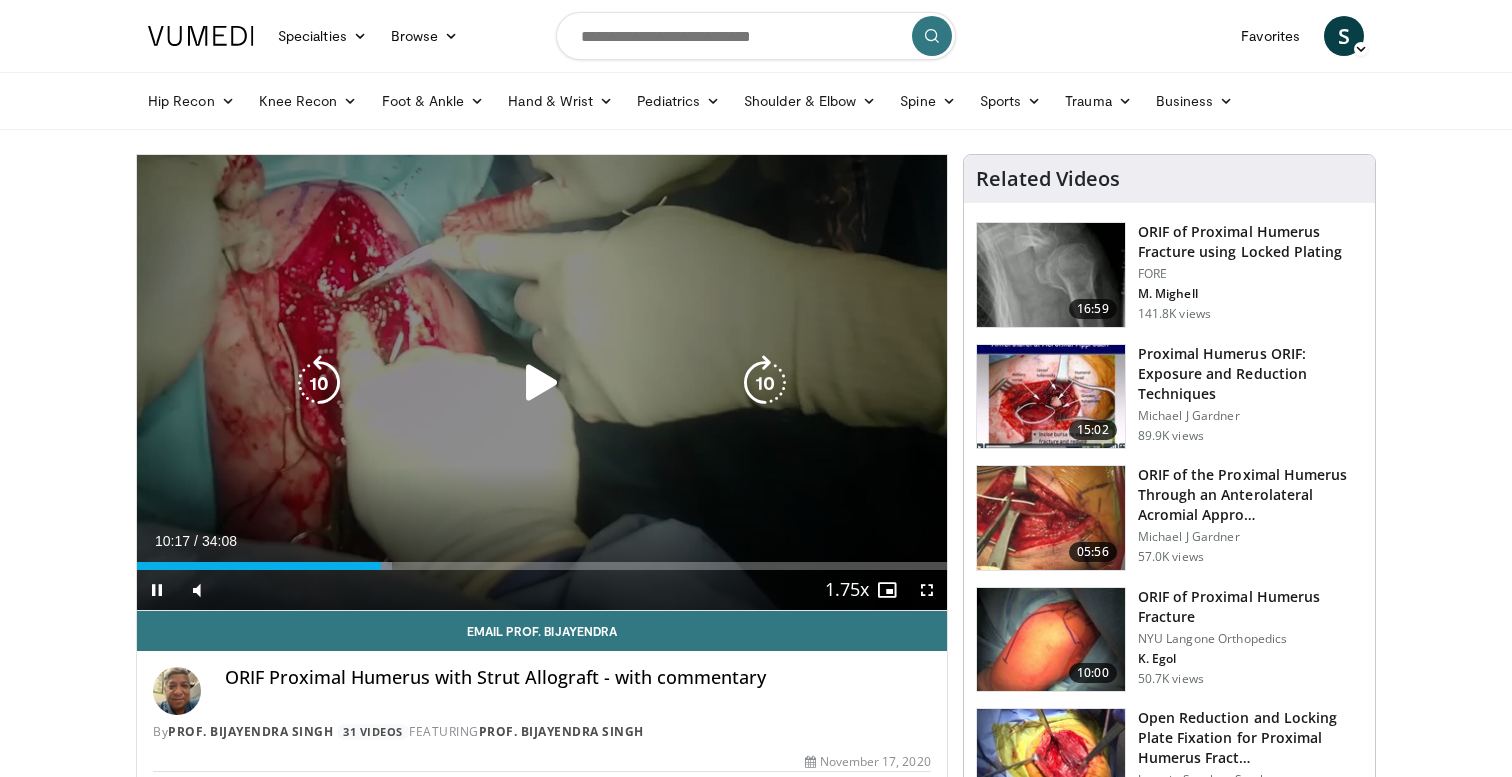click at bounding box center [542, 383] 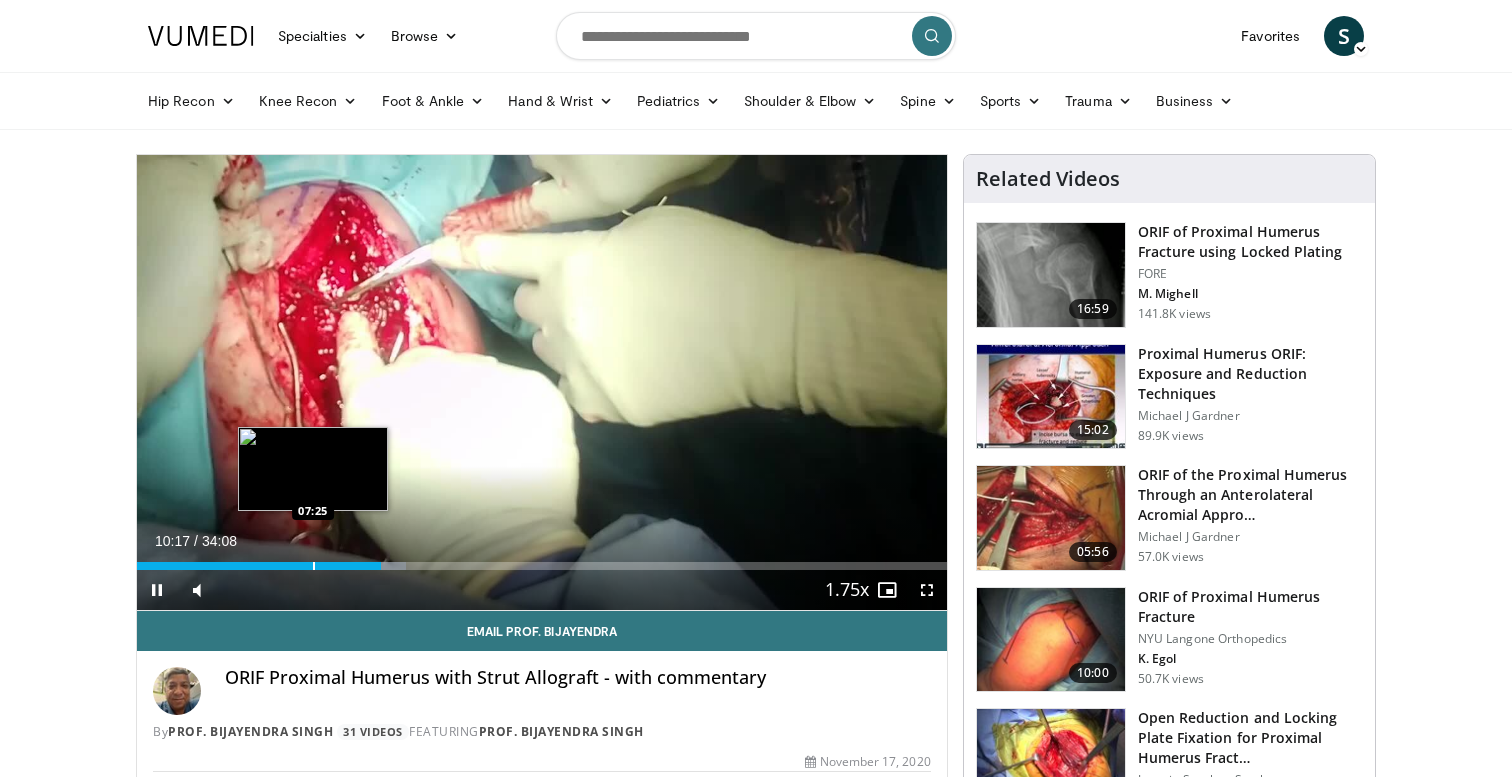 click on "Loaded :  33.23% 10:18 07:25" at bounding box center (542, 560) 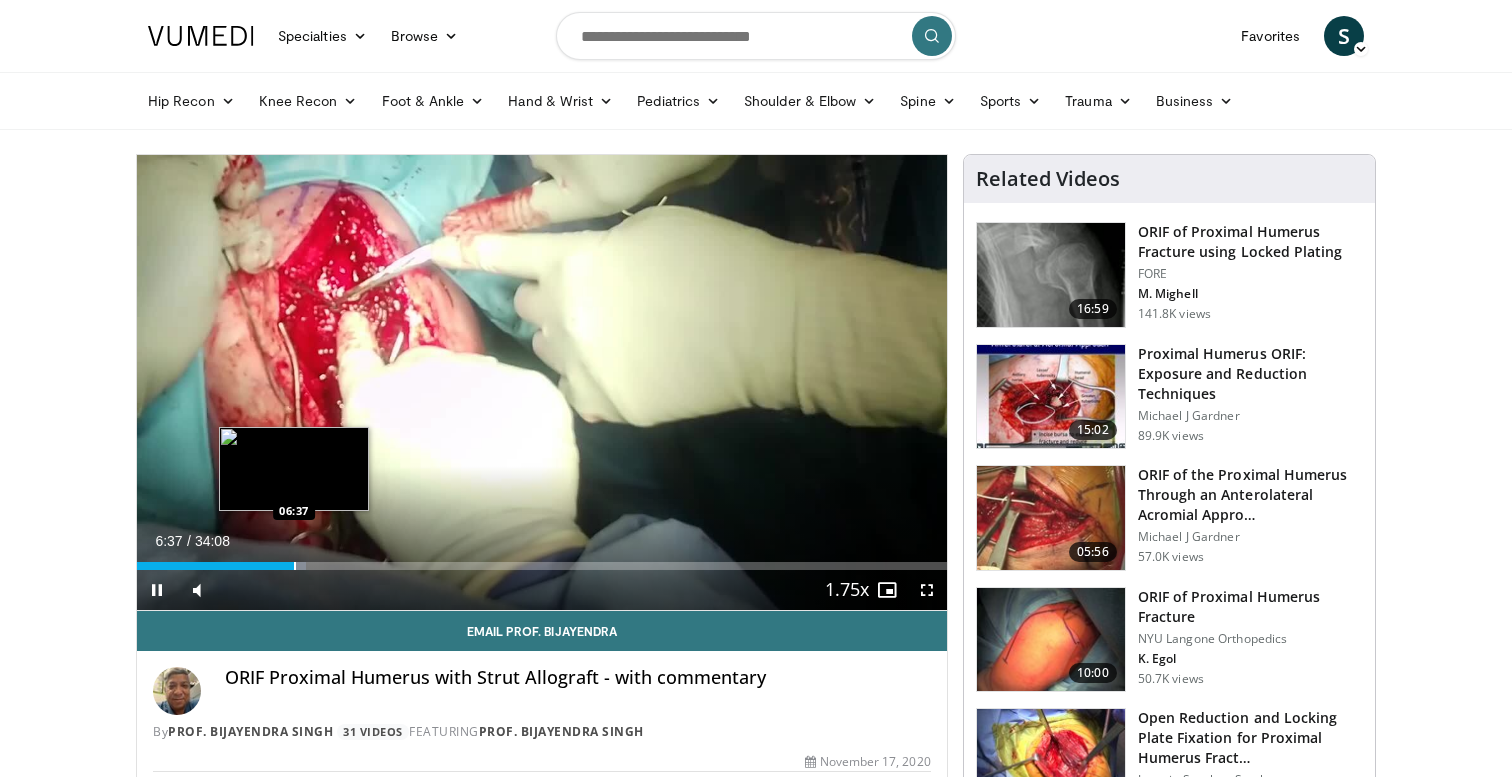 click on "Loaded :  20.82% 06:37 06:37" at bounding box center [542, 560] 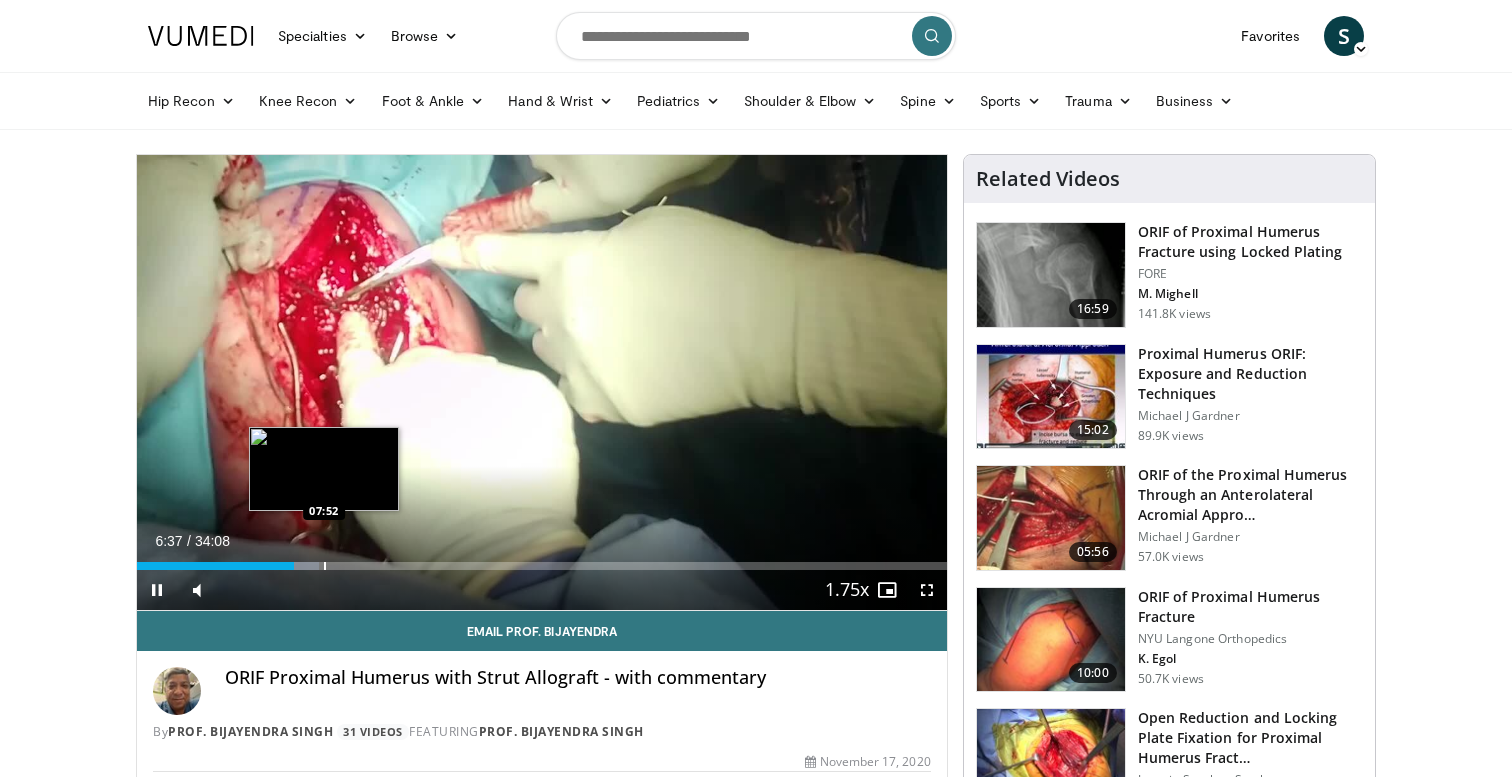 click on "Loaded :  22.48% 06:38 07:52" at bounding box center [542, 560] 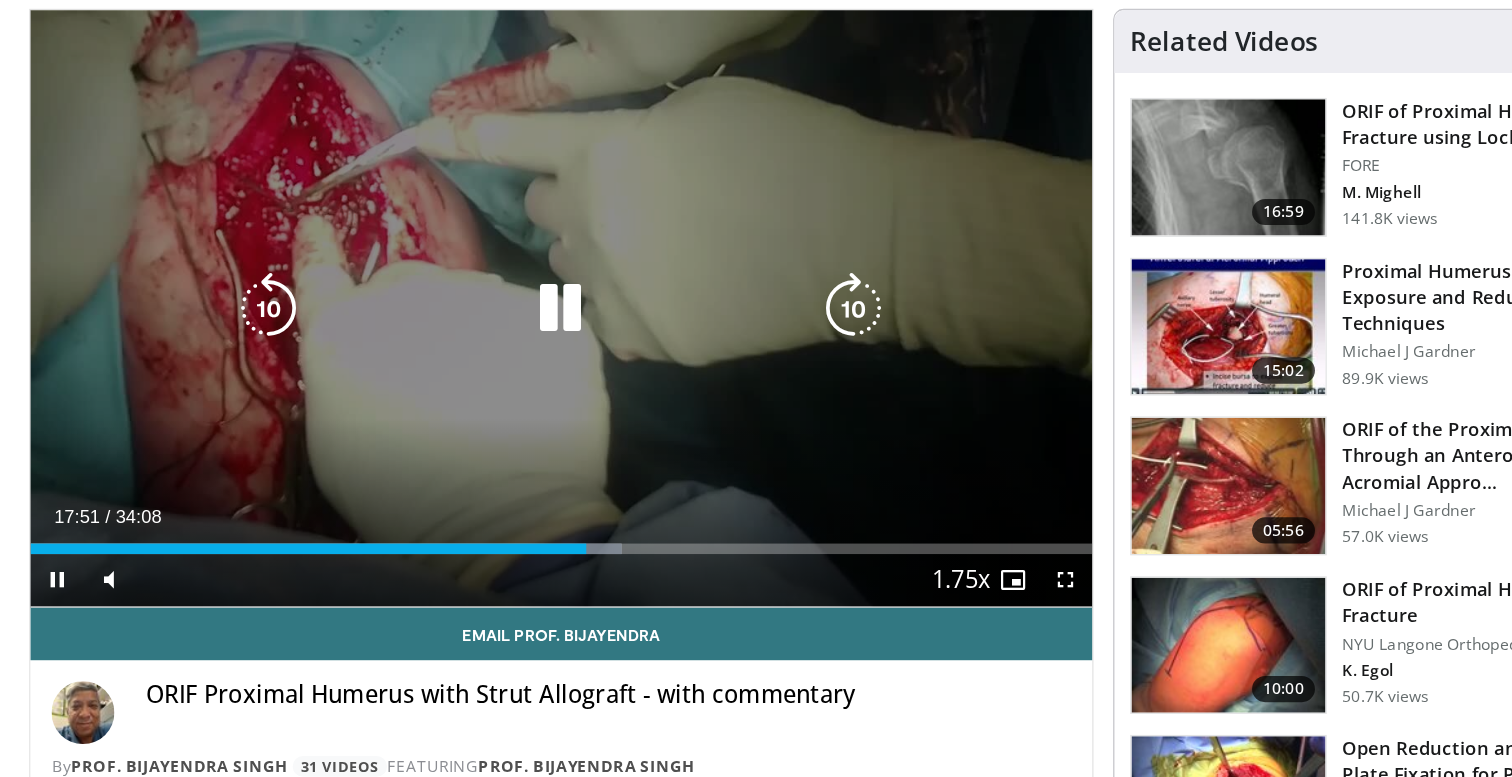 click at bounding box center [542, 383] 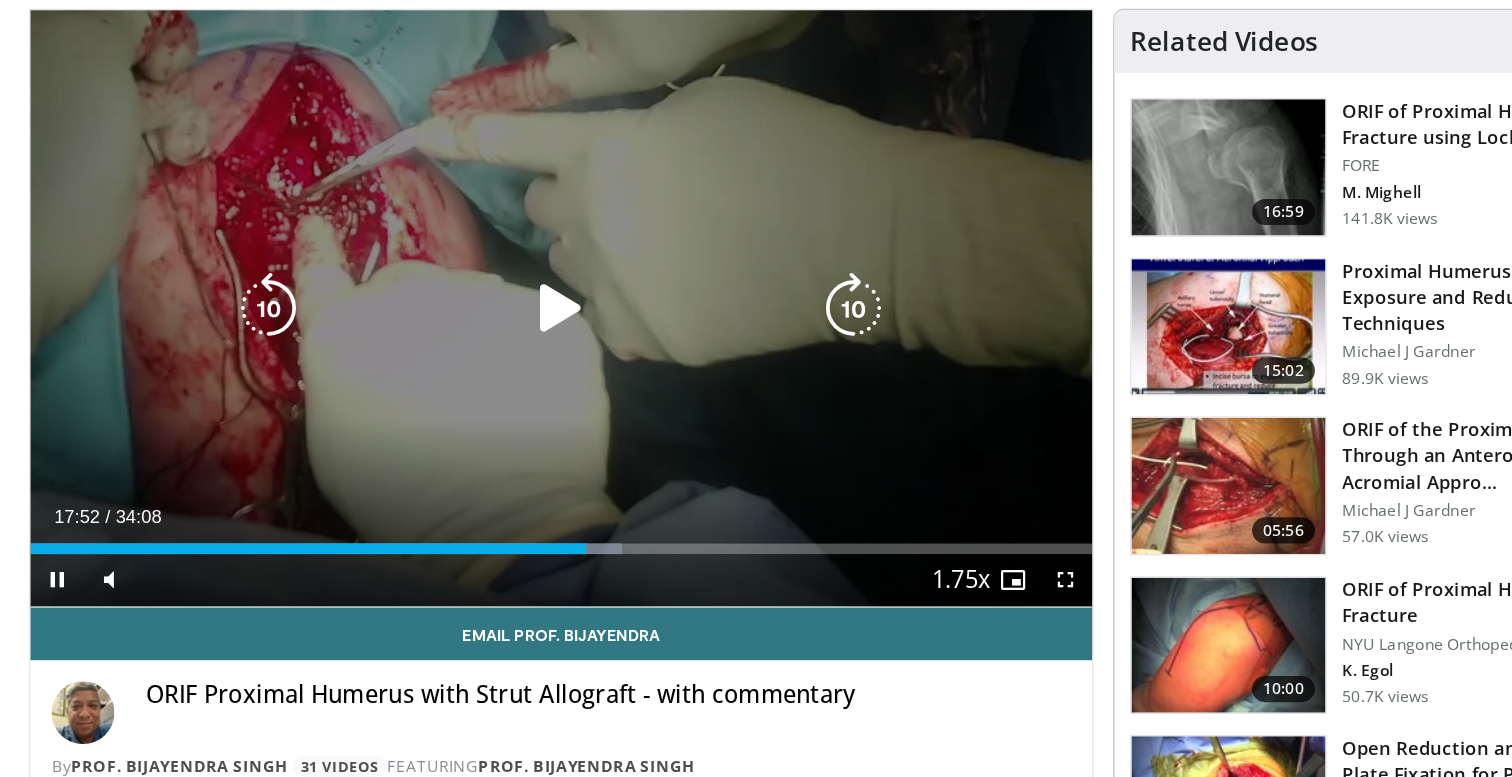 click at bounding box center (542, 383) 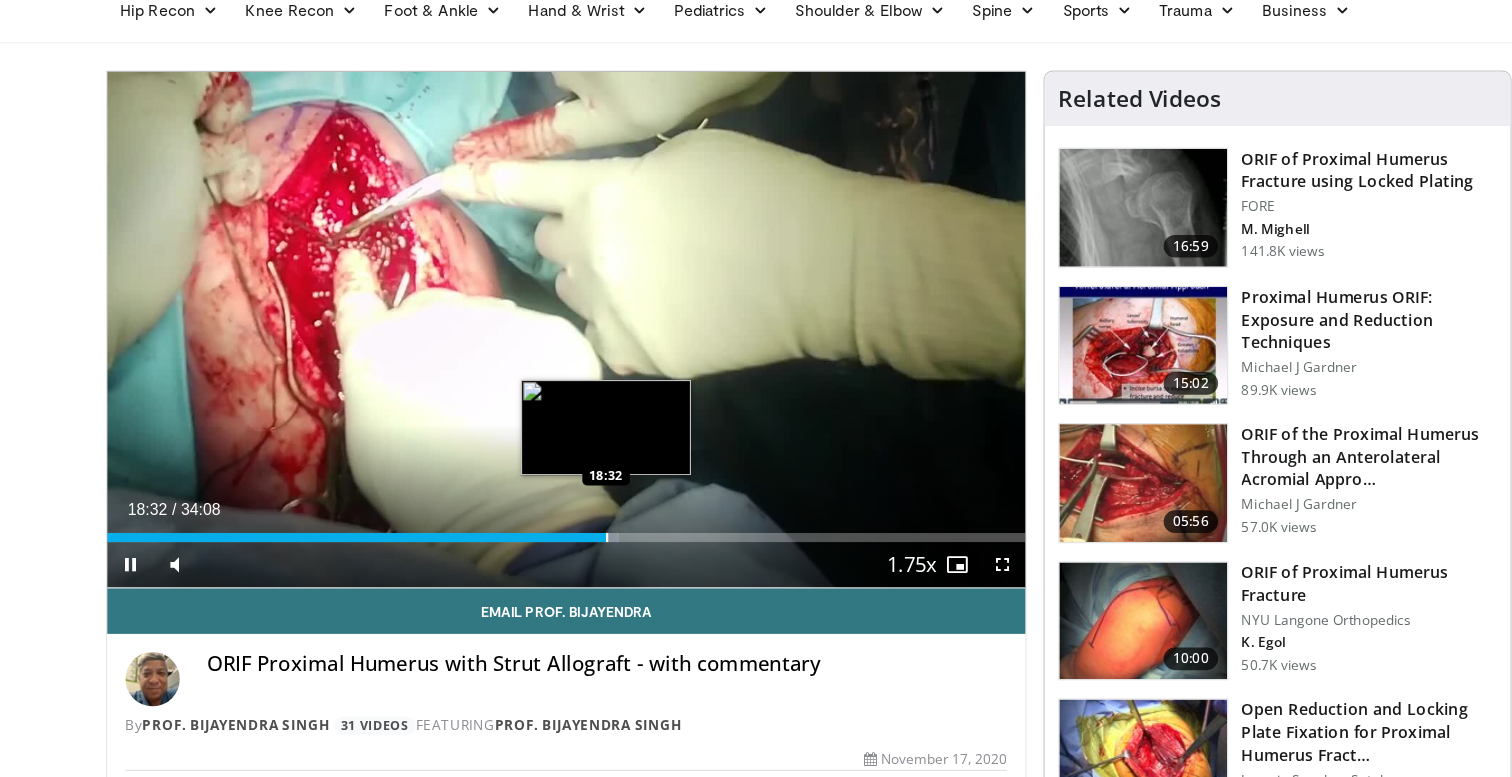 click at bounding box center (578, 566) 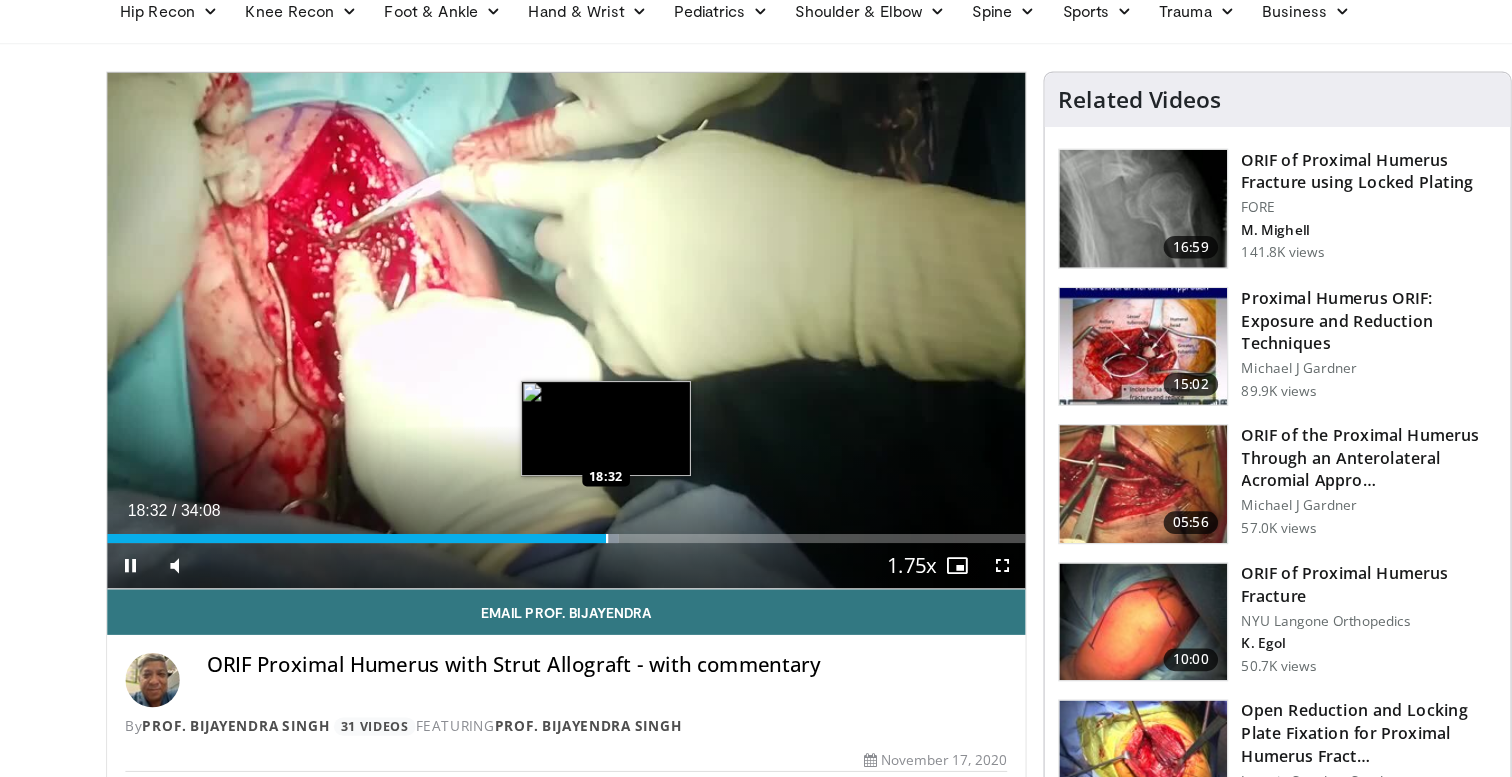 scroll, scrollTop: 0, scrollLeft: 0, axis: both 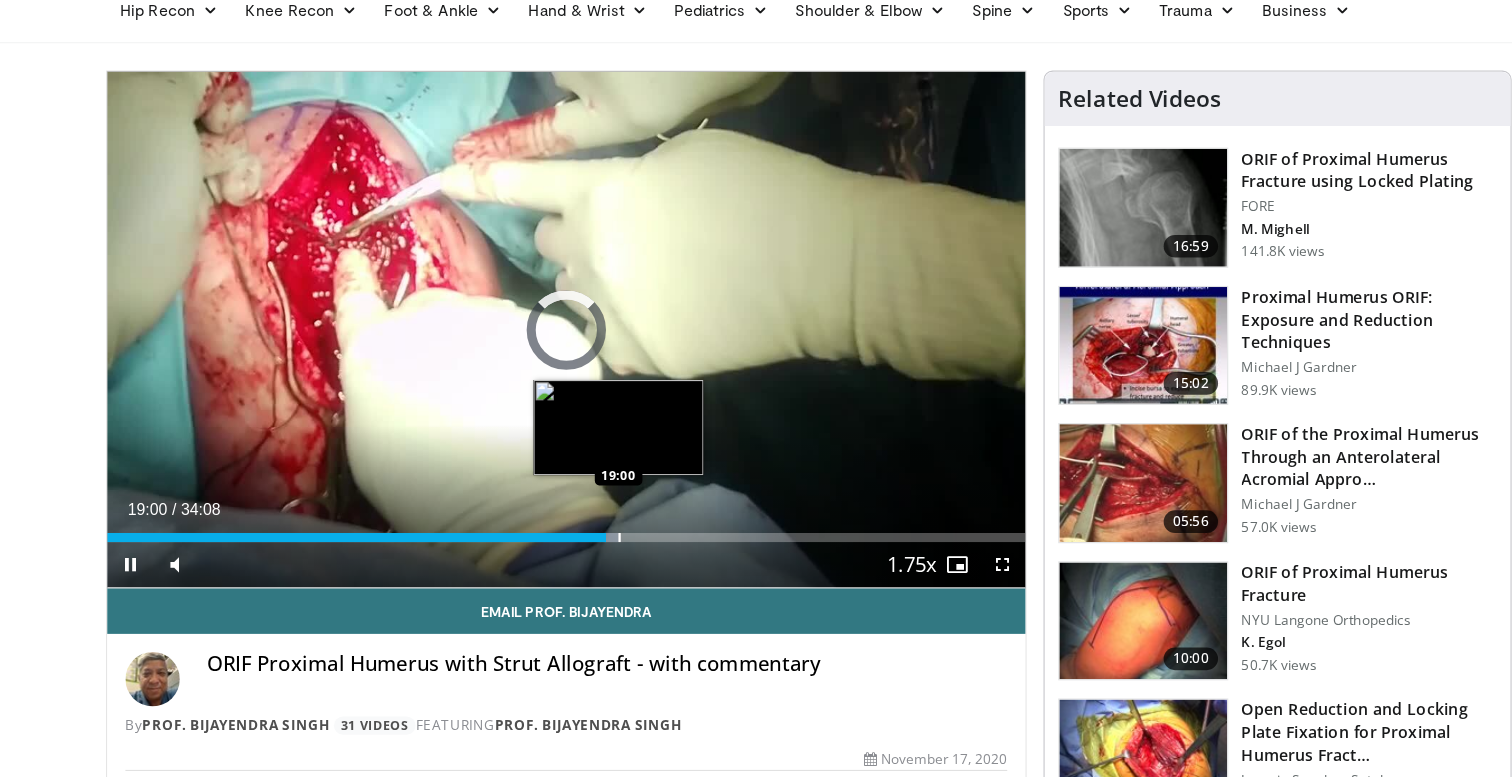click at bounding box center [589, 566] 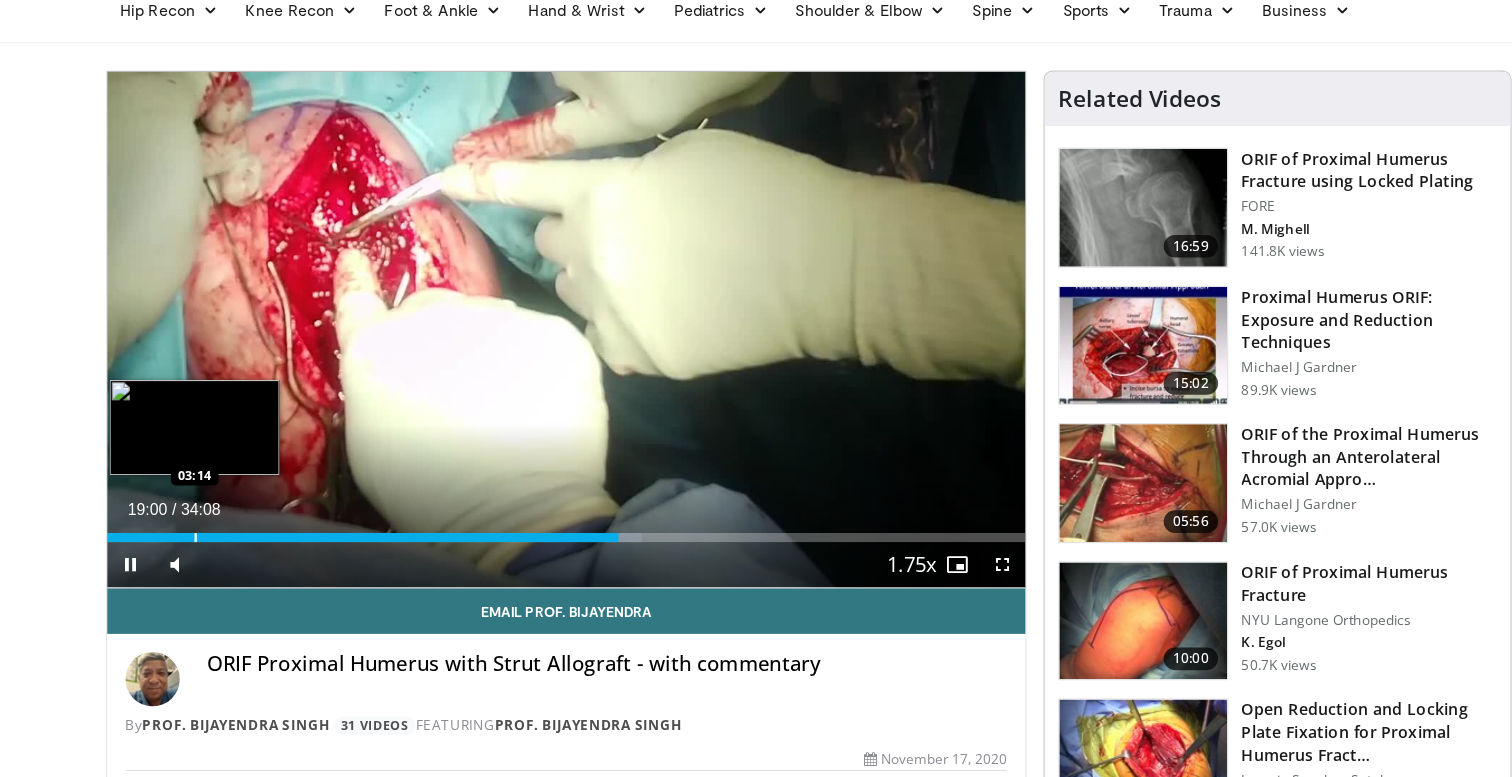 click on "Loaded :  58.15% 19:01 03:14" at bounding box center (542, 560) 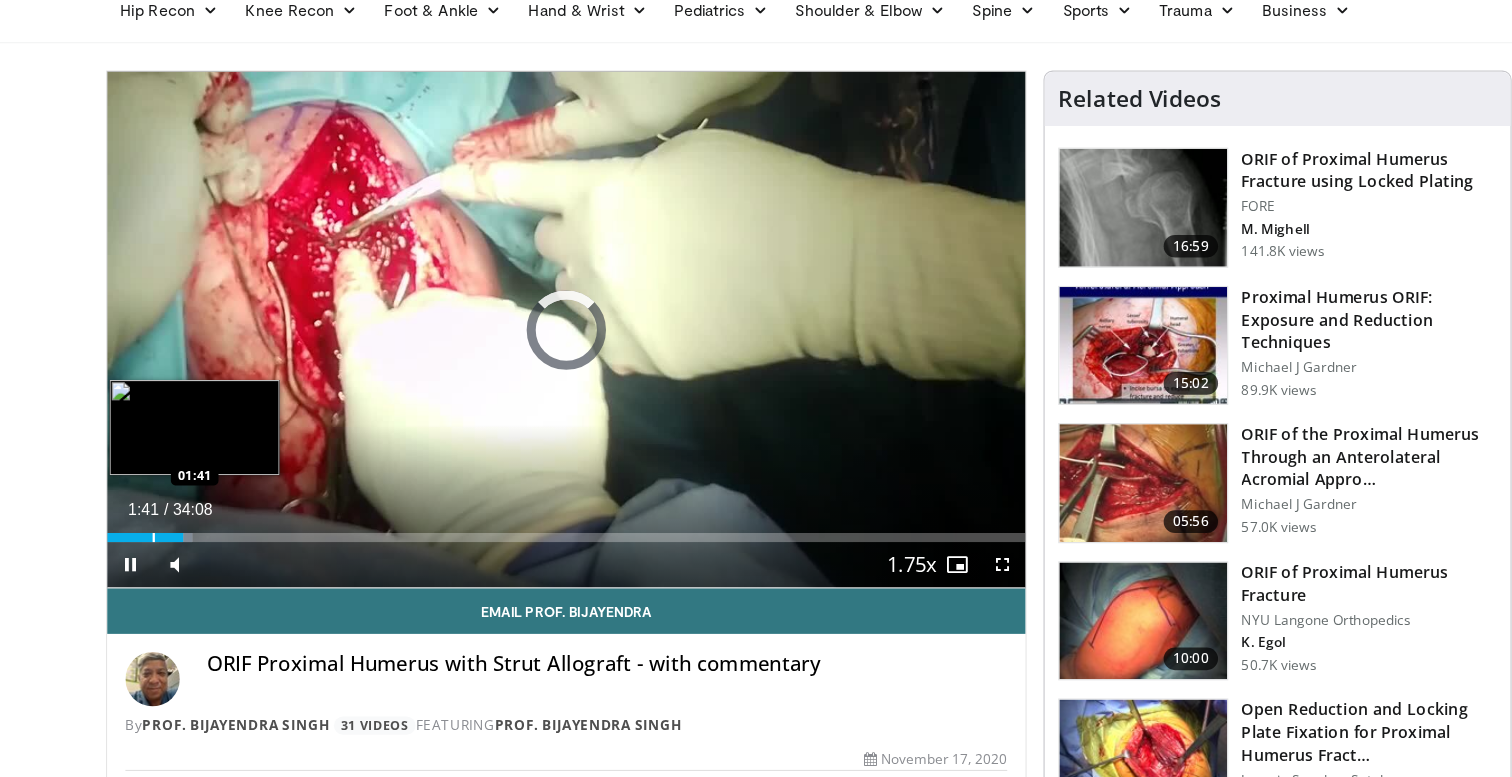 click at bounding box center (178, 566) 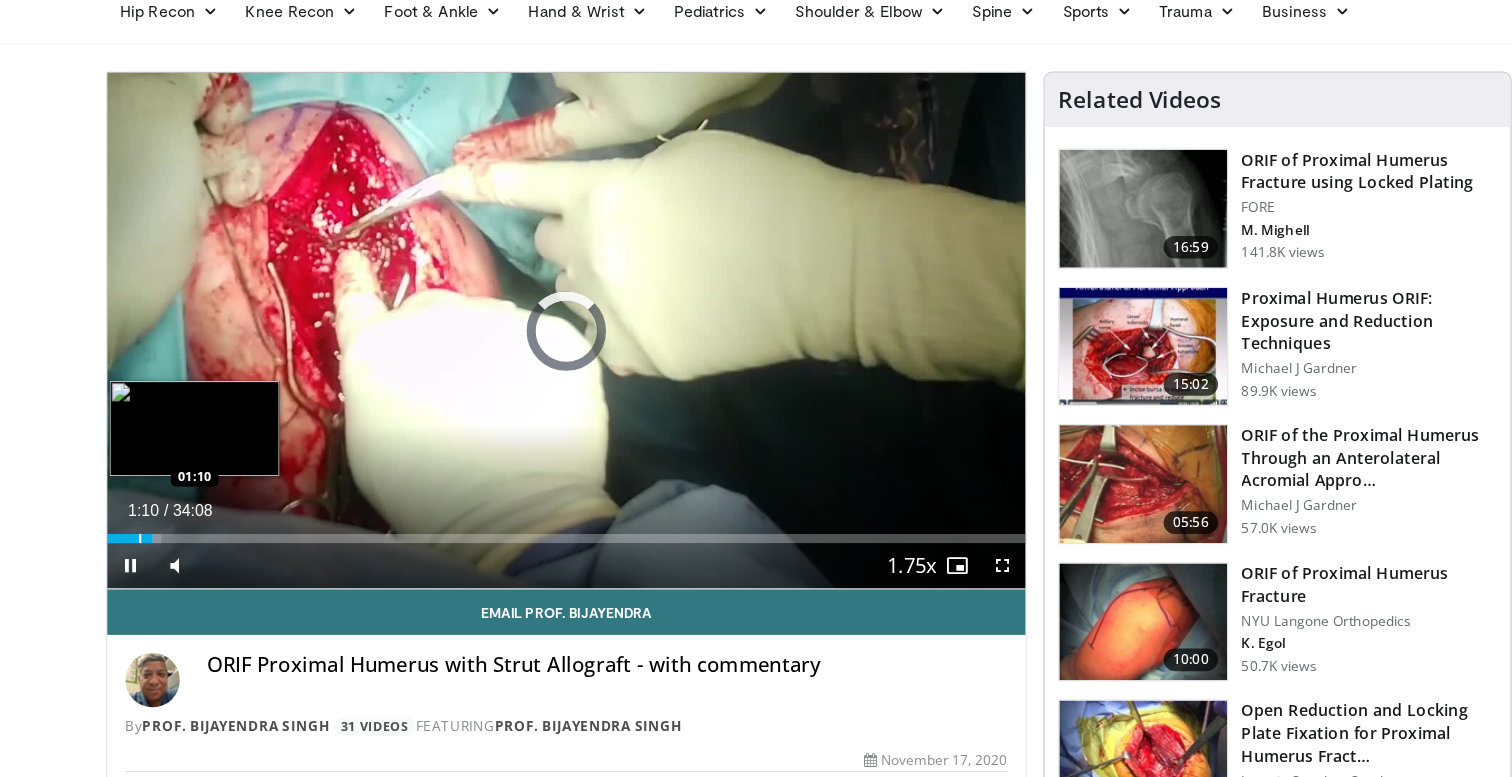 click at bounding box center [166, 566] 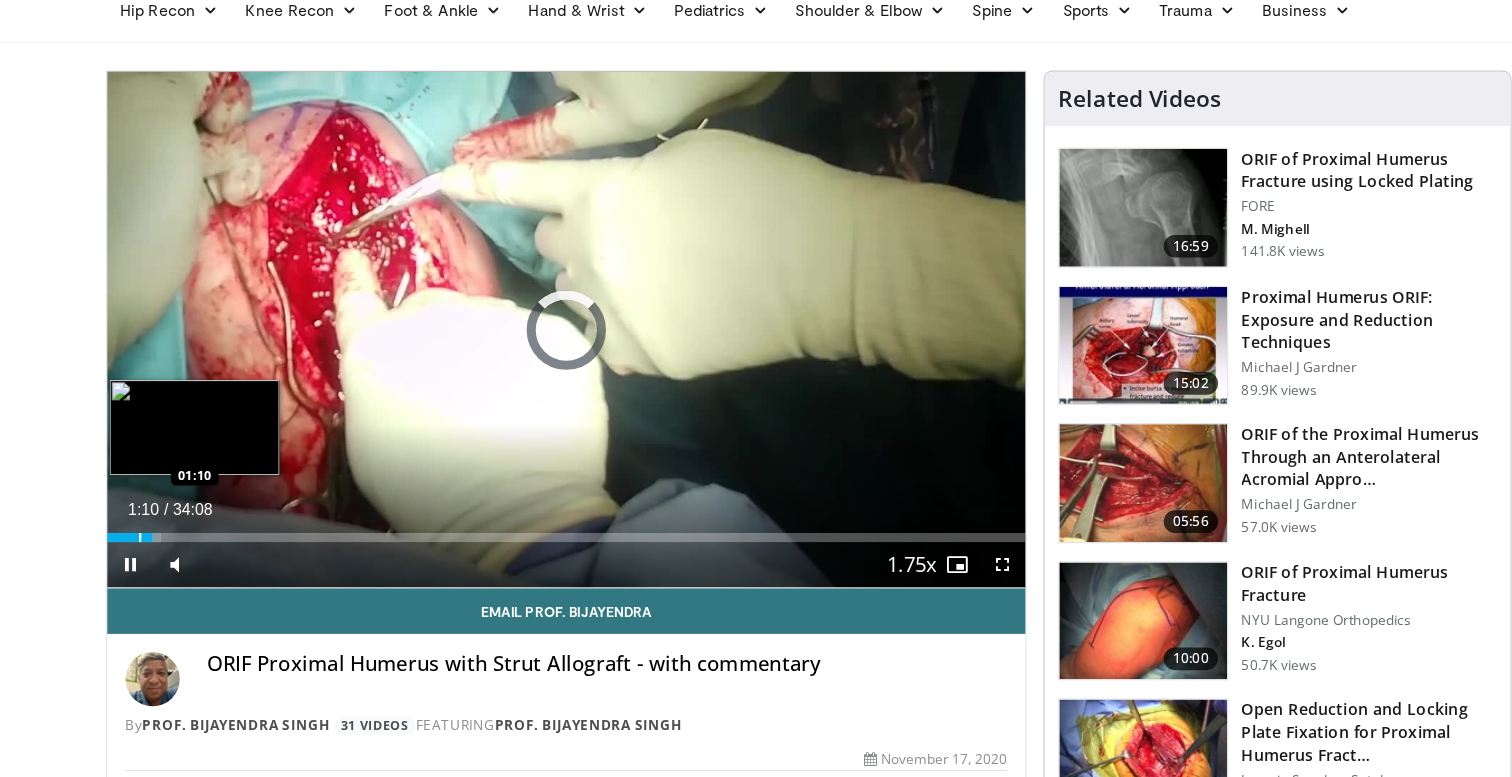 scroll, scrollTop: 0, scrollLeft: 0, axis: both 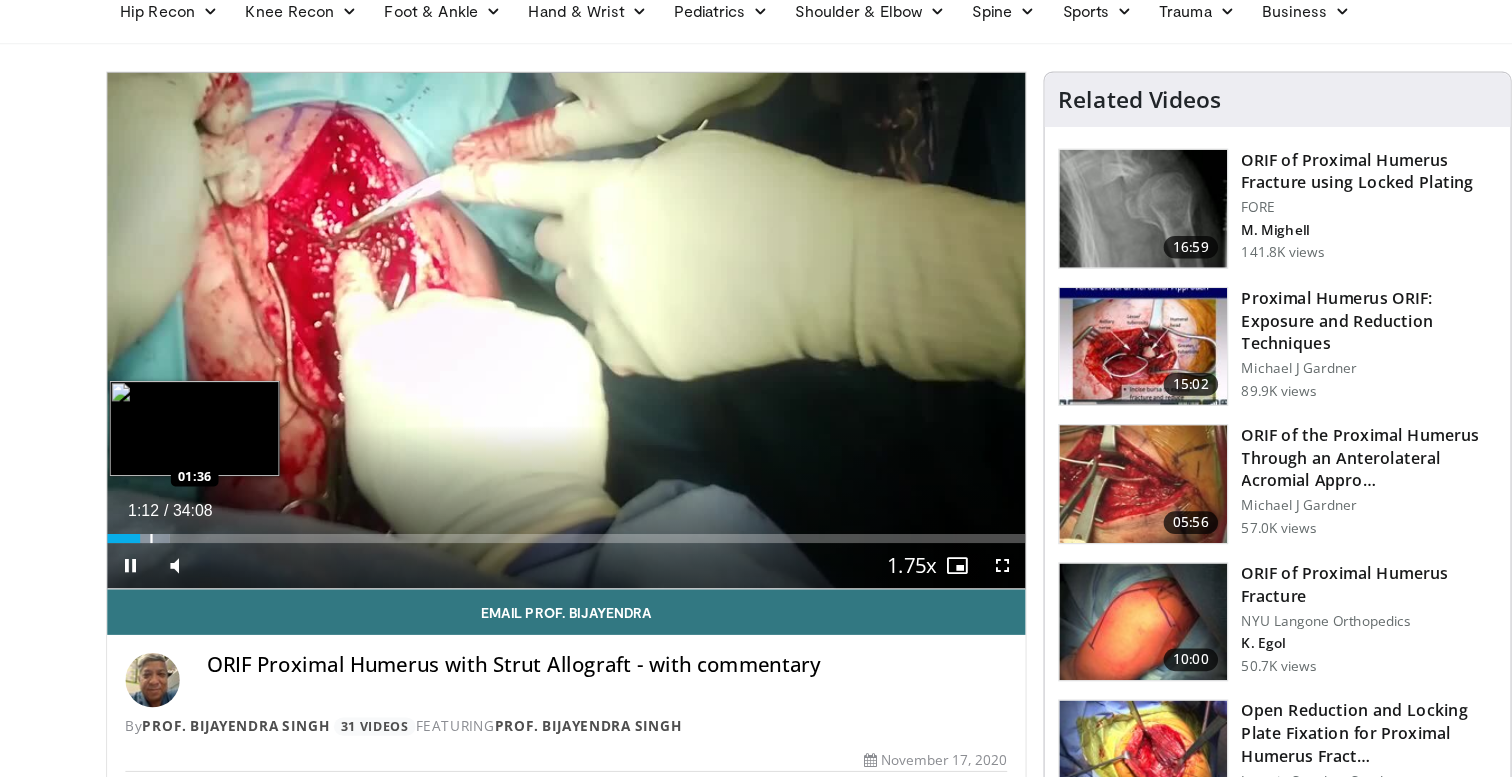 click at bounding box center [176, 566] 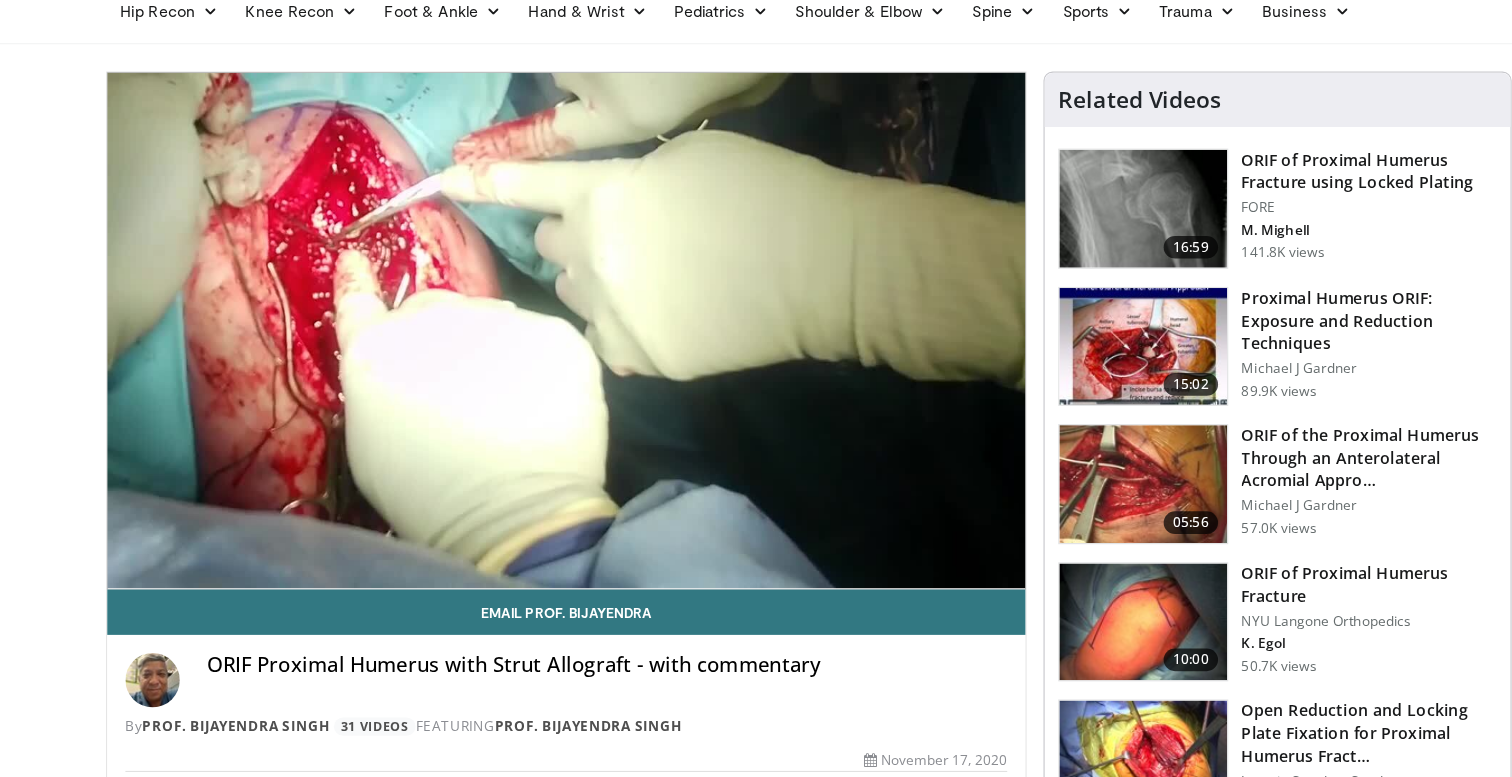 click at bounding box center (176, 606) 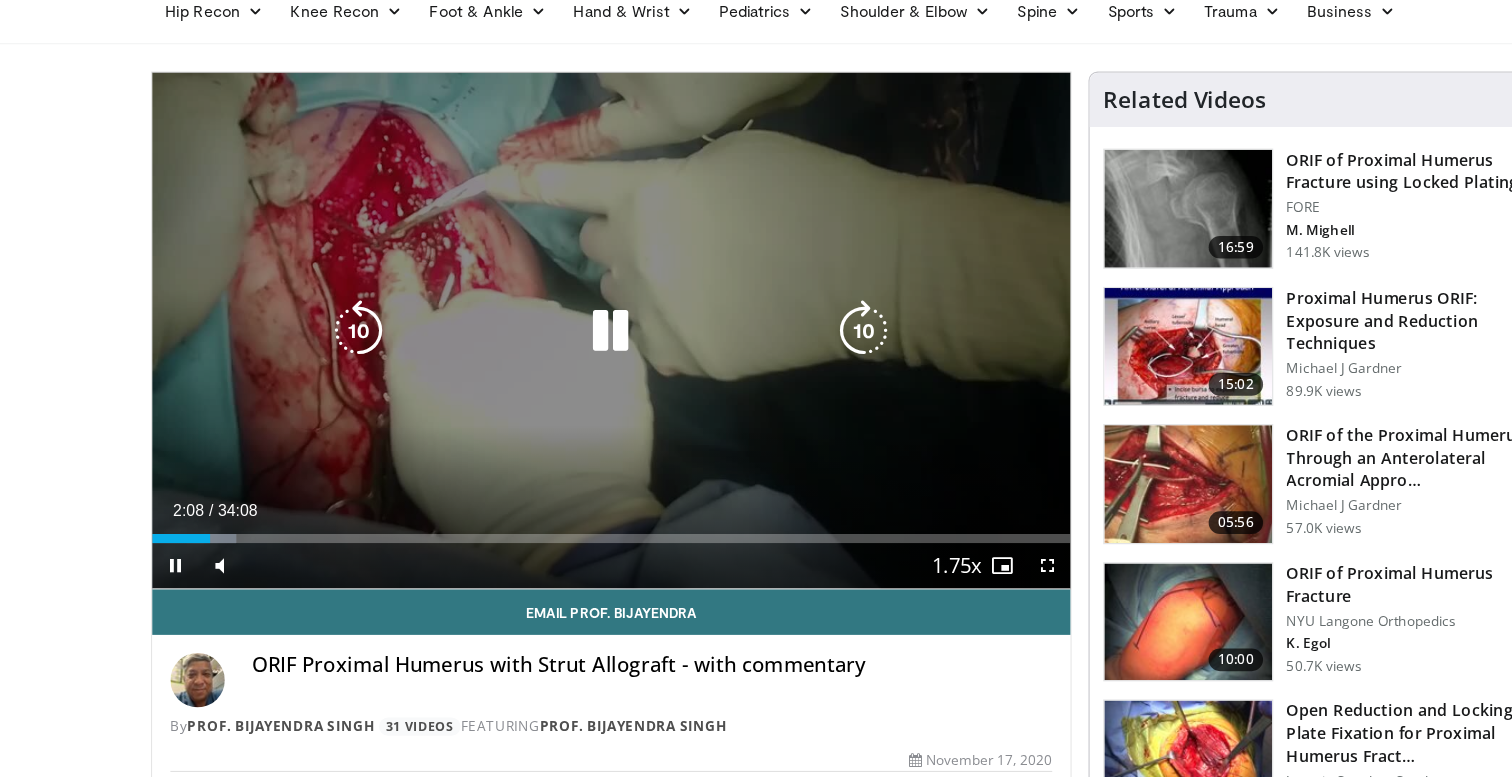 scroll, scrollTop: 0, scrollLeft: 0, axis: both 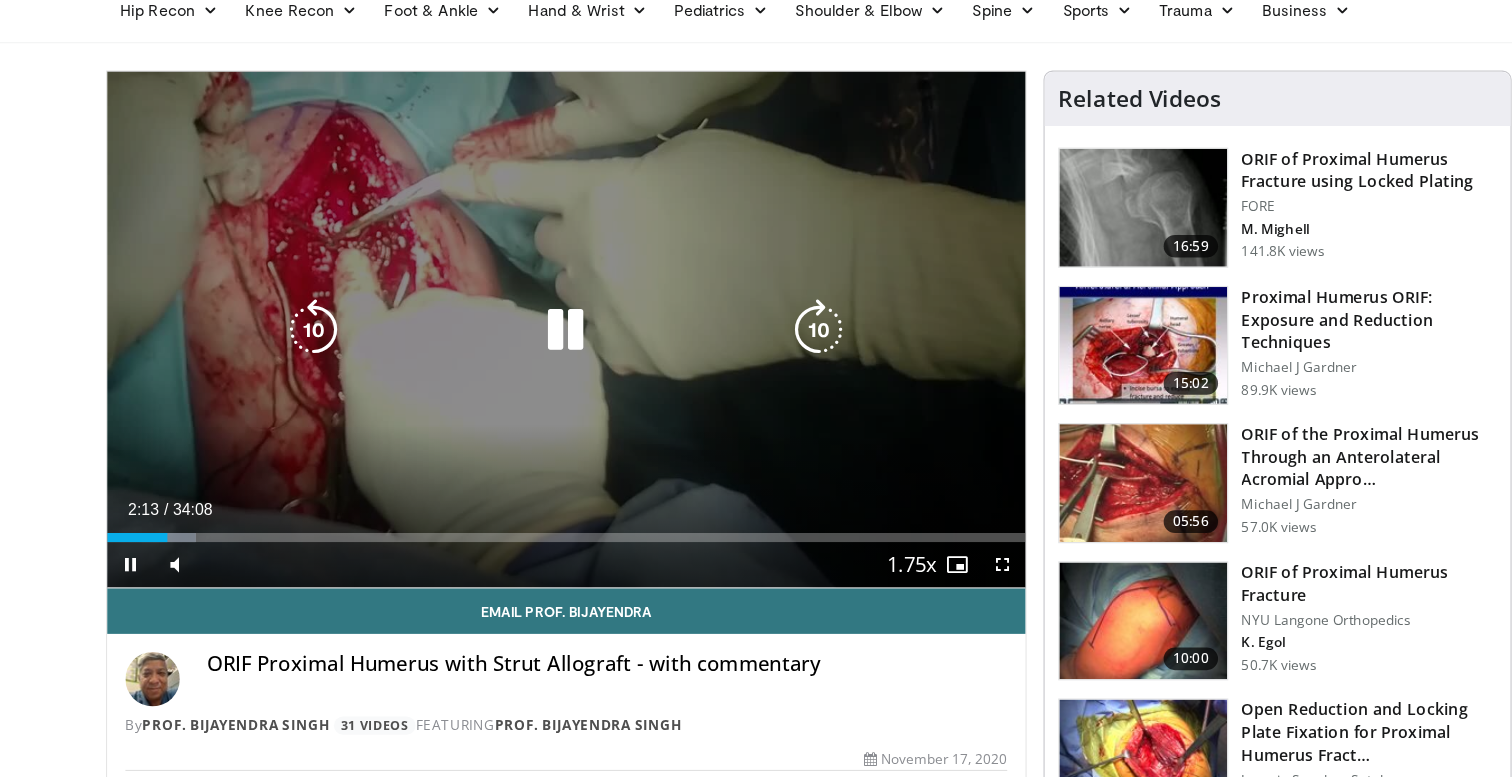 click at bounding box center [542, 383] 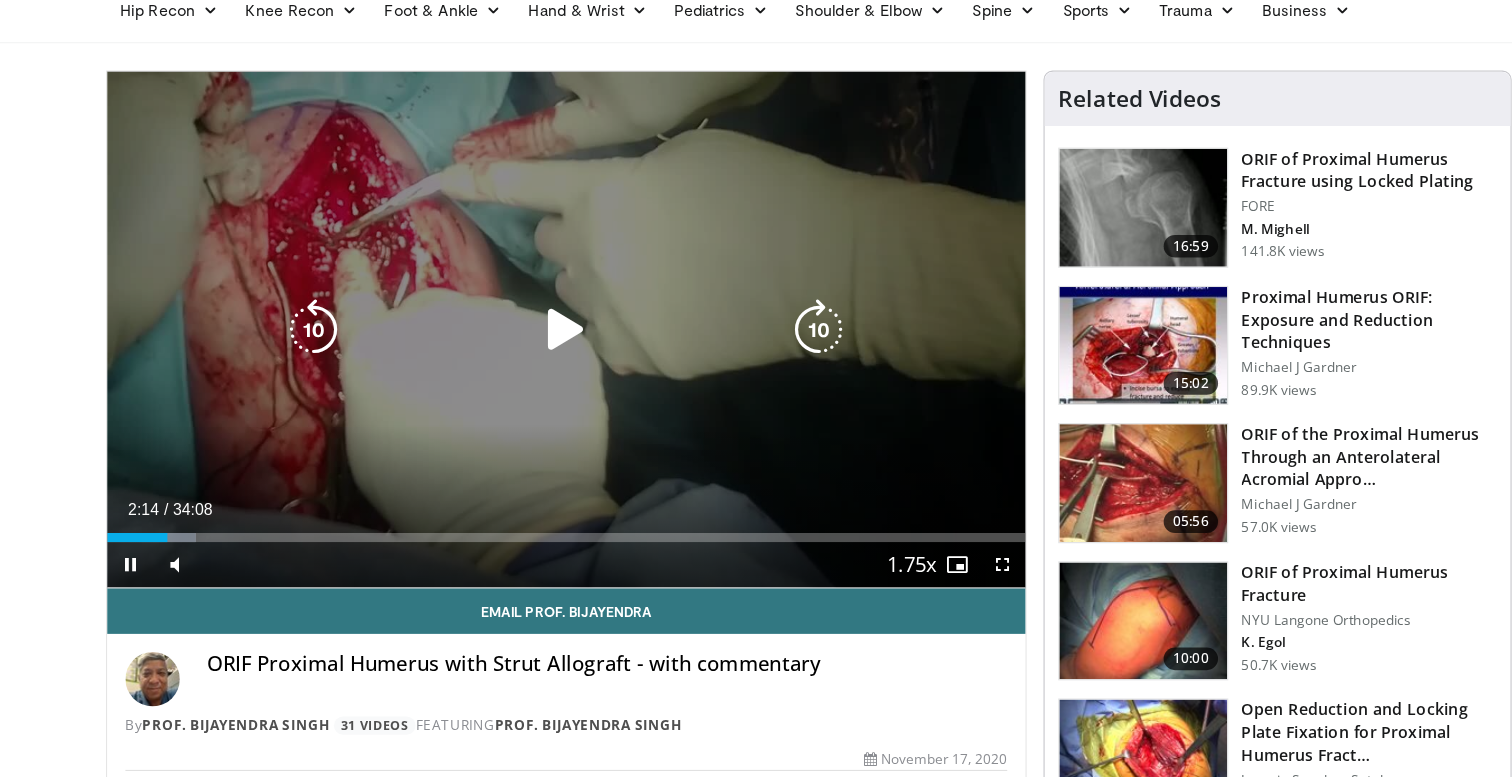 click at bounding box center (542, 383) 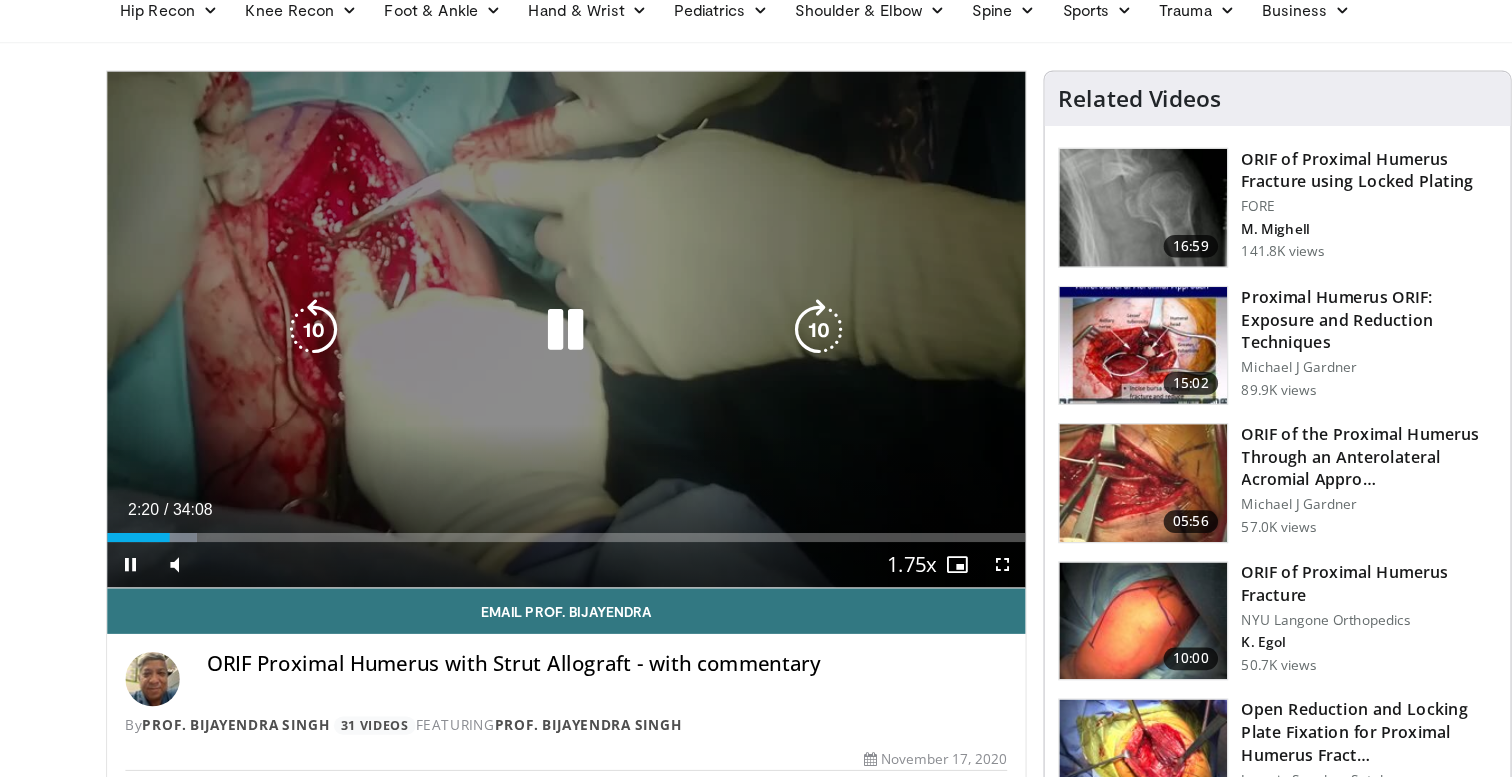 click at bounding box center (542, 383) 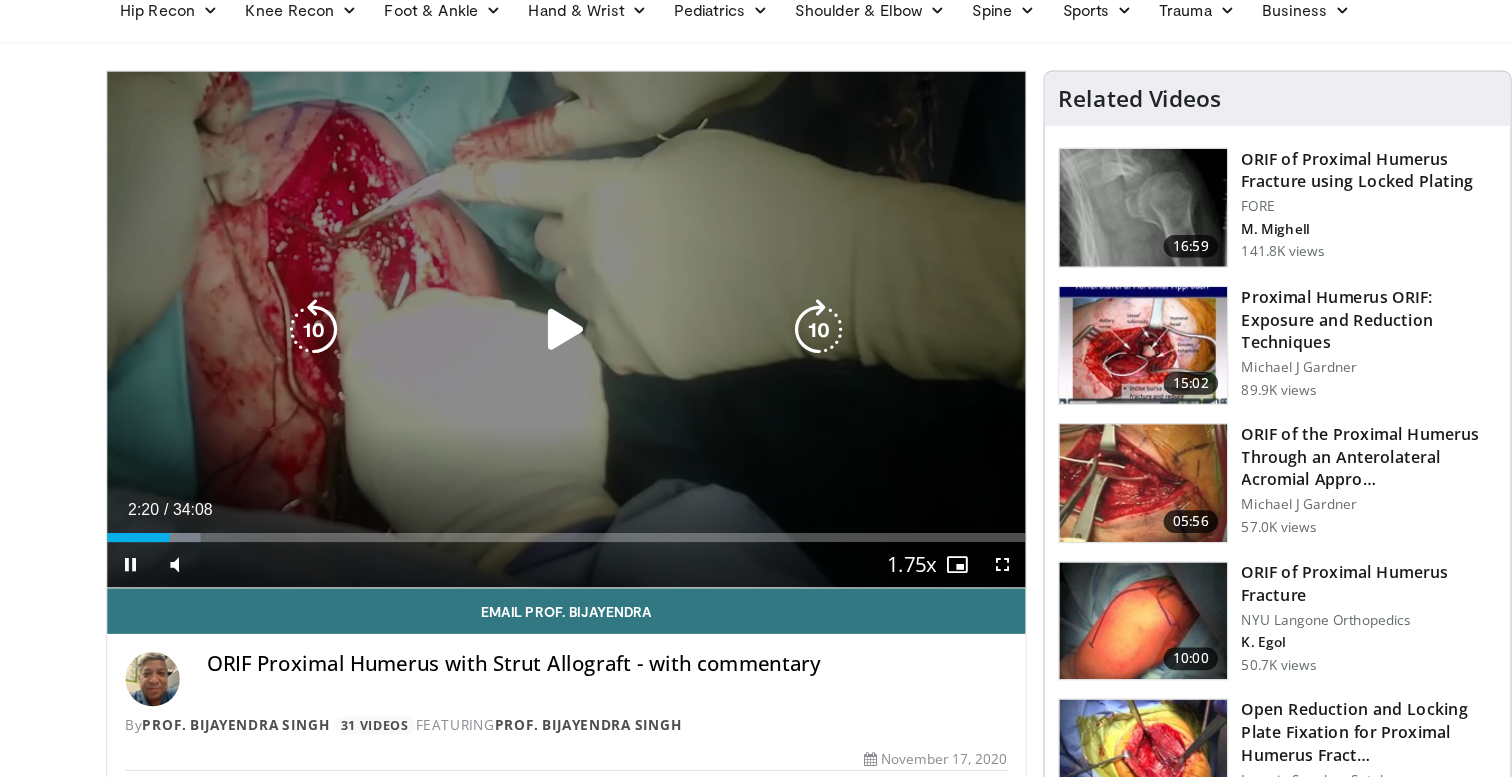 click at bounding box center (542, 383) 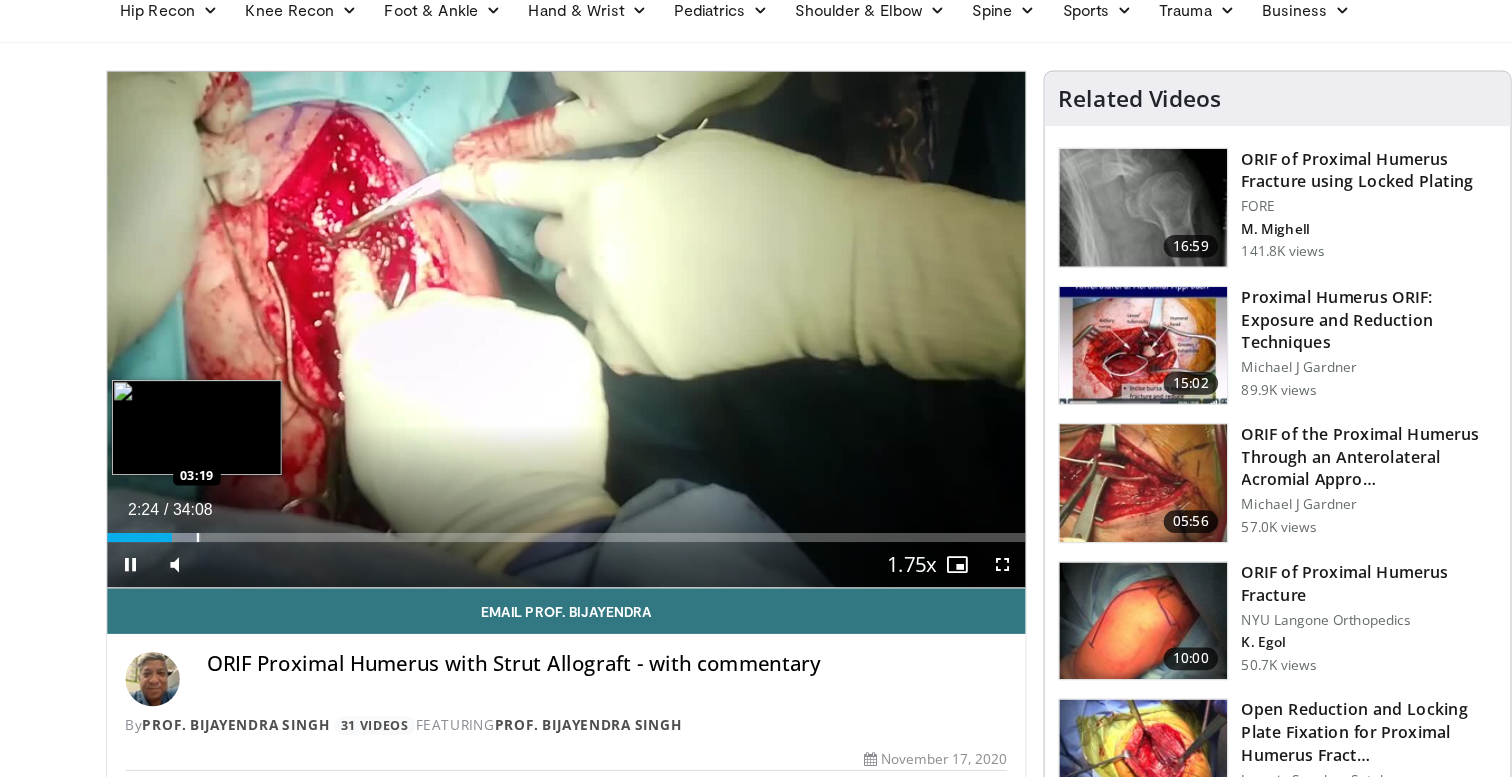 click on "Loaded :  10.17% 02:24 03:19" at bounding box center [542, 560] 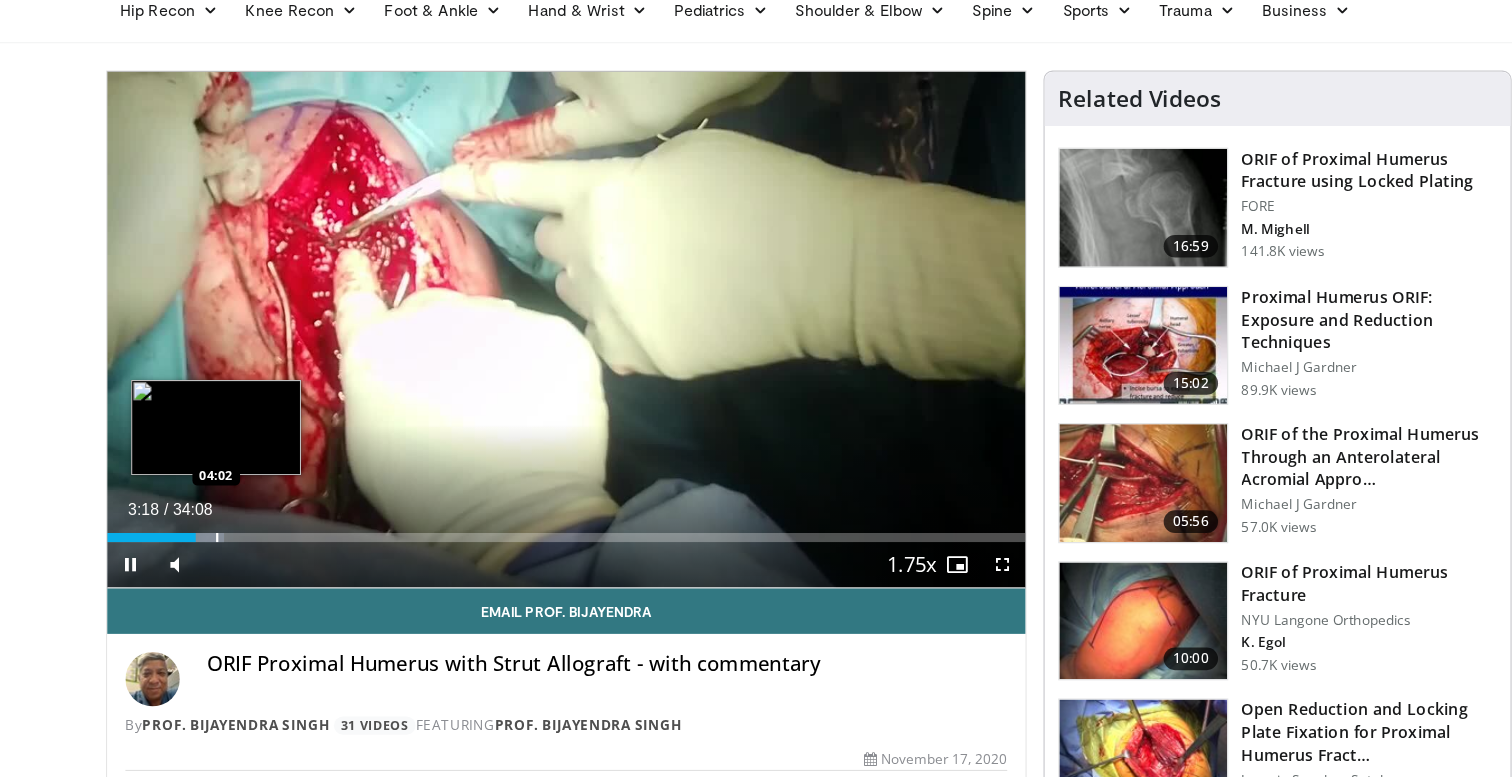 click on "Loaded :  12.71% 03:18 04:02" at bounding box center (542, 560) 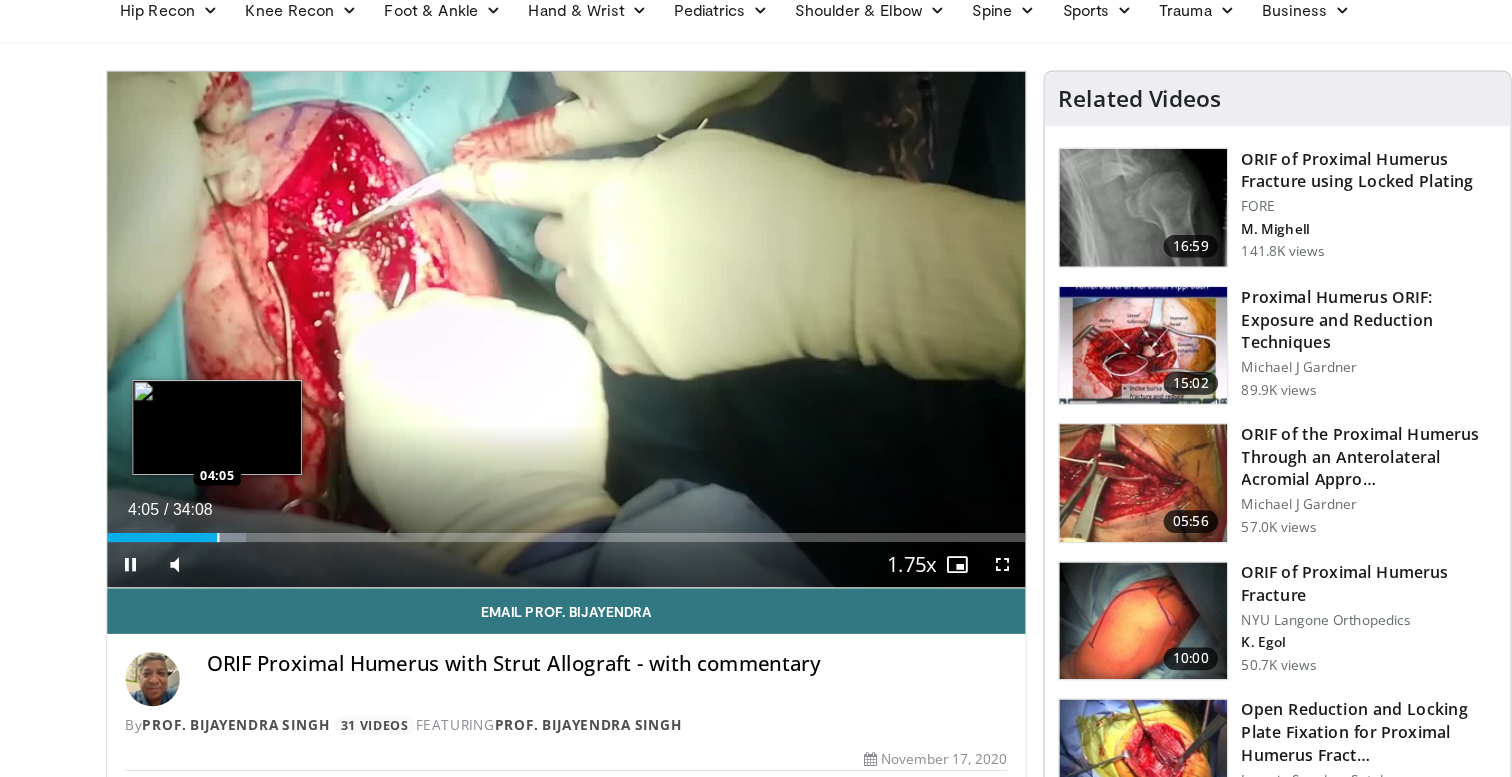 click at bounding box center (235, 566) 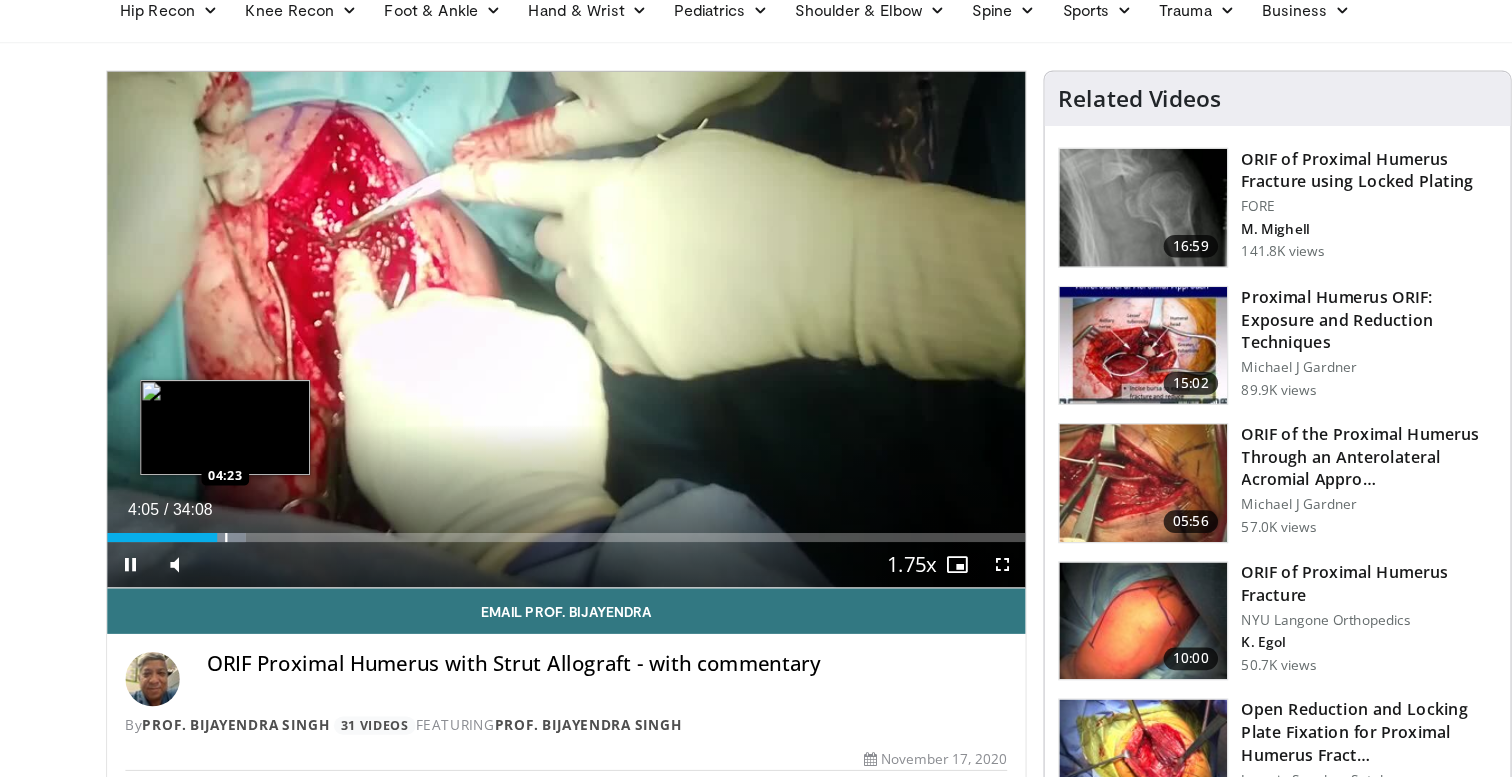 click at bounding box center (242, 566) 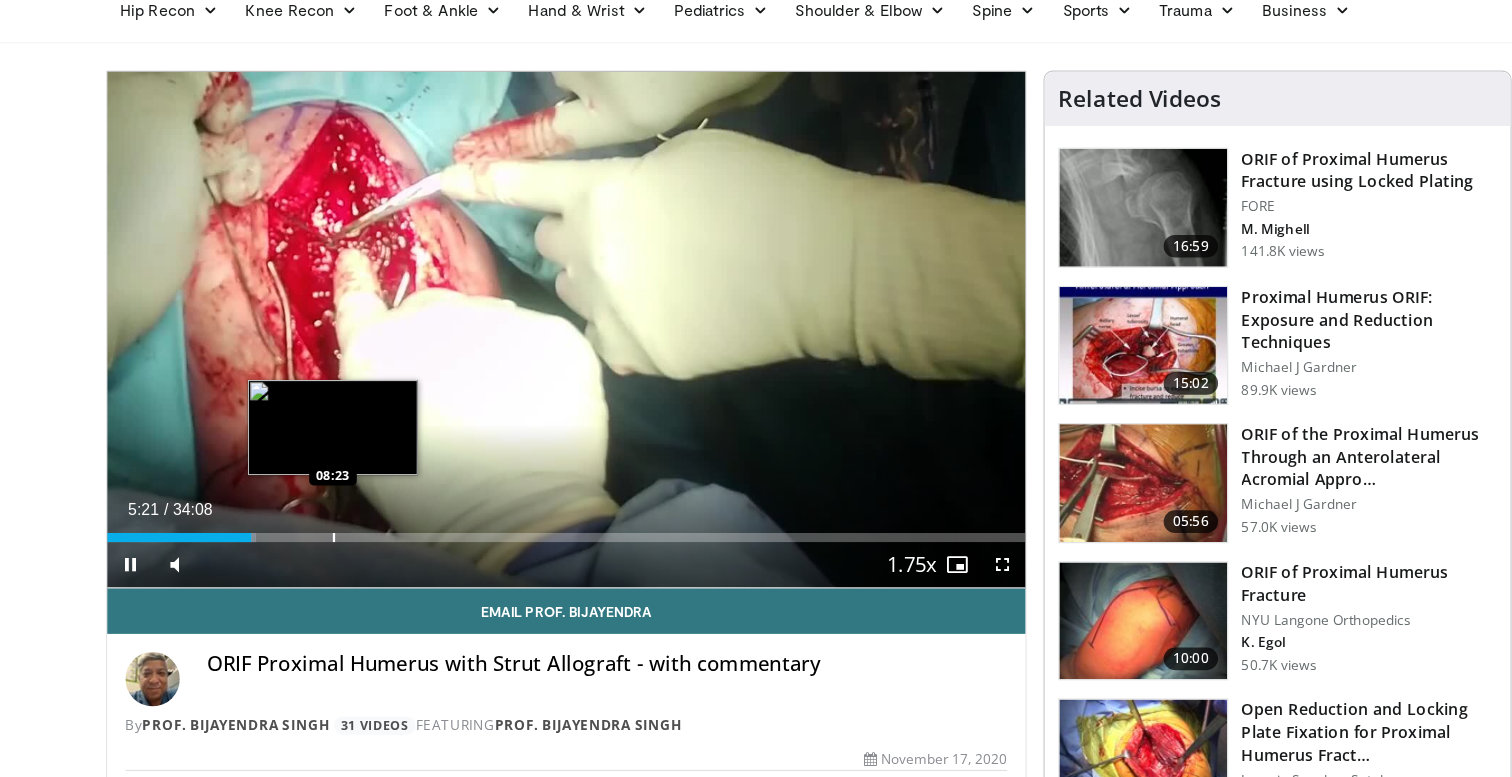 click at bounding box center (337, 566) 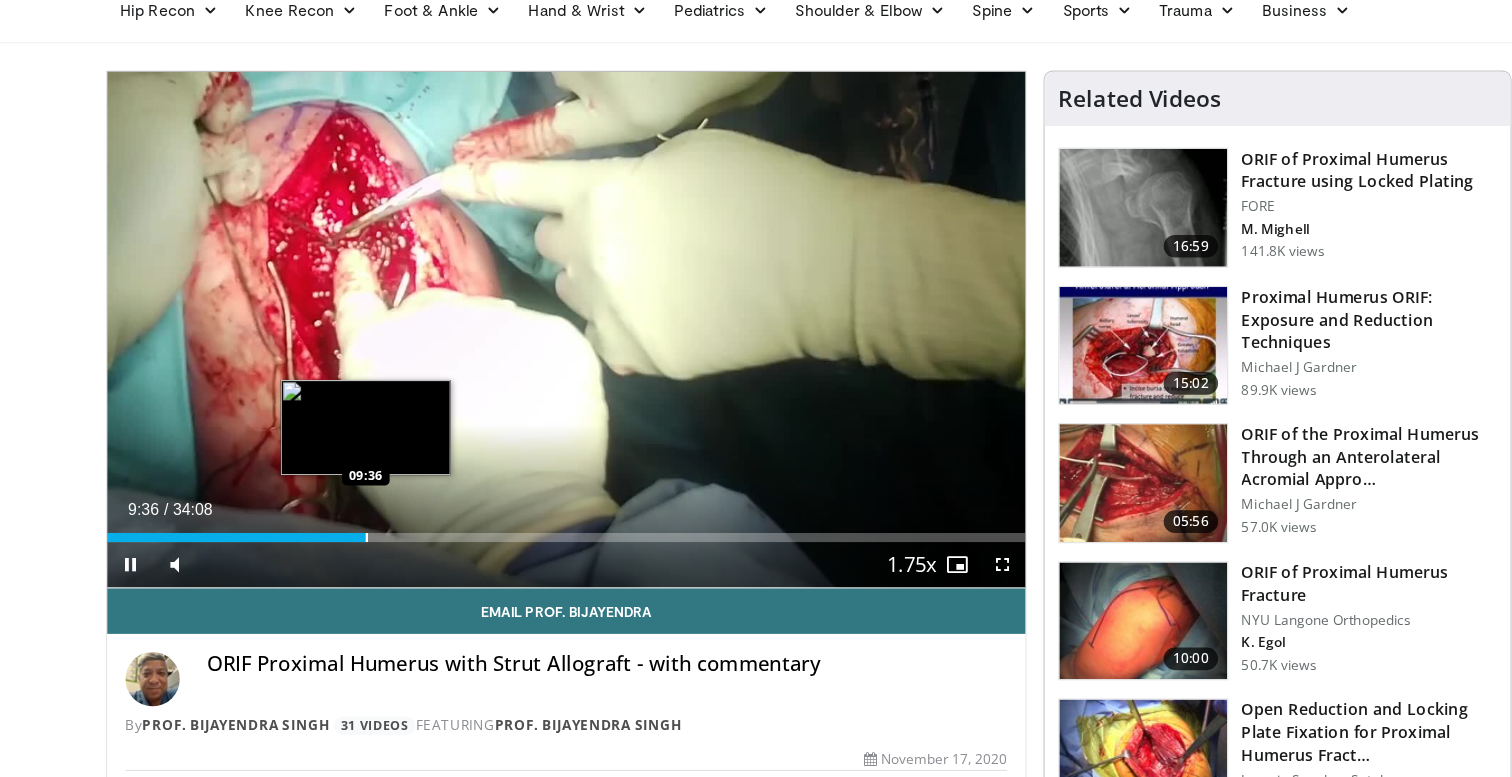 click at bounding box center [366, 566] 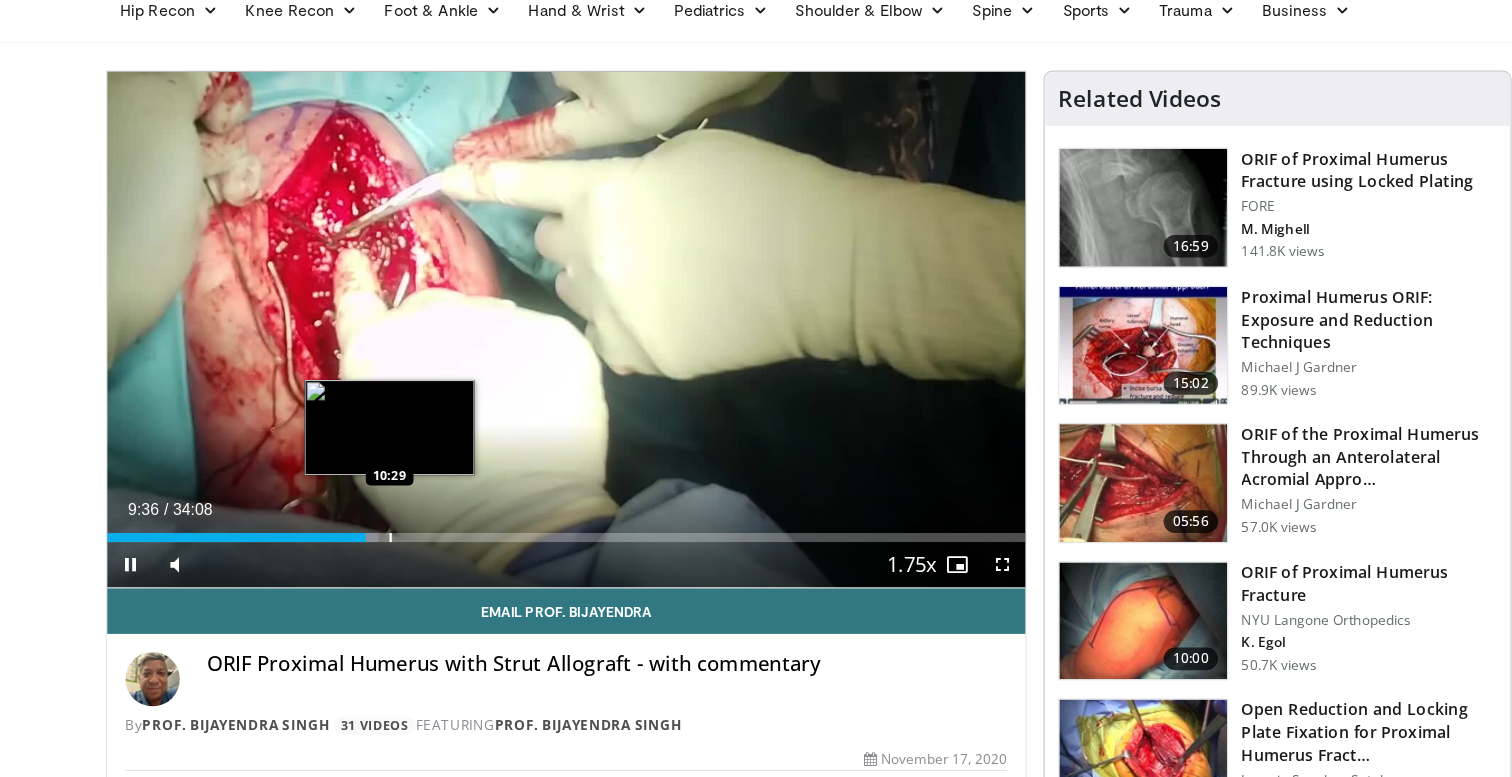 click at bounding box center (387, 566) 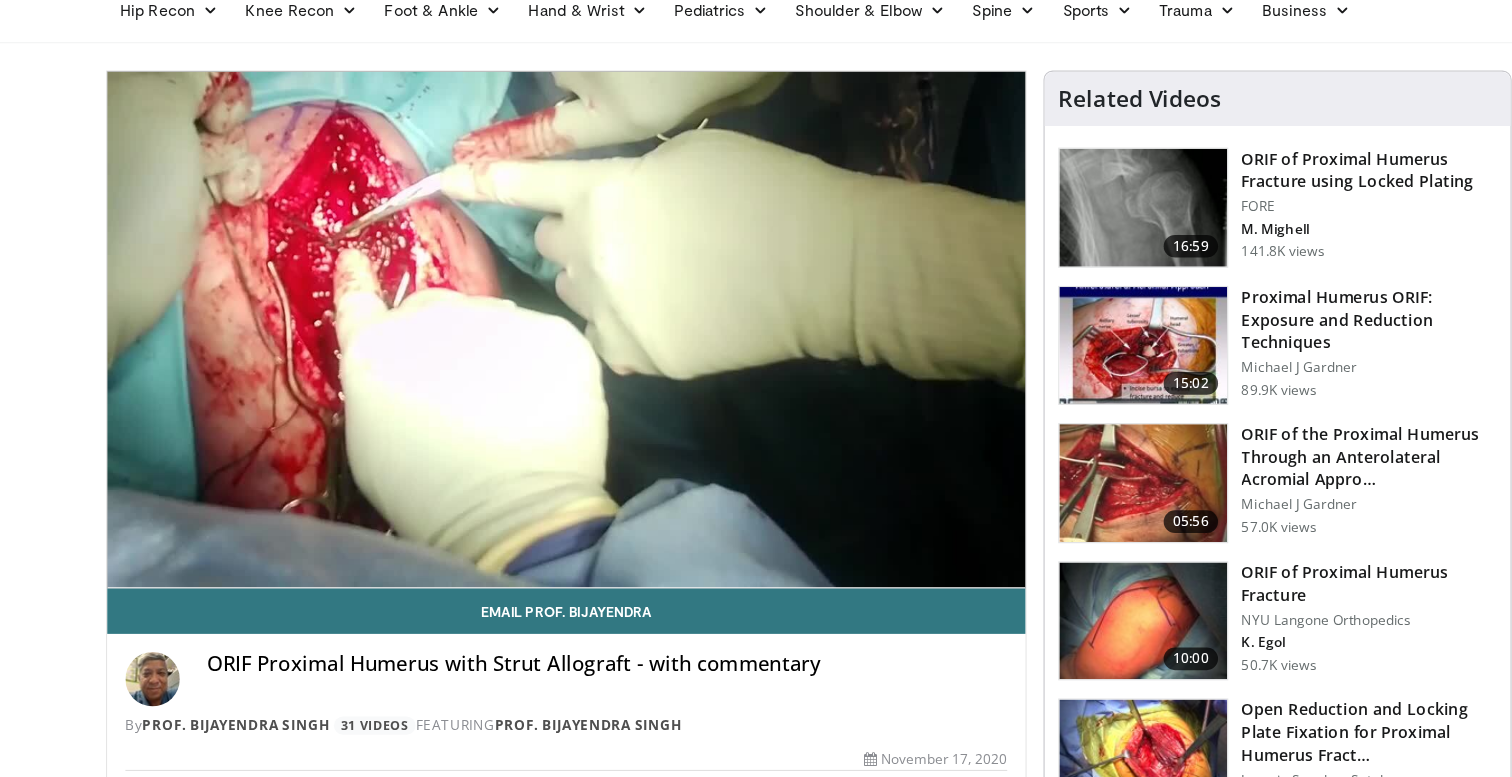 click at bounding box center [419, 606] 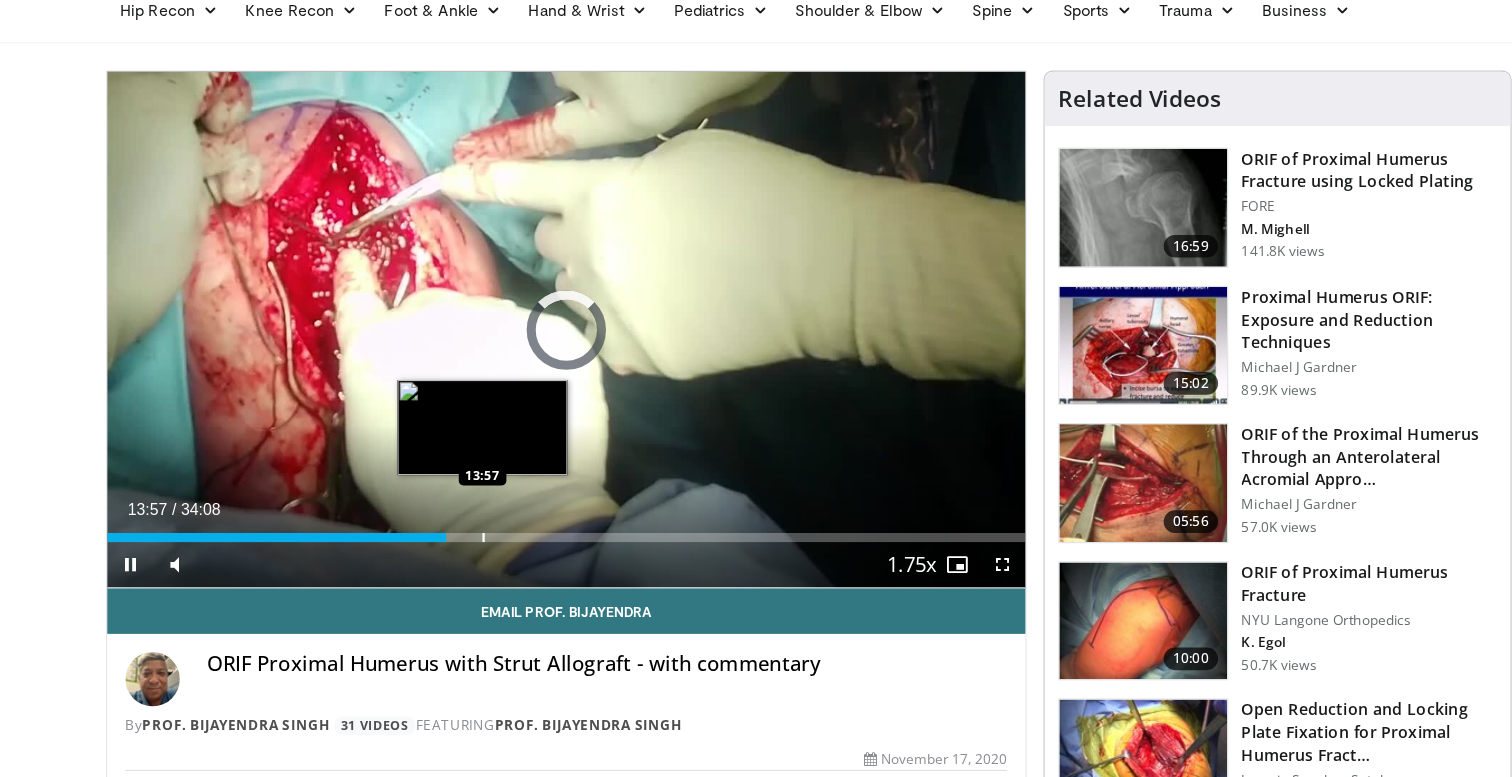click at bounding box center (469, 566) 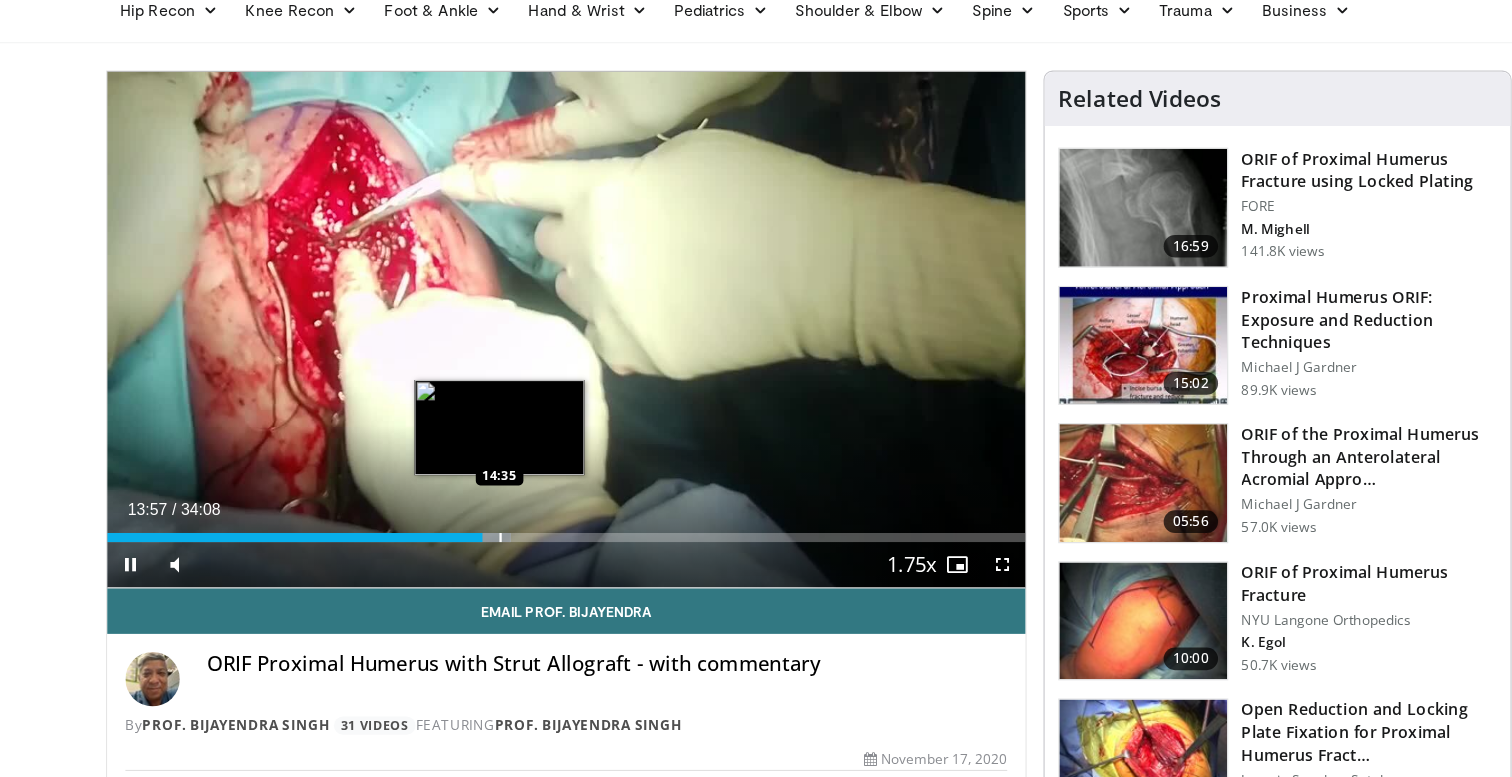 click at bounding box center (484, 566) 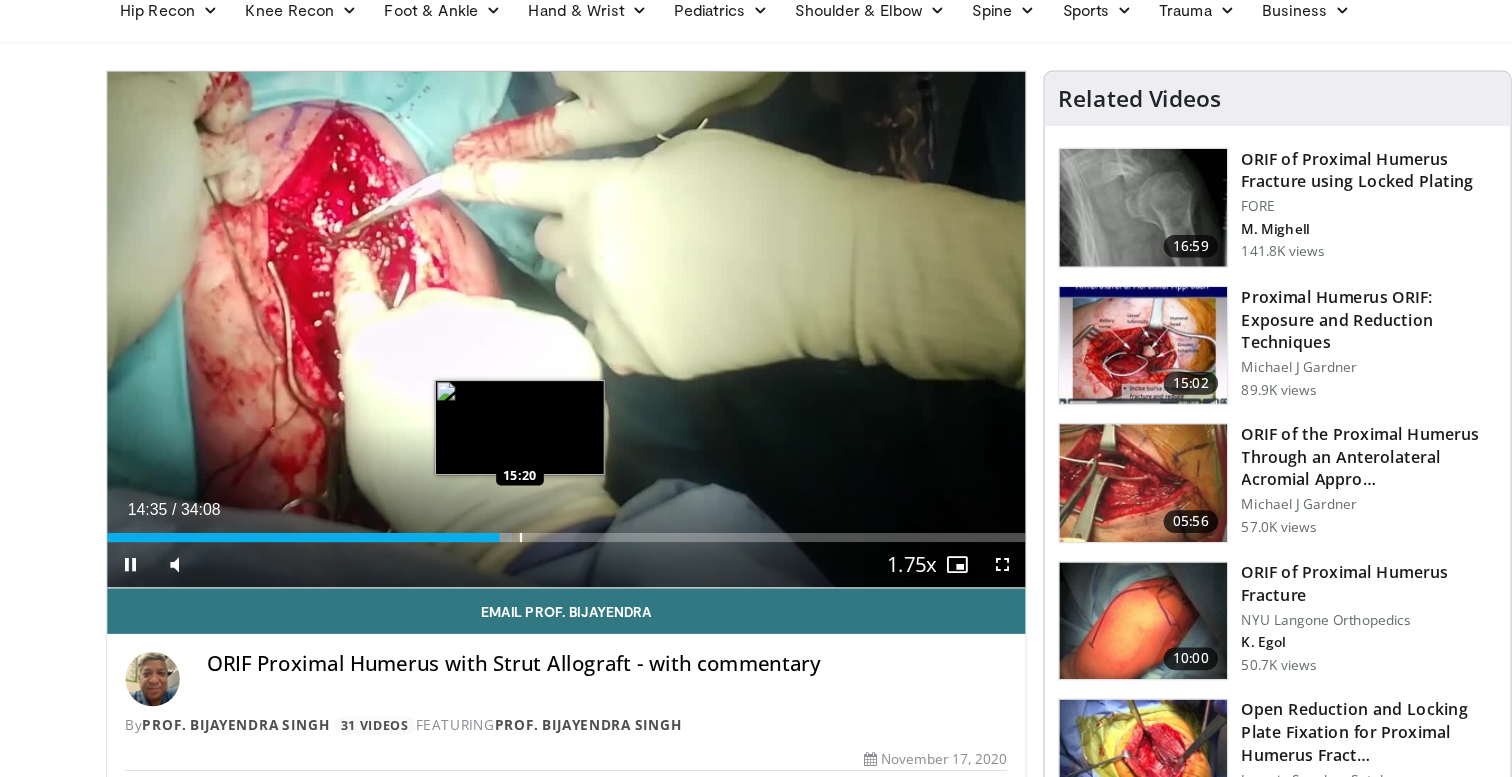 click at bounding box center [502, 566] 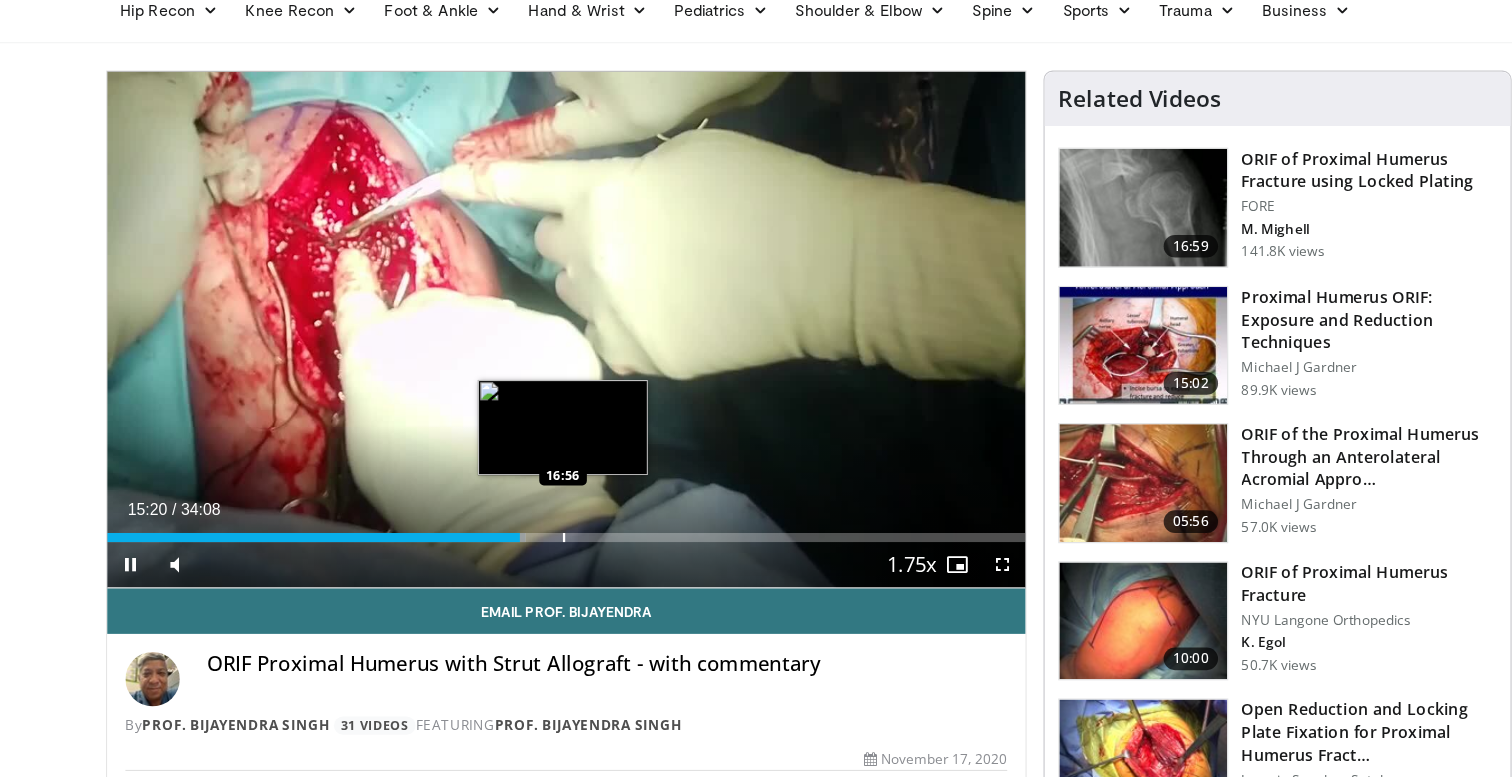 click at bounding box center [540, 566] 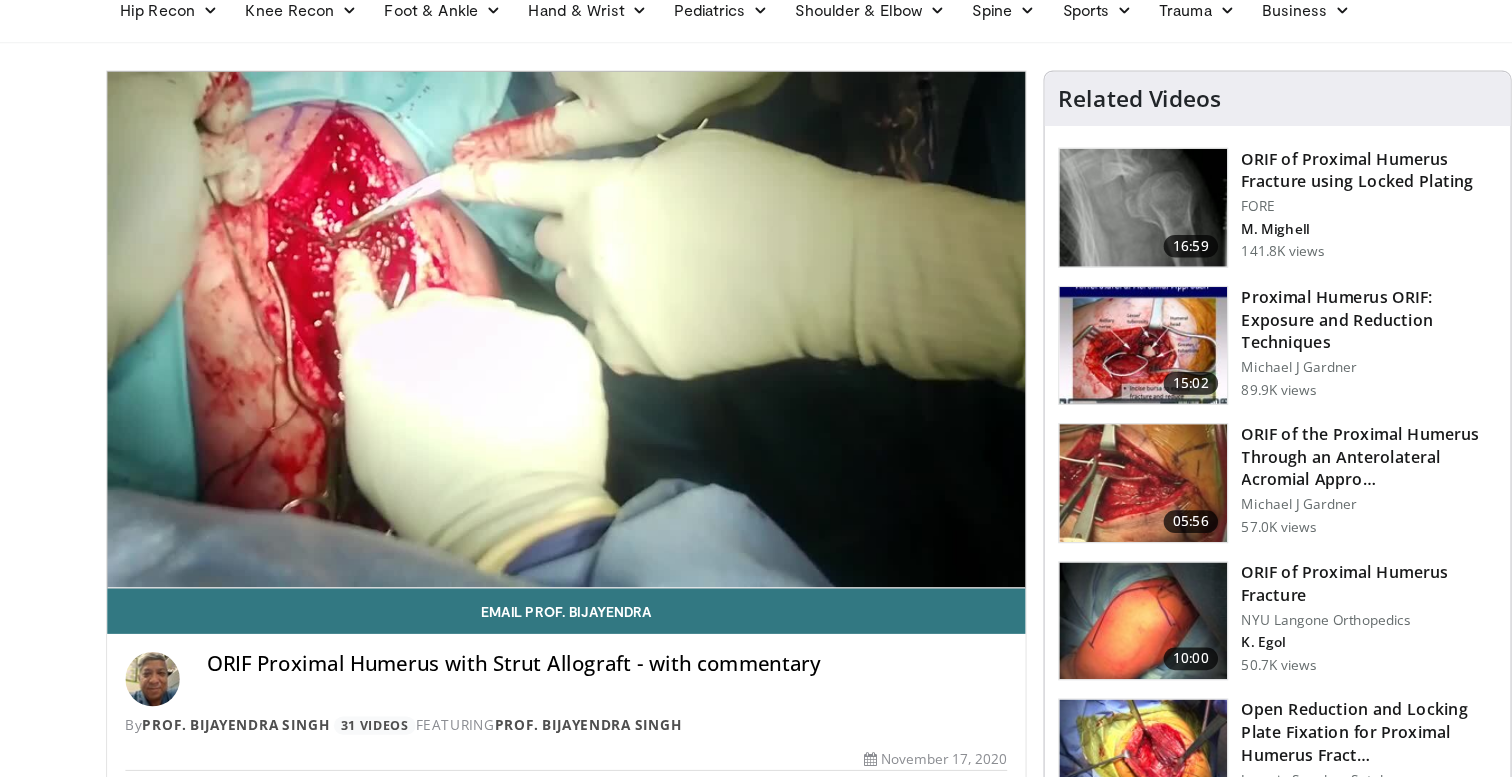 click on "10 seconds
Tap to unmute" at bounding box center (542, 382) 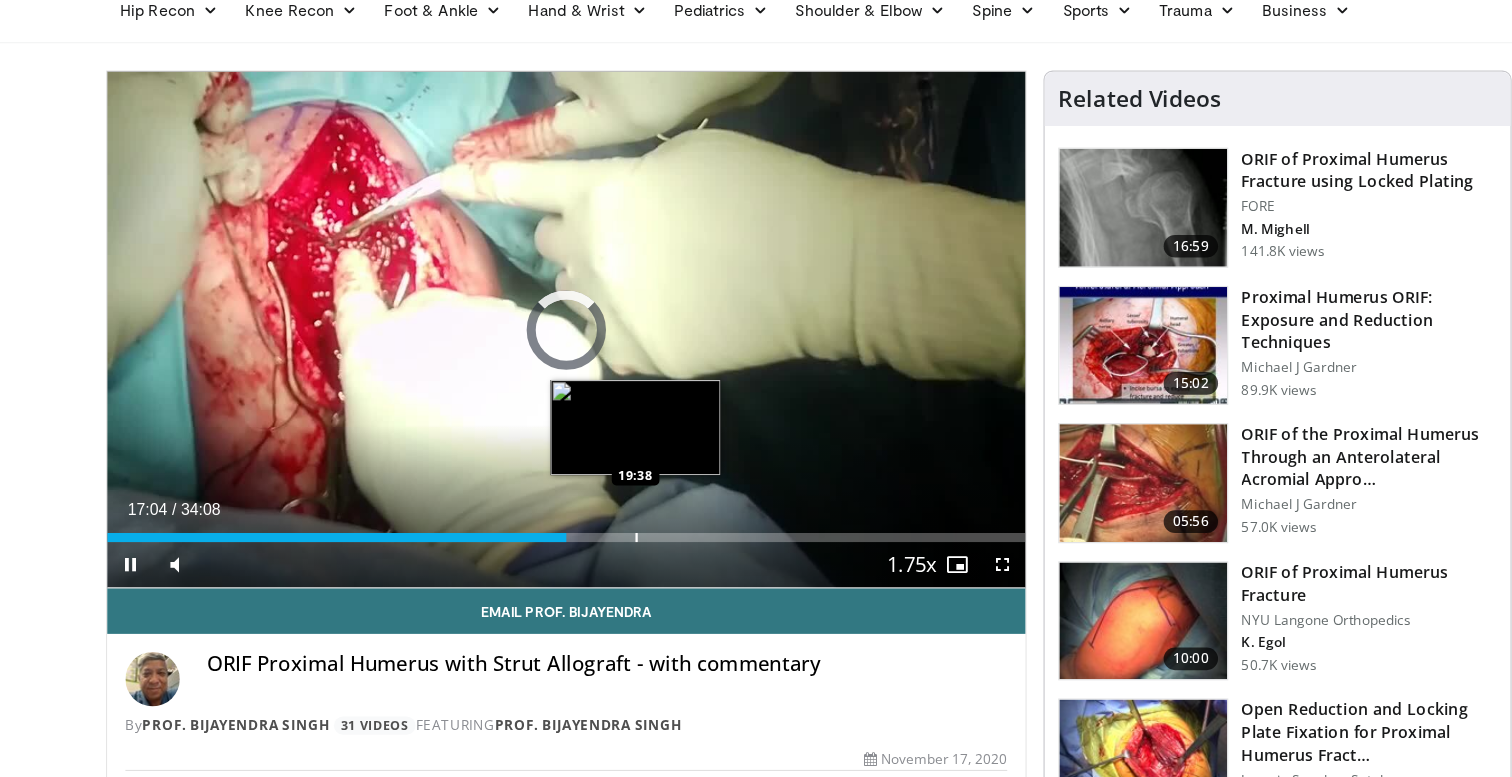 click on "Loaded :  0.00% 19:38 19:38" at bounding box center (542, 560) 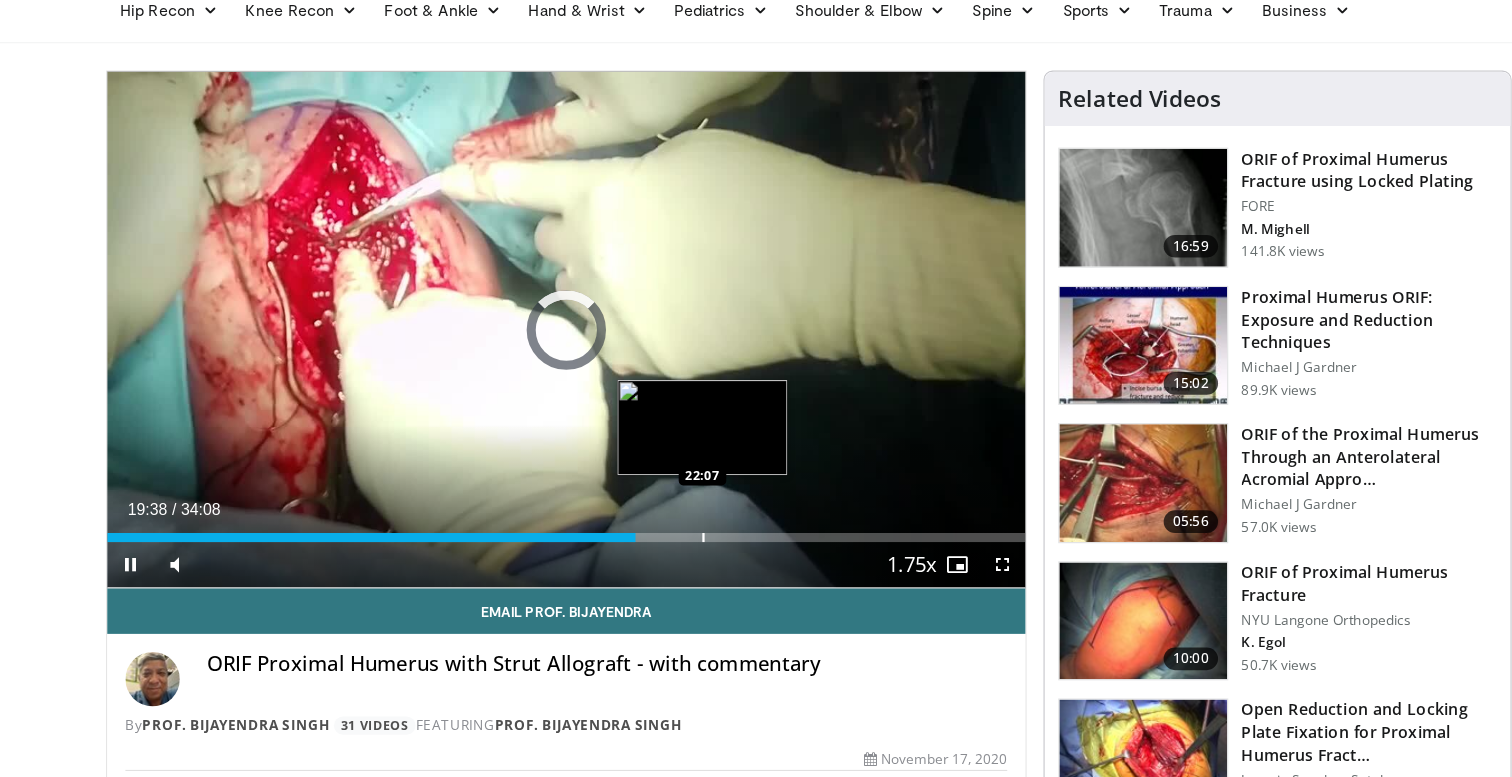 click on "Loaded :  0.00% 19:38 22:07" at bounding box center [542, 560] 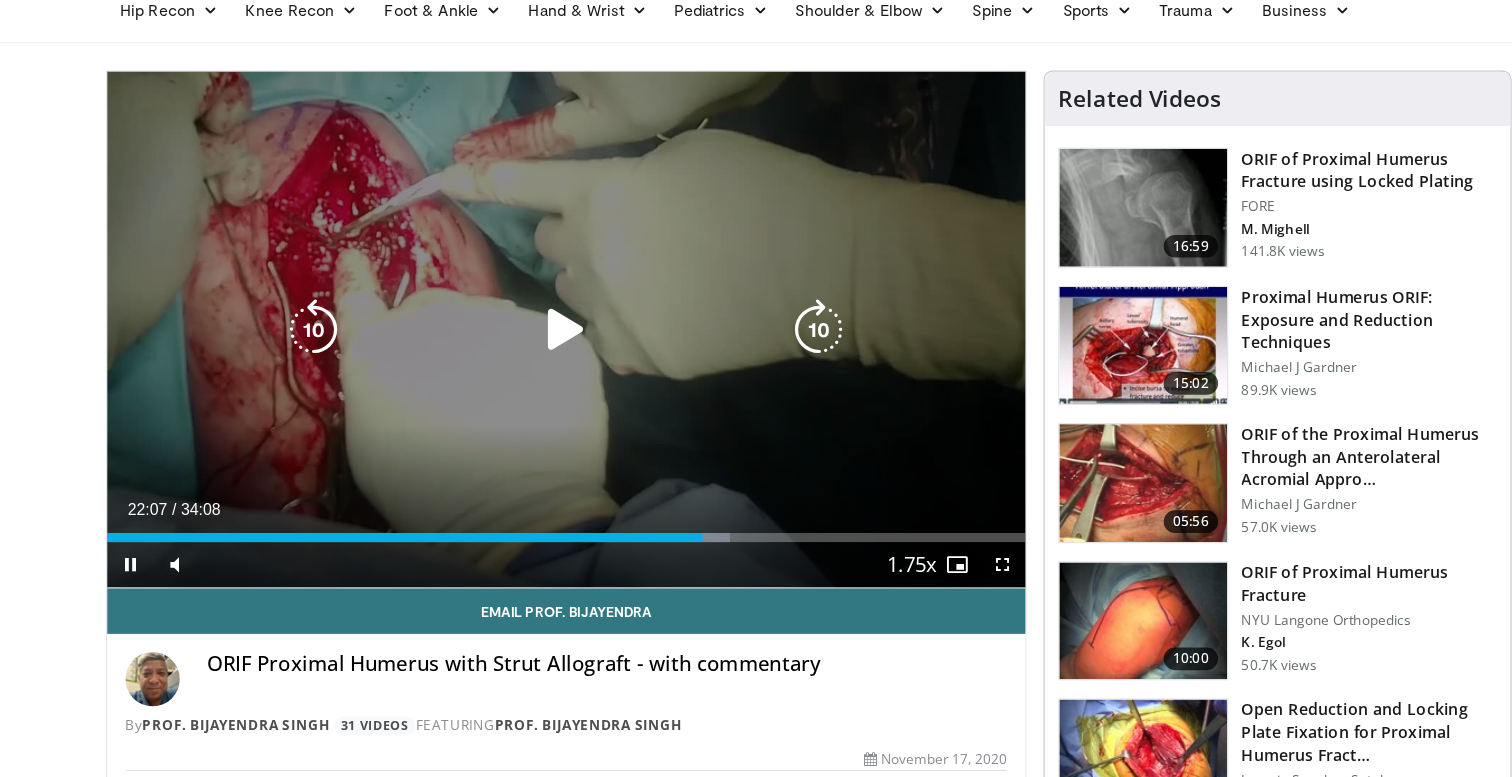 click on "10 seconds
Tap to unmute" at bounding box center (542, 382) 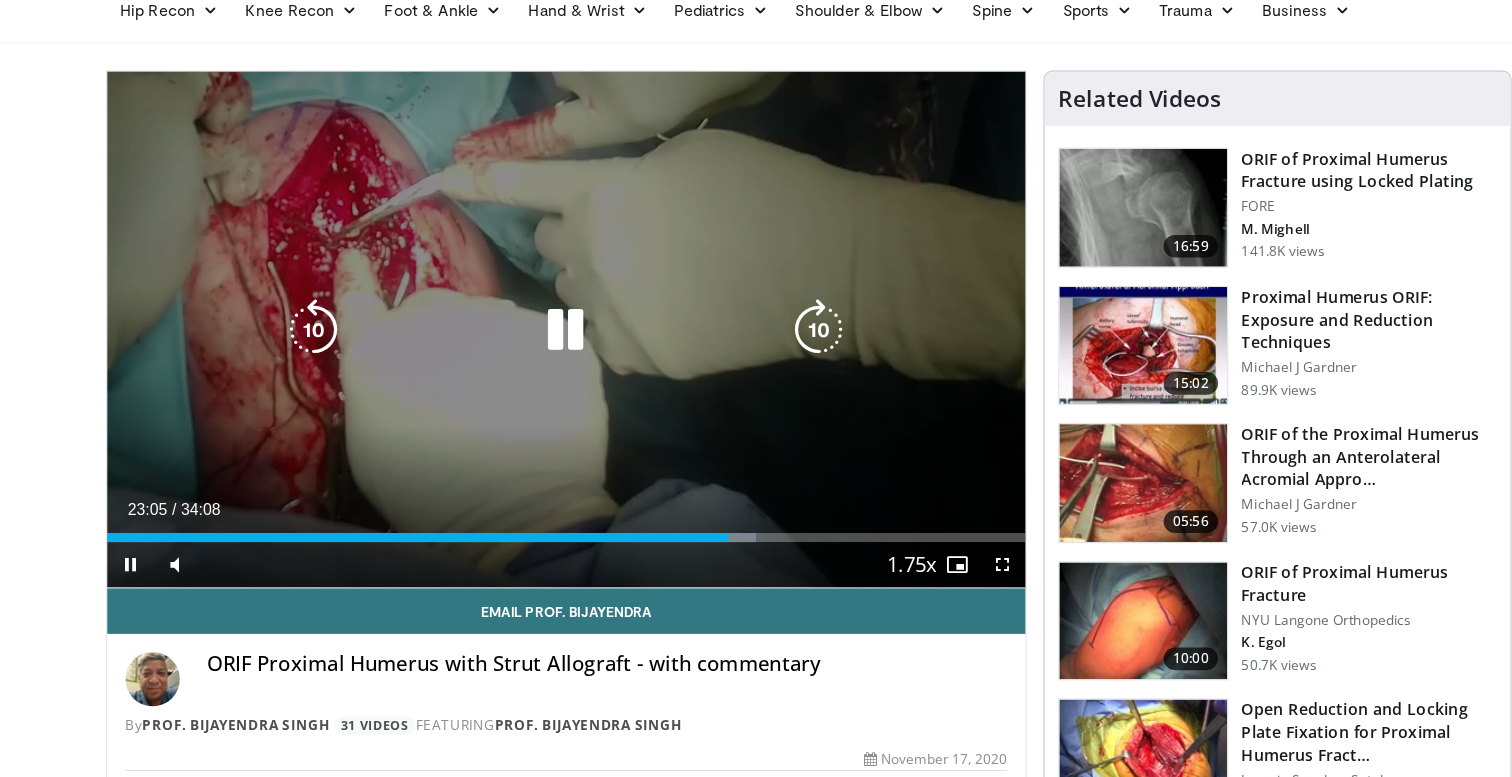 click at bounding box center [542, 383] 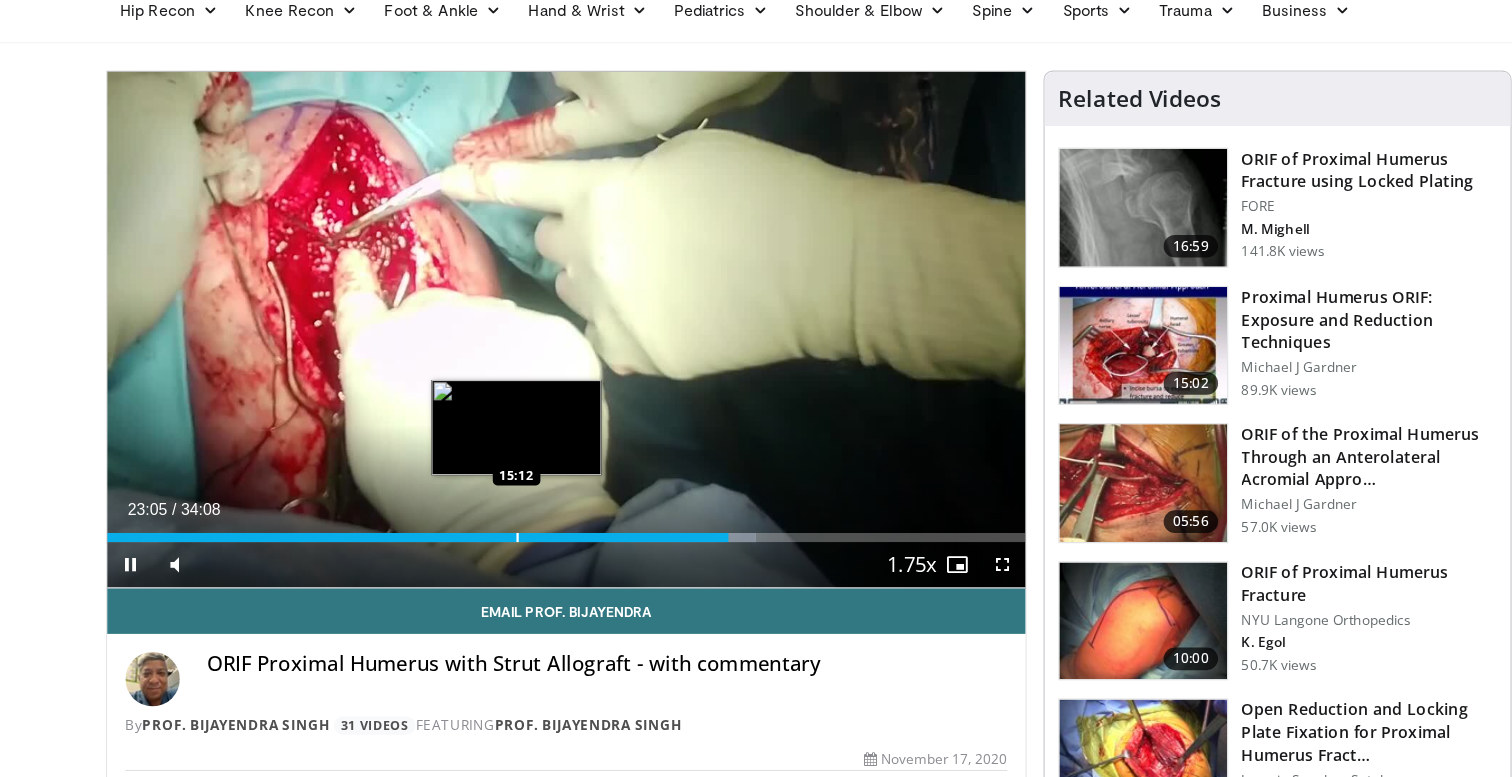 click on "Loaded :  70.70% 23:05 15:12" at bounding box center [542, 560] 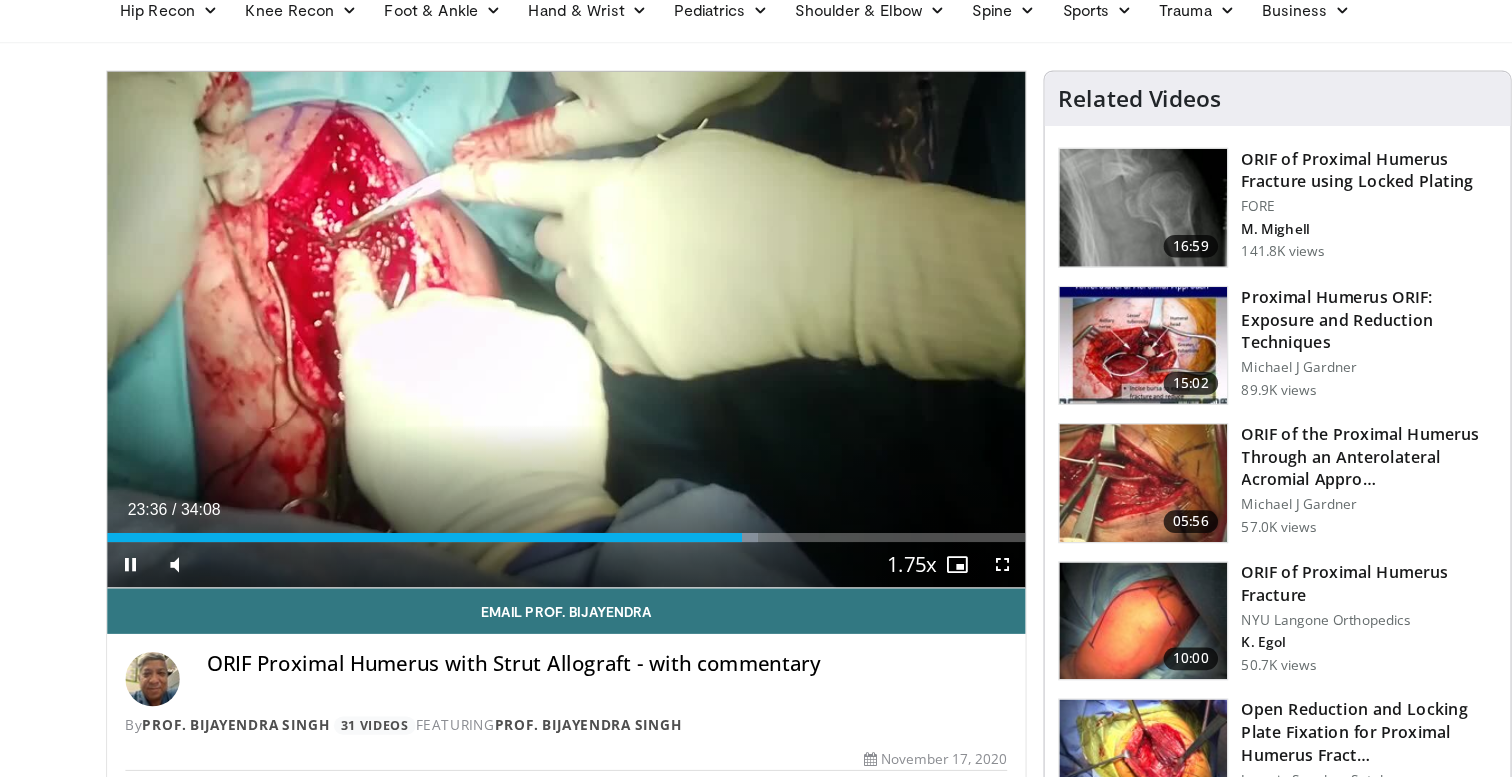click on "Loaded :  70.86% 23:36 23:38" at bounding box center (542, 560) 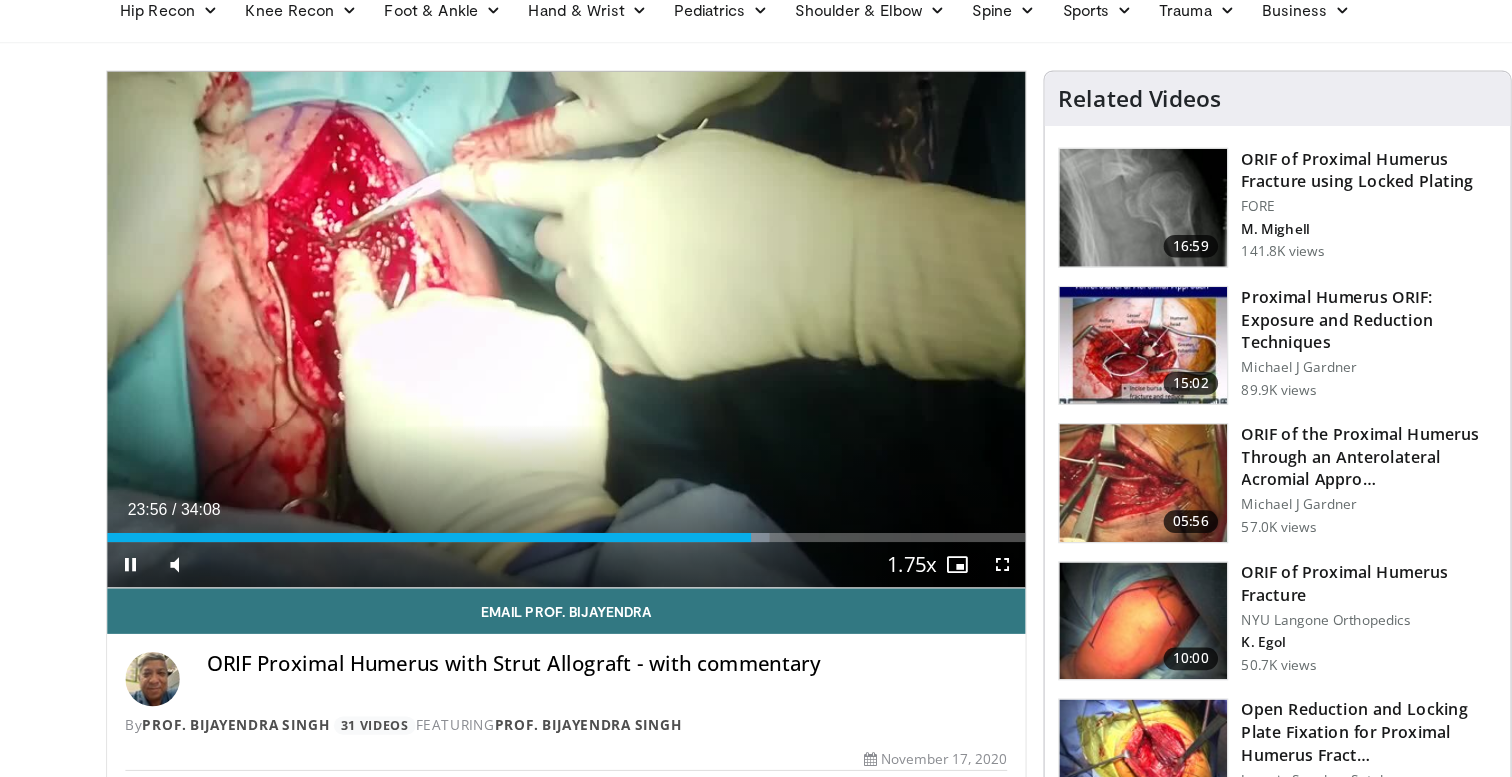 click at bounding box center (706, 566) 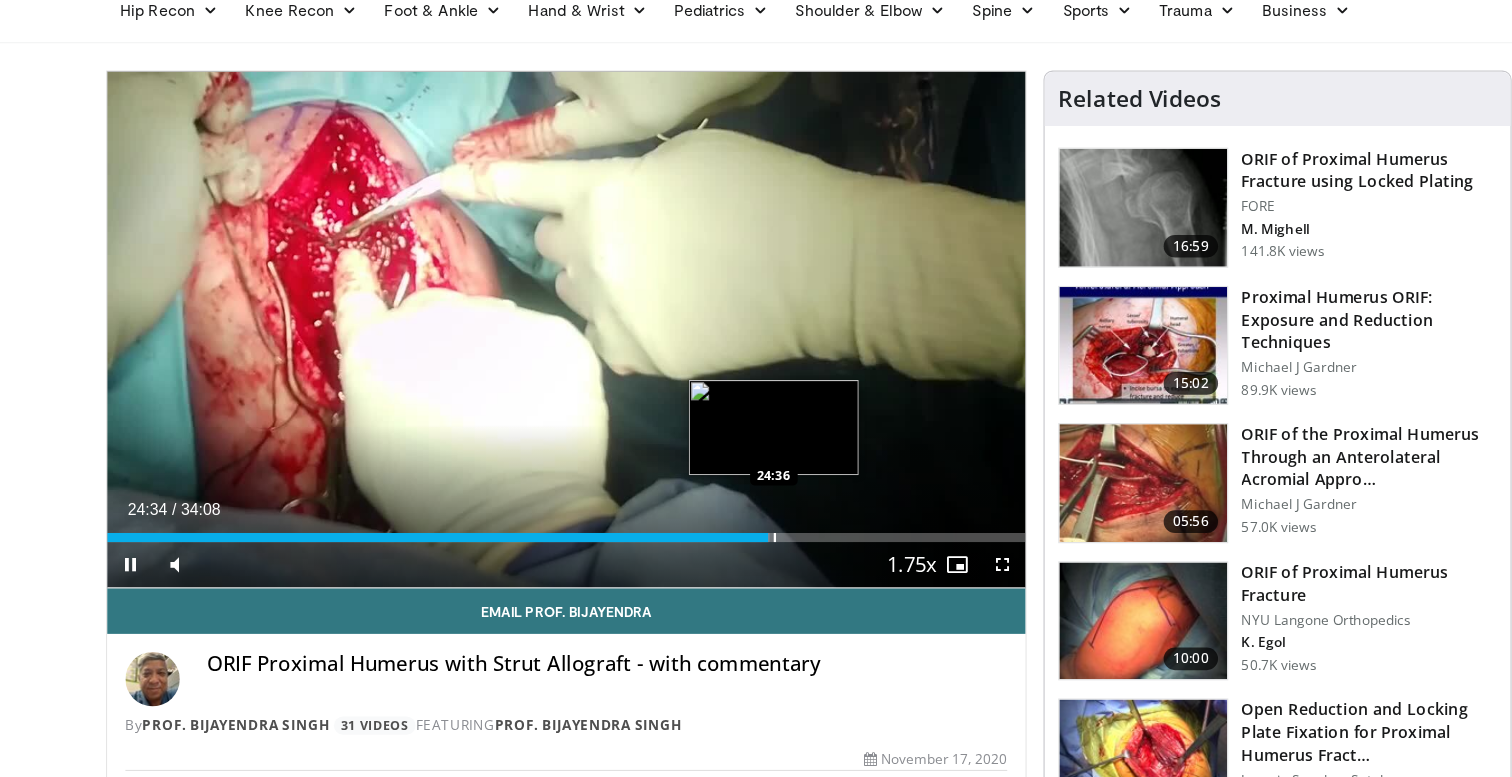 click at bounding box center [726, 566] 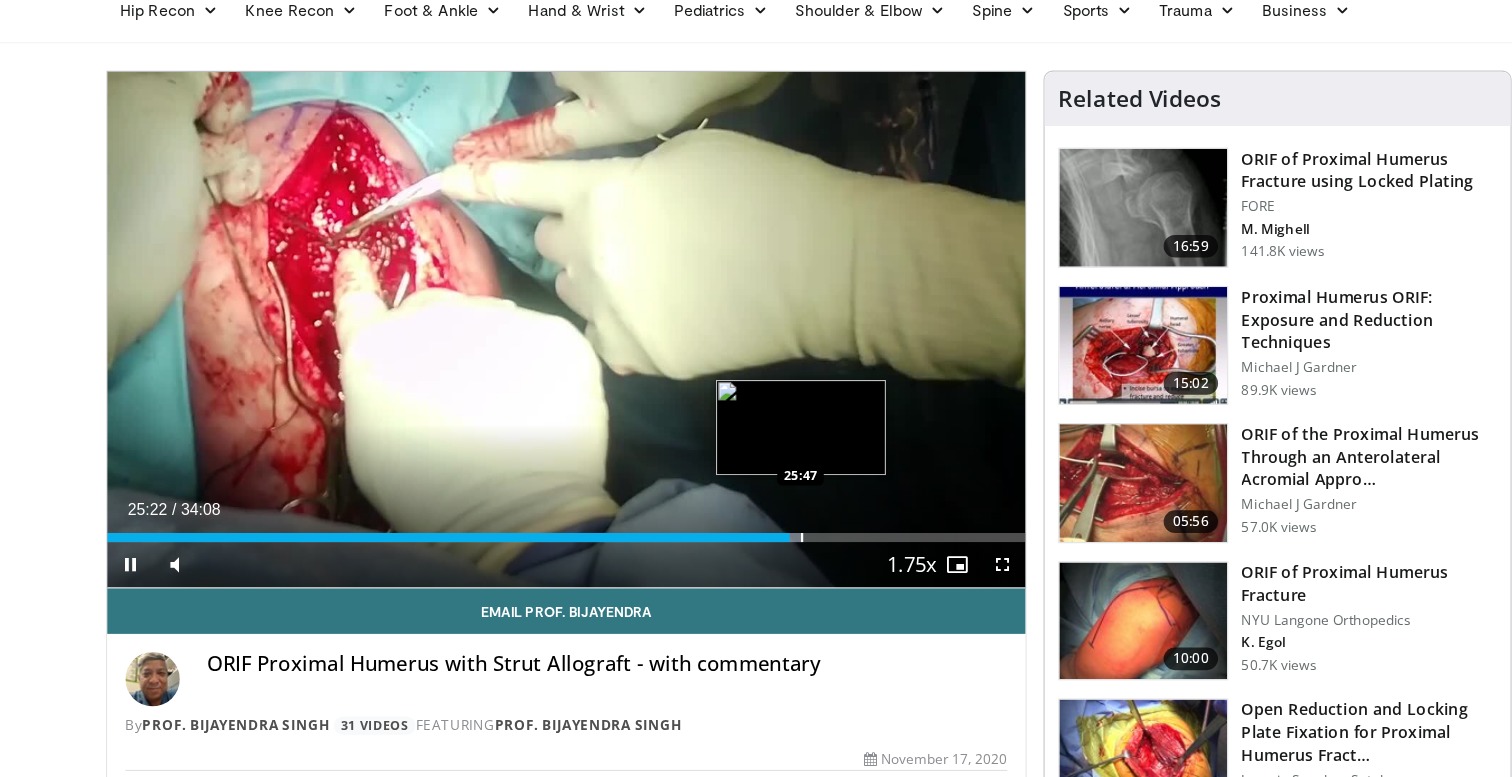 click at bounding box center (750, 566) 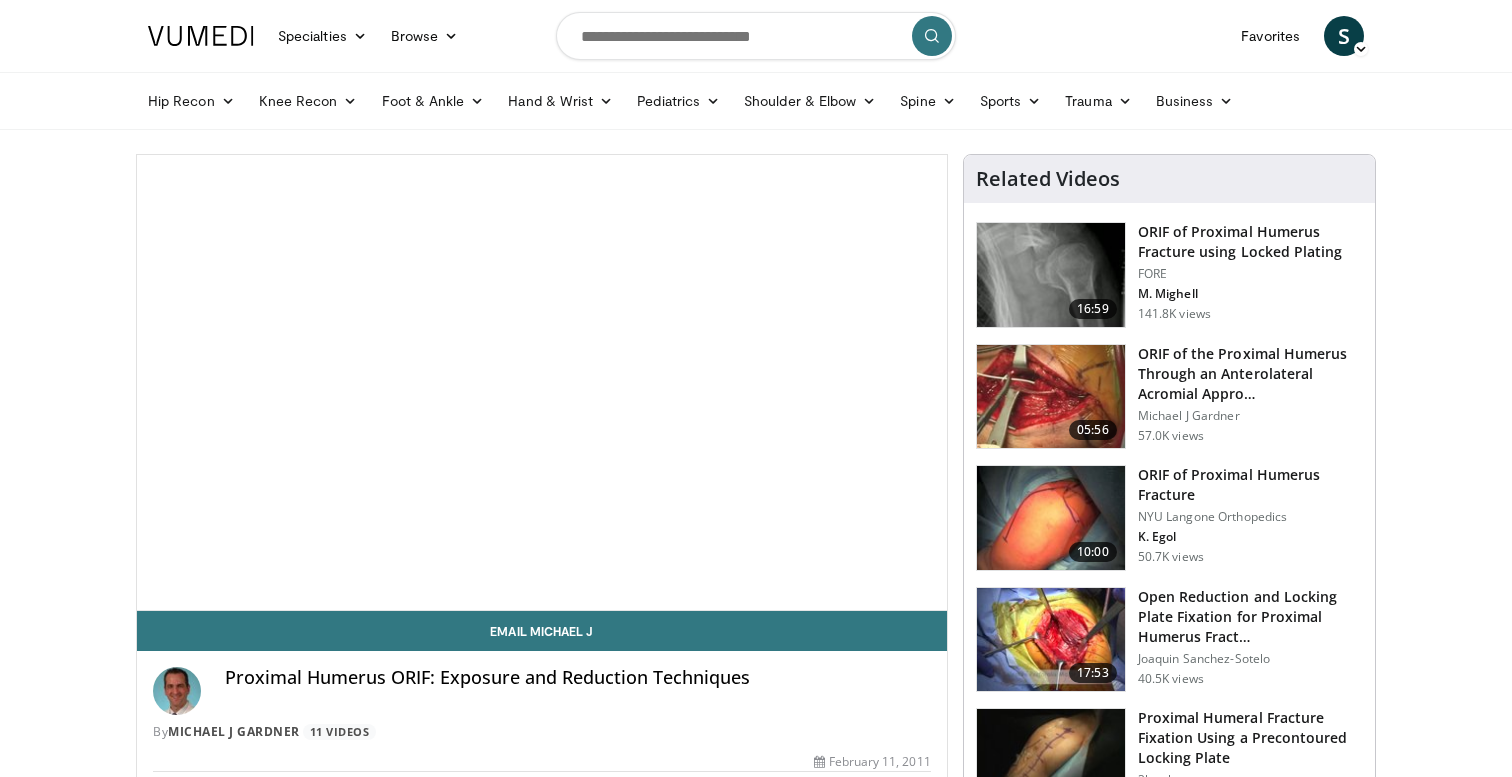 scroll, scrollTop: 0, scrollLeft: 0, axis: both 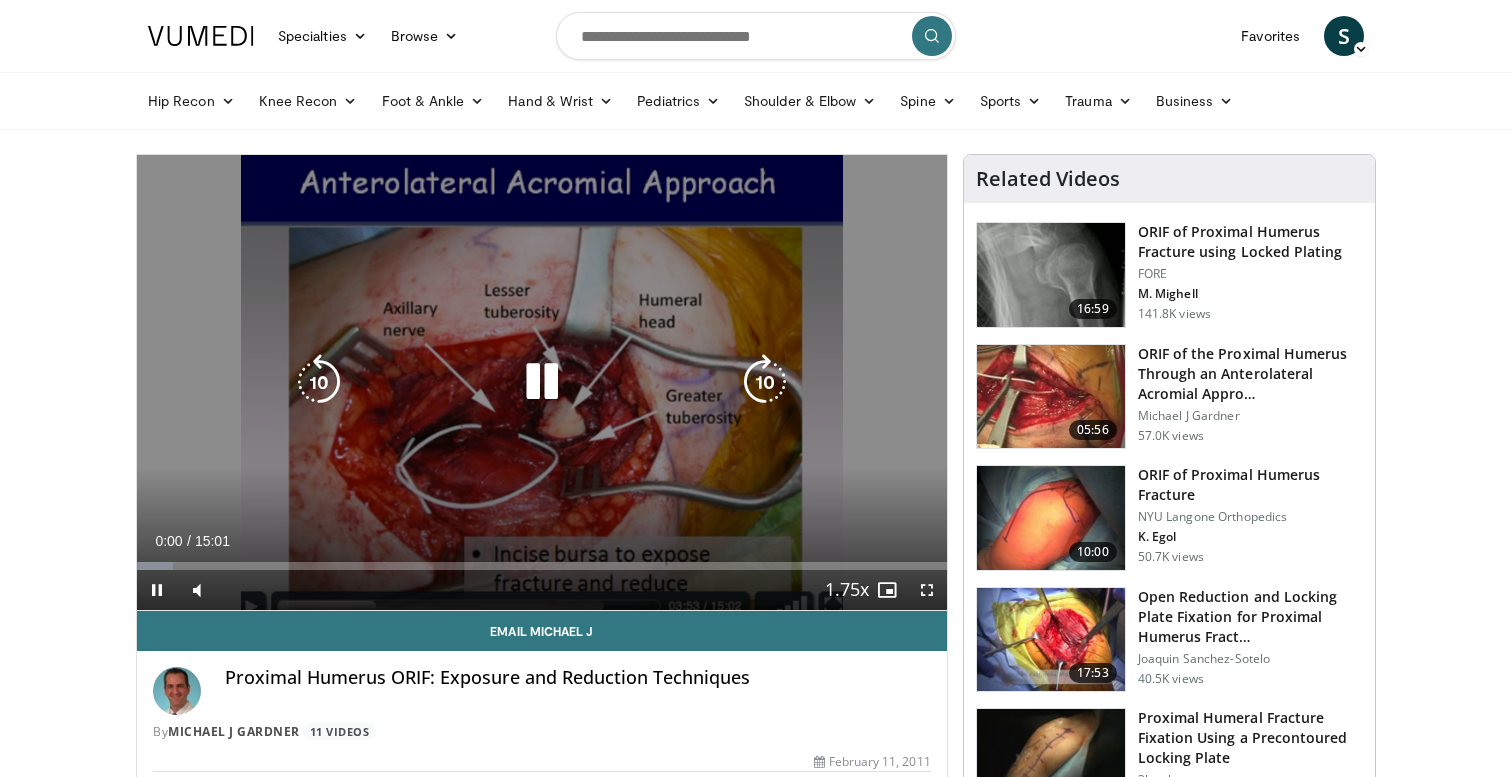 click at bounding box center (765, 382) 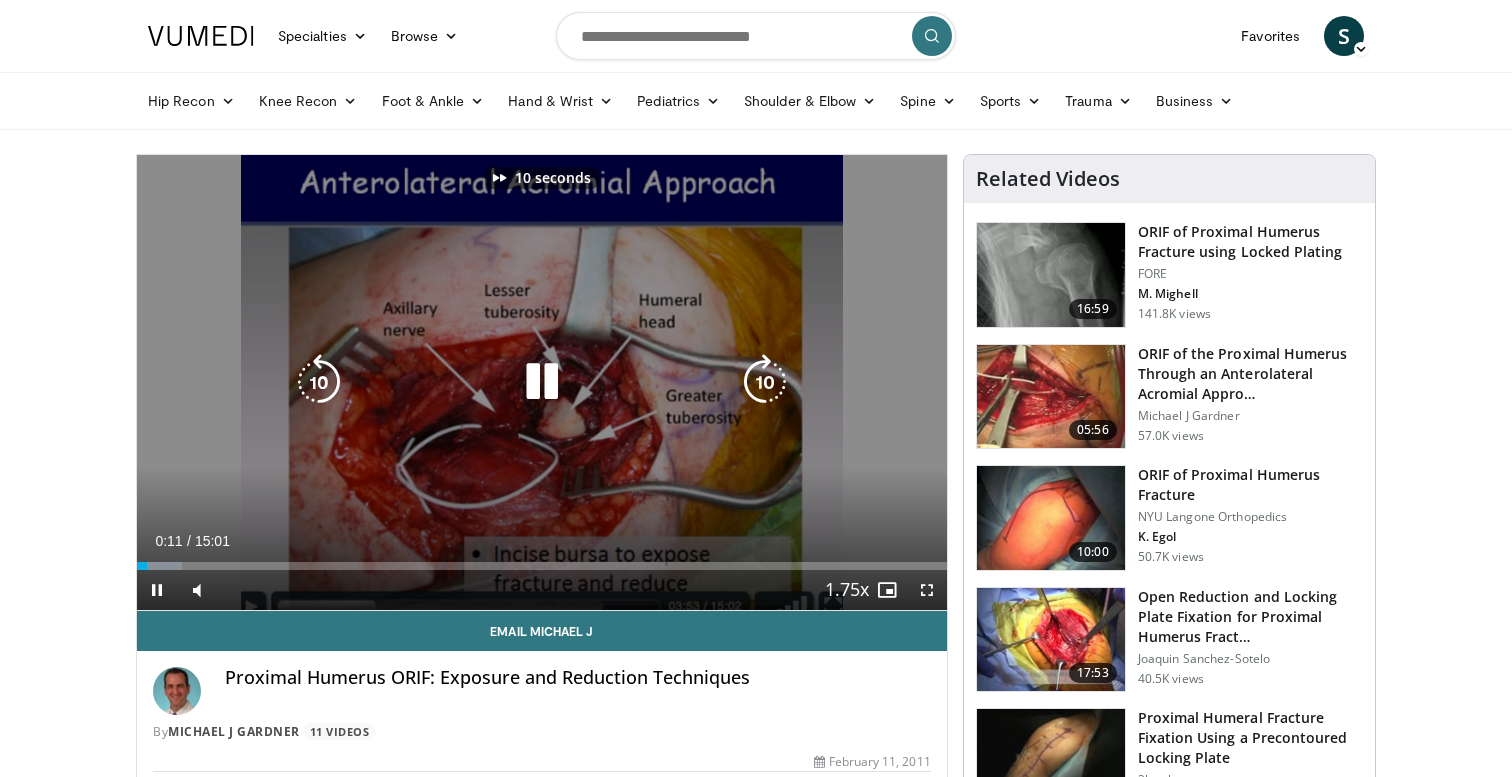 click at bounding box center [765, 382] 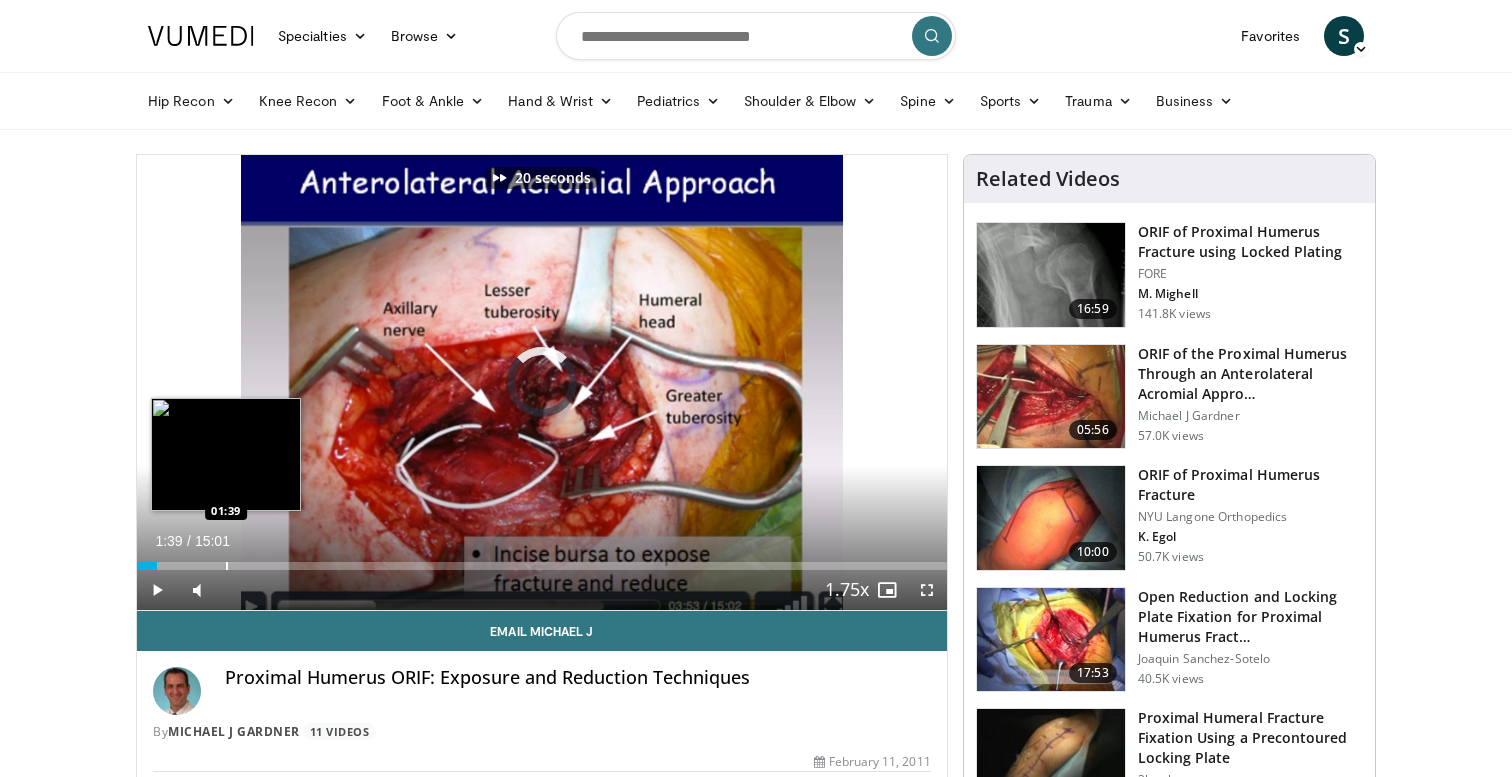 click on "Loaded :  0.00% 00:22 01:39" at bounding box center [542, 560] 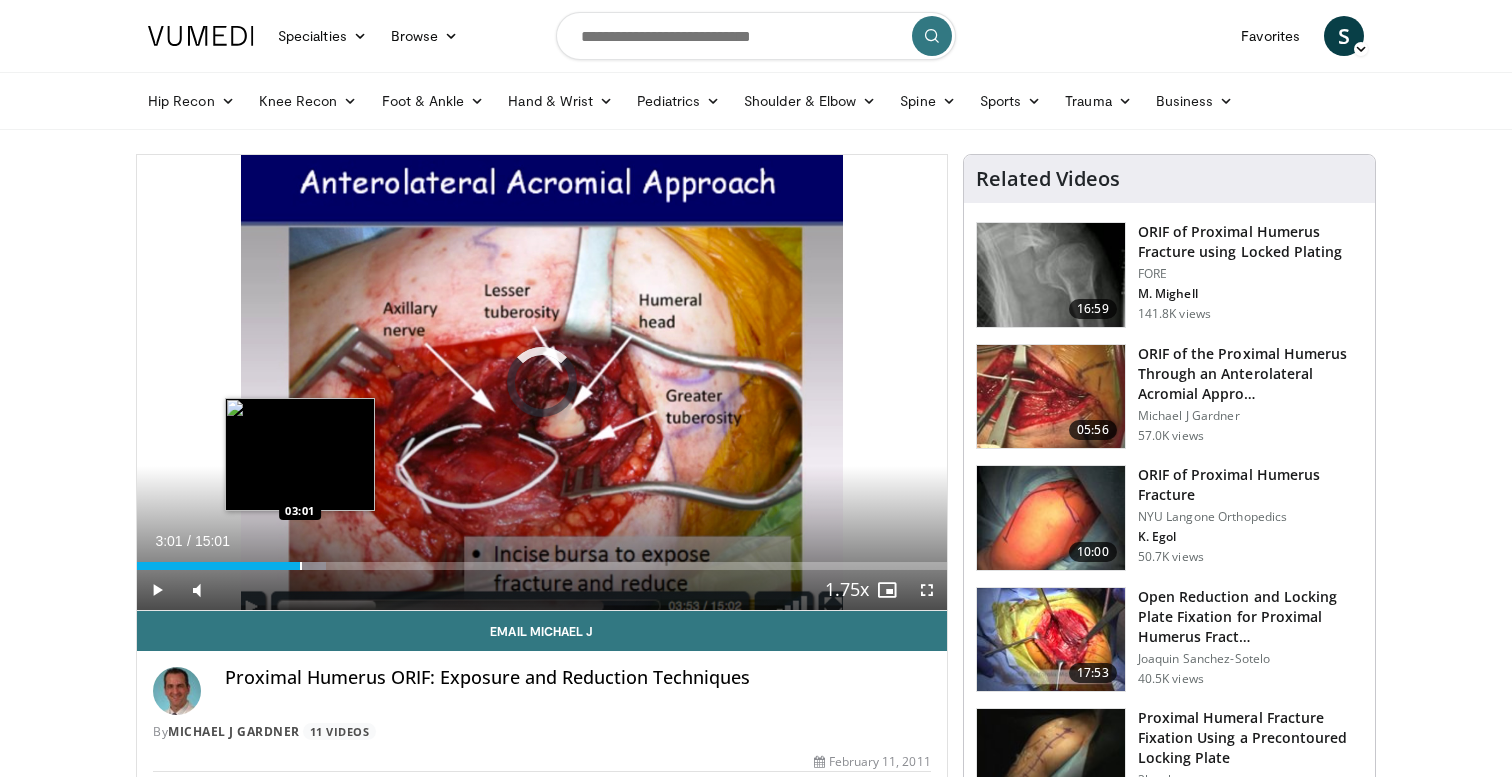 drag, startPoint x: 299, startPoint y: 567, endPoint x: 220, endPoint y: 567, distance: 79 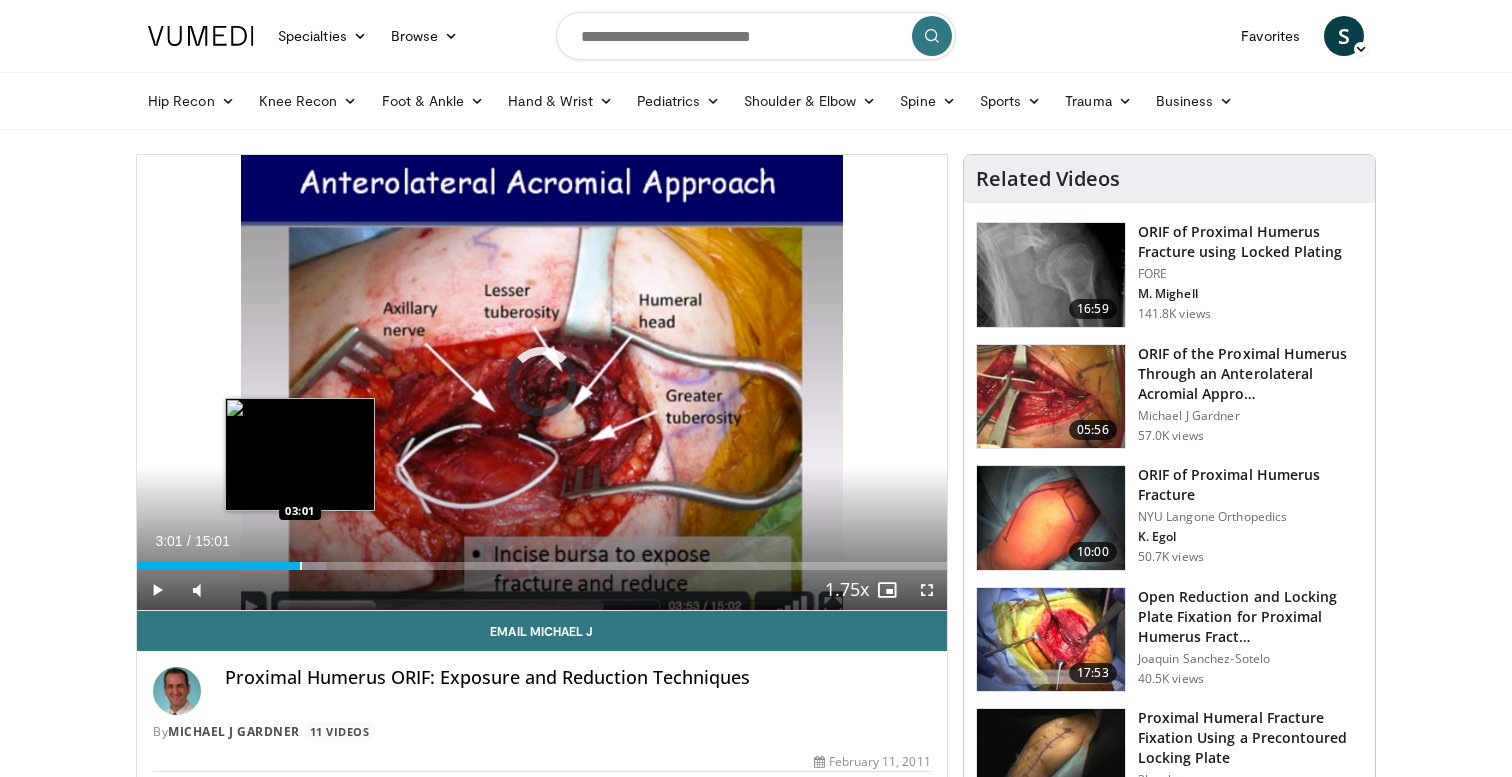 click on "Loaded :  23.29% 03:01 03:01" at bounding box center (542, 566) 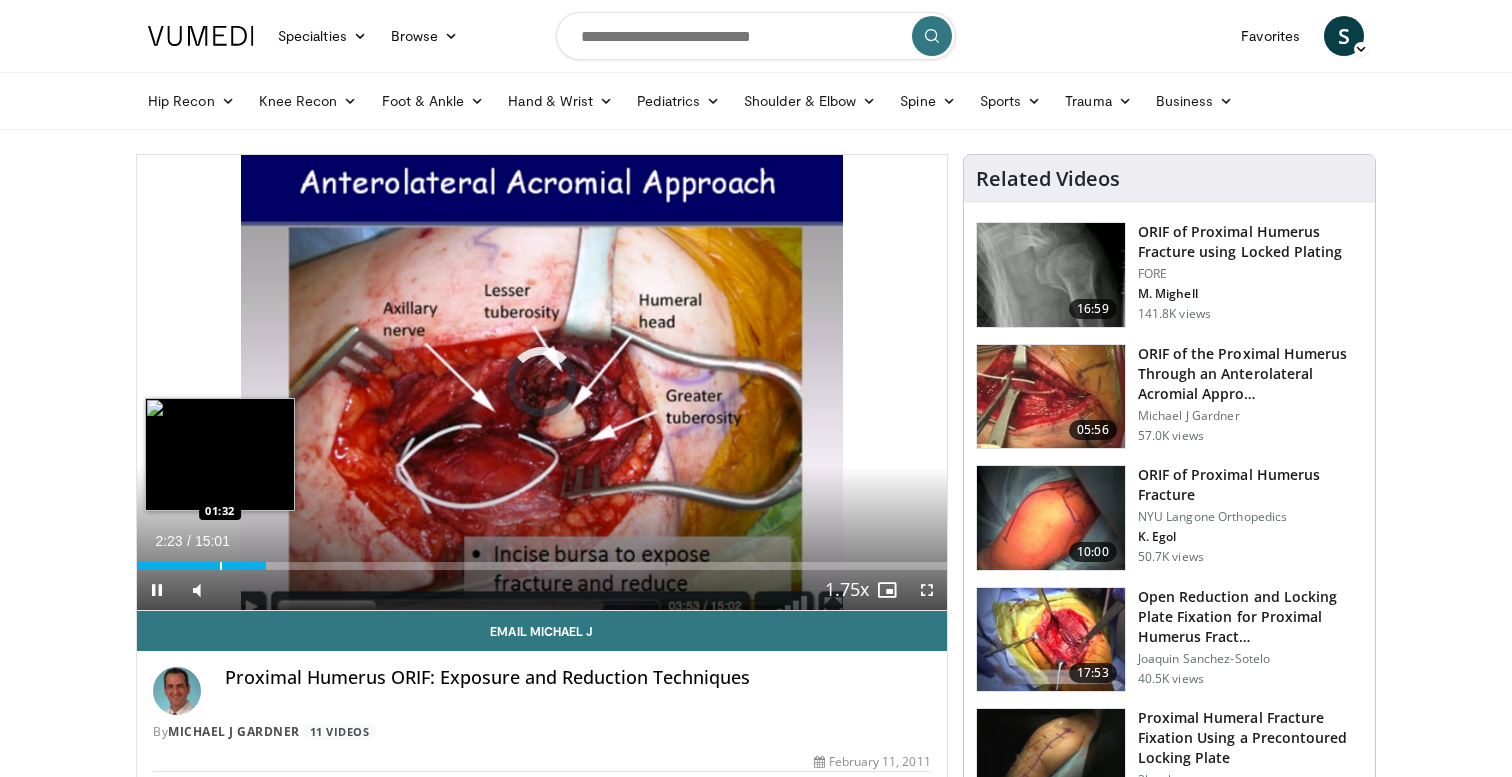 click at bounding box center [221, 566] 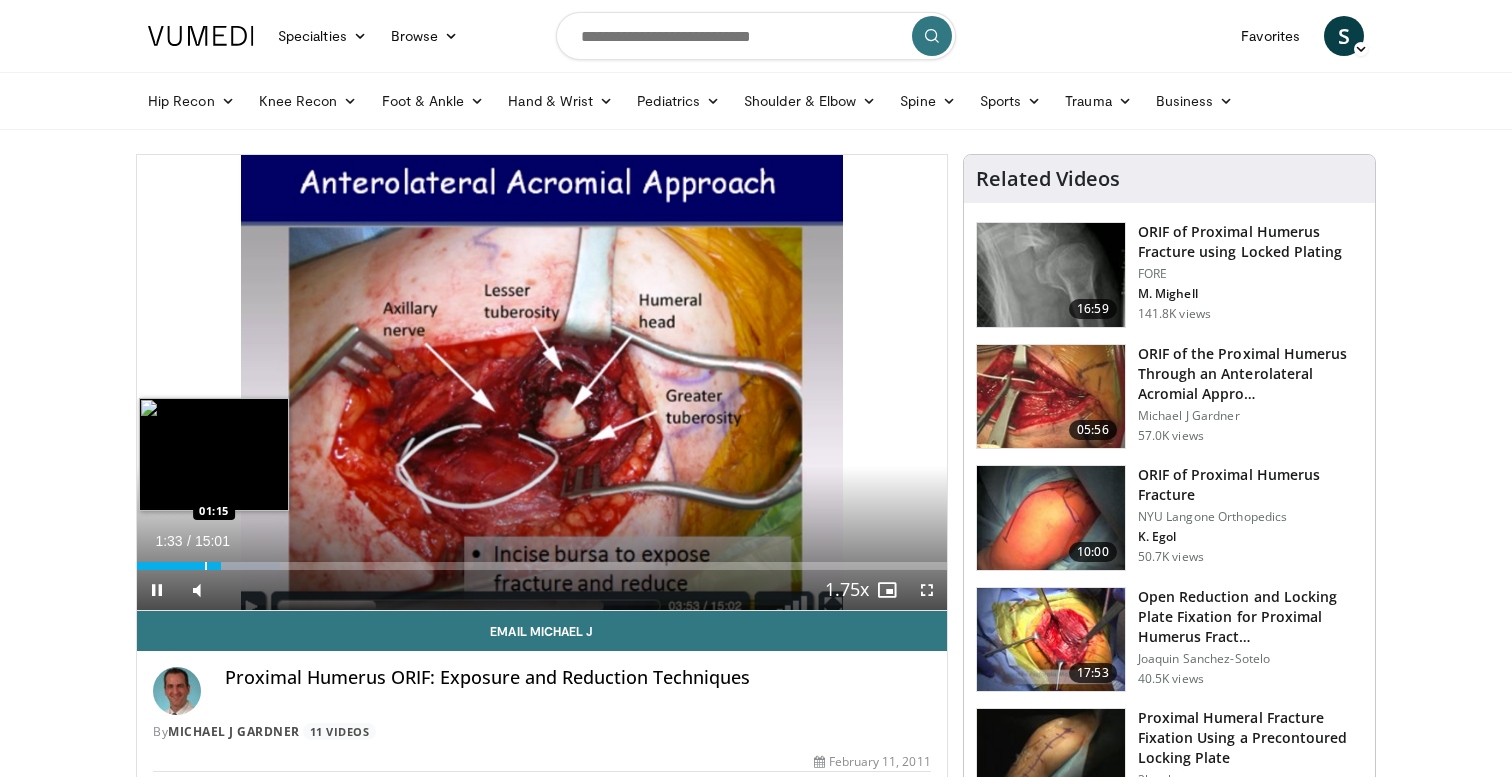click at bounding box center (206, 566) 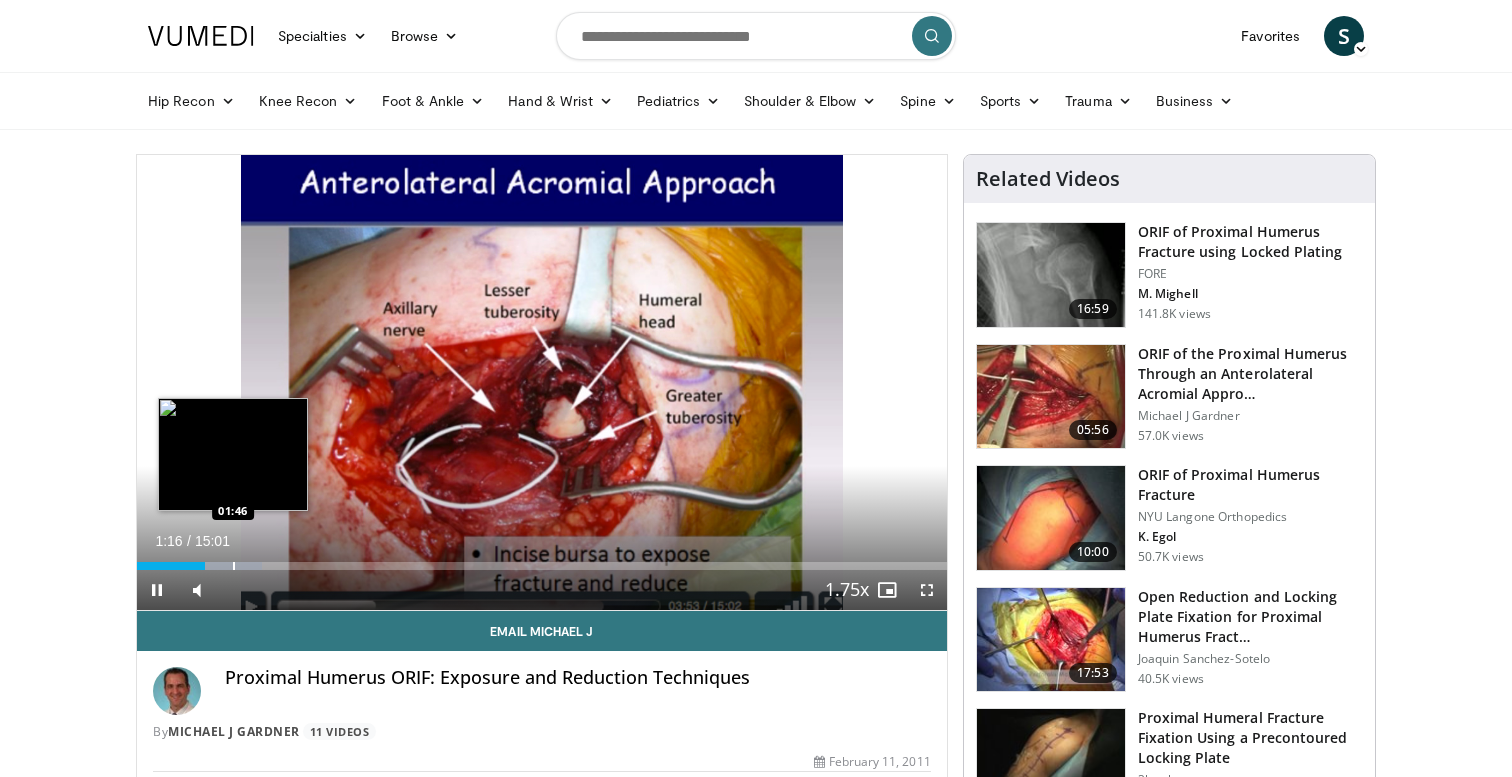 click at bounding box center [234, 566] 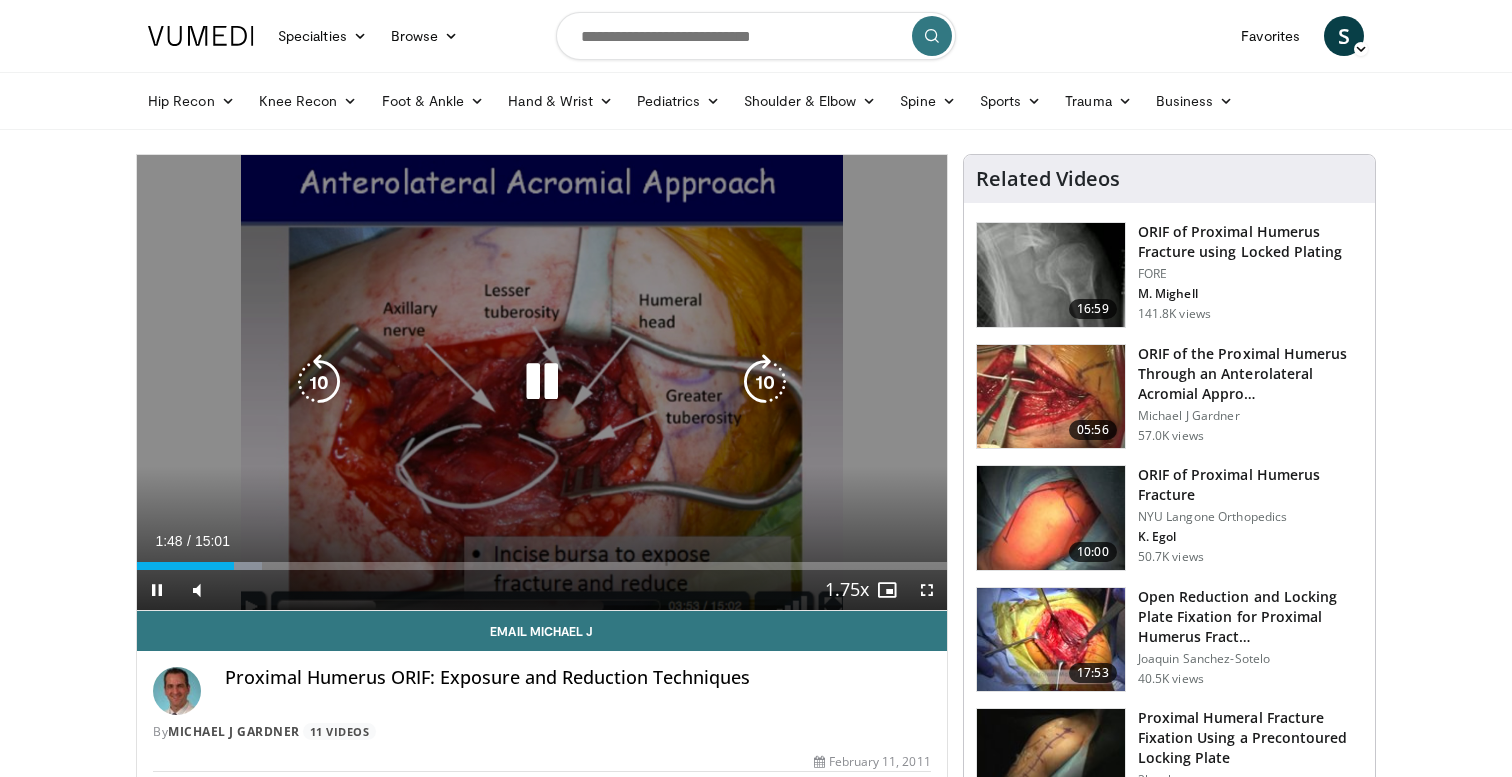 click on "20 seconds
Tap to unmute" at bounding box center [542, 382] 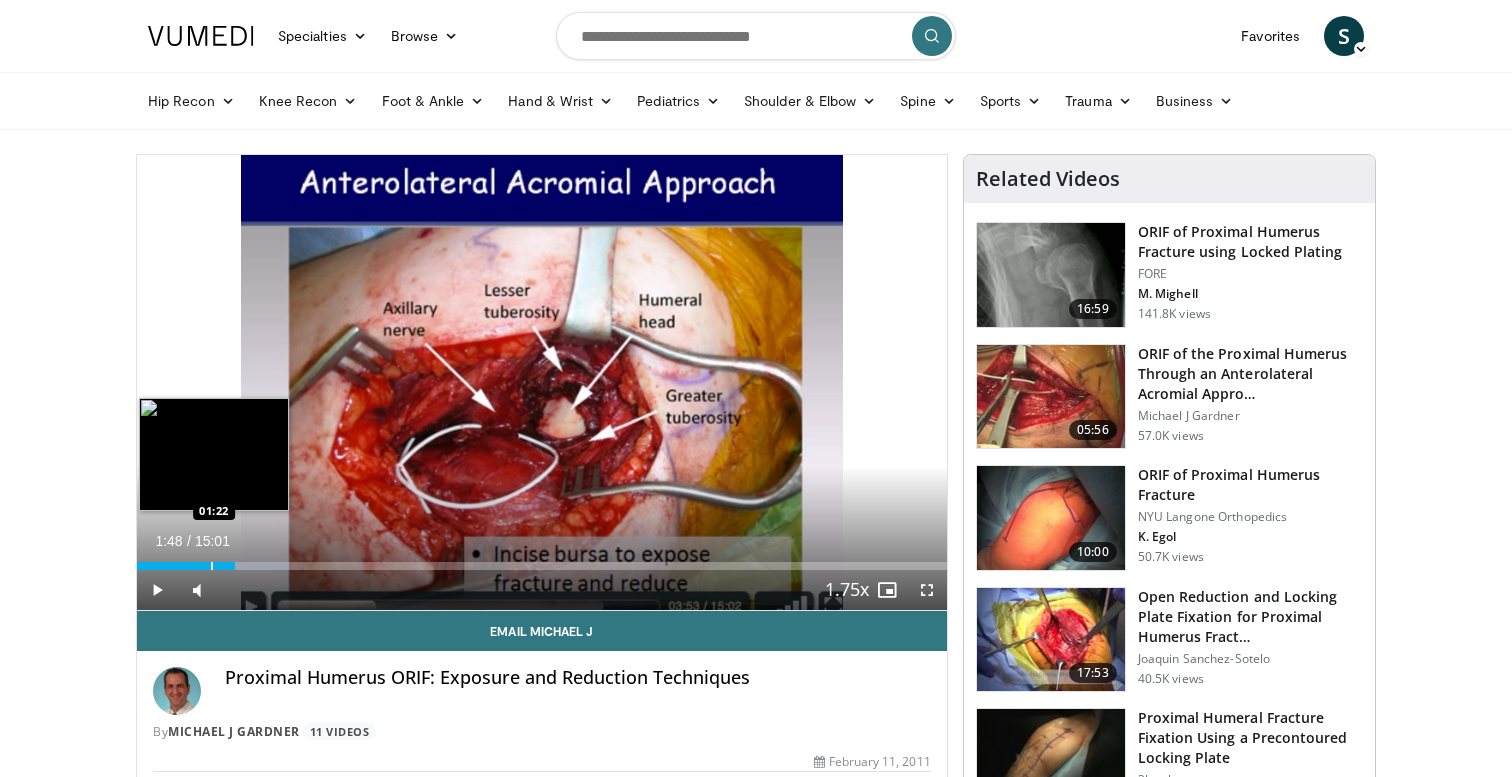 click on "Loaded :  18.82% 01:48 01:22" at bounding box center [542, 560] 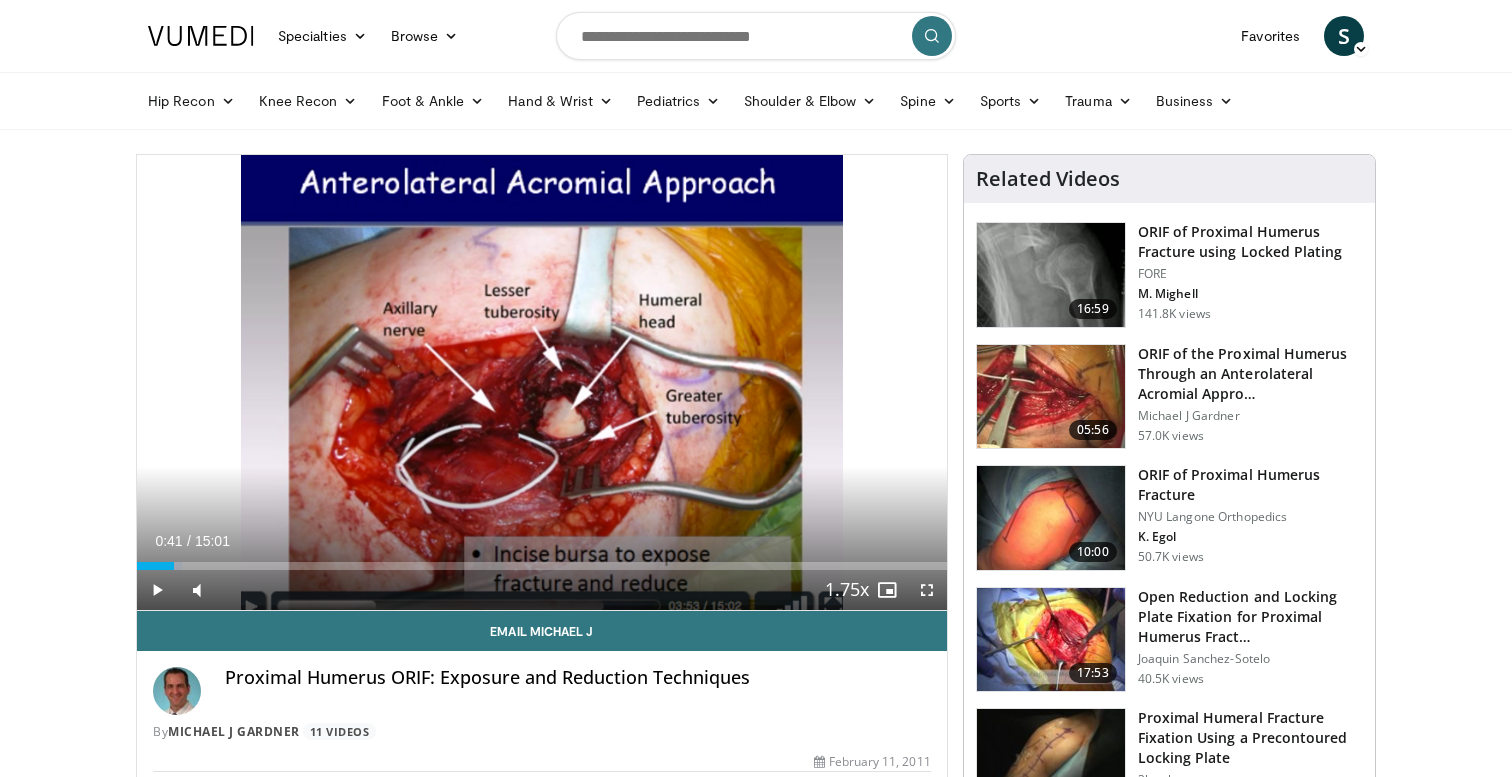 click on "Loaded :  5.54% 00:41 00:41" at bounding box center [542, 560] 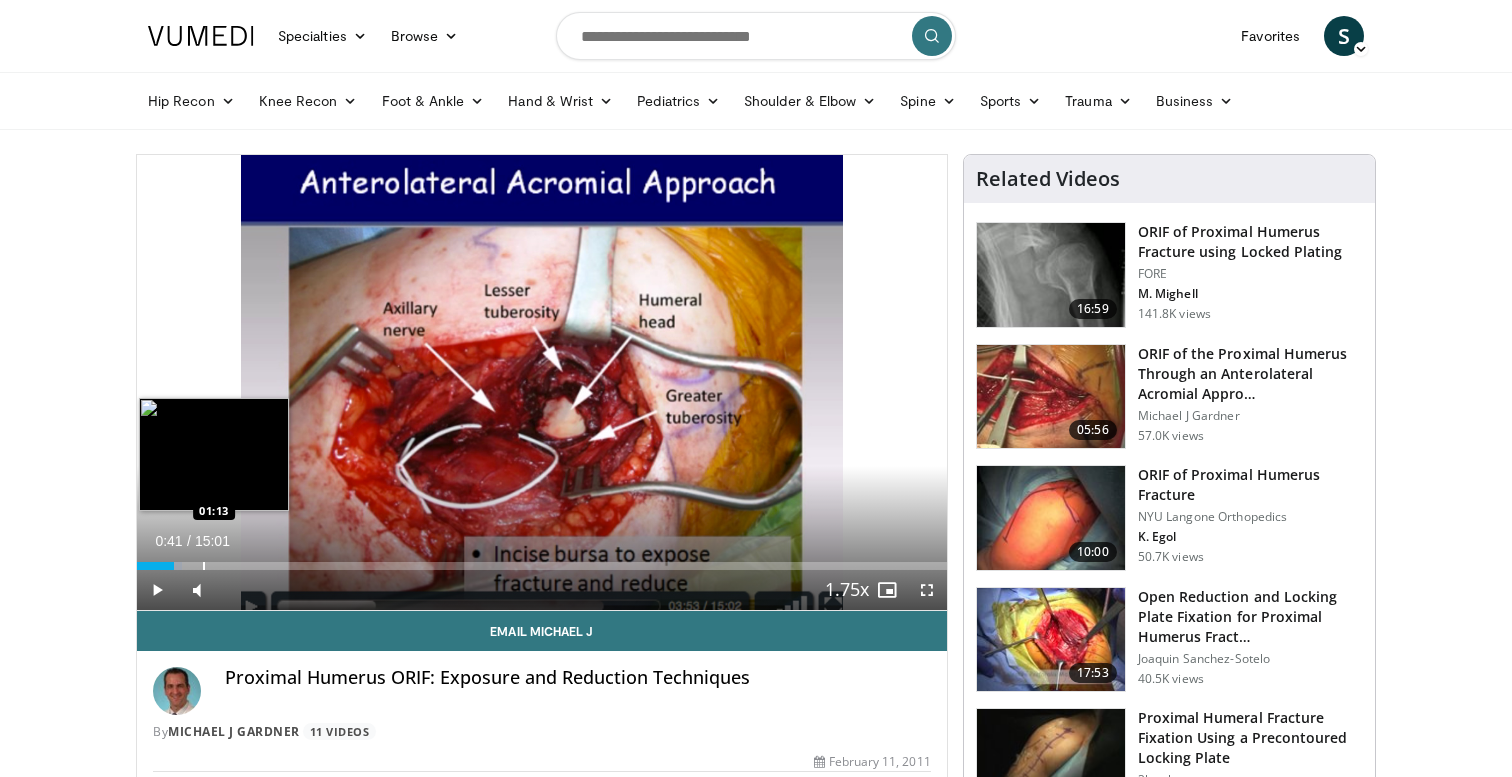 click on "Loaded :  5.54% 00:41 01:13" at bounding box center (542, 560) 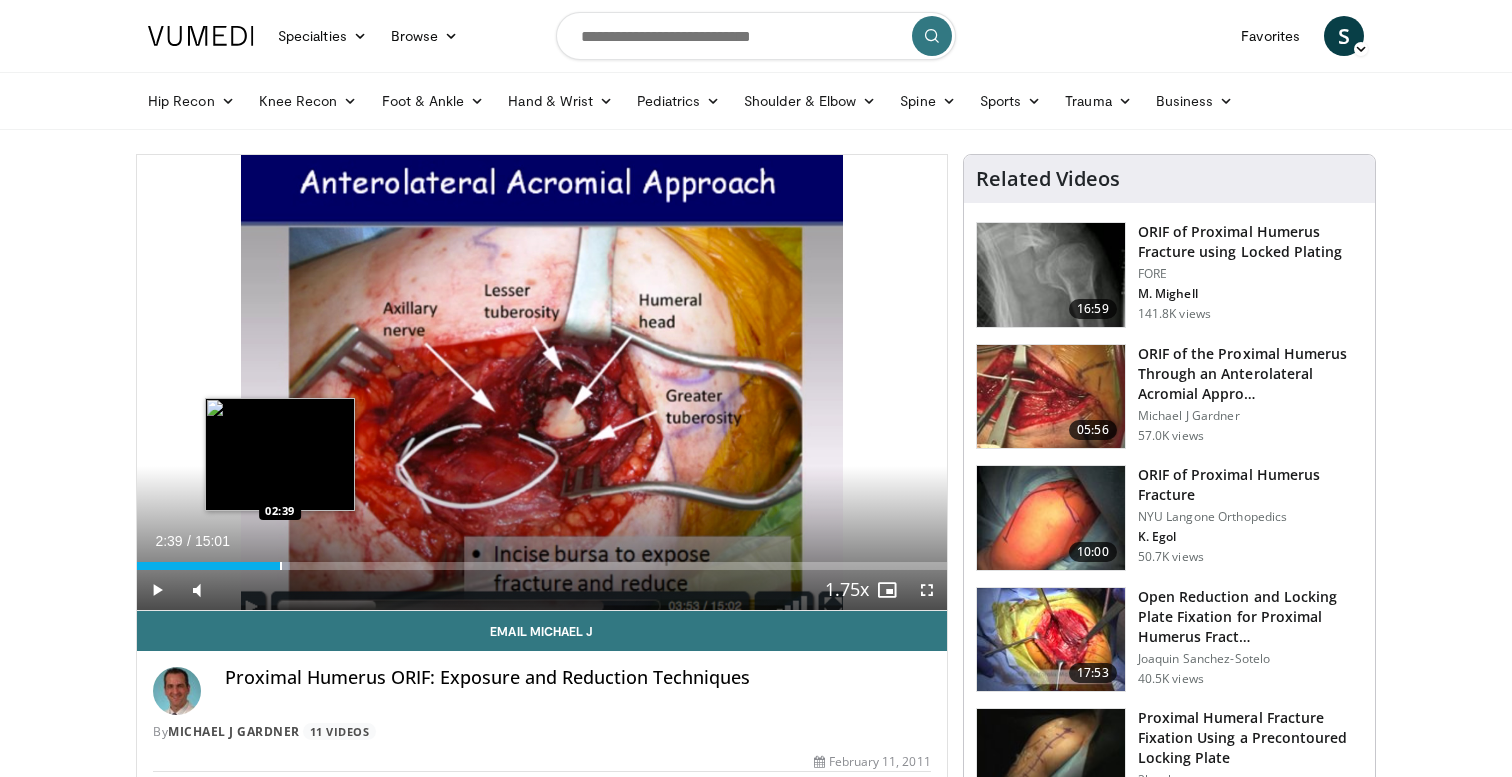 click on "Loaded :  18.85% 02:39 02:39" at bounding box center (542, 560) 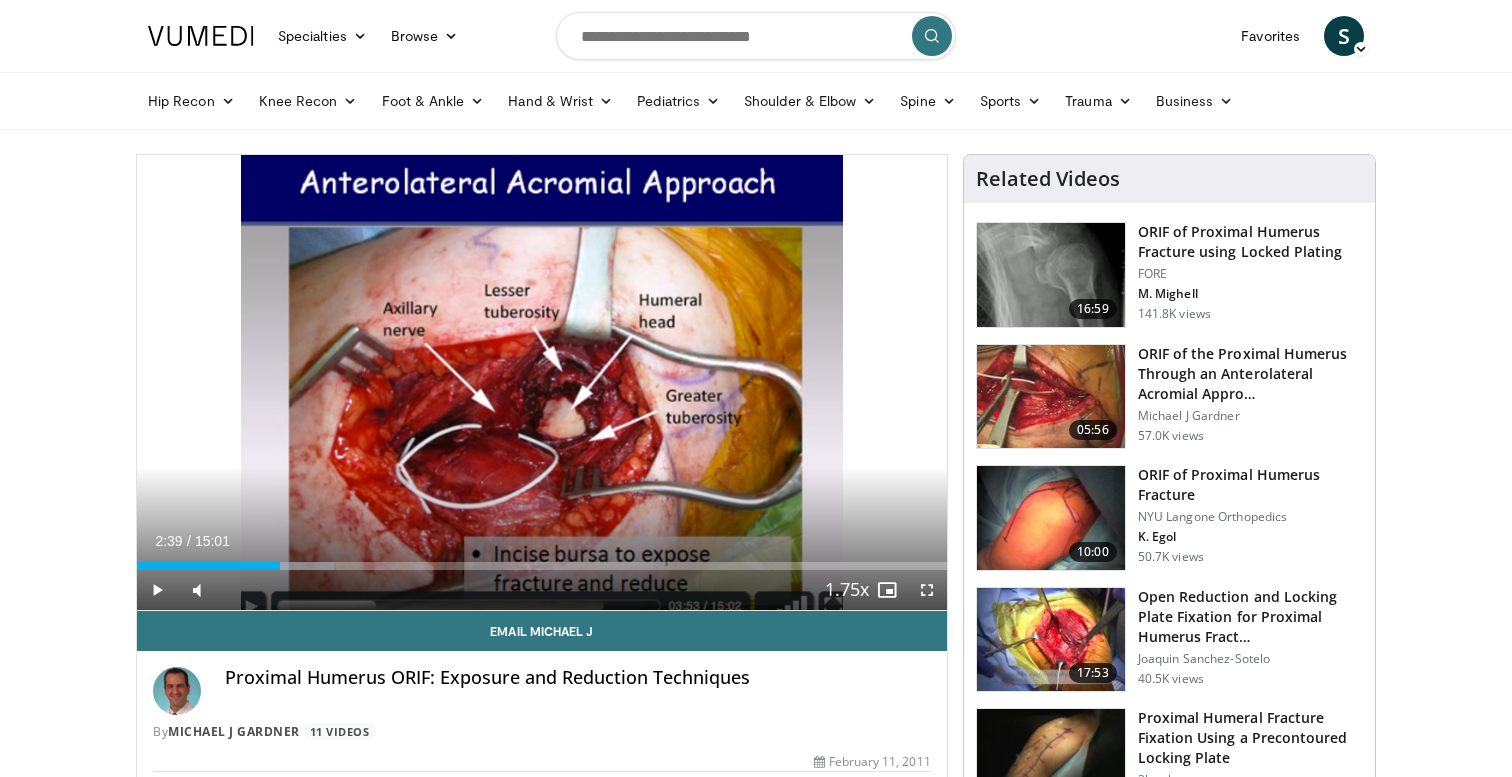 click on "Loaded :  24.35% 02:39 02:32" at bounding box center [542, 560] 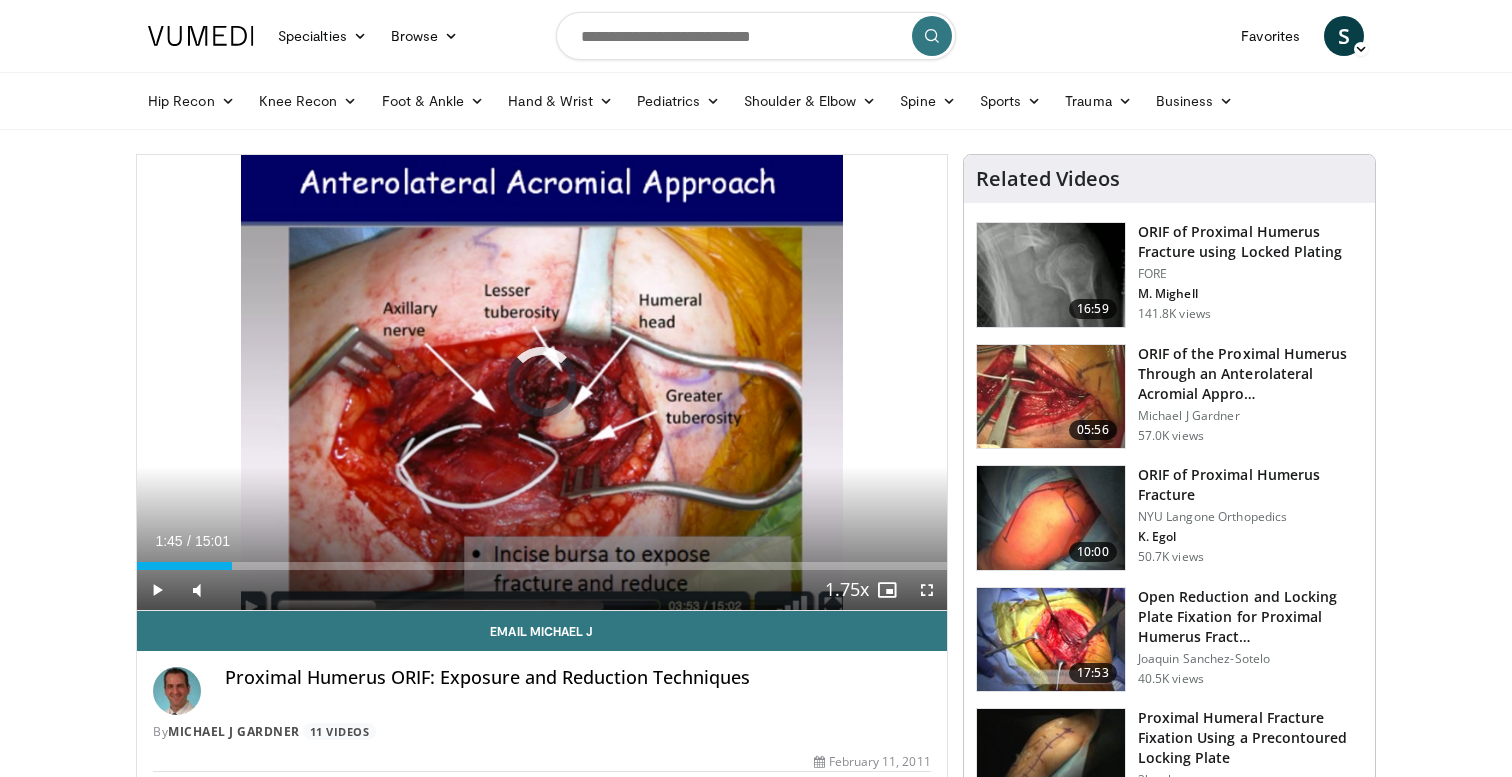 click on "Loaded :  0.00% 01:45 01:04" at bounding box center [542, 560] 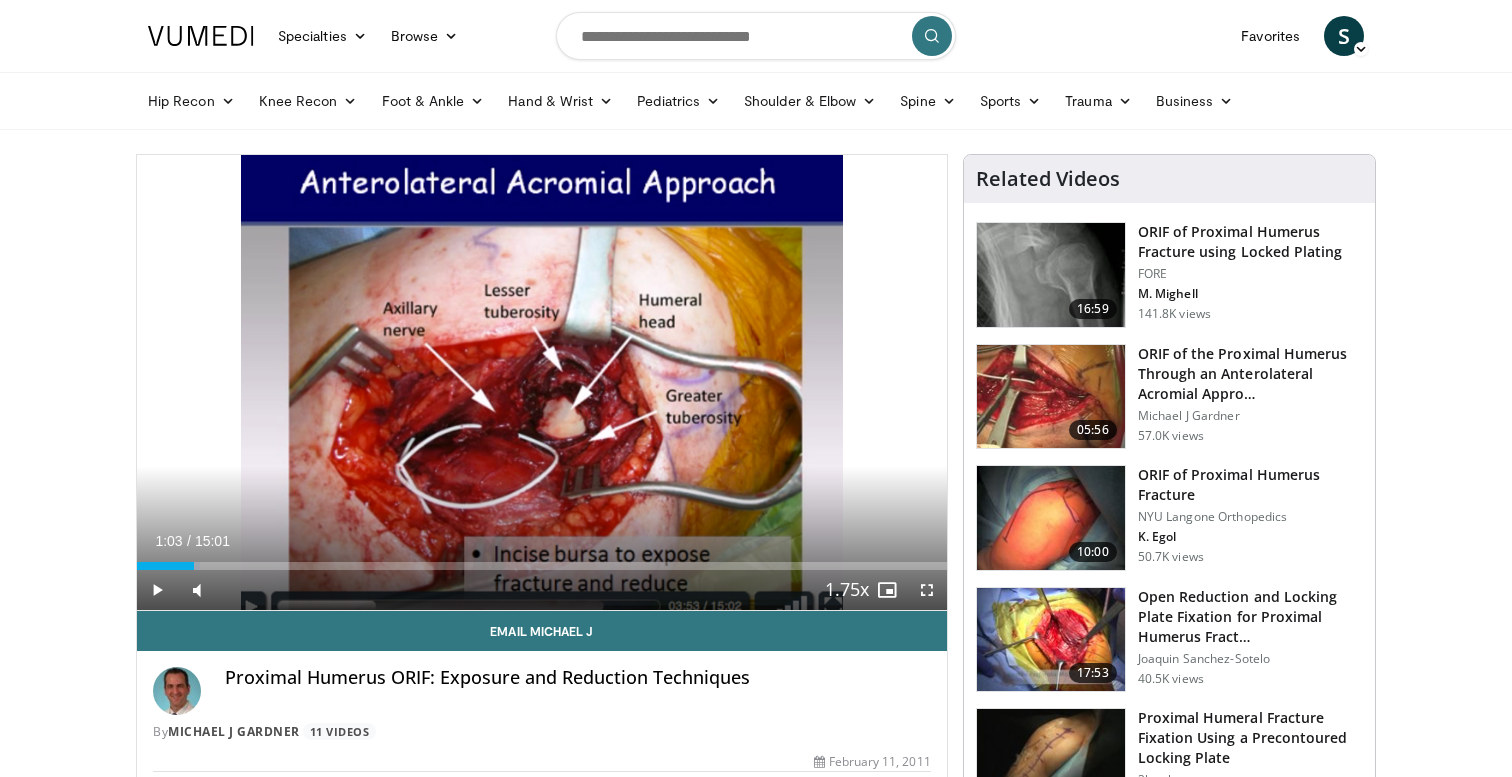 click at bounding box center (208, 566) 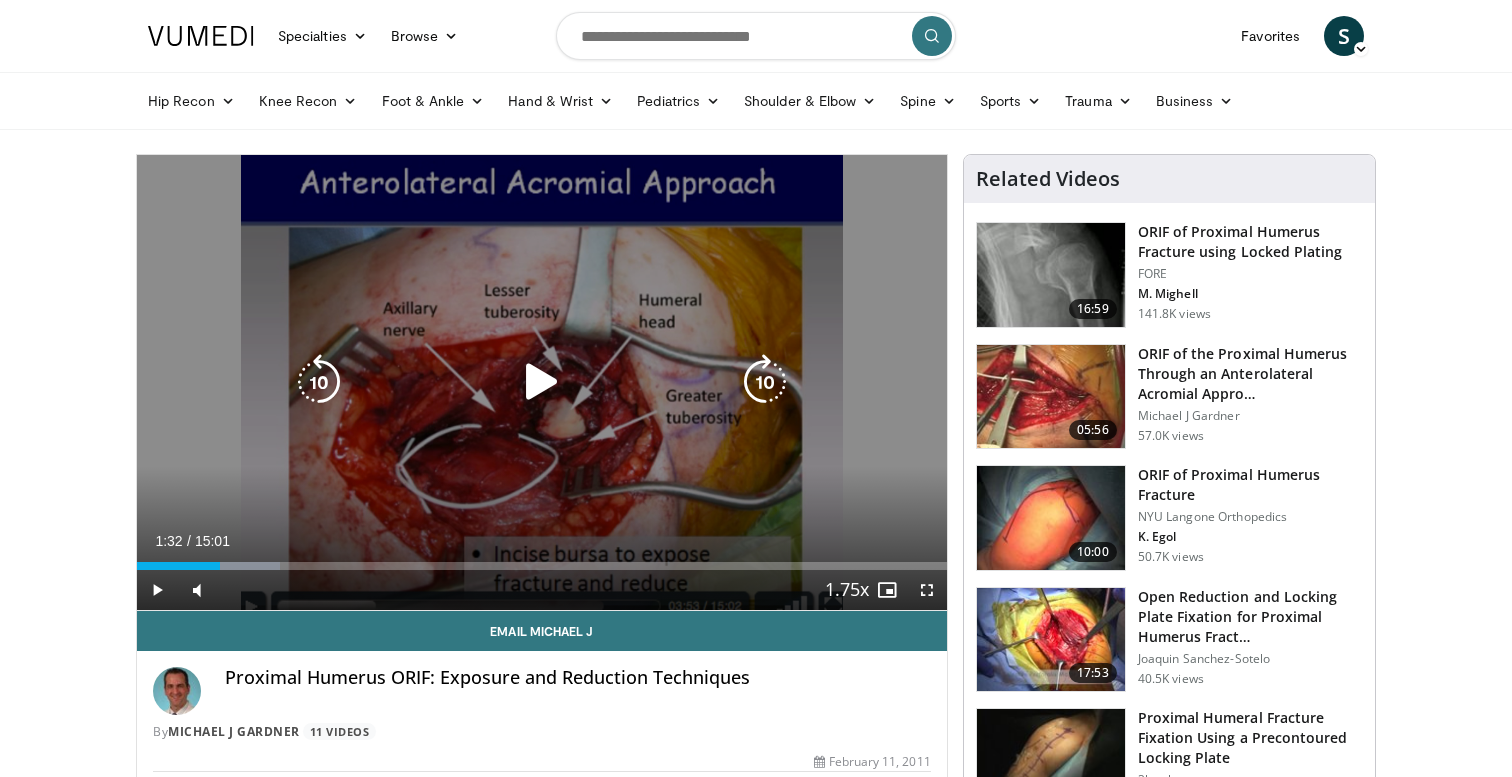click on "20 seconds
Tap to unmute" at bounding box center (542, 382) 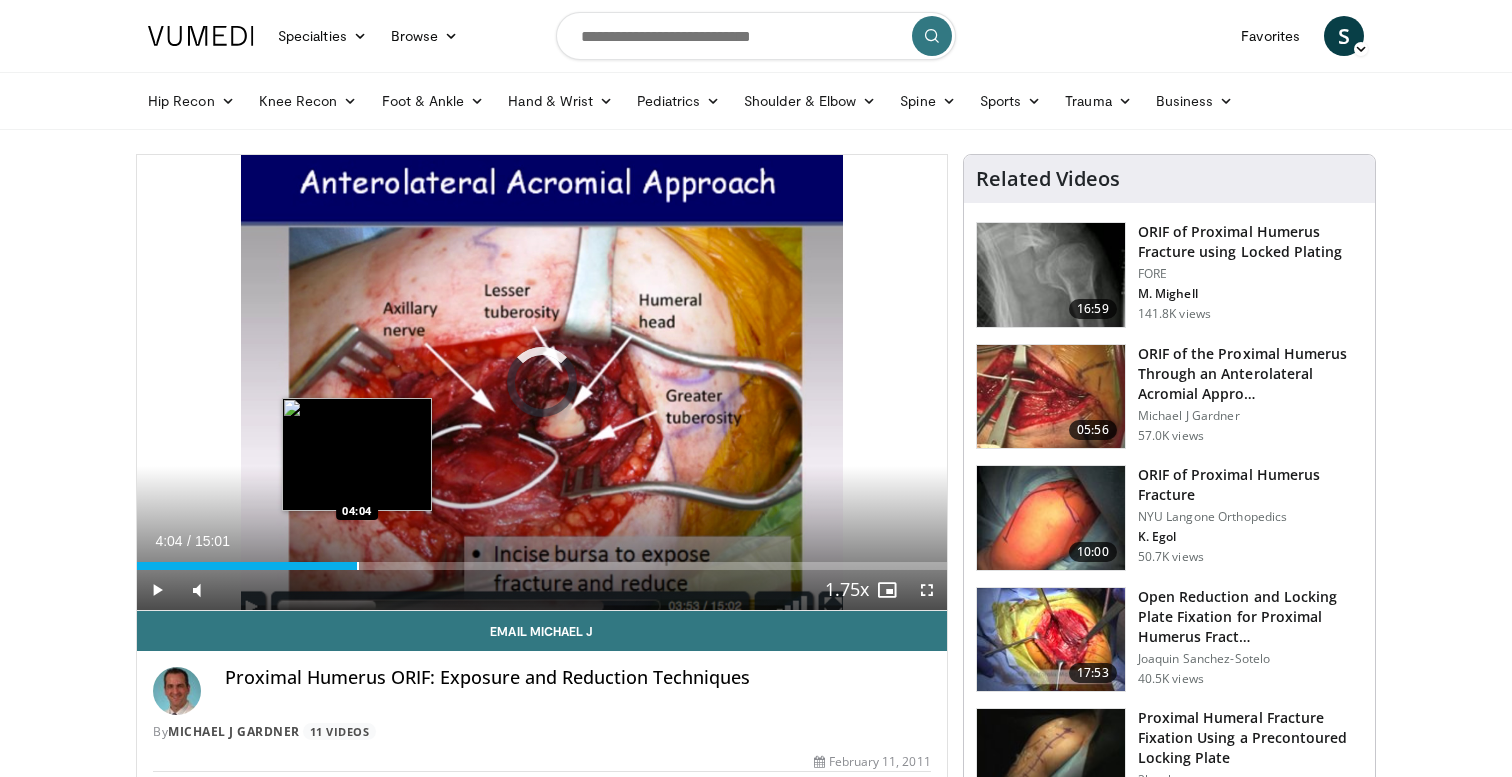 click at bounding box center [358, 566] 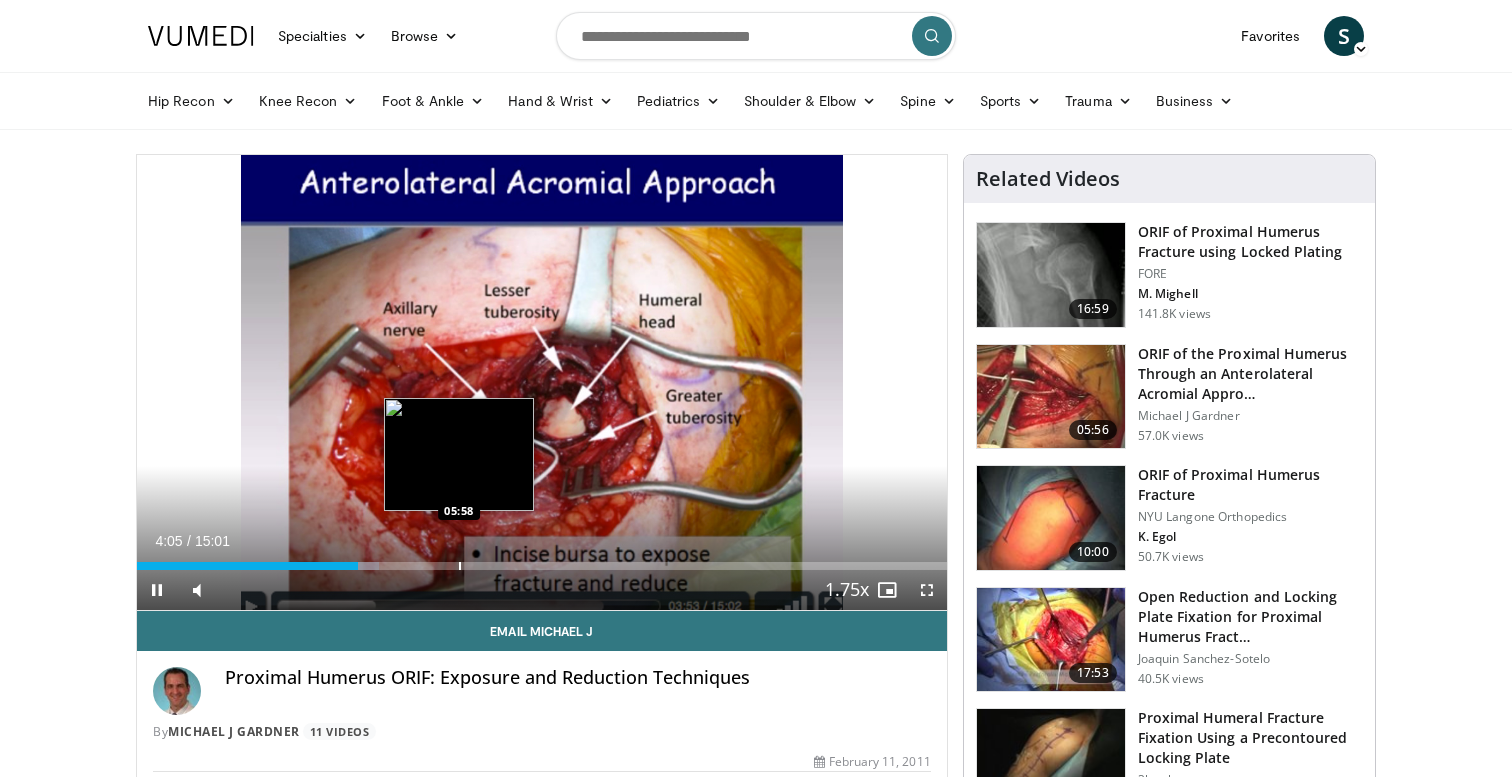 click at bounding box center (460, 566) 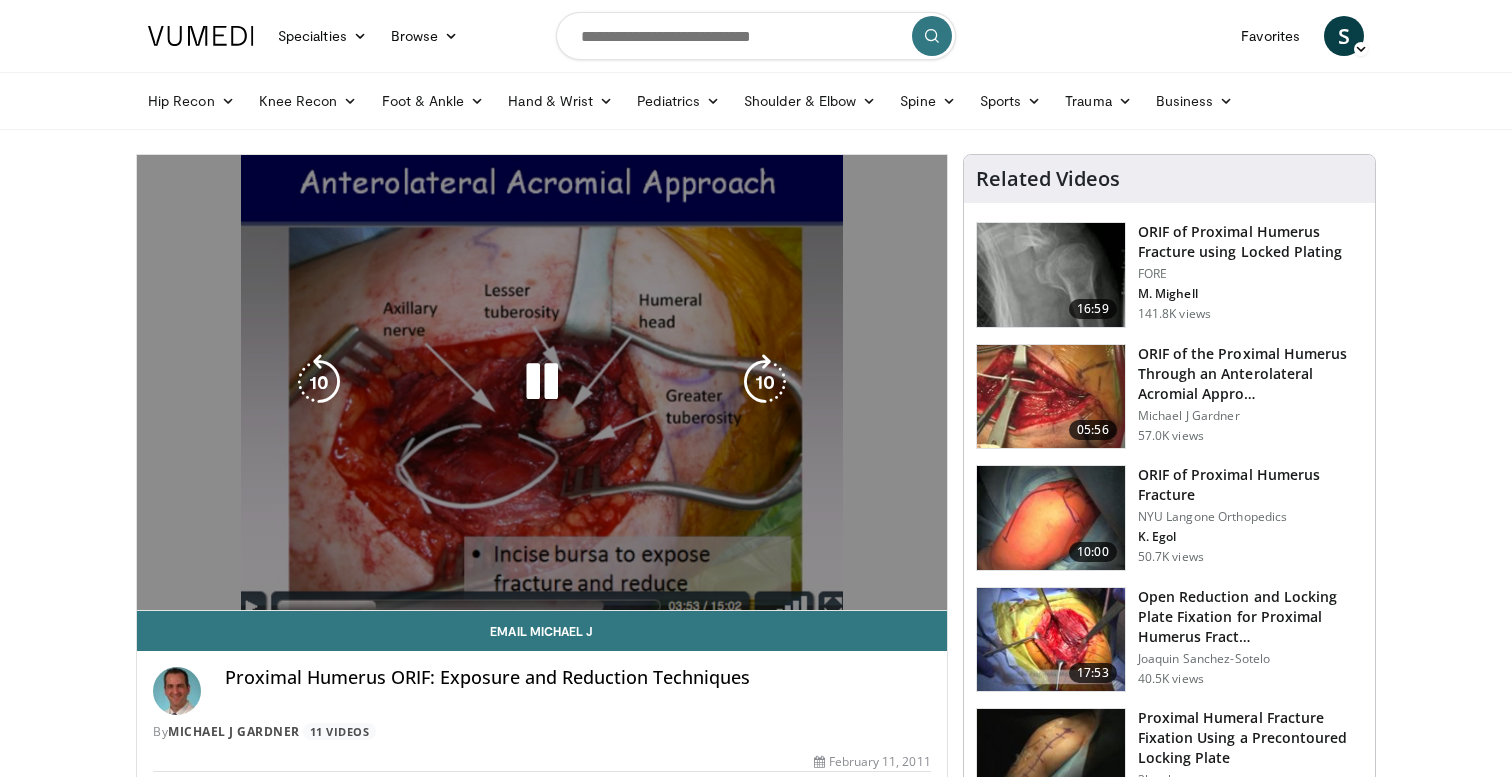 click on "**********" at bounding box center (542, 383) 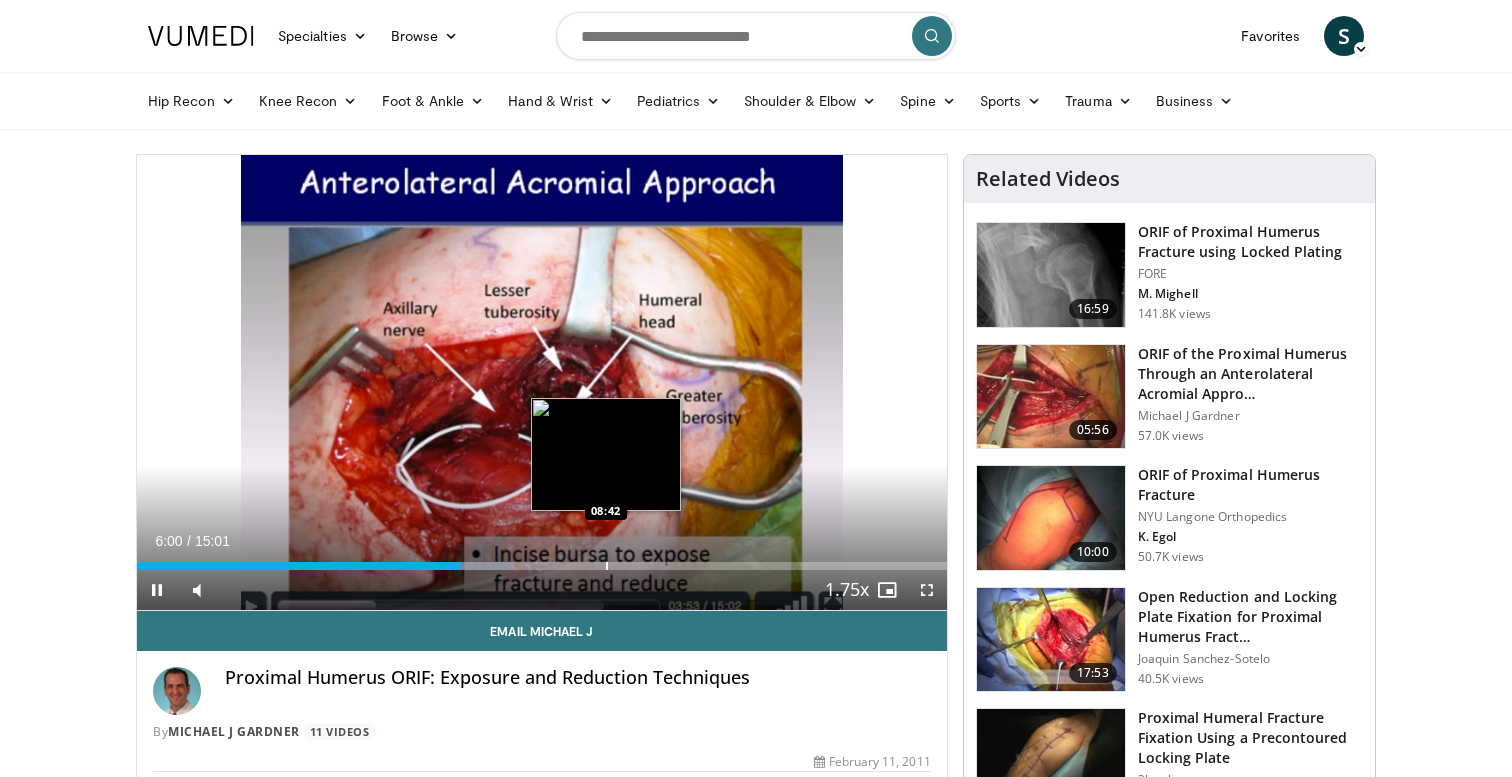 click on "Loaded :  46.58% 06:00 08:42" at bounding box center [542, 560] 